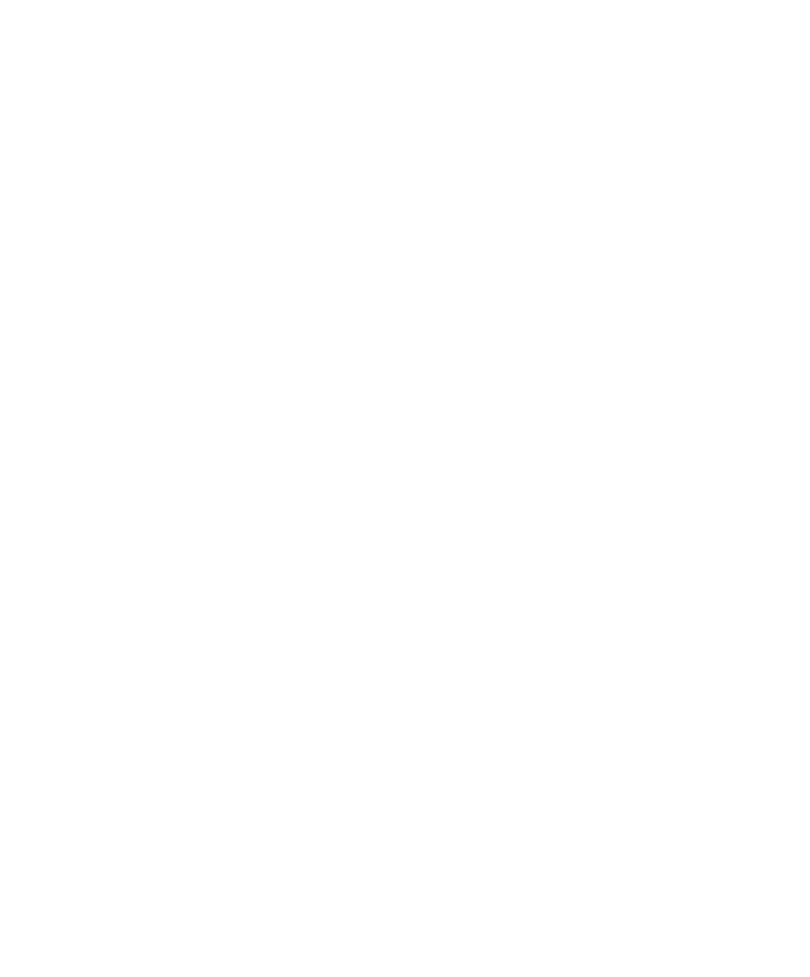 scroll, scrollTop: 0, scrollLeft: 0, axis: both 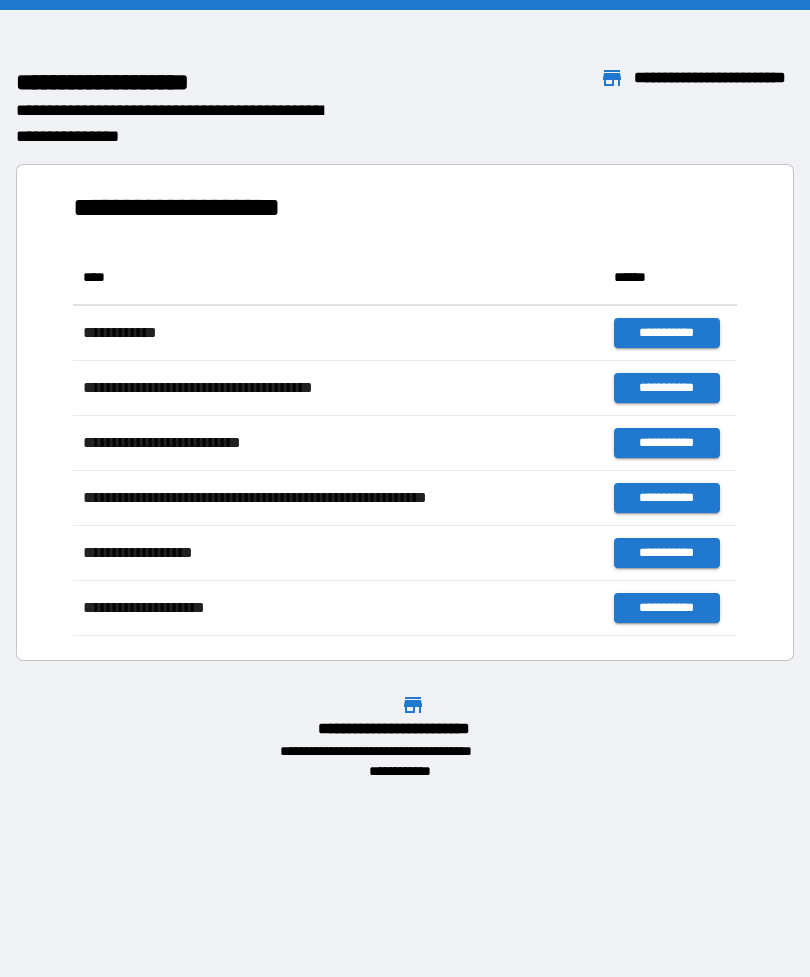 click on "**********" at bounding box center (405, 412) 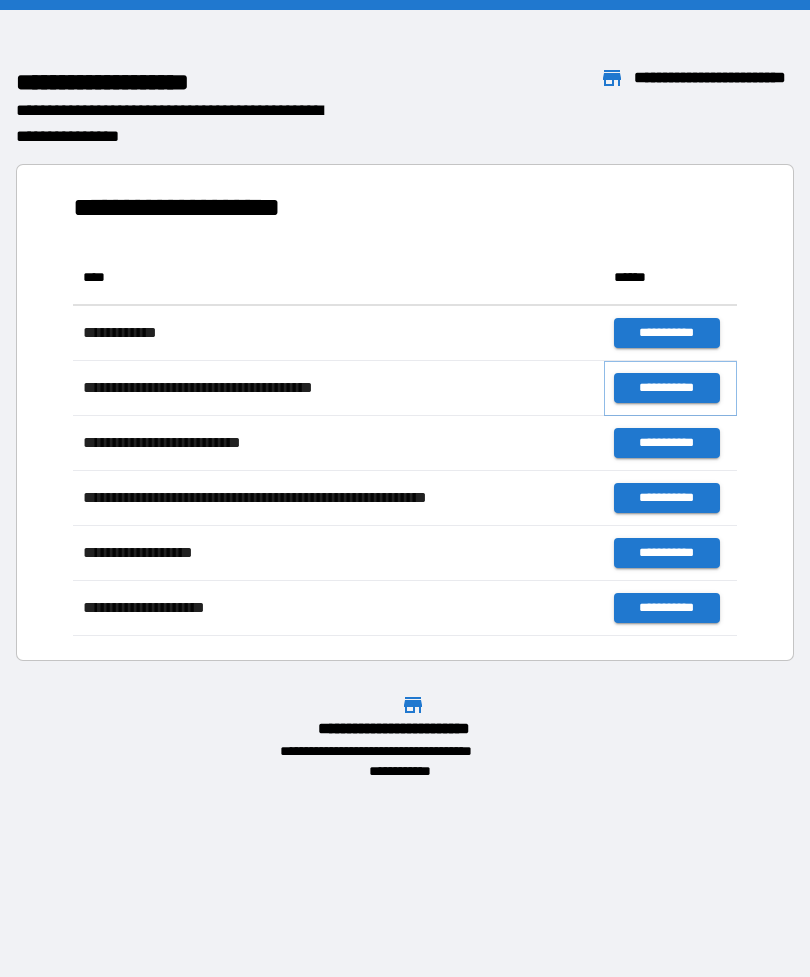 click on "**********" at bounding box center (666, 388) 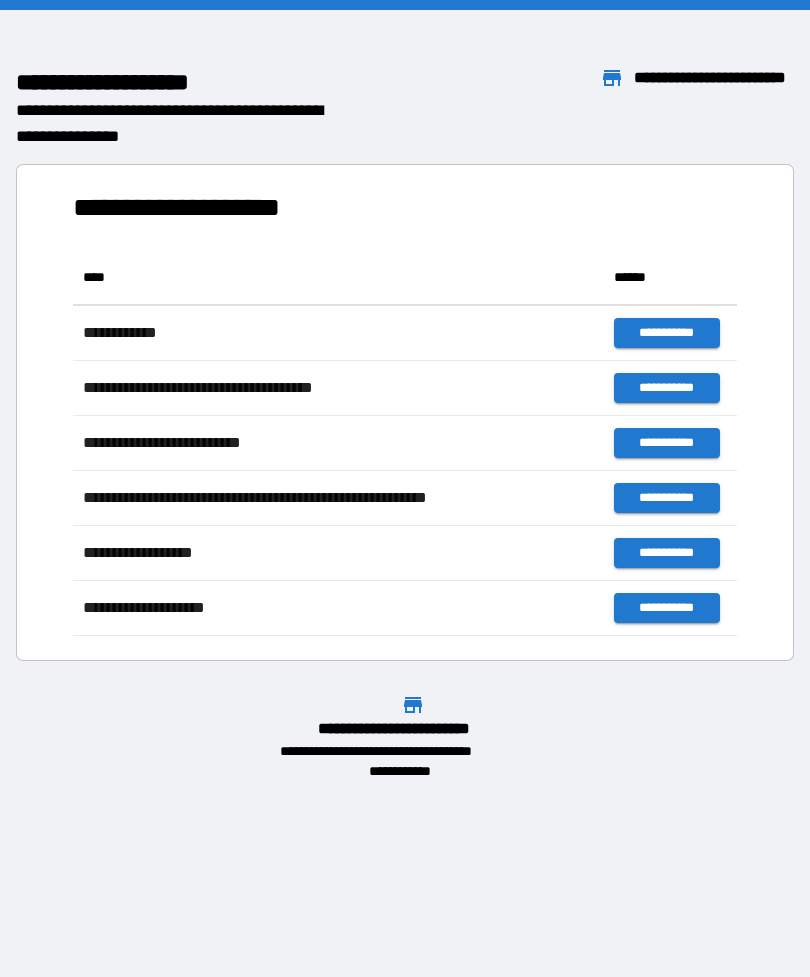 scroll, scrollTop: 1, scrollLeft: 1, axis: both 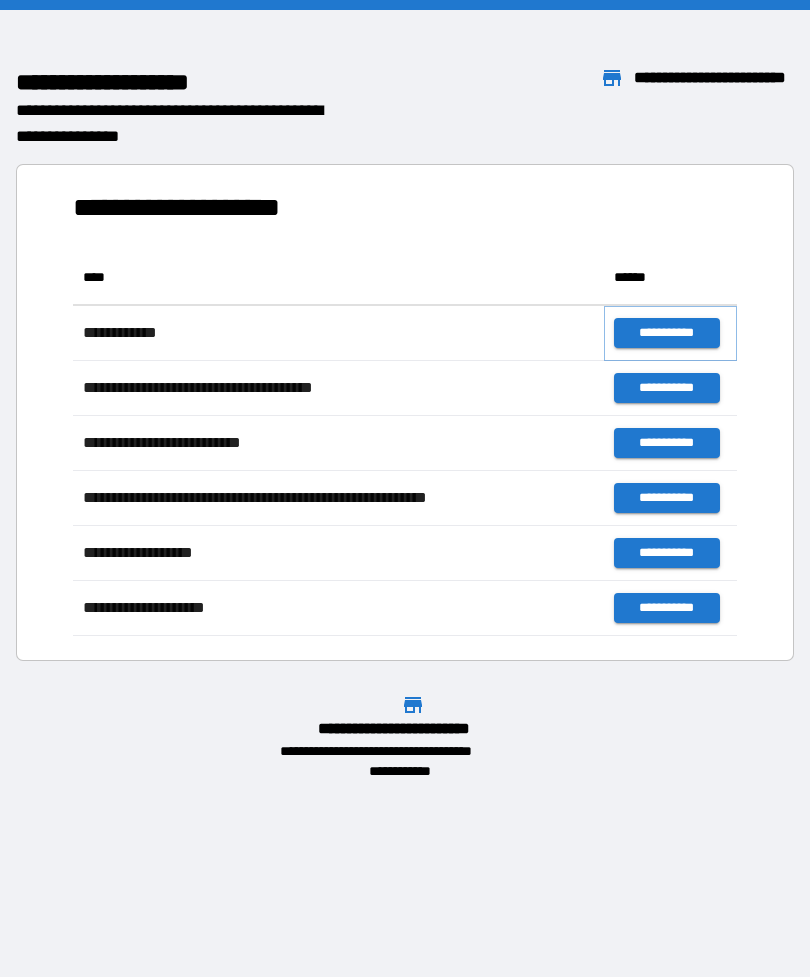 click on "**********" at bounding box center [666, 333] 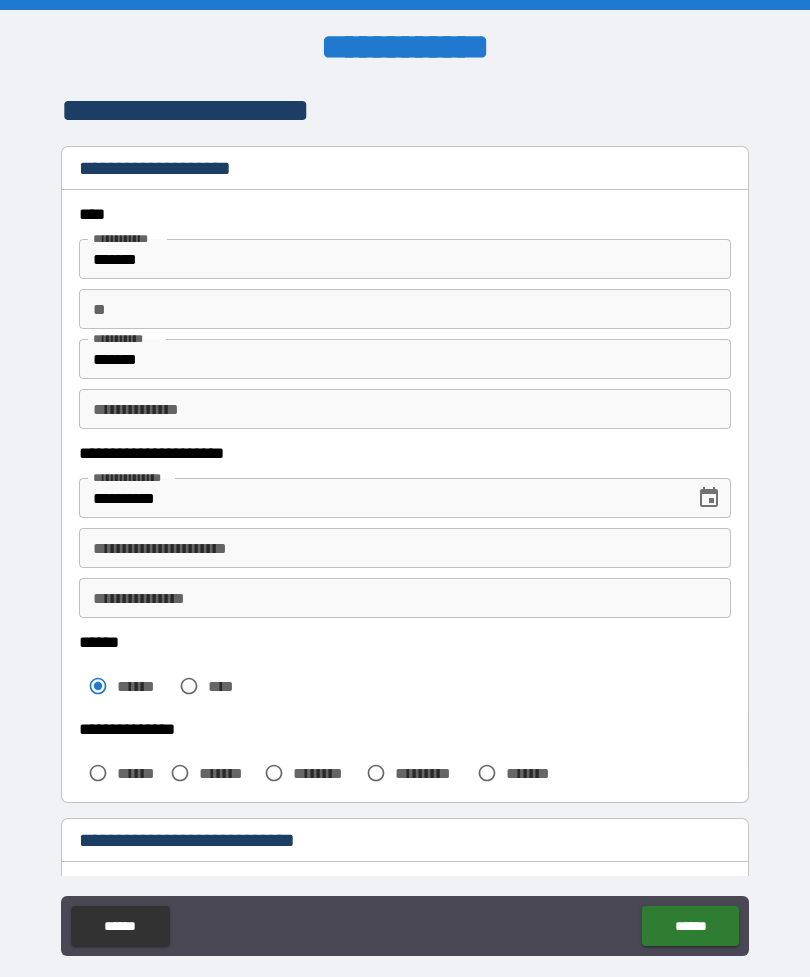 click on "**********" at bounding box center (405, 548) 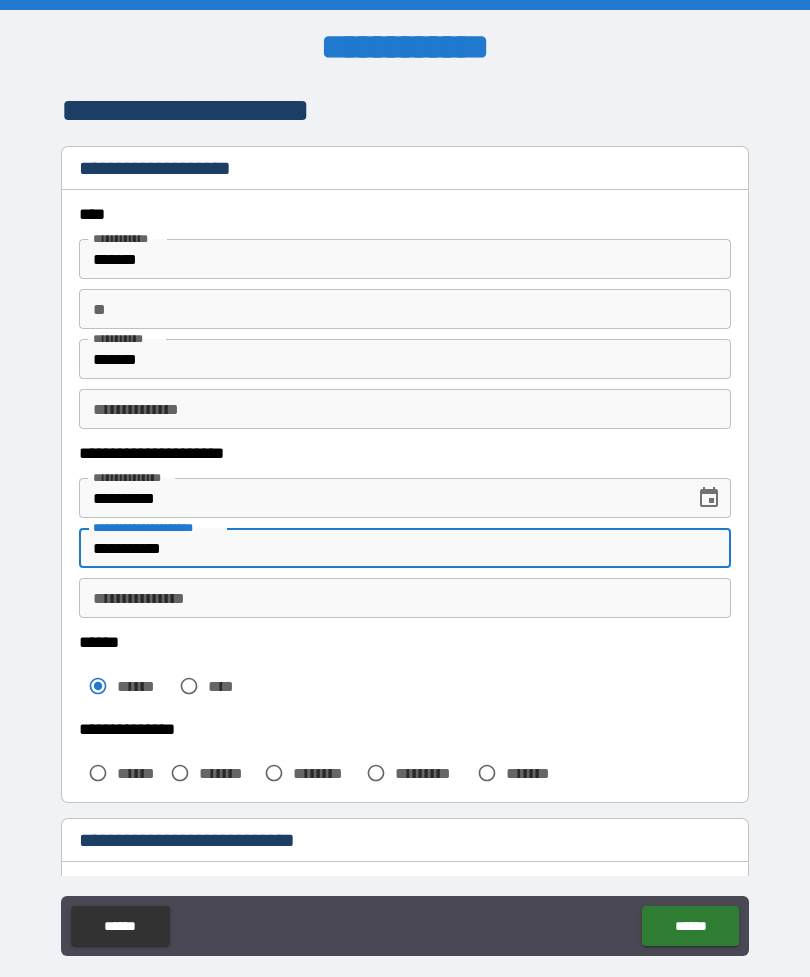 type on "**********" 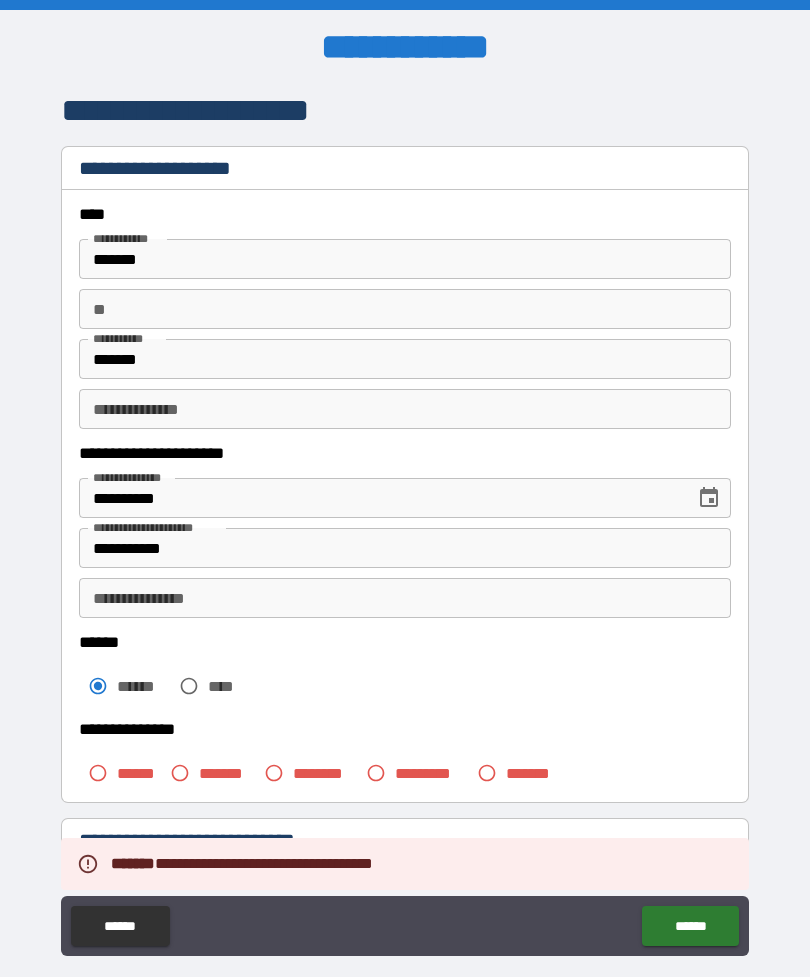 click on "*******" at bounding box center (405, 259) 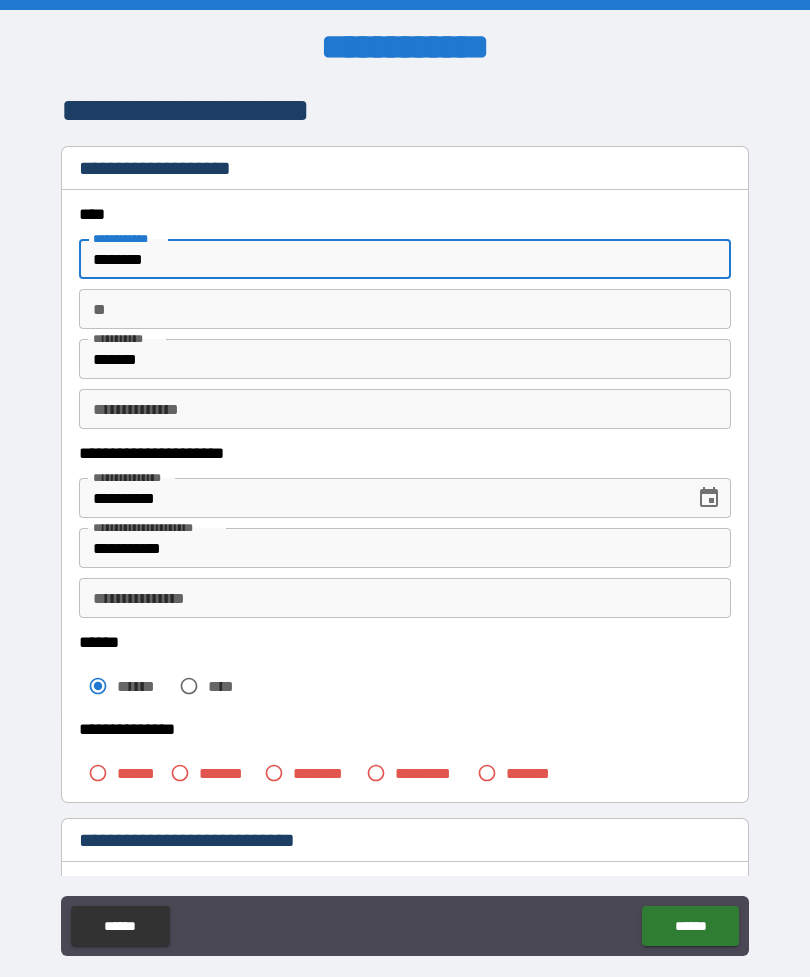 type on "********" 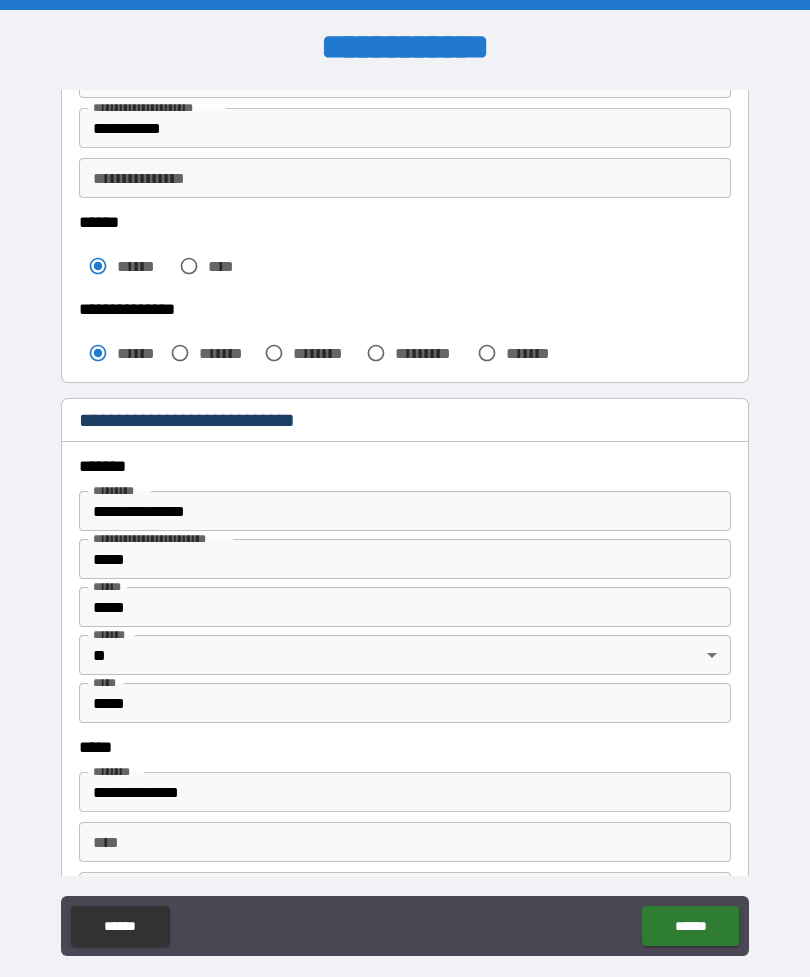 scroll, scrollTop: 434, scrollLeft: 0, axis: vertical 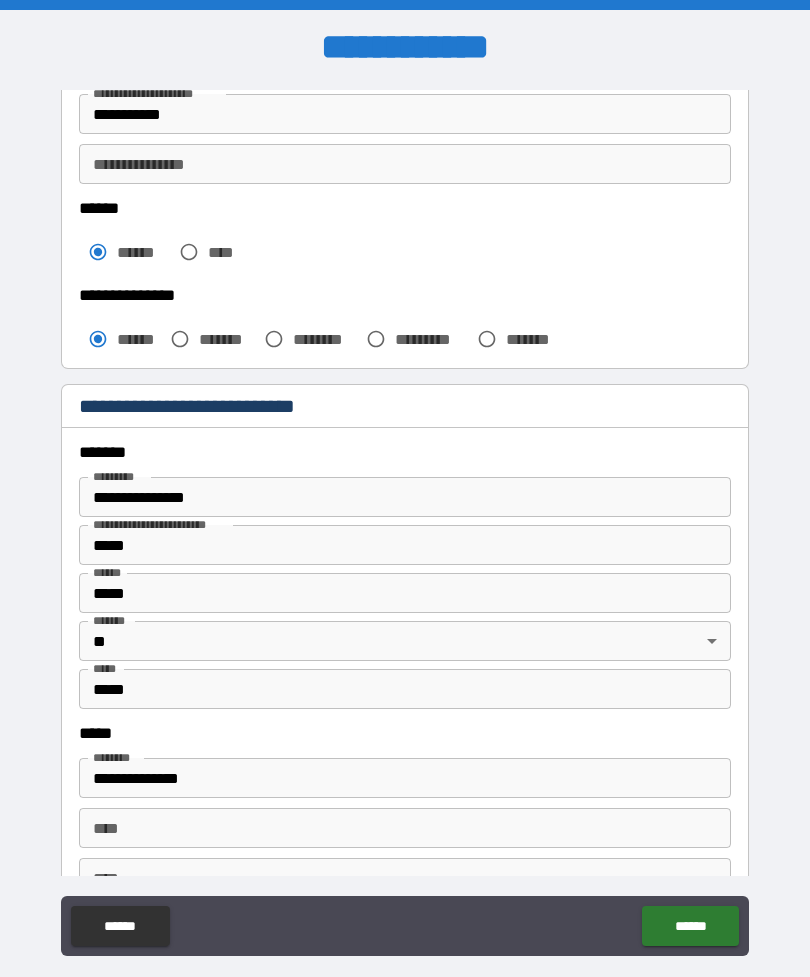 click on "**********" at bounding box center [405, 778] 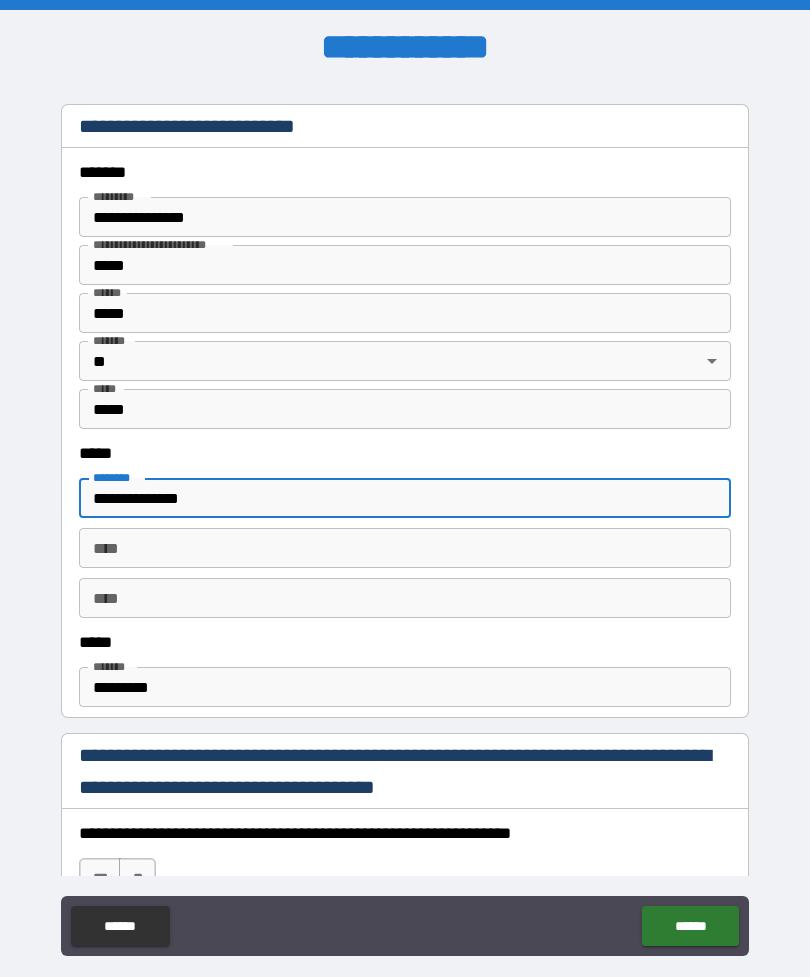 scroll, scrollTop: 712, scrollLeft: 0, axis: vertical 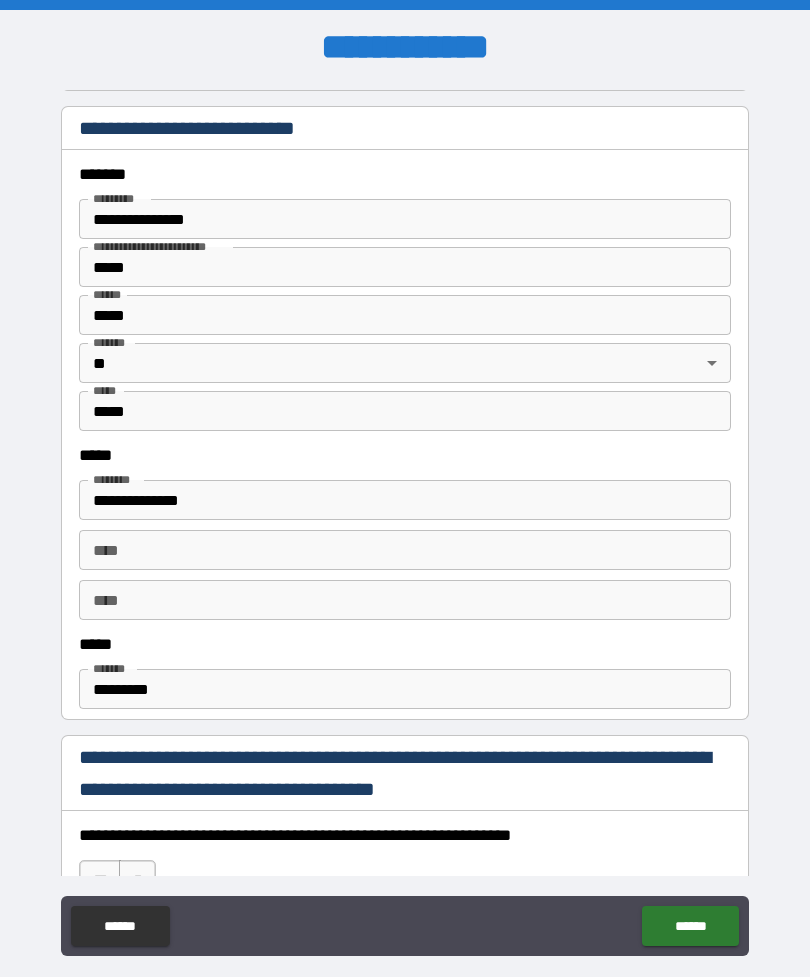 click on "**********" at bounding box center [405, 500] 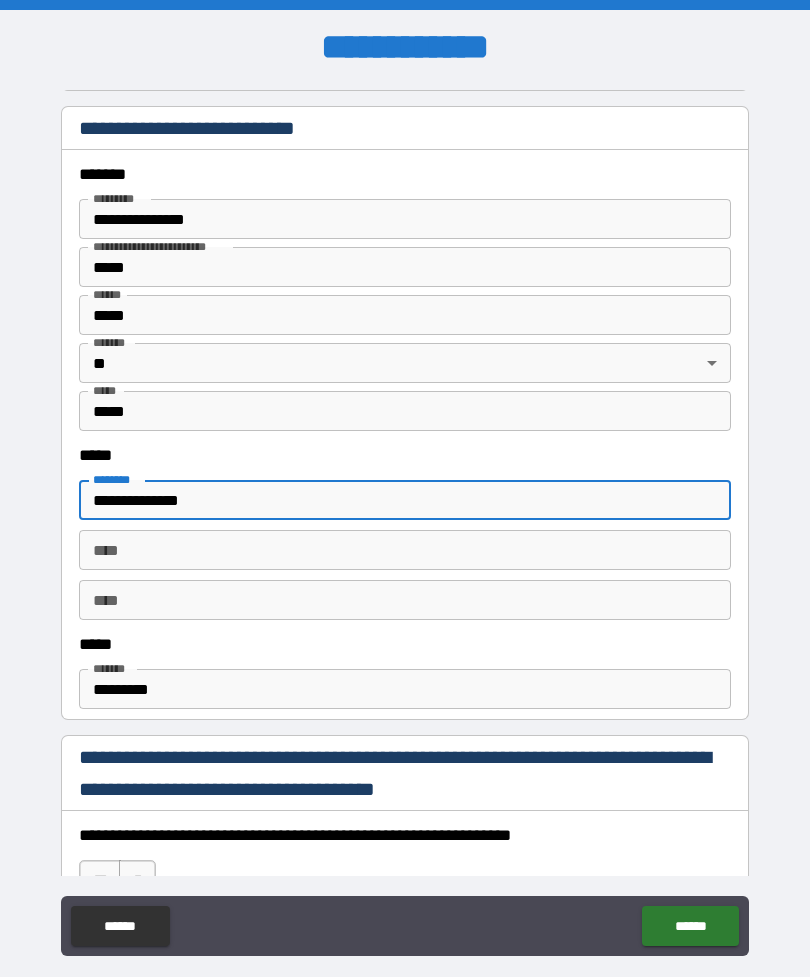 click on "**********" at bounding box center (405, 500) 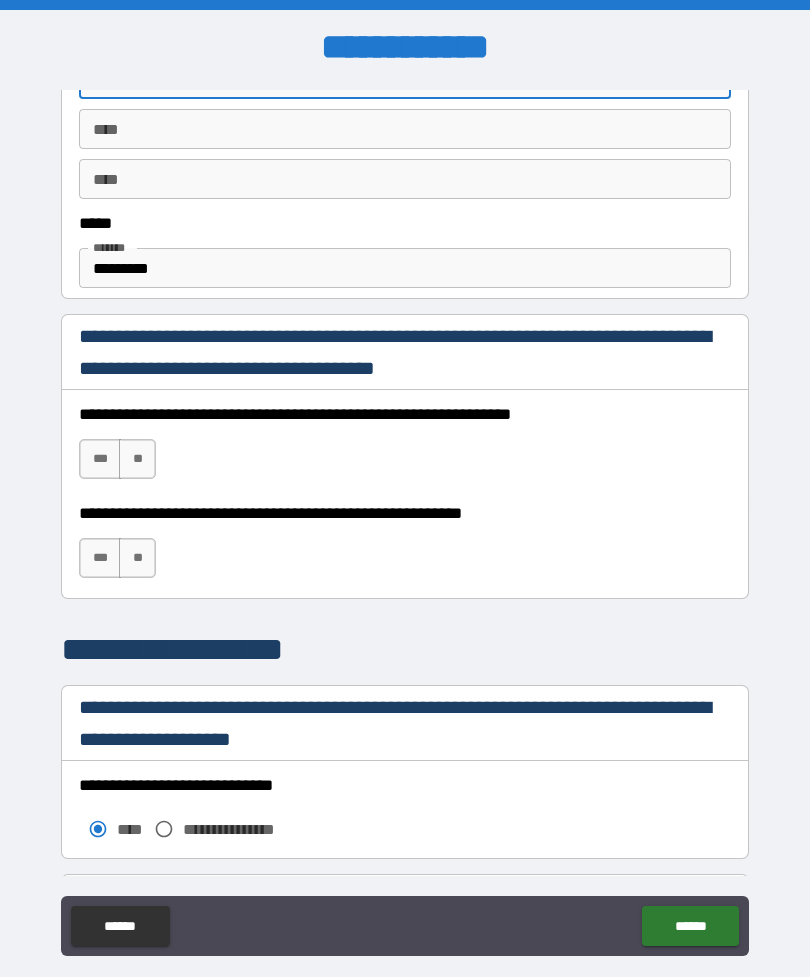 scroll, scrollTop: 1134, scrollLeft: 0, axis: vertical 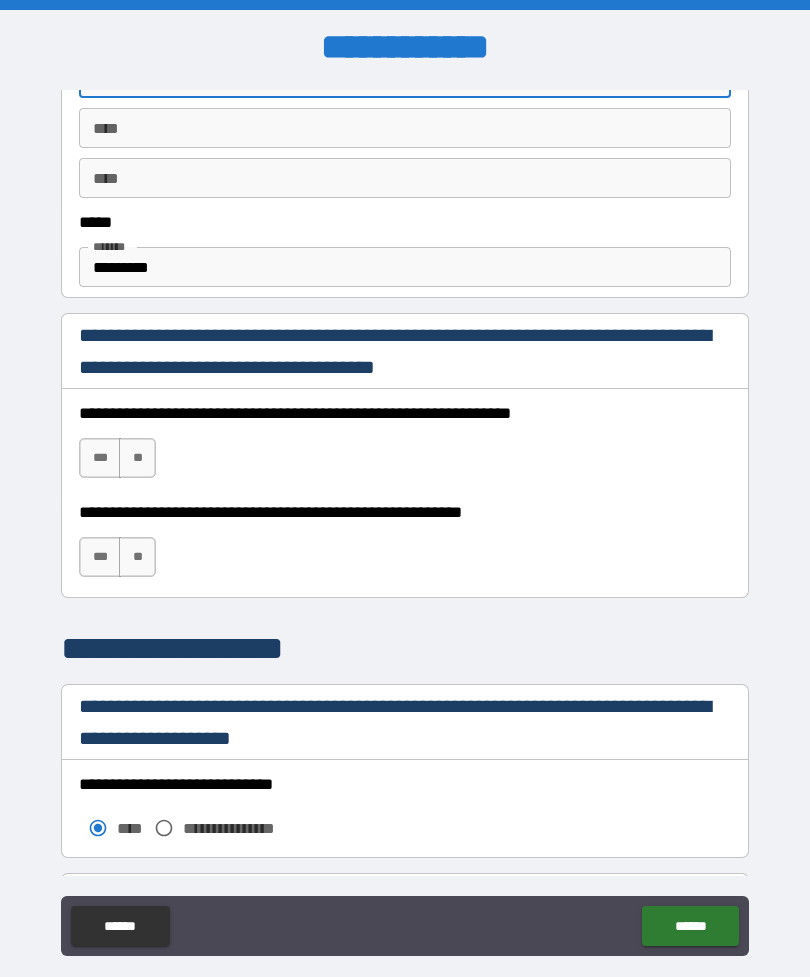 type on "**********" 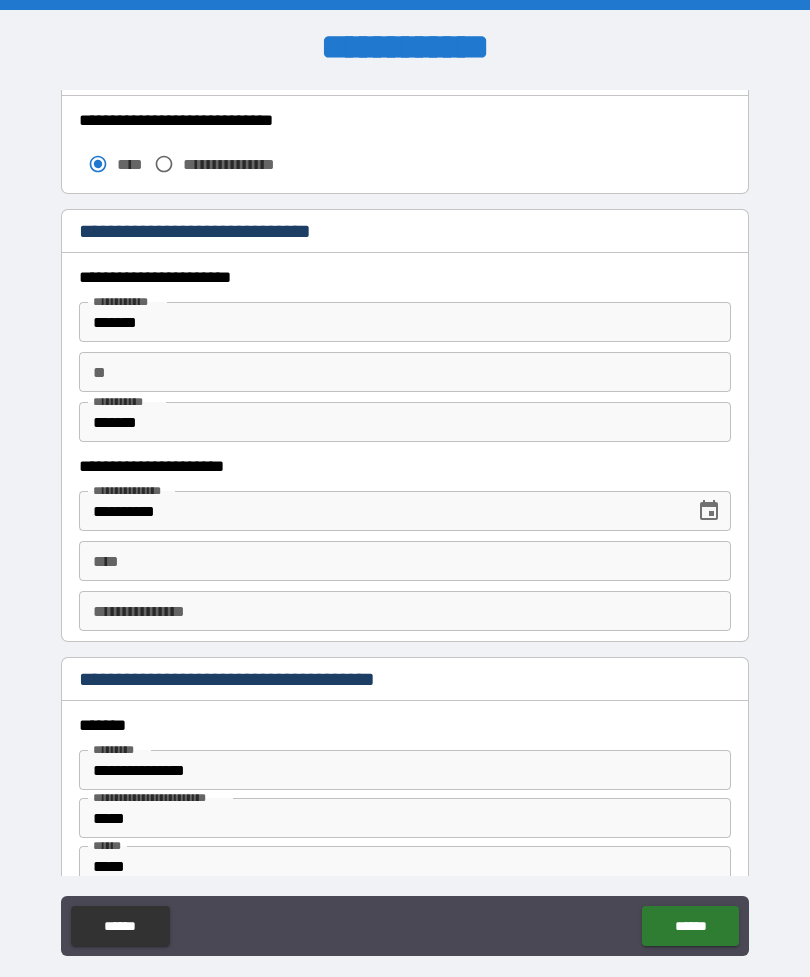 scroll, scrollTop: 1799, scrollLeft: 0, axis: vertical 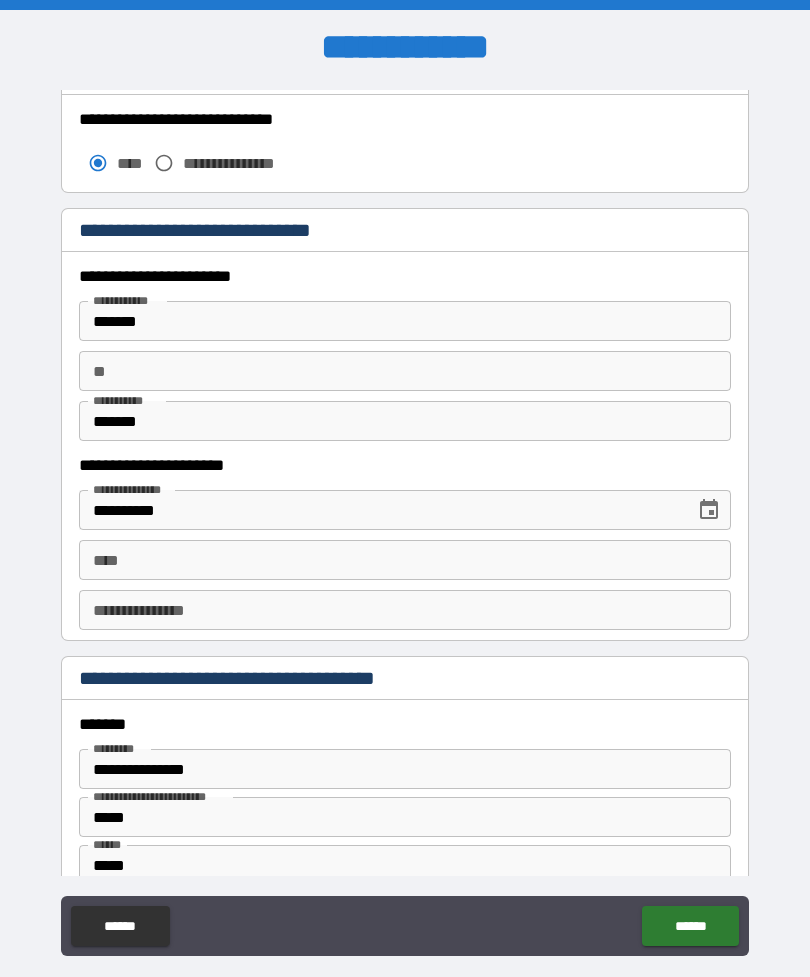 click on "****" at bounding box center (405, 560) 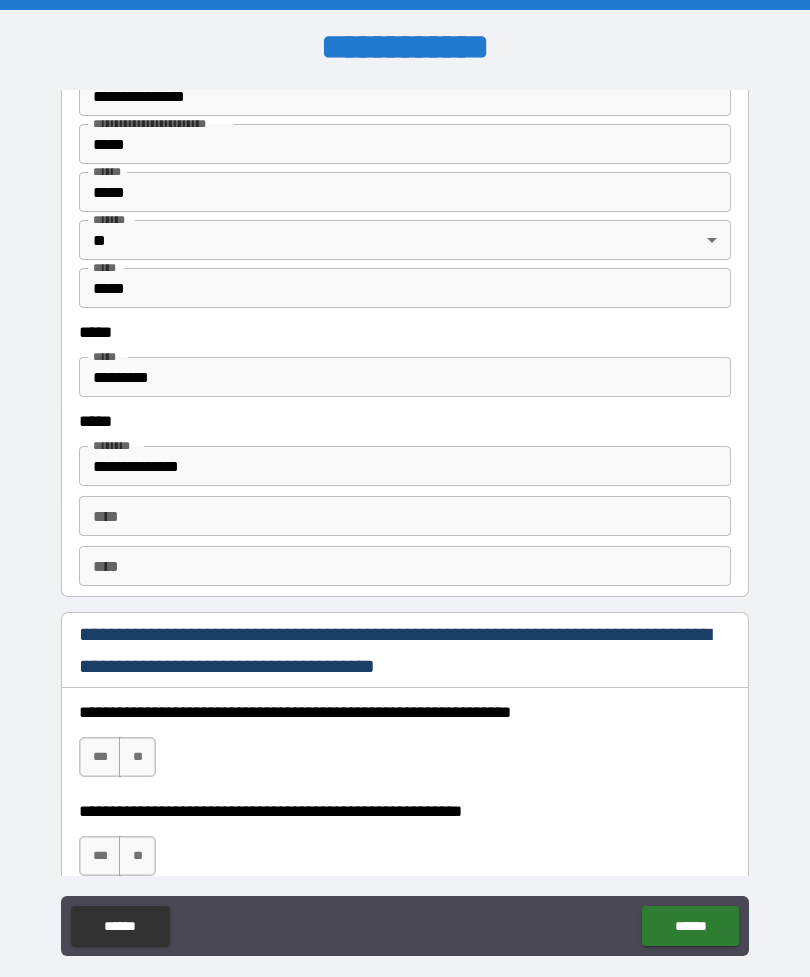 scroll, scrollTop: 2473, scrollLeft: 0, axis: vertical 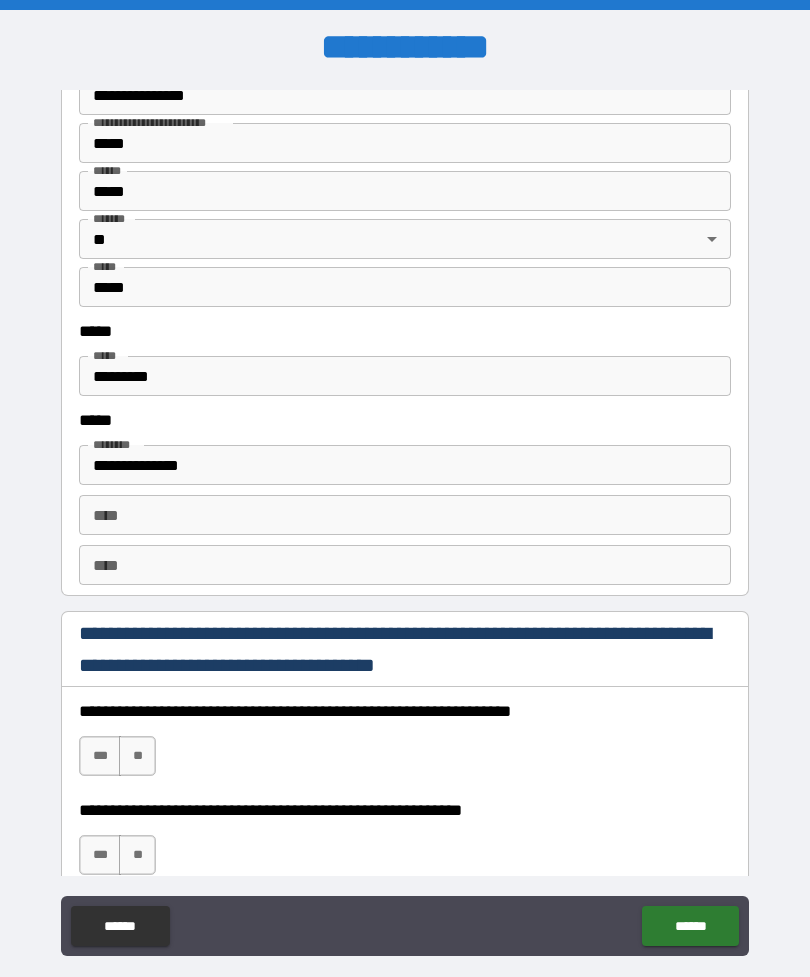 type on "**********" 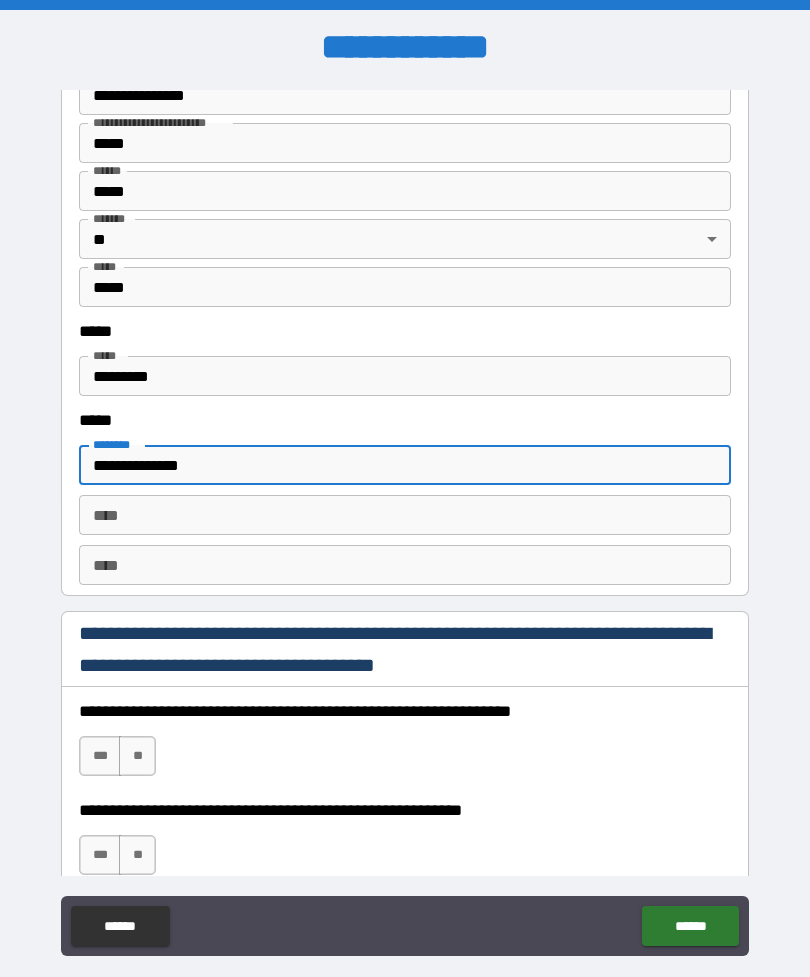 click on "**********" at bounding box center [405, 465] 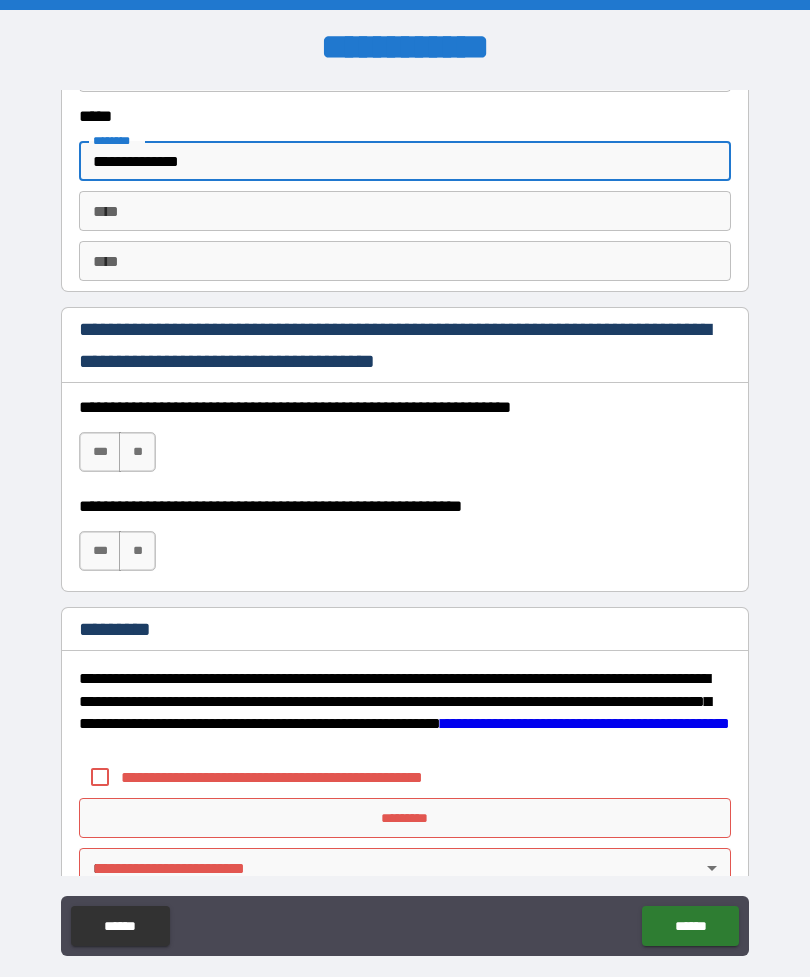 scroll, scrollTop: 2779, scrollLeft: 0, axis: vertical 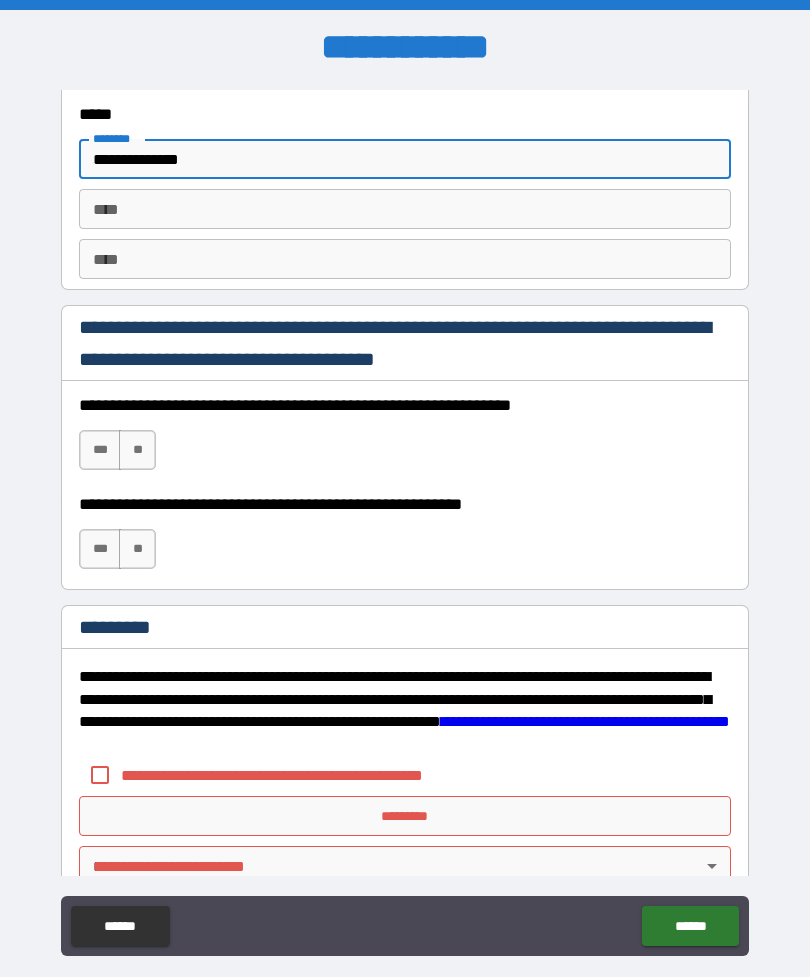 type on "**********" 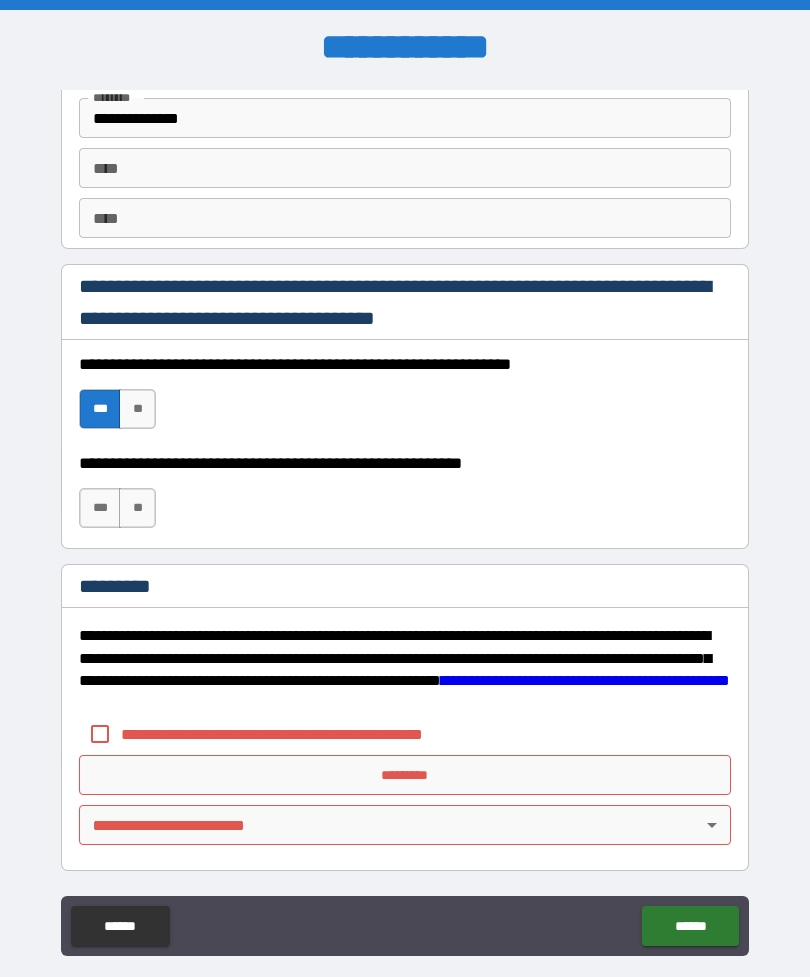 scroll, scrollTop: 2820, scrollLeft: 0, axis: vertical 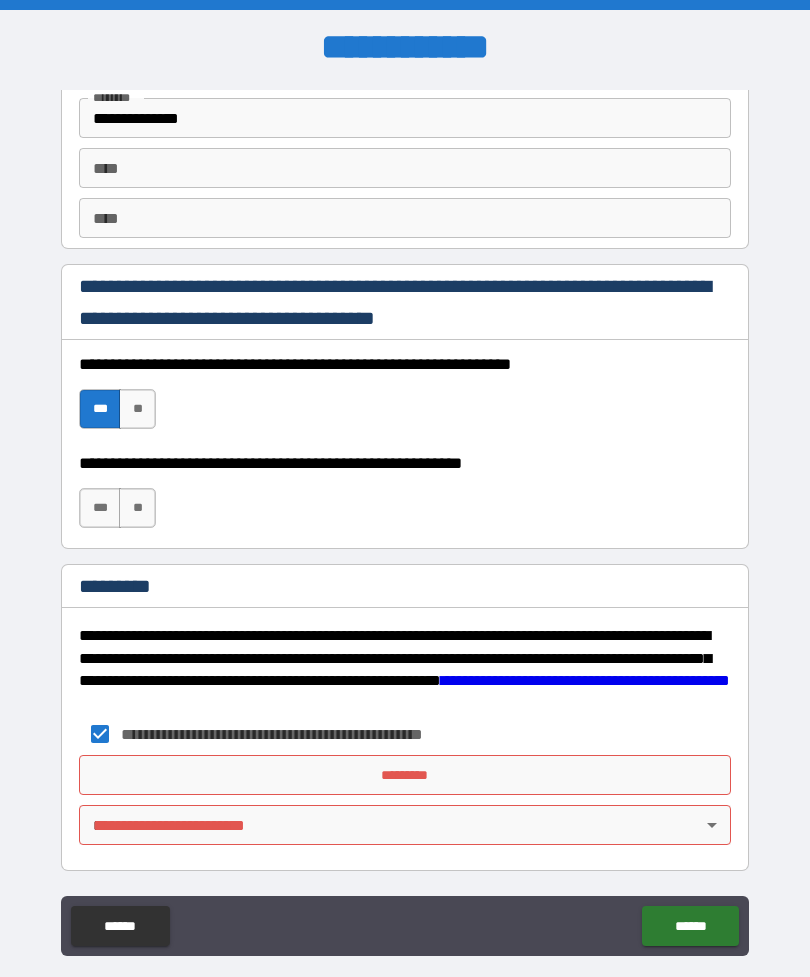 click on "**********" at bounding box center (284, 734) 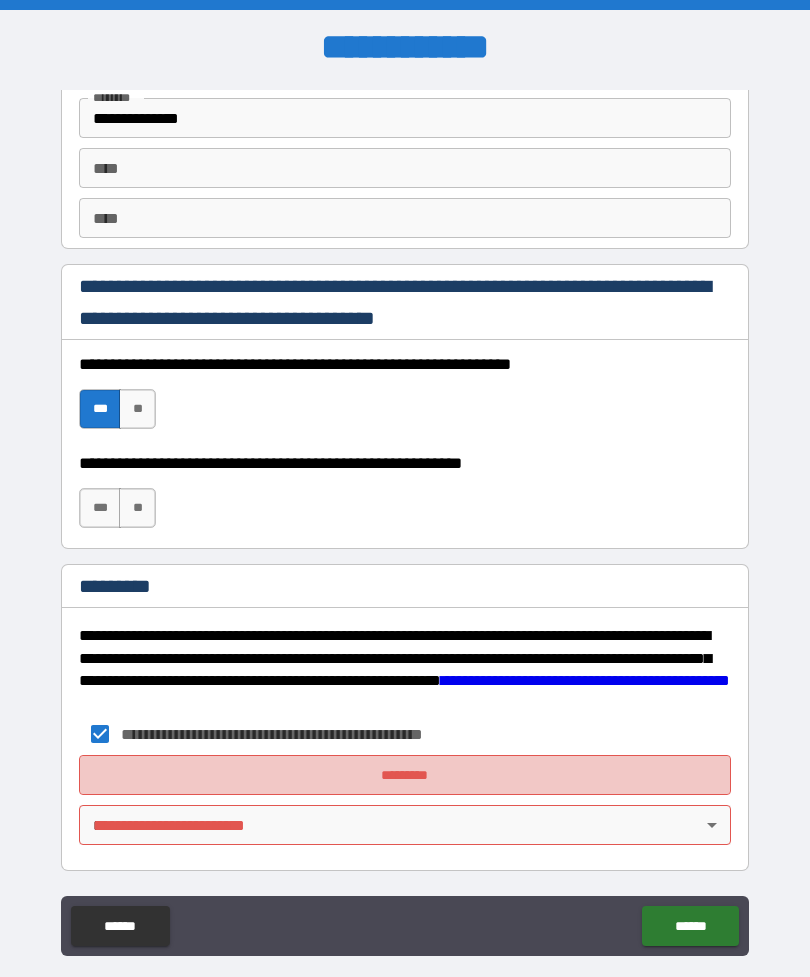 click on "*********" at bounding box center [405, 775] 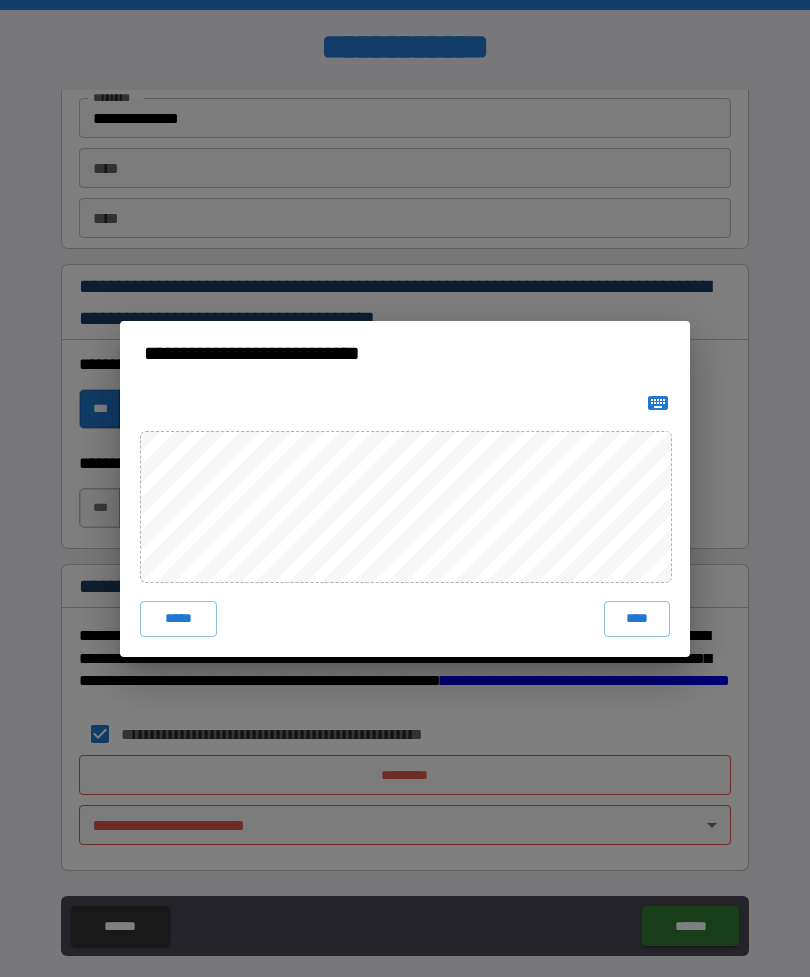 click on "****" at bounding box center [637, 619] 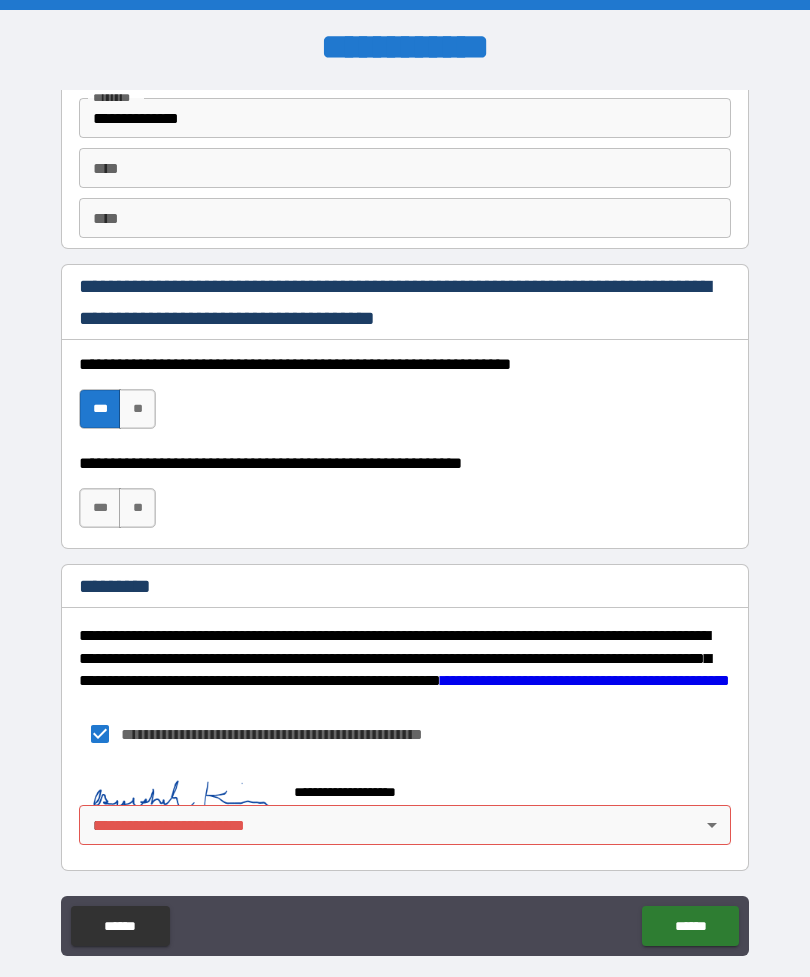 scroll, scrollTop: 2810, scrollLeft: 0, axis: vertical 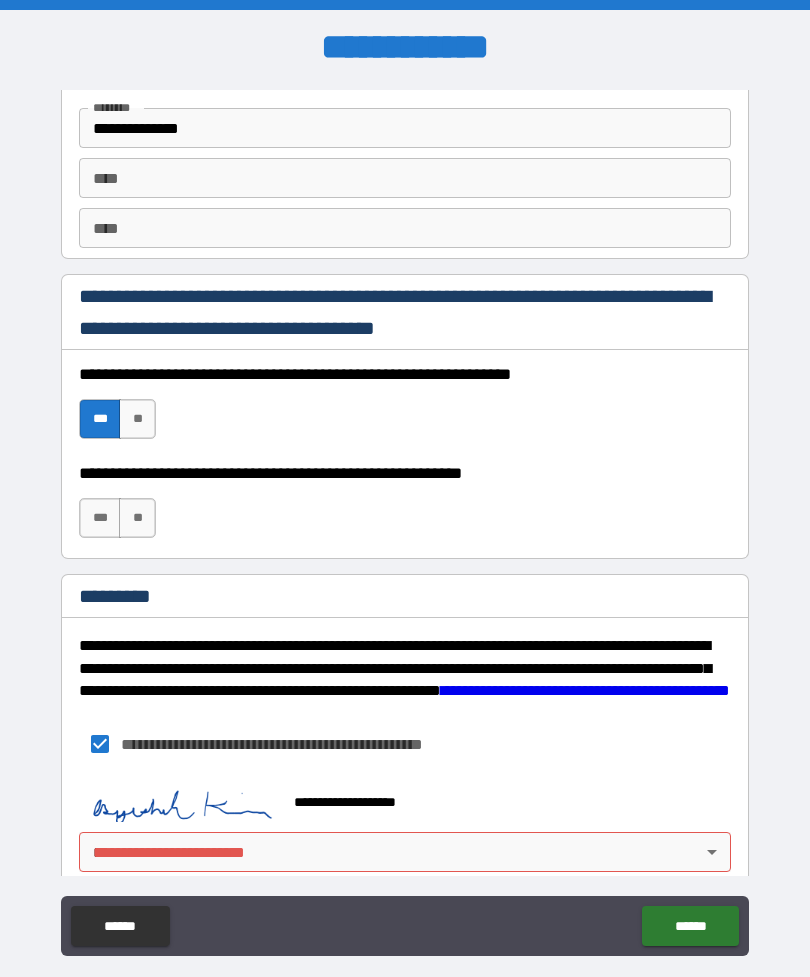click on "**********" at bounding box center [405, 520] 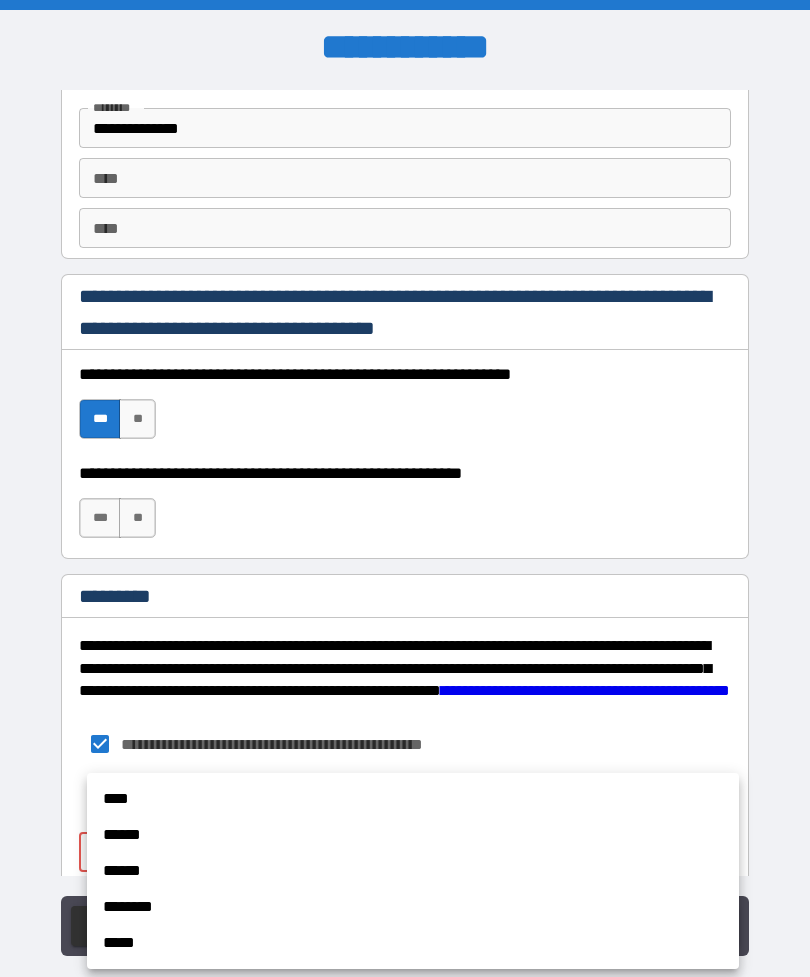 click on "****" at bounding box center (413, 799) 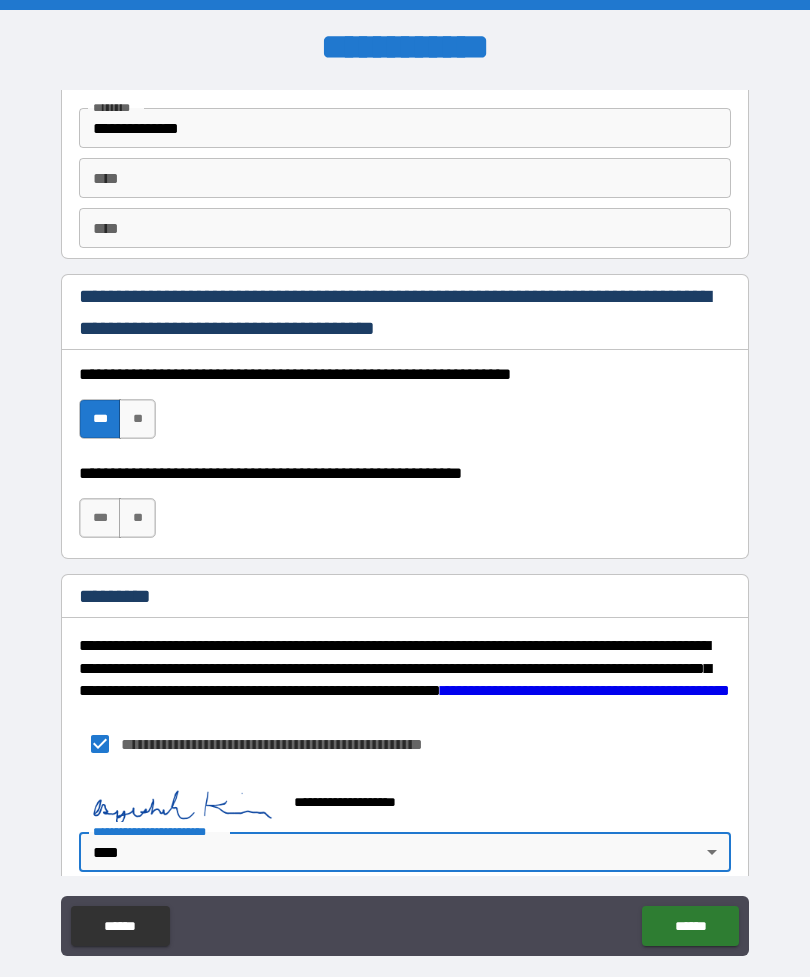 type on "*" 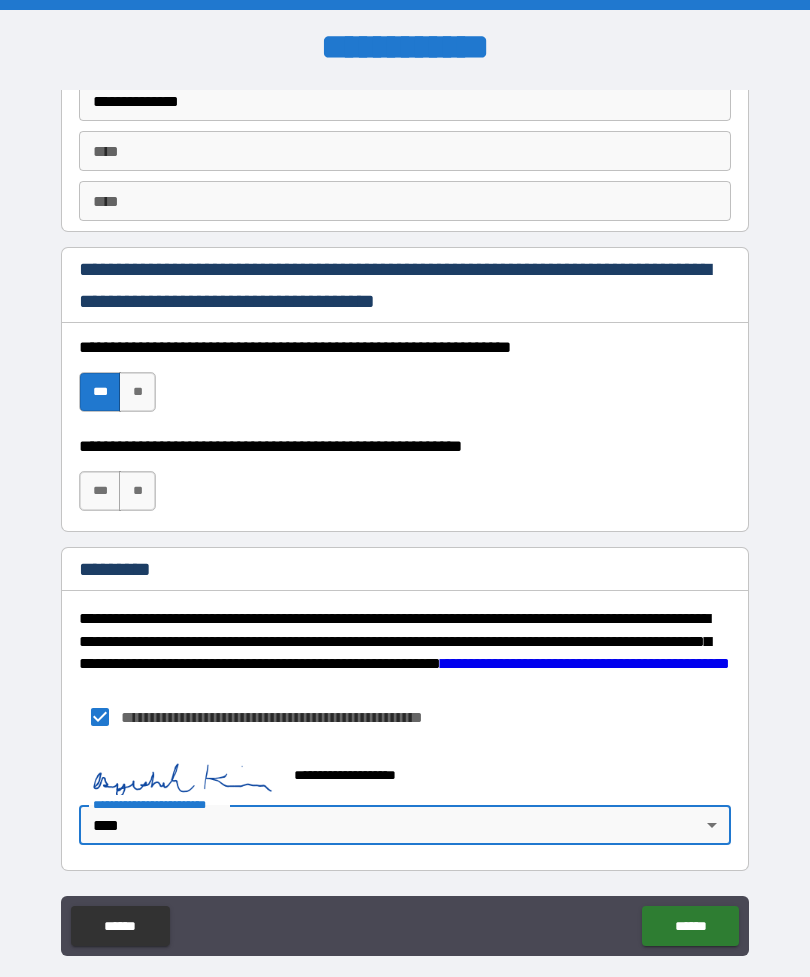 scroll, scrollTop: 2837, scrollLeft: 0, axis: vertical 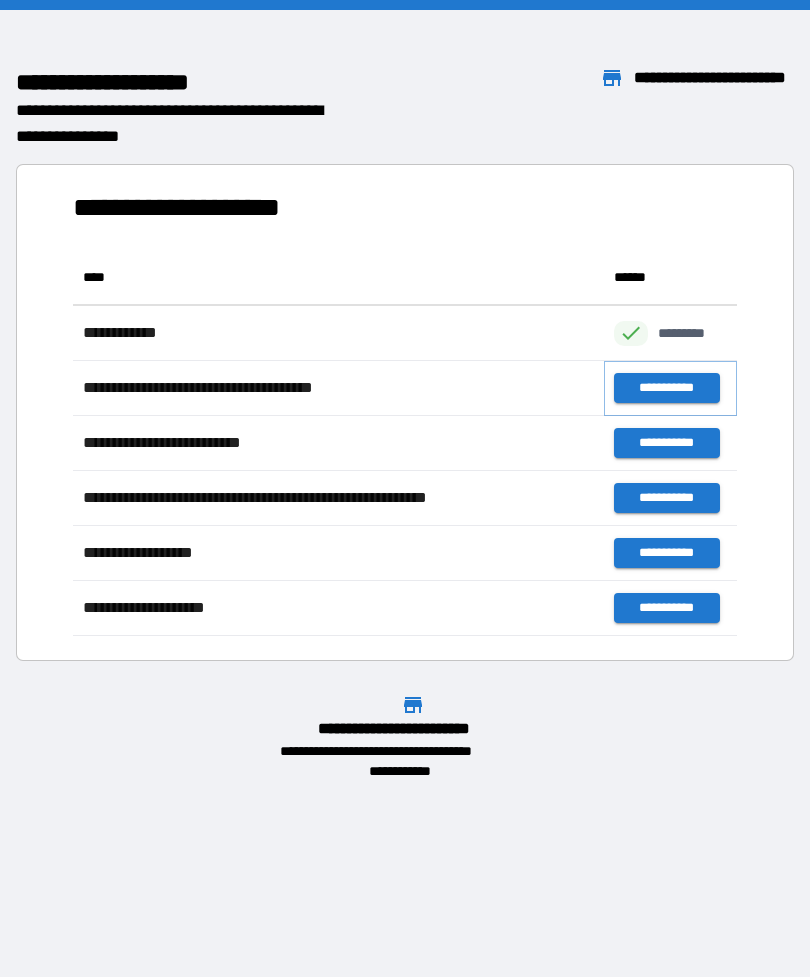 click on "**********" at bounding box center [666, 388] 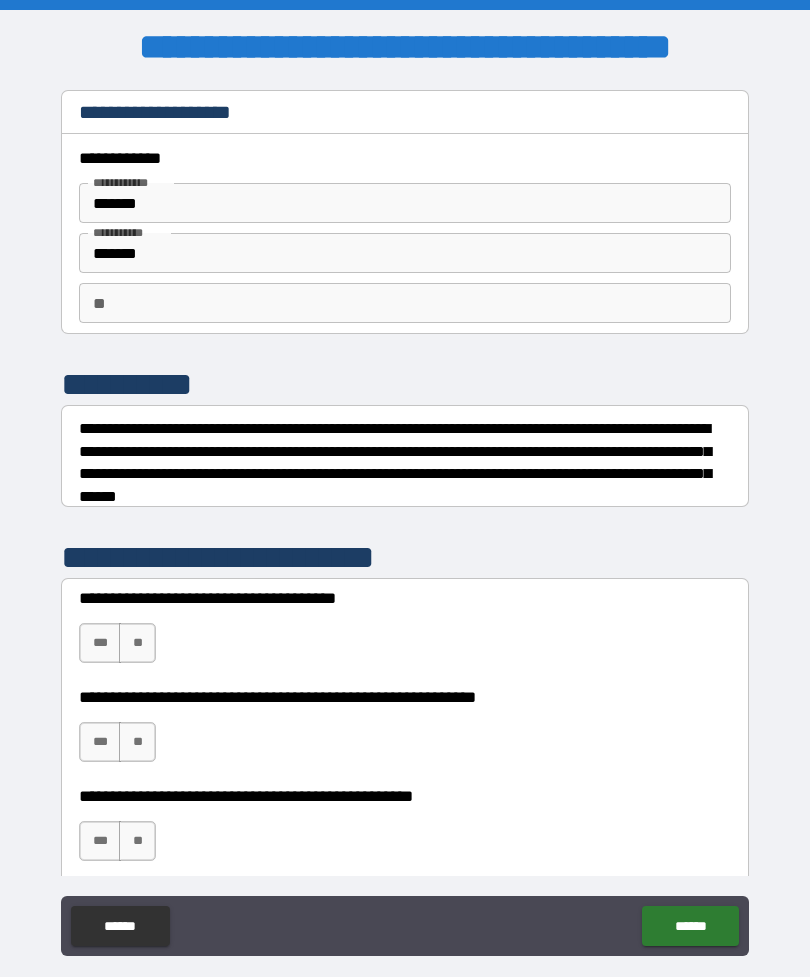 click on "**" at bounding box center (137, 643) 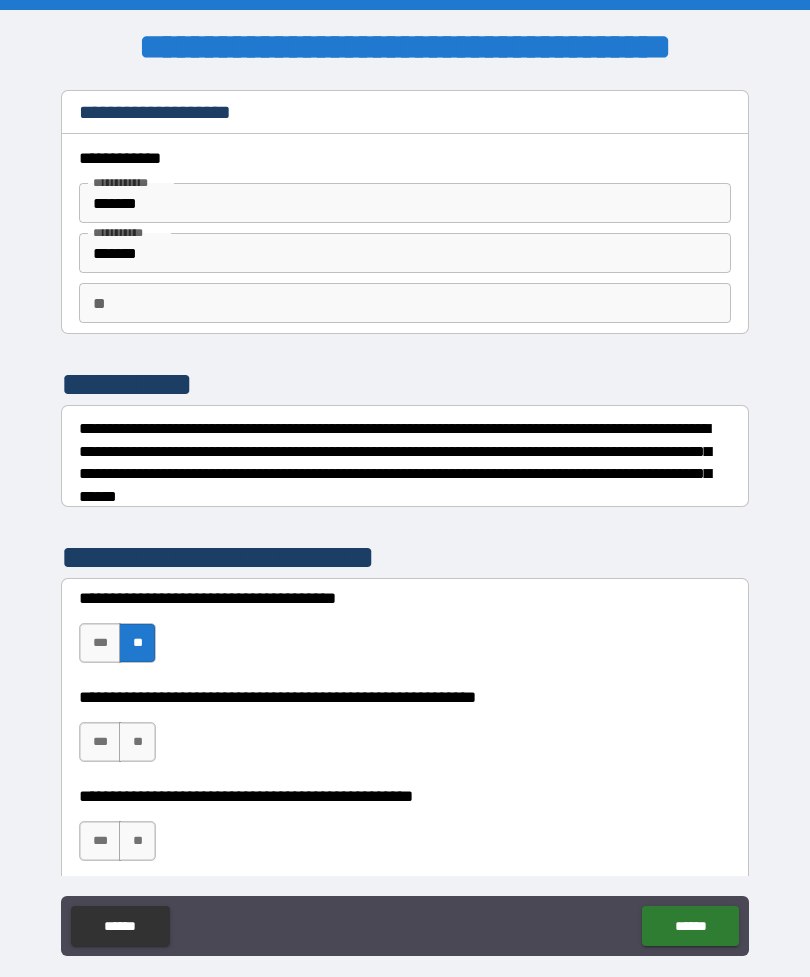 click on "**********" at bounding box center [405, 523] 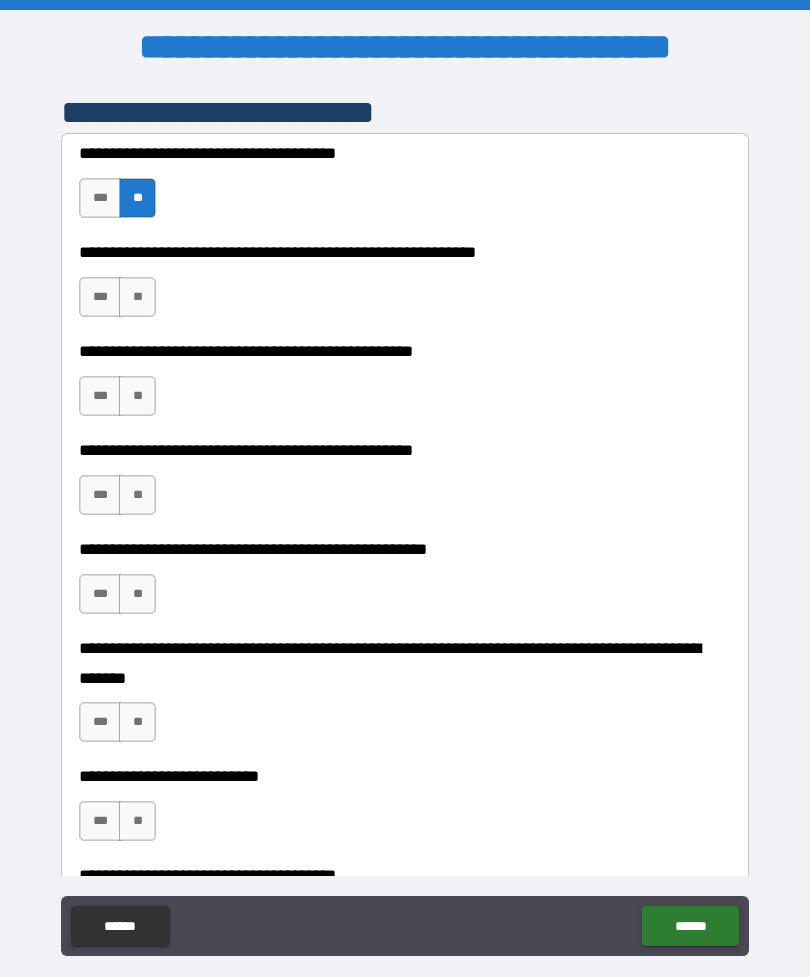 scroll, scrollTop: 446, scrollLeft: 0, axis: vertical 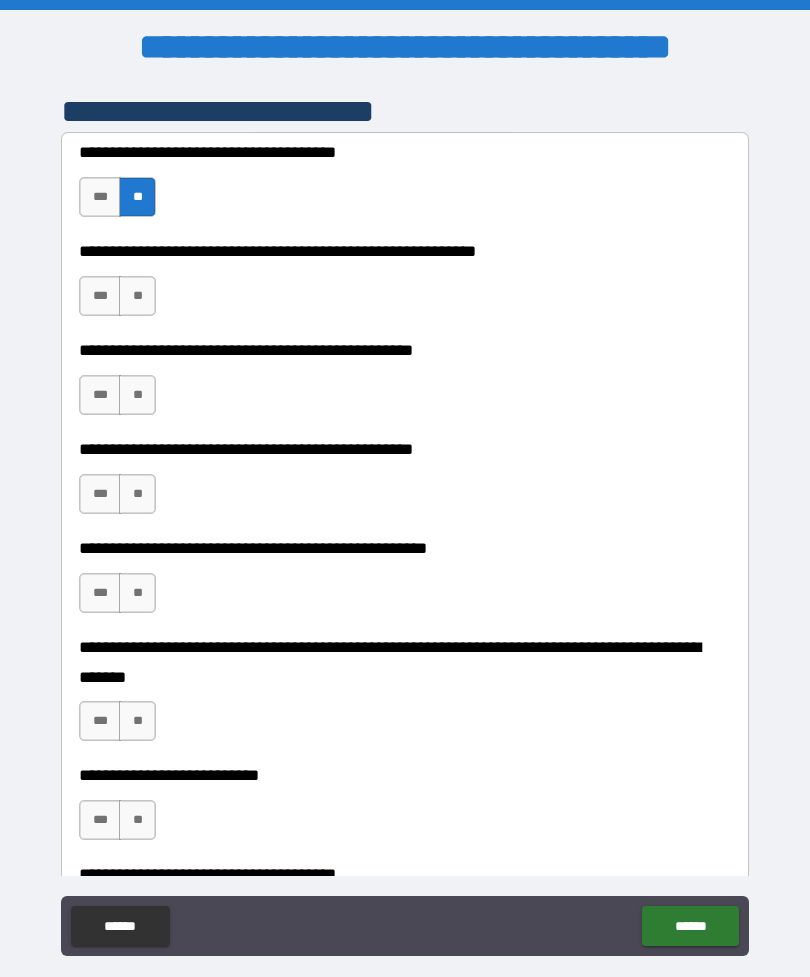 click on "**" at bounding box center (137, 296) 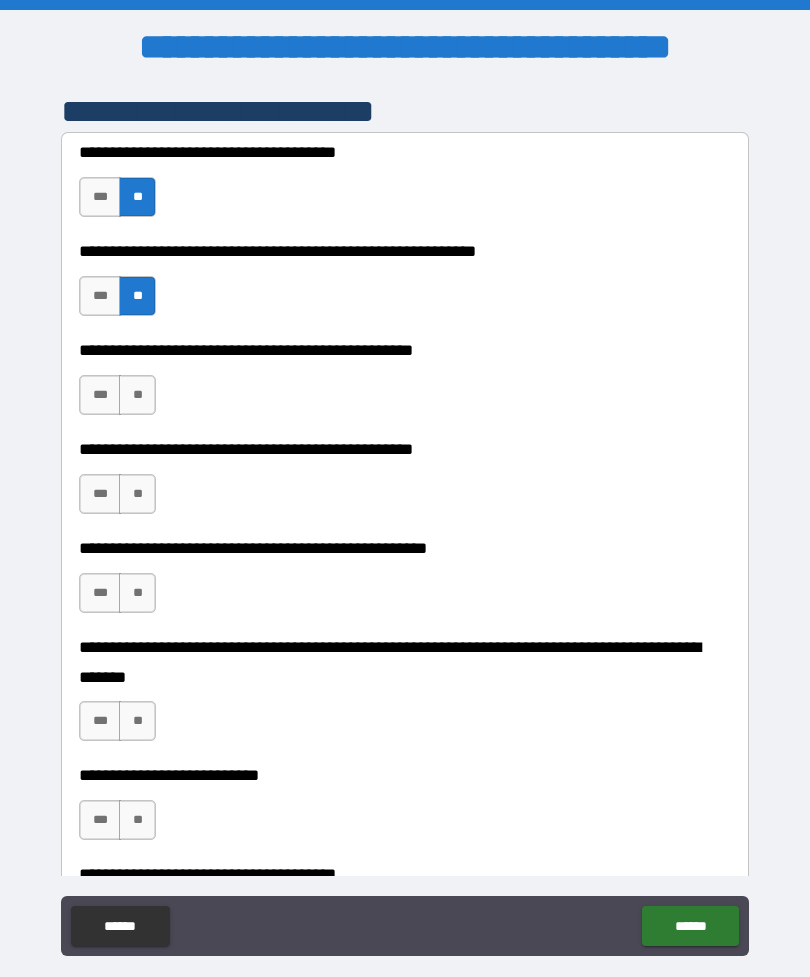 click on "**" at bounding box center (137, 395) 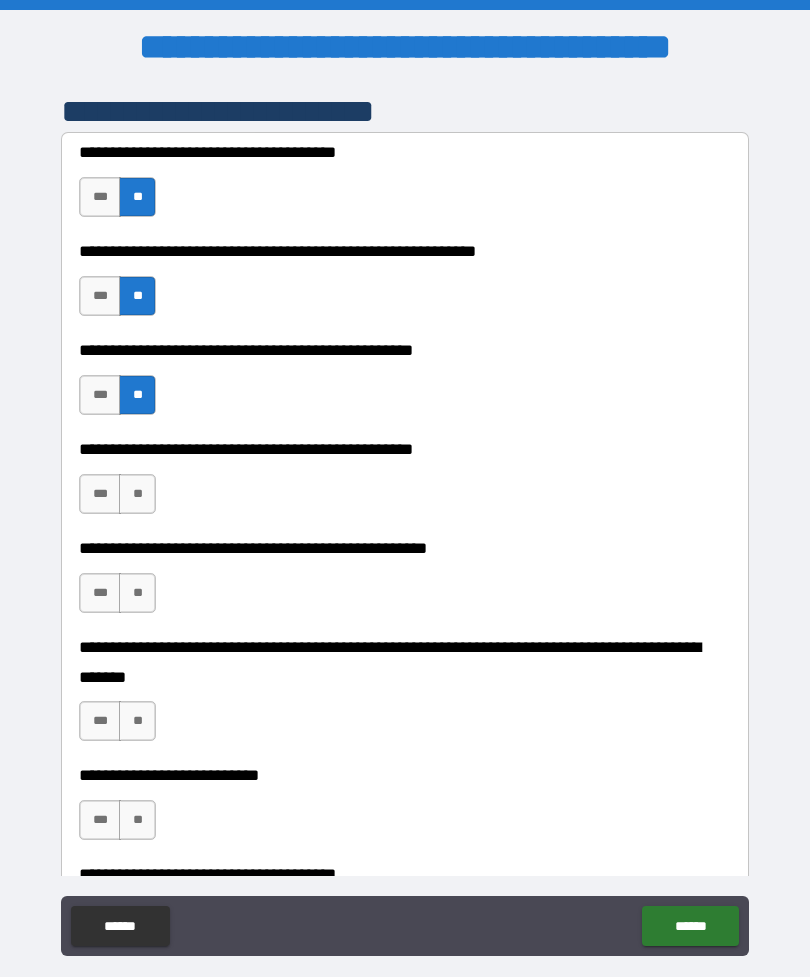 click on "**" at bounding box center (137, 494) 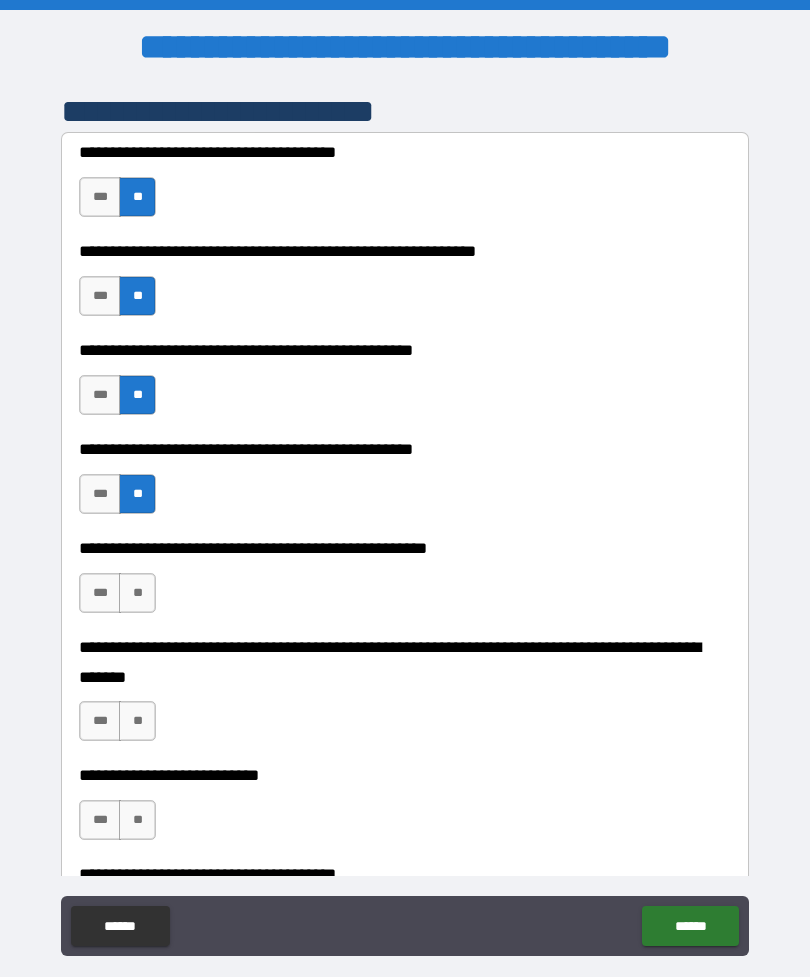 click on "**" at bounding box center [137, 593] 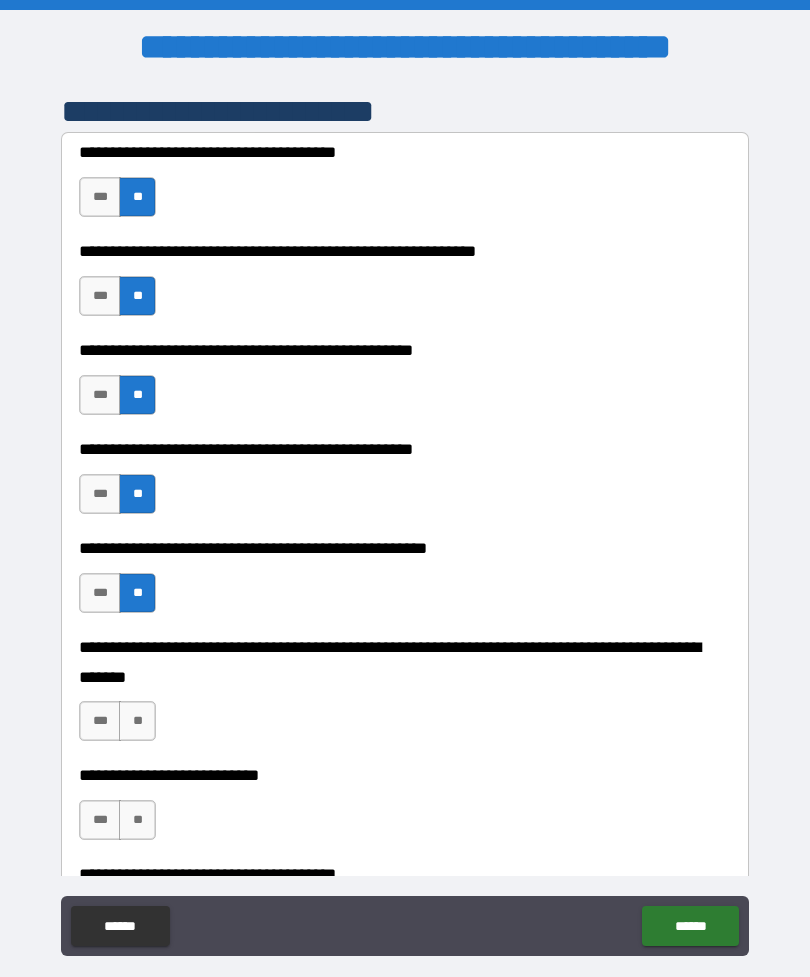 click on "**" at bounding box center (137, 721) 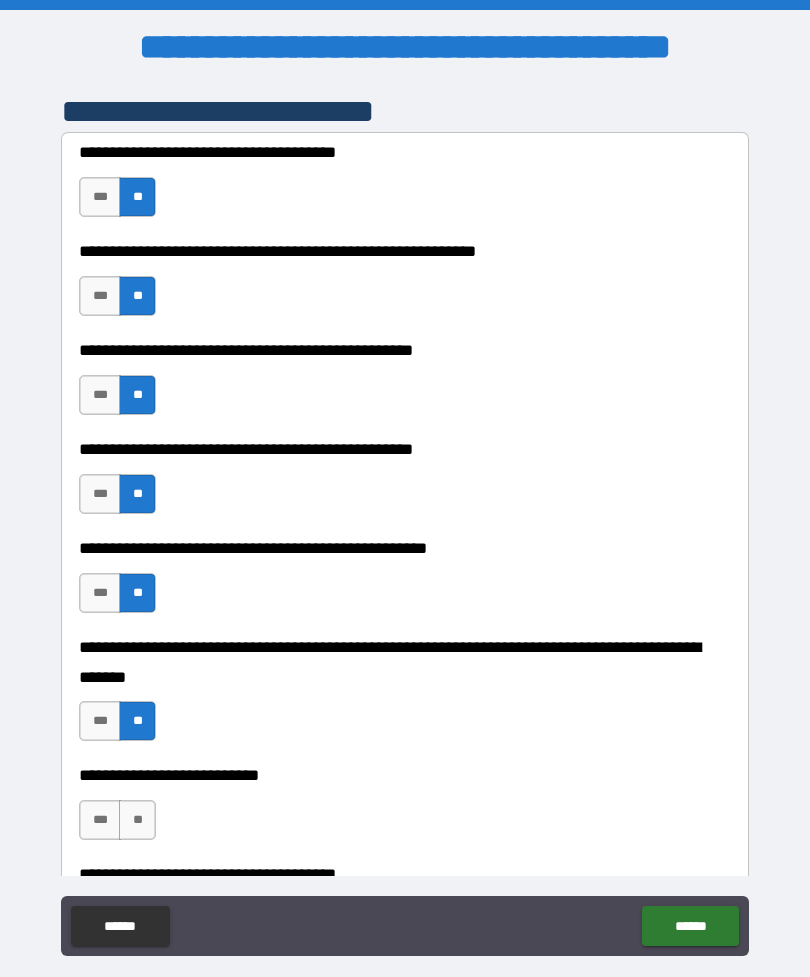 click on "**" at bounding box center (137, 820) 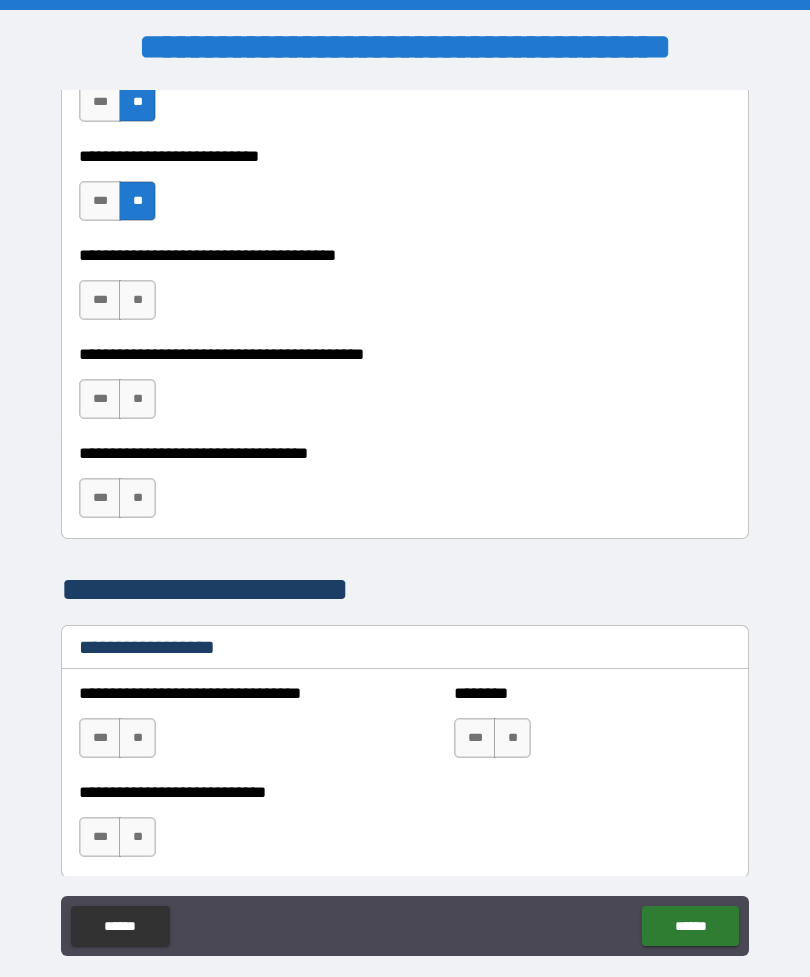 scroll, scrollTop: 1066, scrollLeft: 0, axis: vertical 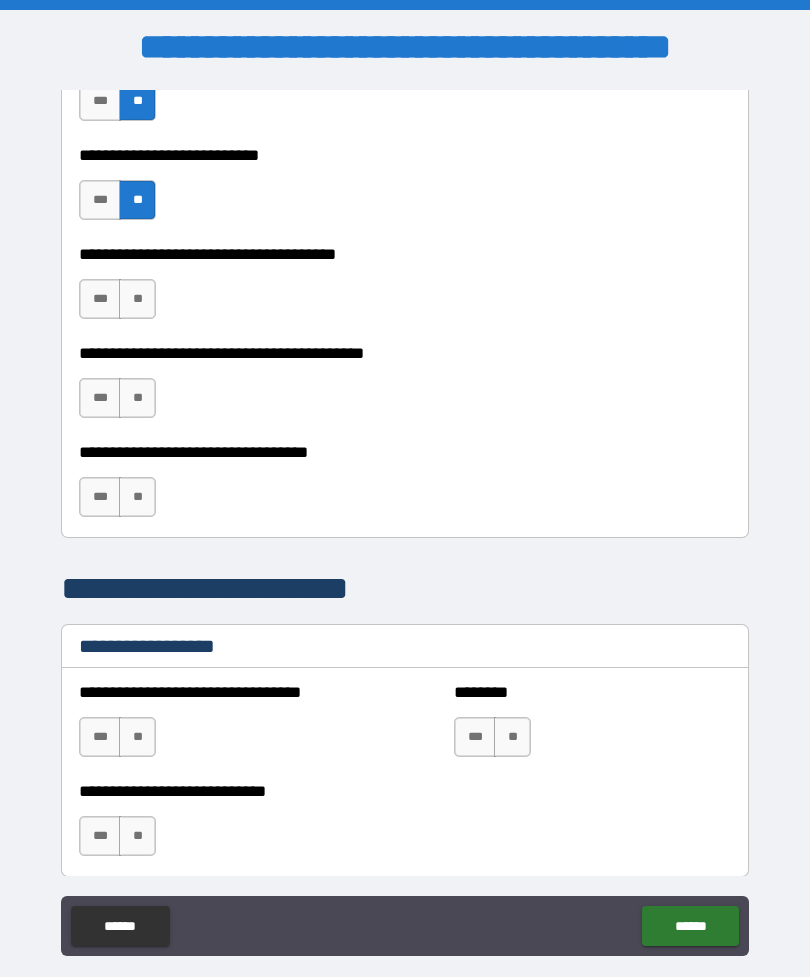 click on "**" at bounding box center [137, 299] 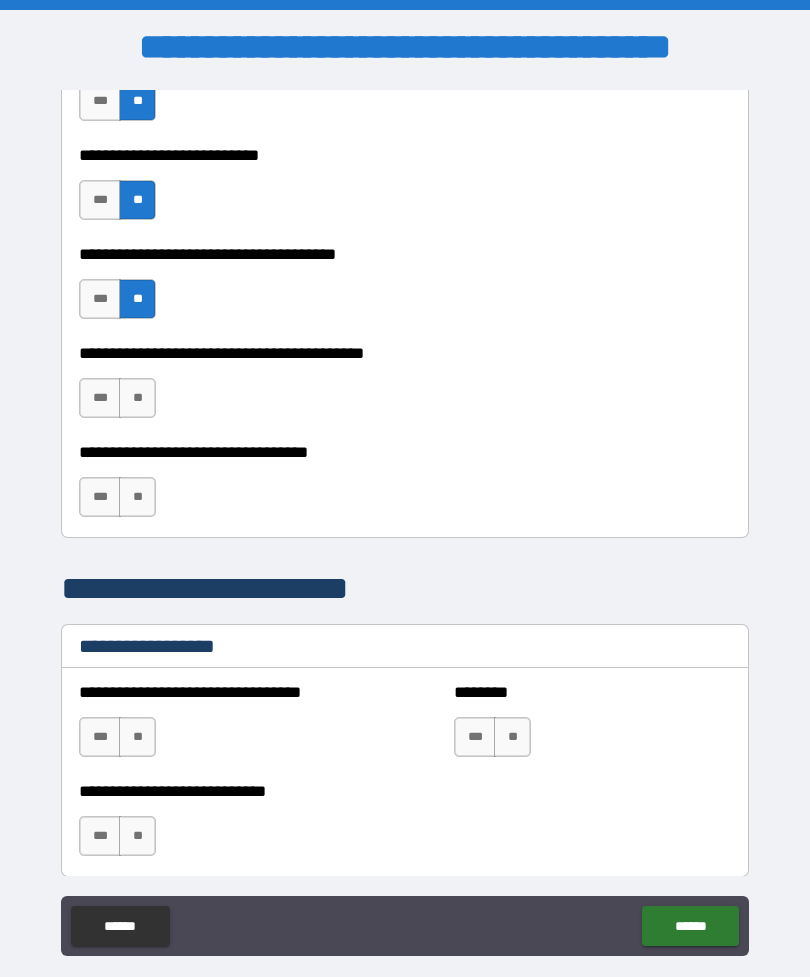 click on "**********" at bounding box center (405, 289) 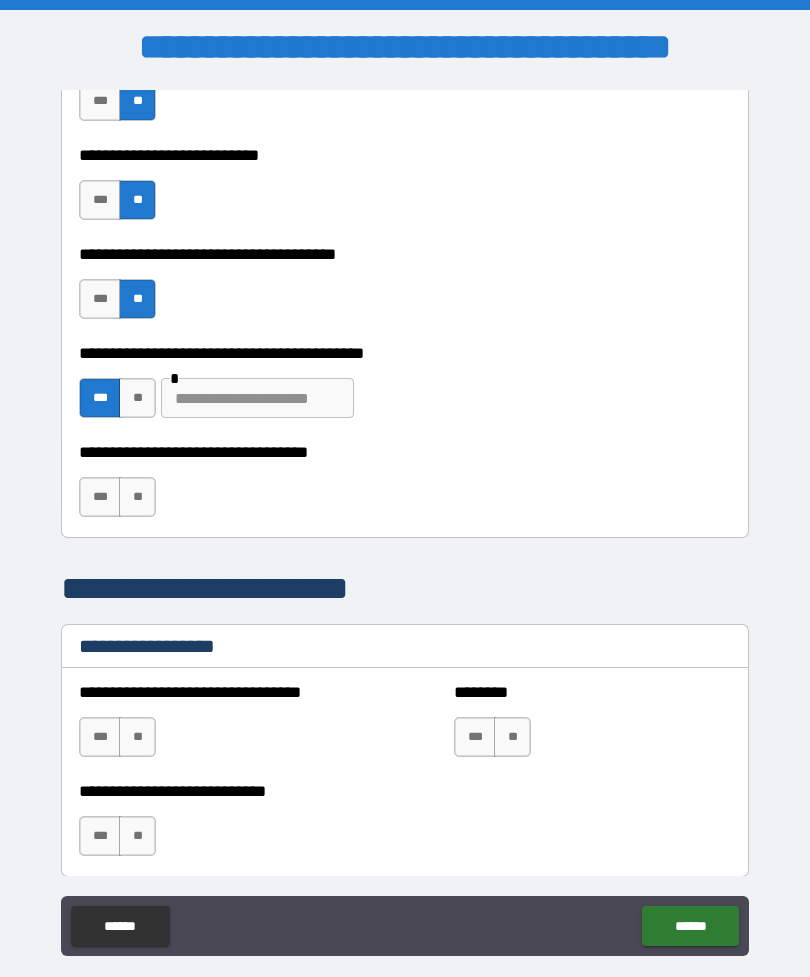 click at bounding box center [257, 398] 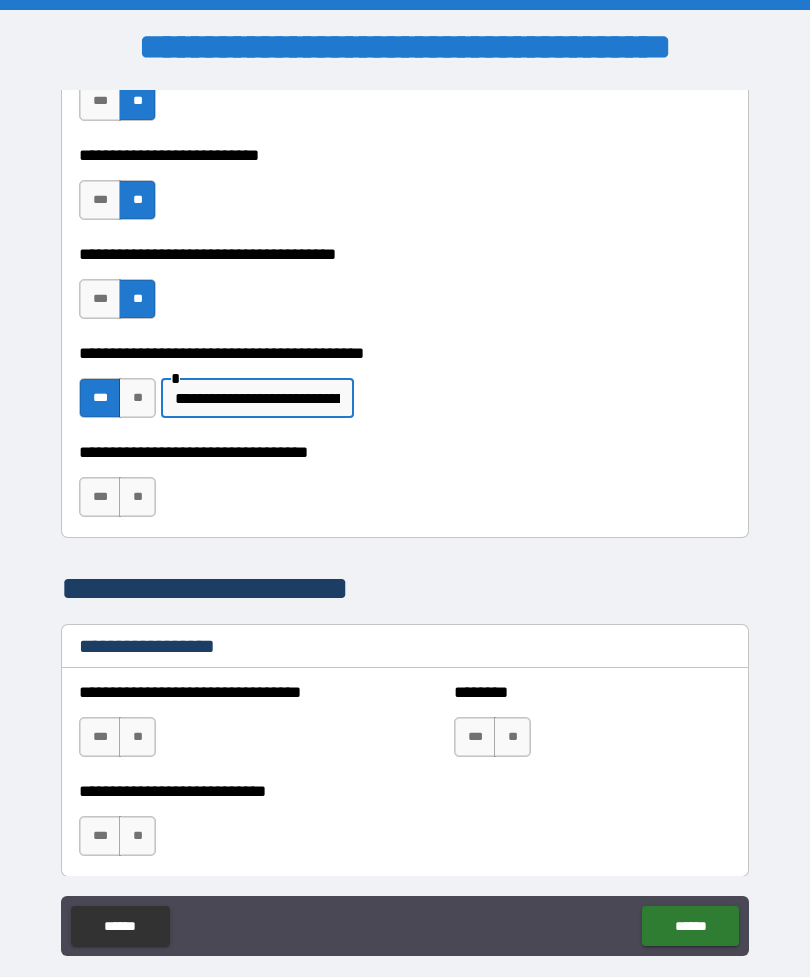 type on "**********" 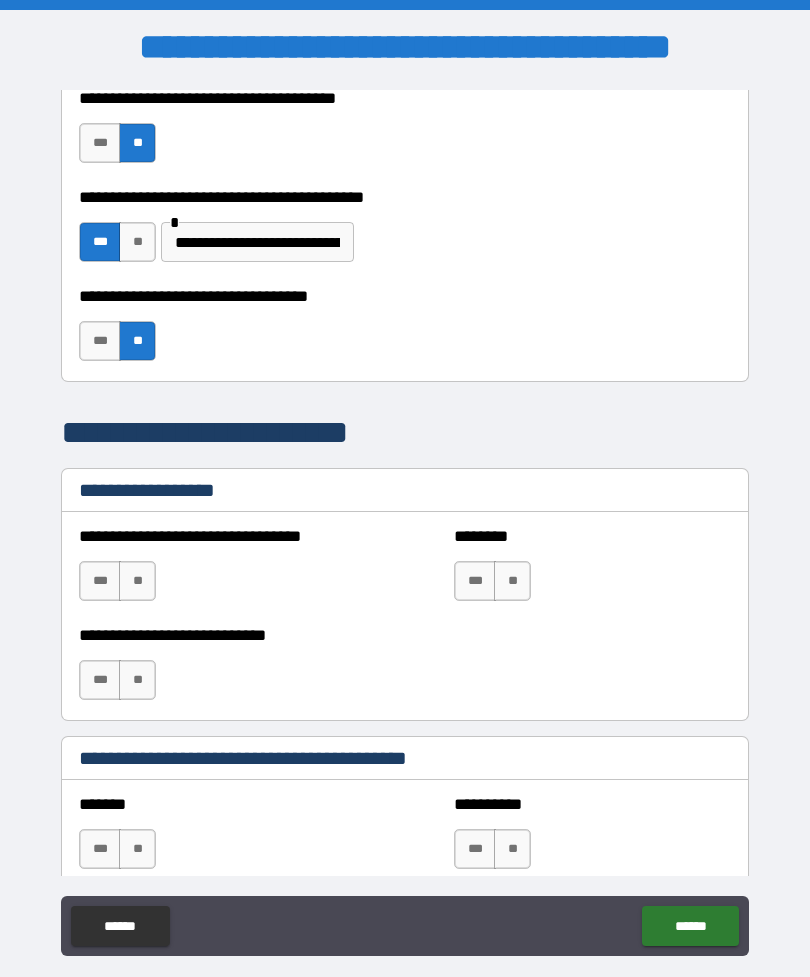 scroll, scrollTop: 1223, scrollLeft: 0, axis: vertical 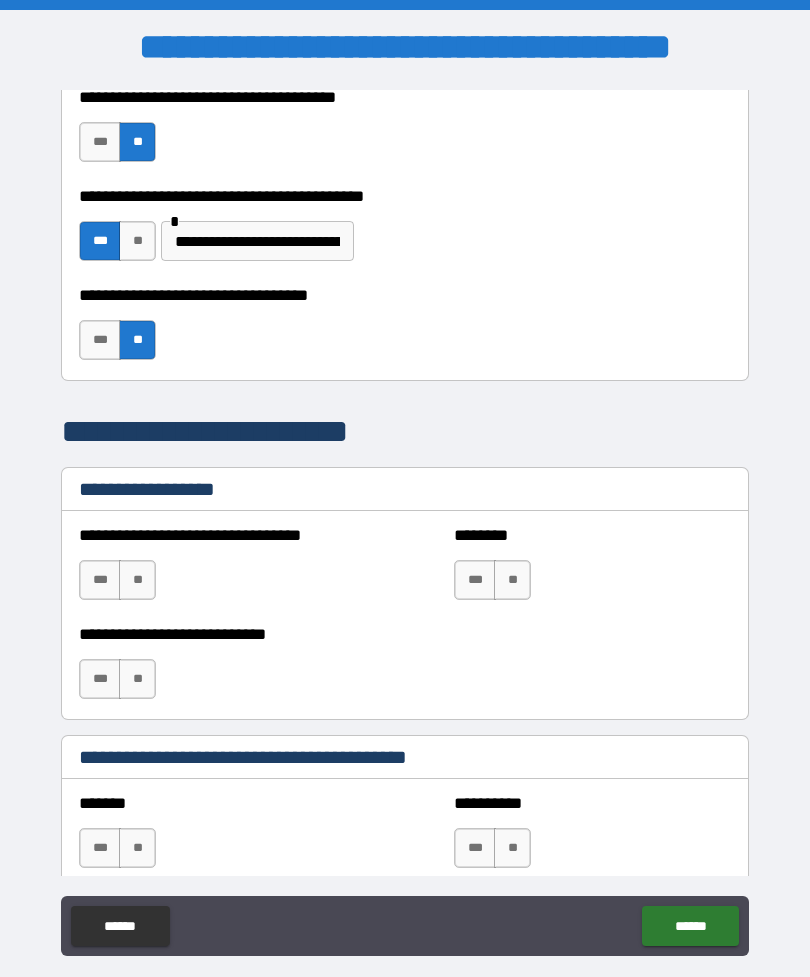 click on "**" at bounding box center [137, 580] 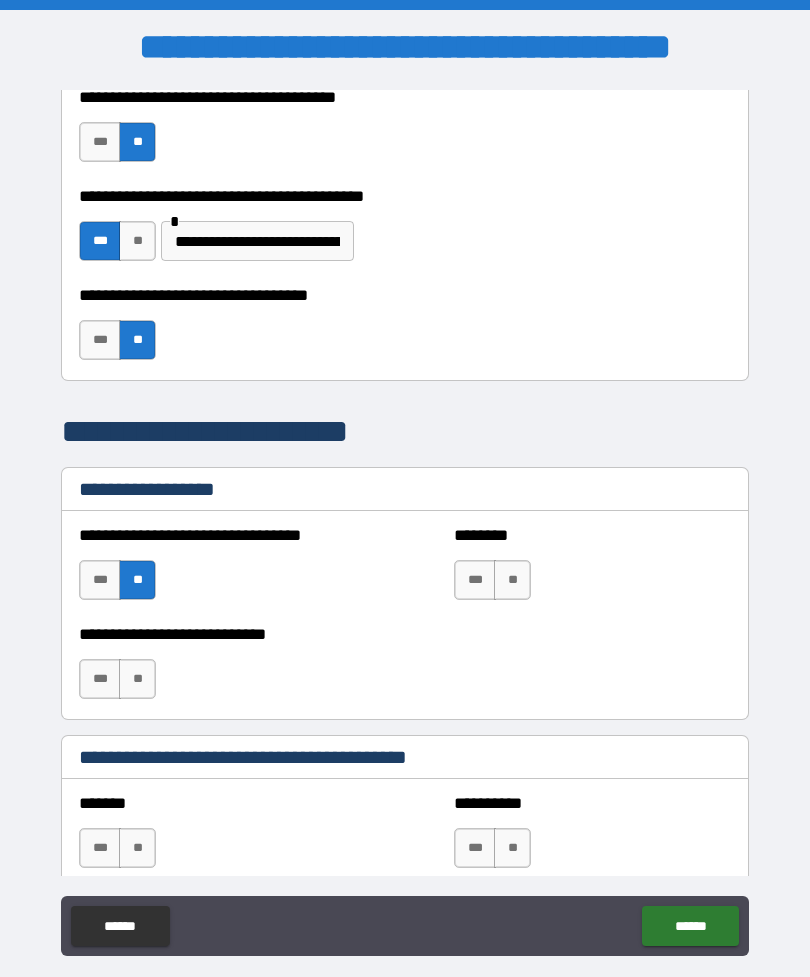 click on "**" at bounding box center (137, 679) 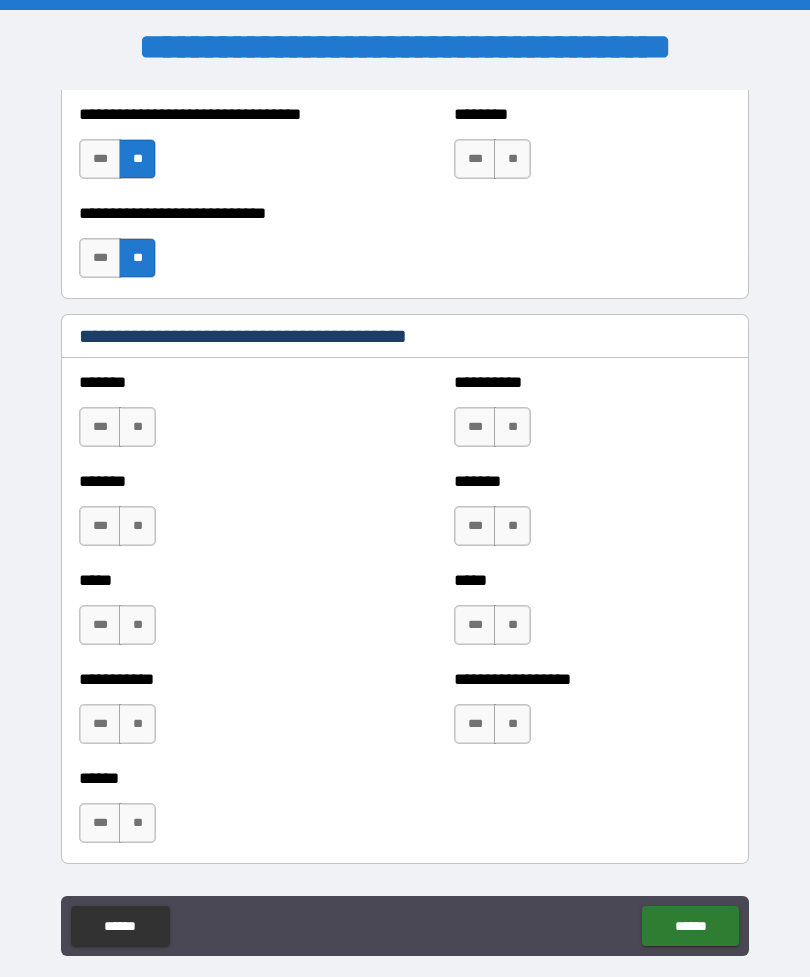 scroll, scrollTop: 1646, scrollLeft: 0, axis: vertical 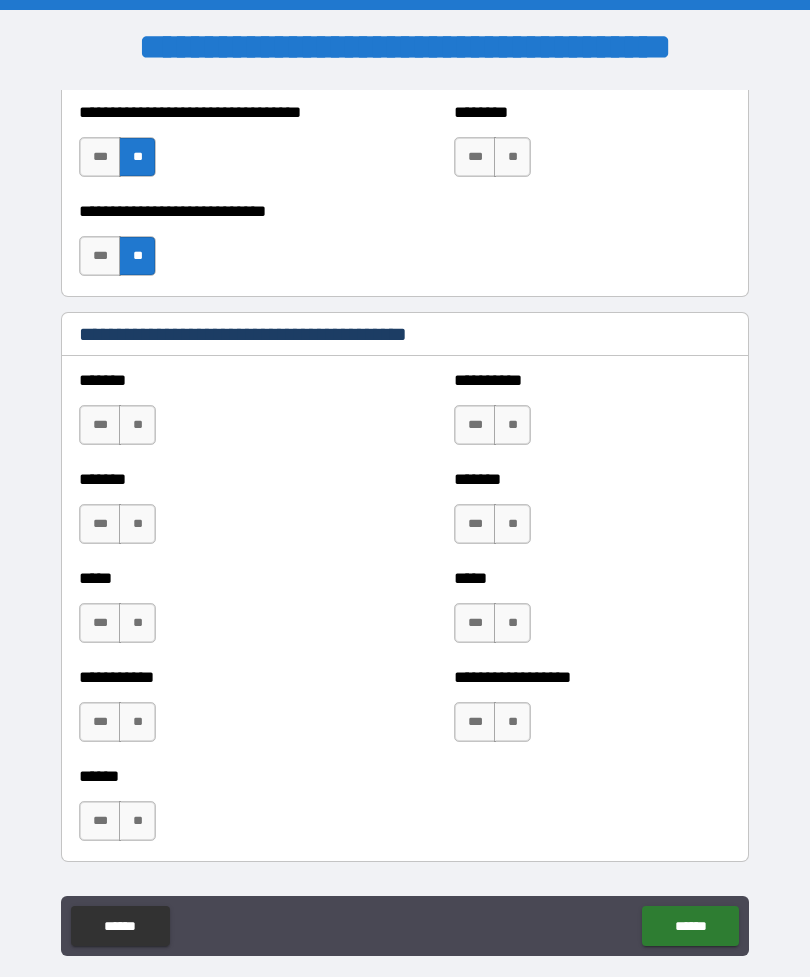 click on "**" at bounding box center [137, 425] 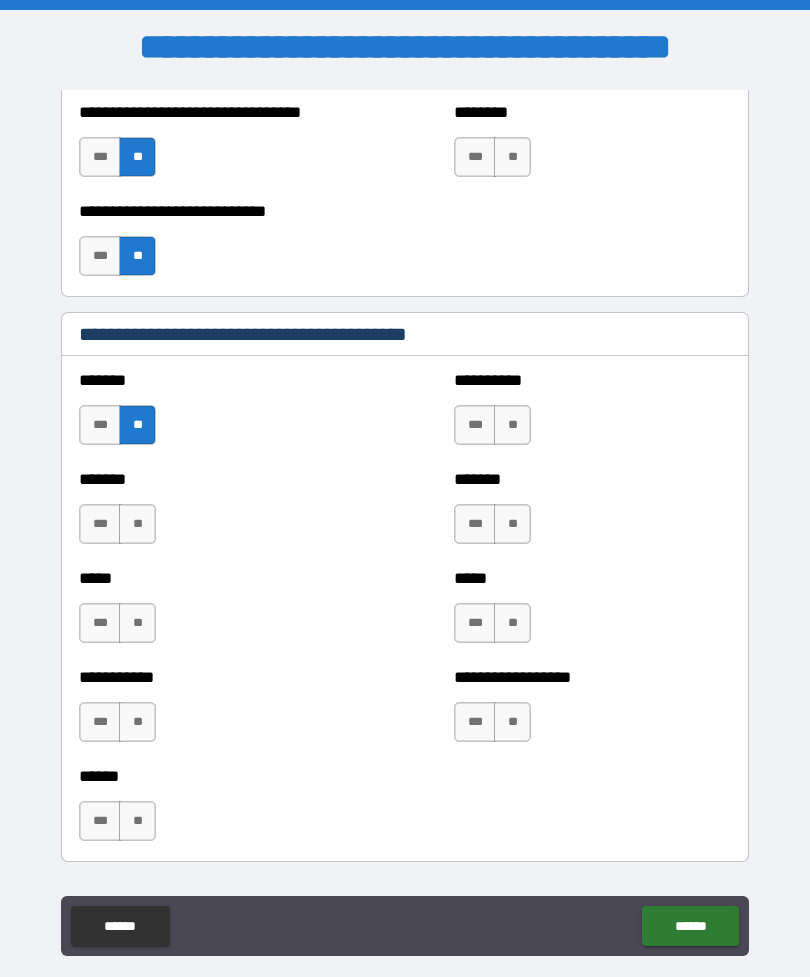 click on "**" at bounding box center [137, 425] 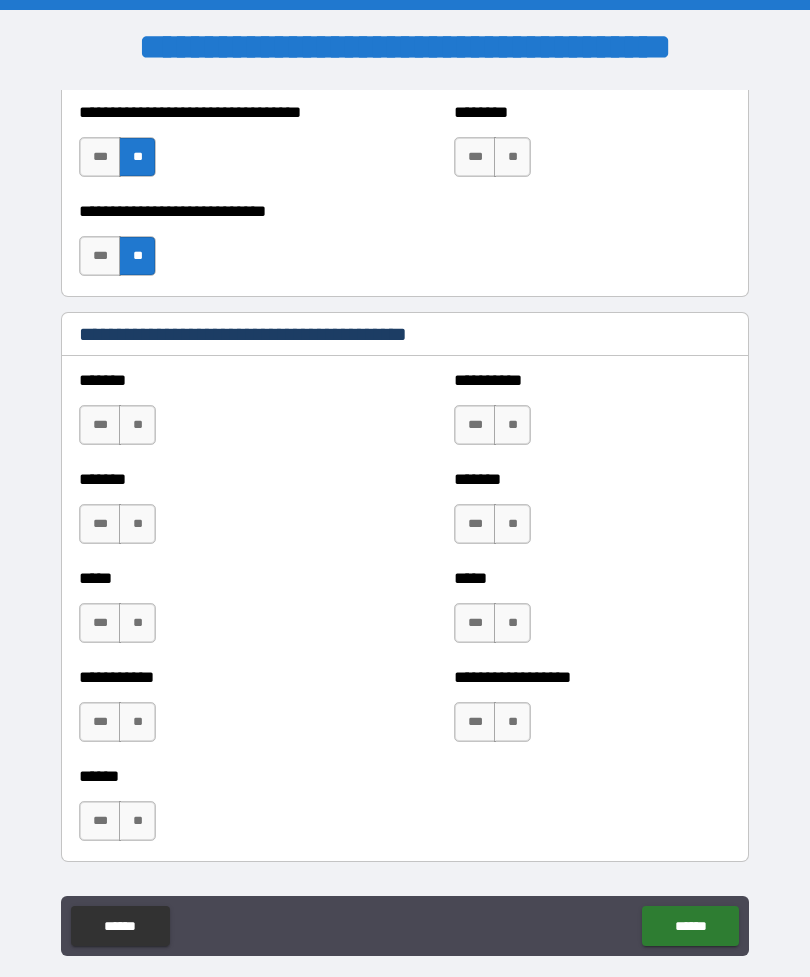 click on "**" at bounding box center [137, 425] 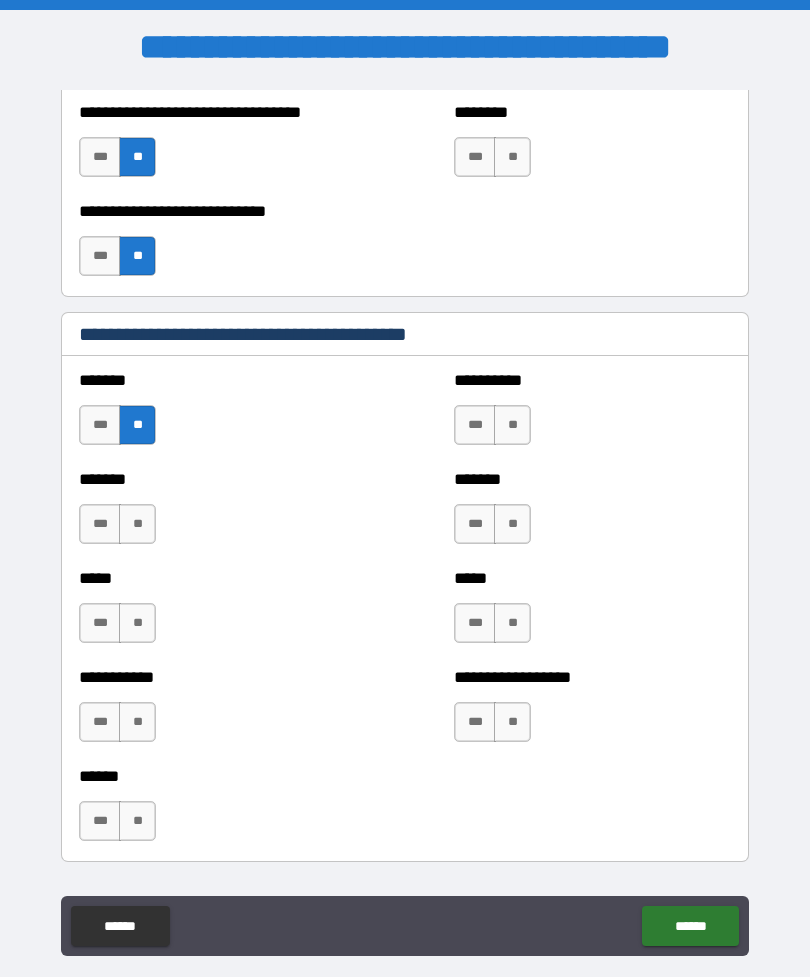 click on "**" at bounding box center [137, 524] 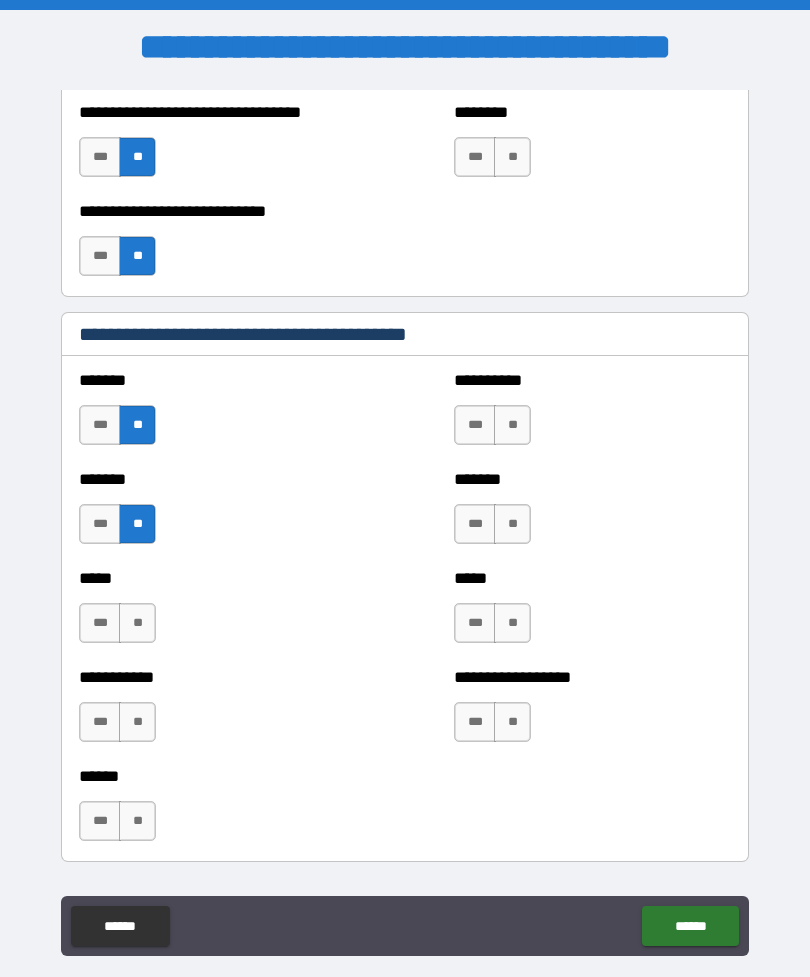 click on "**" at bounding box center [137, 623] 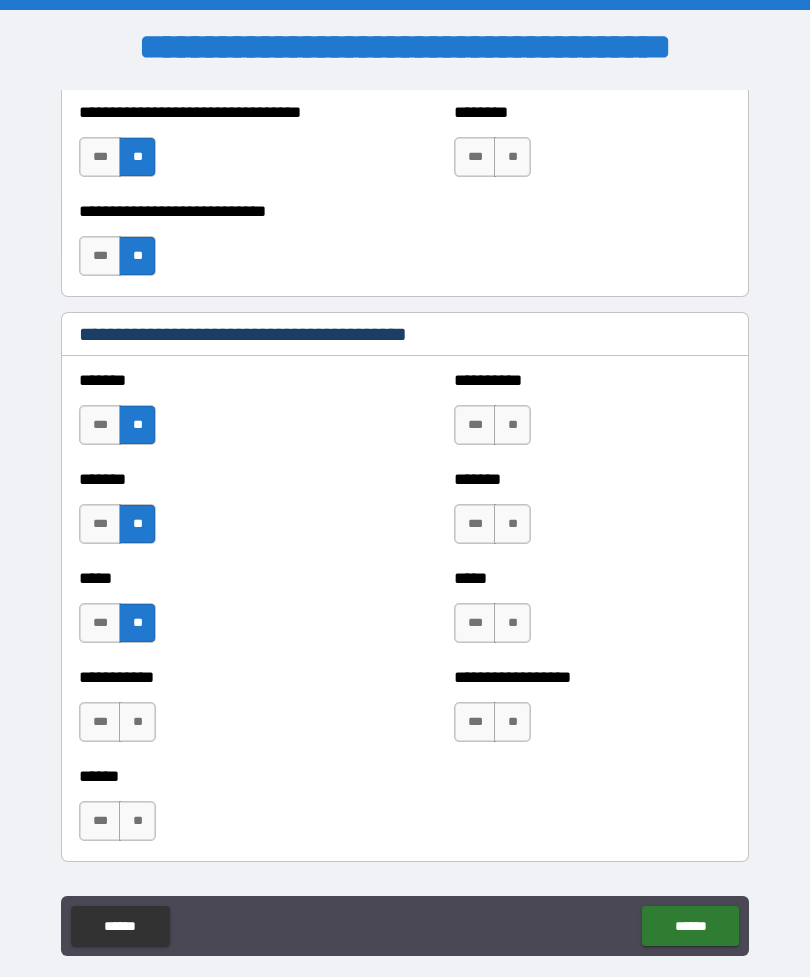 click on "**" at bounding box center (137, 722) 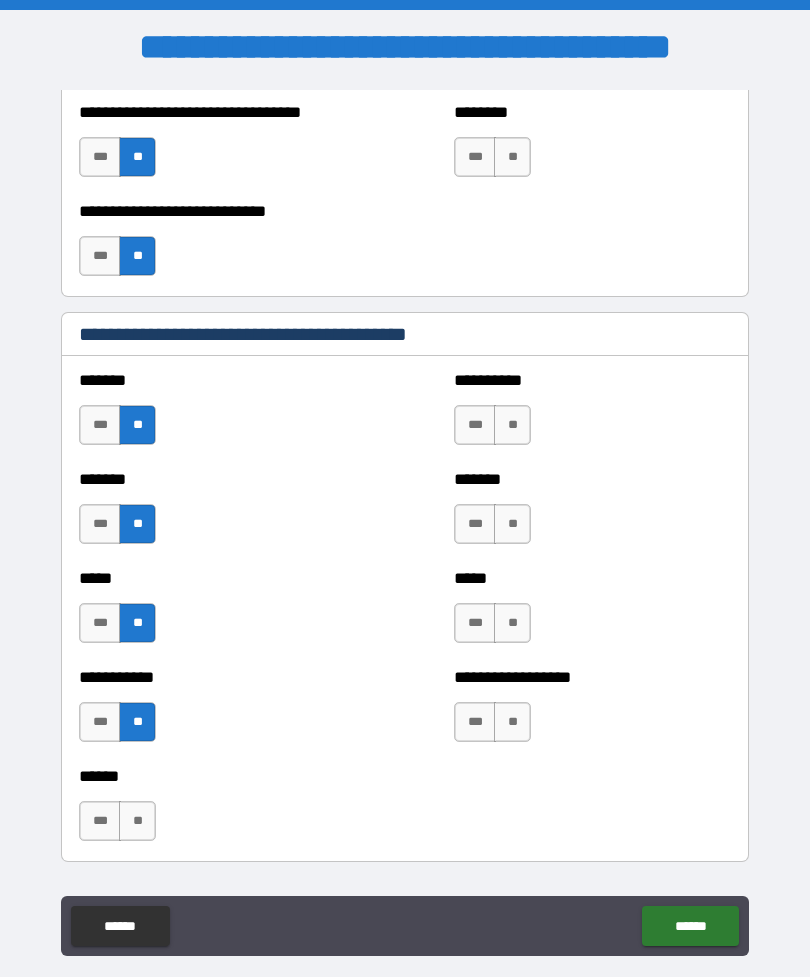 click on "**" at bounding box center (512, 425) 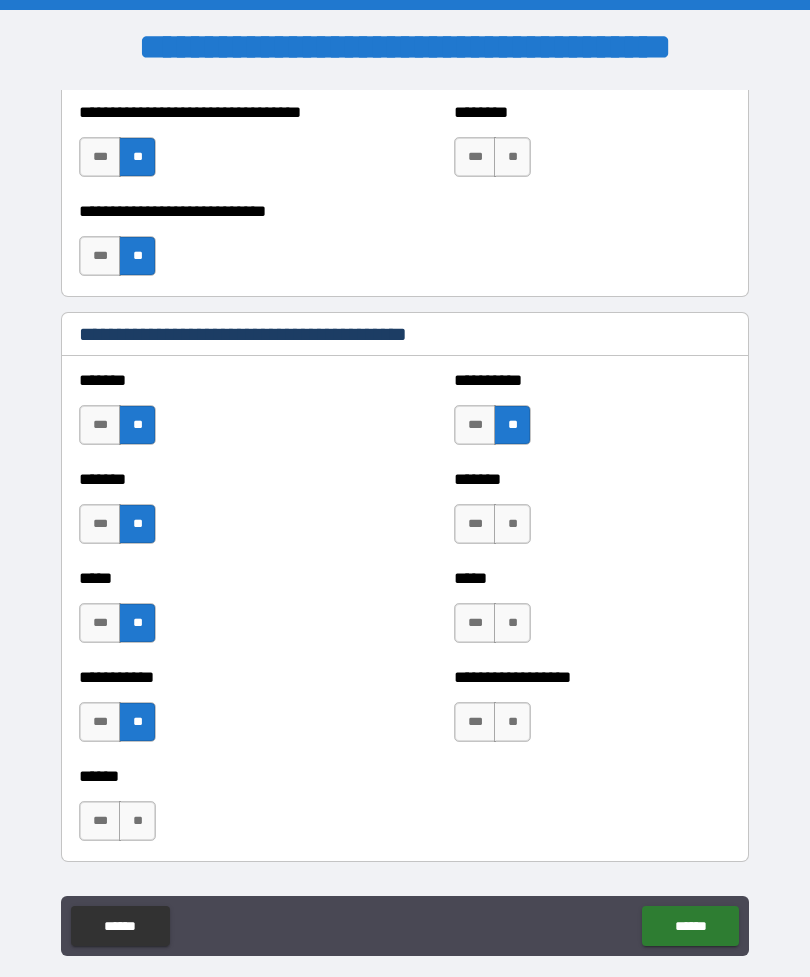 click on "**" at bounding box center (512, 524) 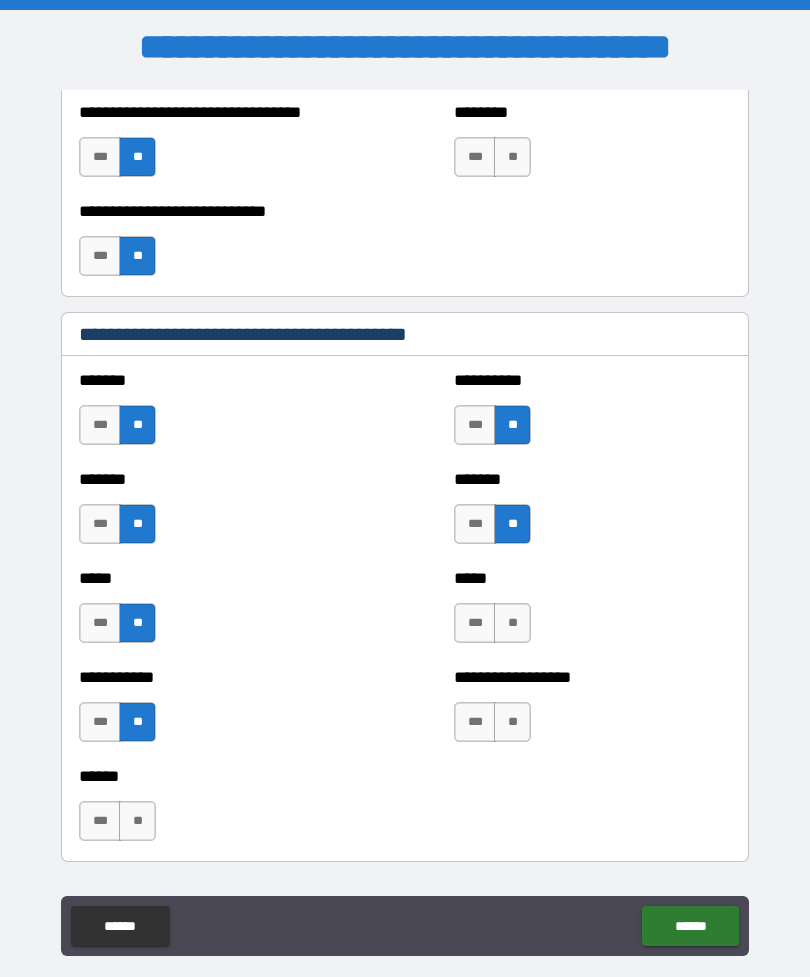 click on "**" at bounding box center (512, 623) 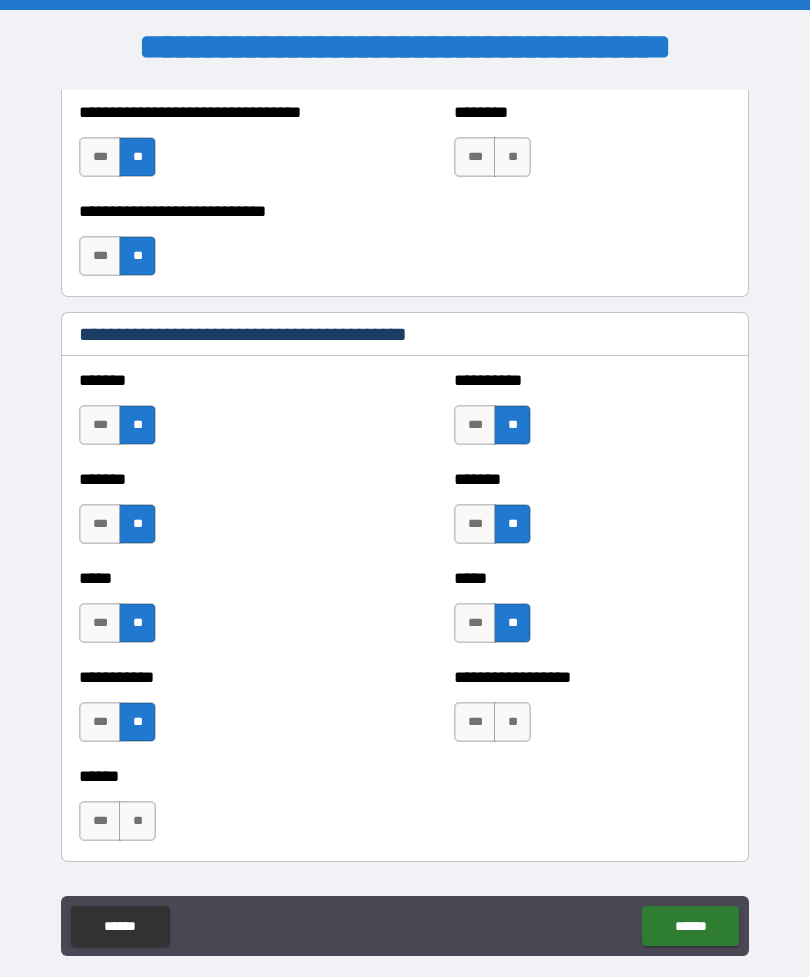 click on "**" at bounding box center [512, 722] 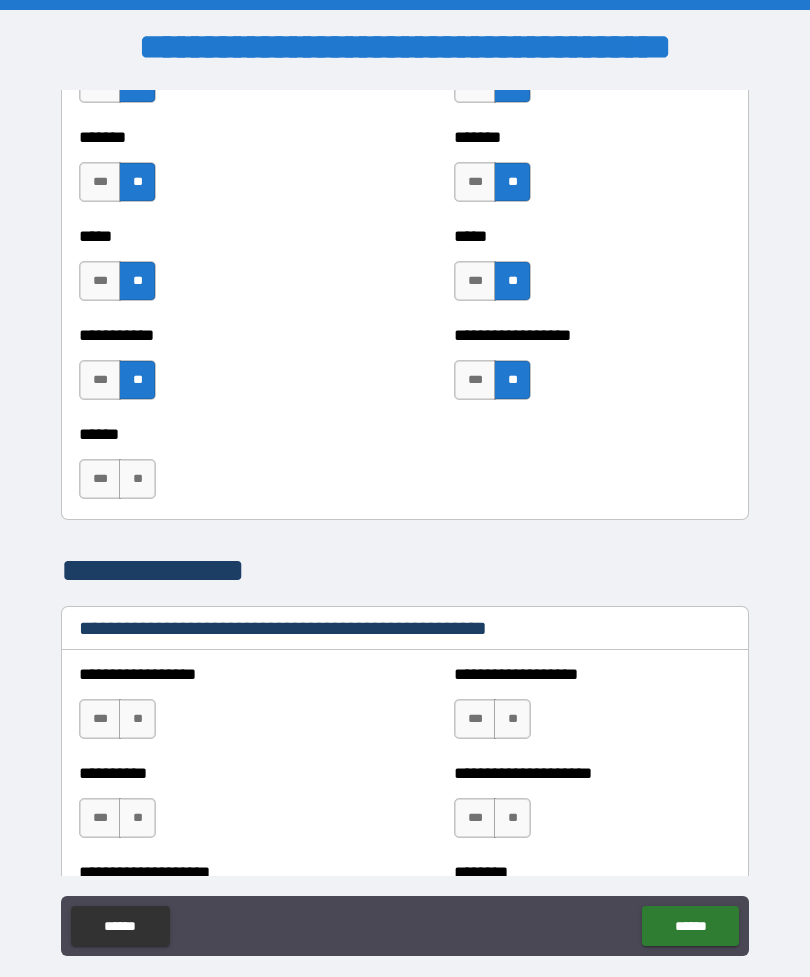 scroll, scrollTop: 2000, scrollLeft: 0, axis: vertical 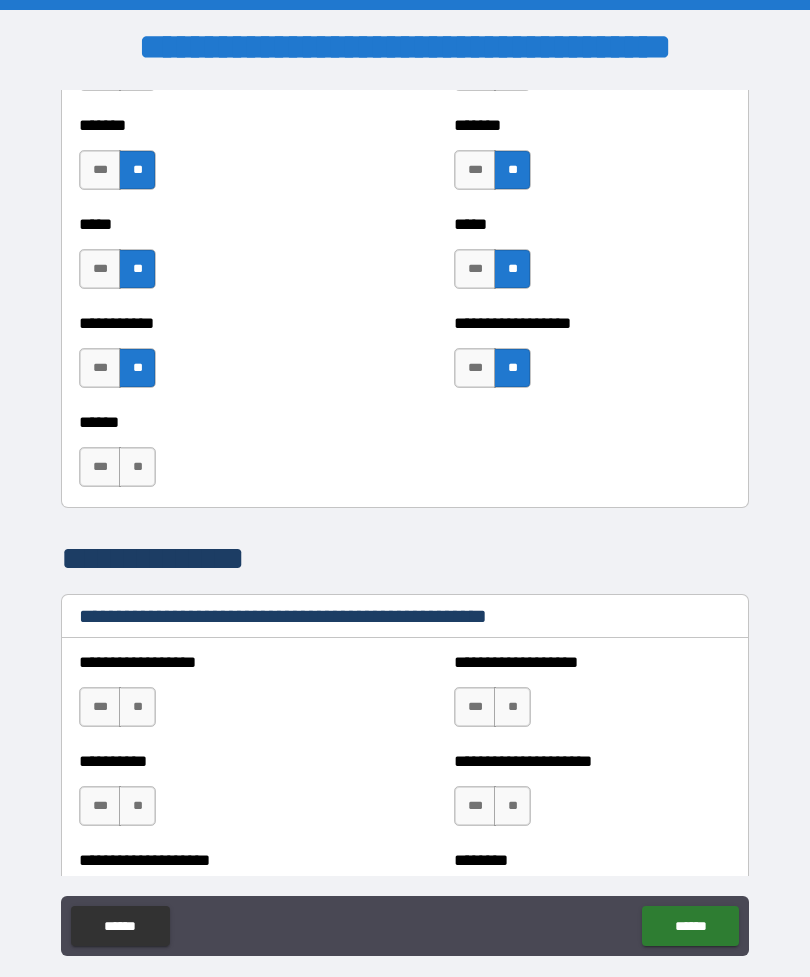 click on "****** *** **" at bounding box center [405, 457] 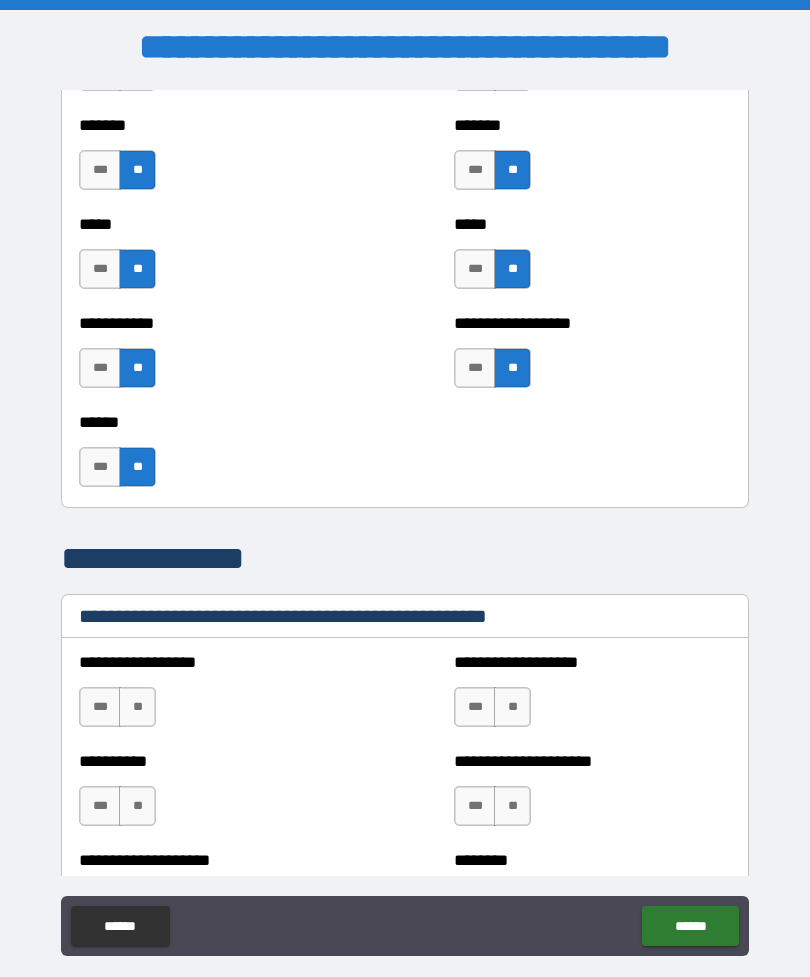 click on "**" at bounding box center (137, 707) 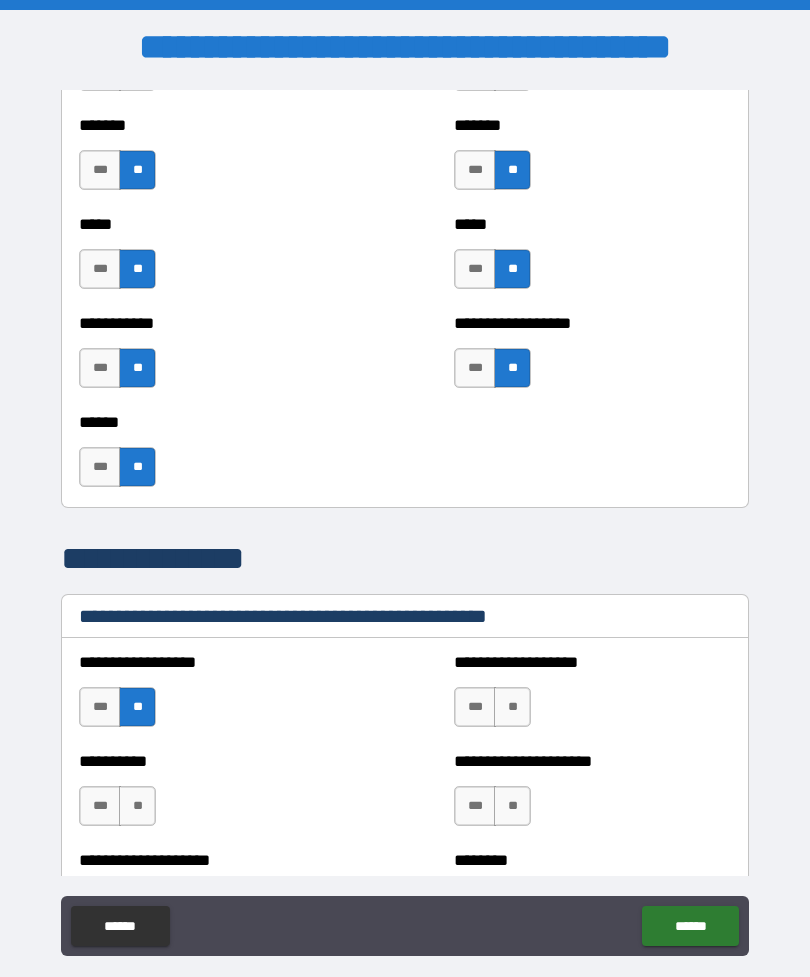 click on "**" at bounding box center (137, 806) 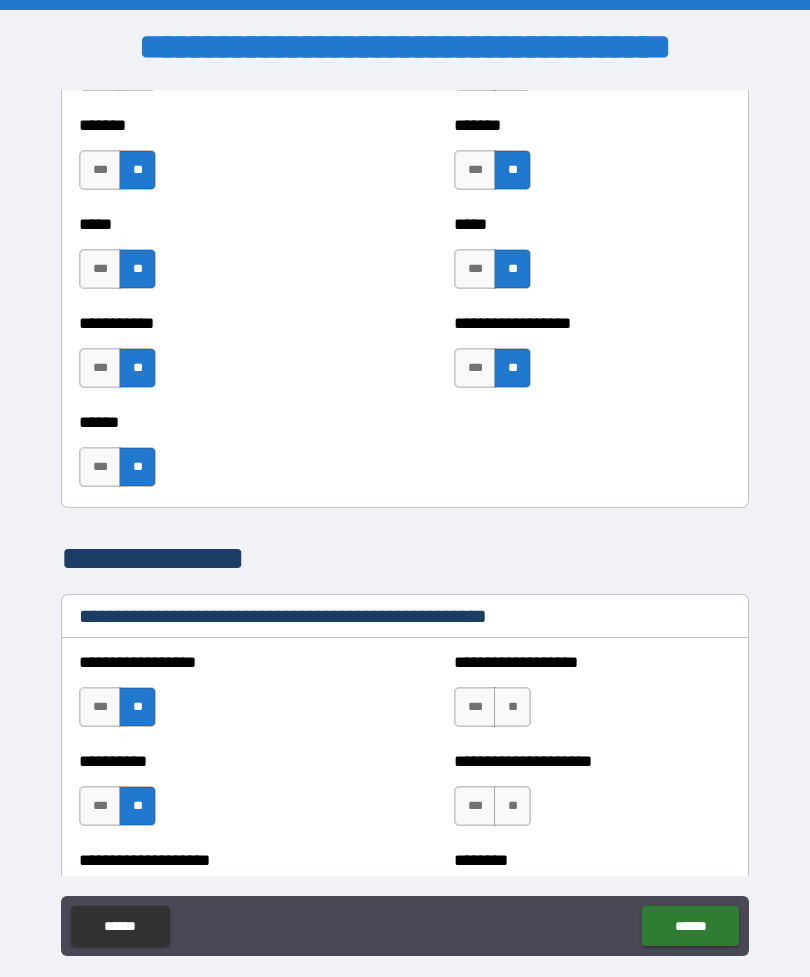 click on "**" at bounding box center (512, 707) 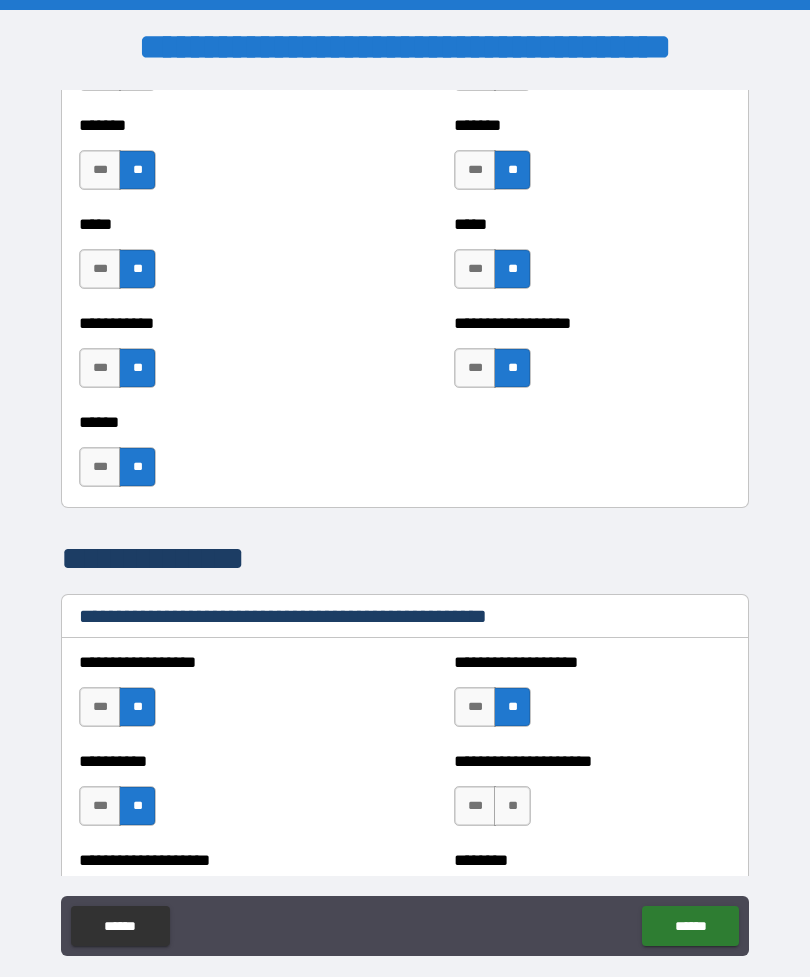 click on "**" at bounding box center (512, 806) 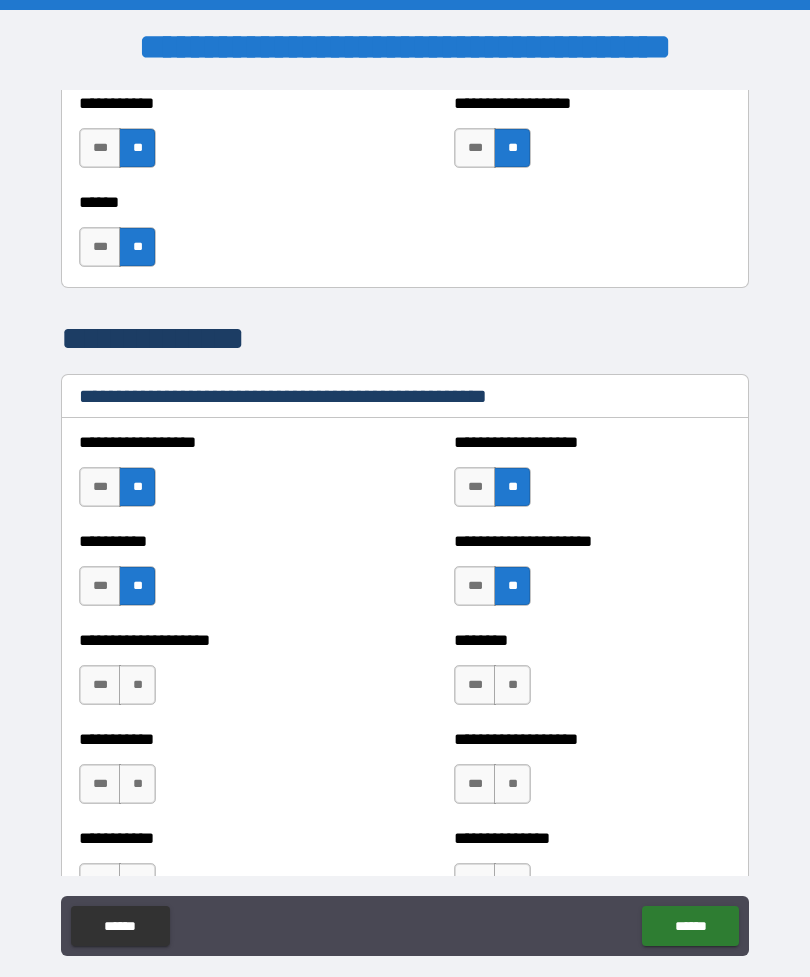 scroll, scrollTop: 2222, scrollLeft: 0, axis: vertical 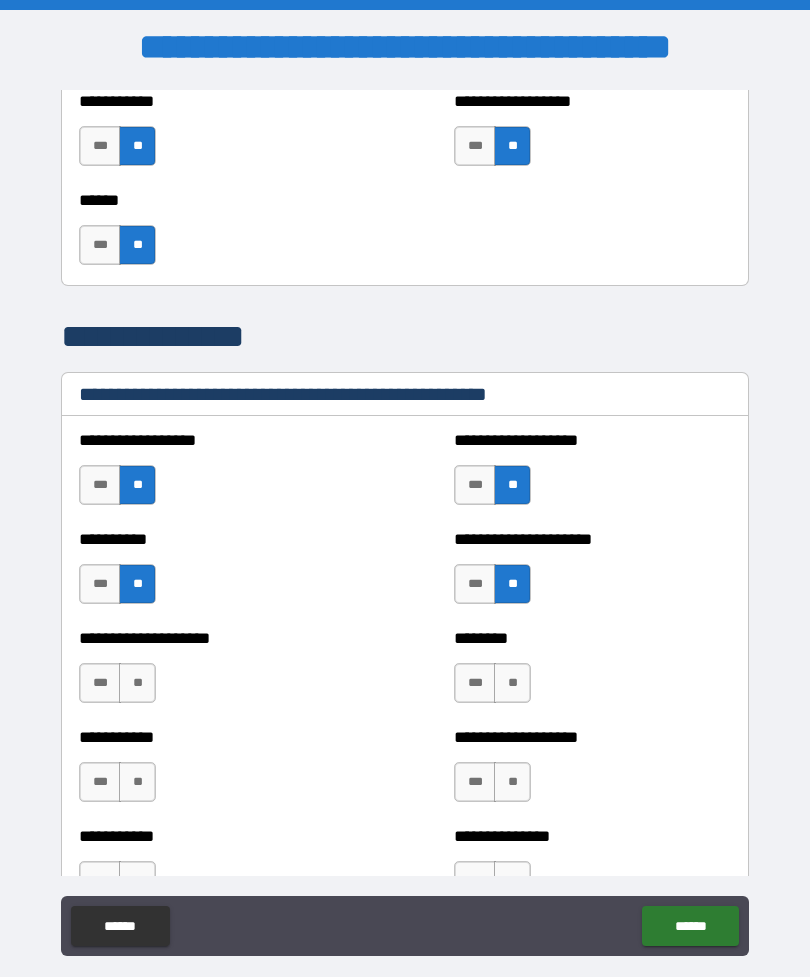 click on "**" at bounding box center [137, 683] 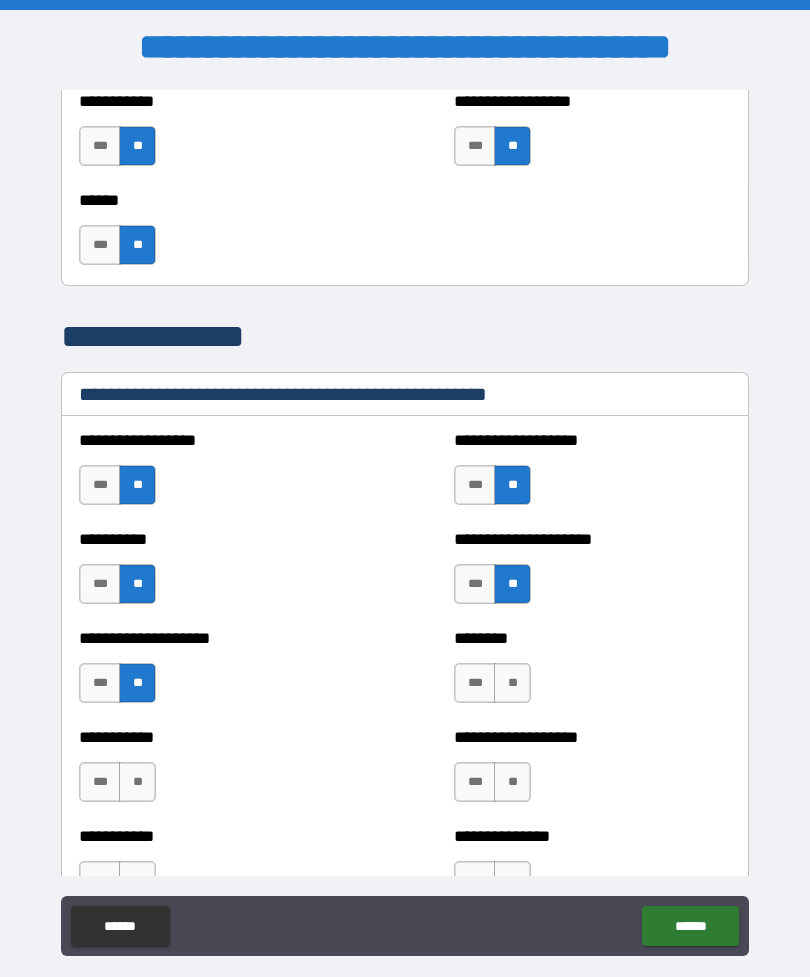 click on "**" at bounding box center [512, 683] 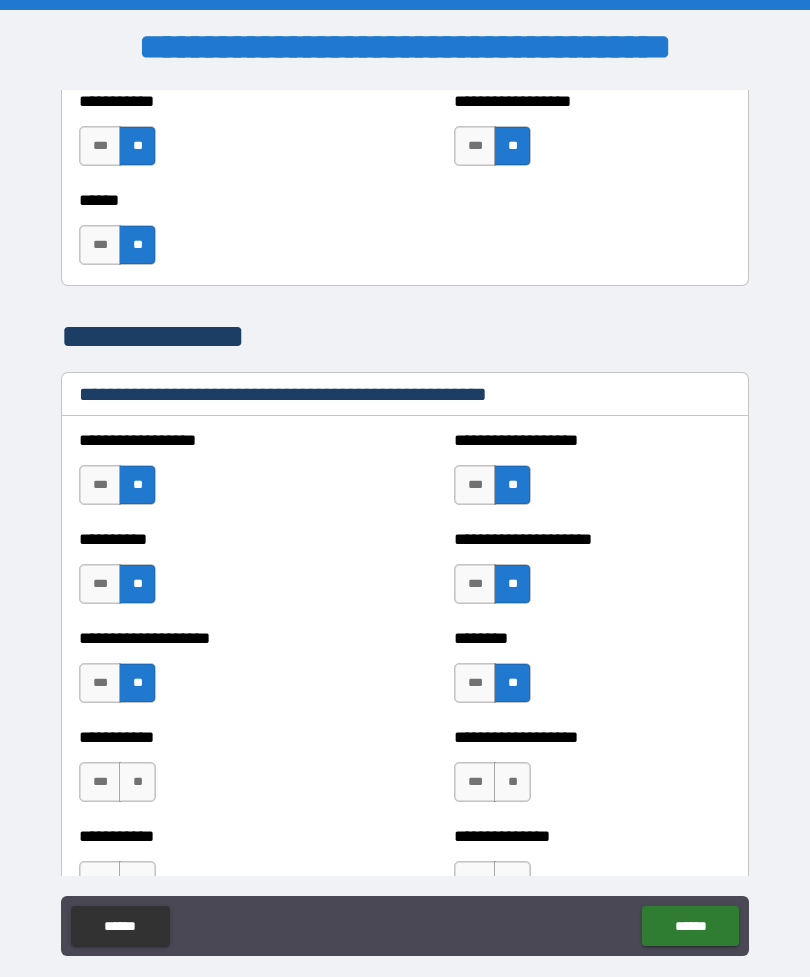 click on "**" at bounding box center [137, 782] 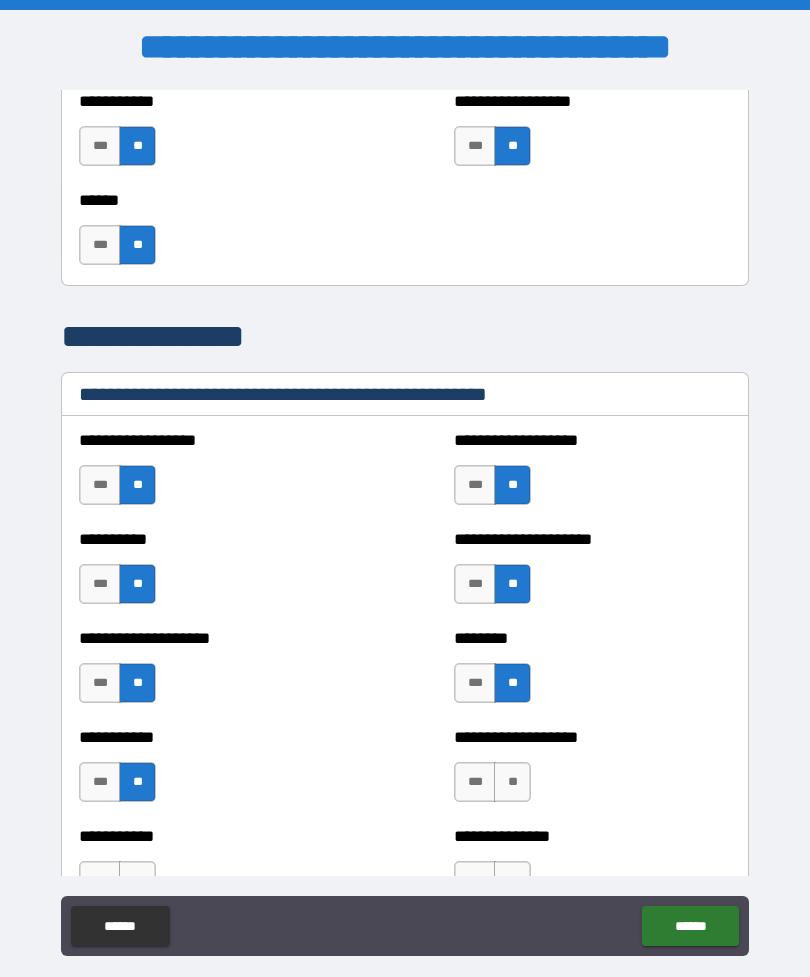click on "**" at bounding box center [512, 782] 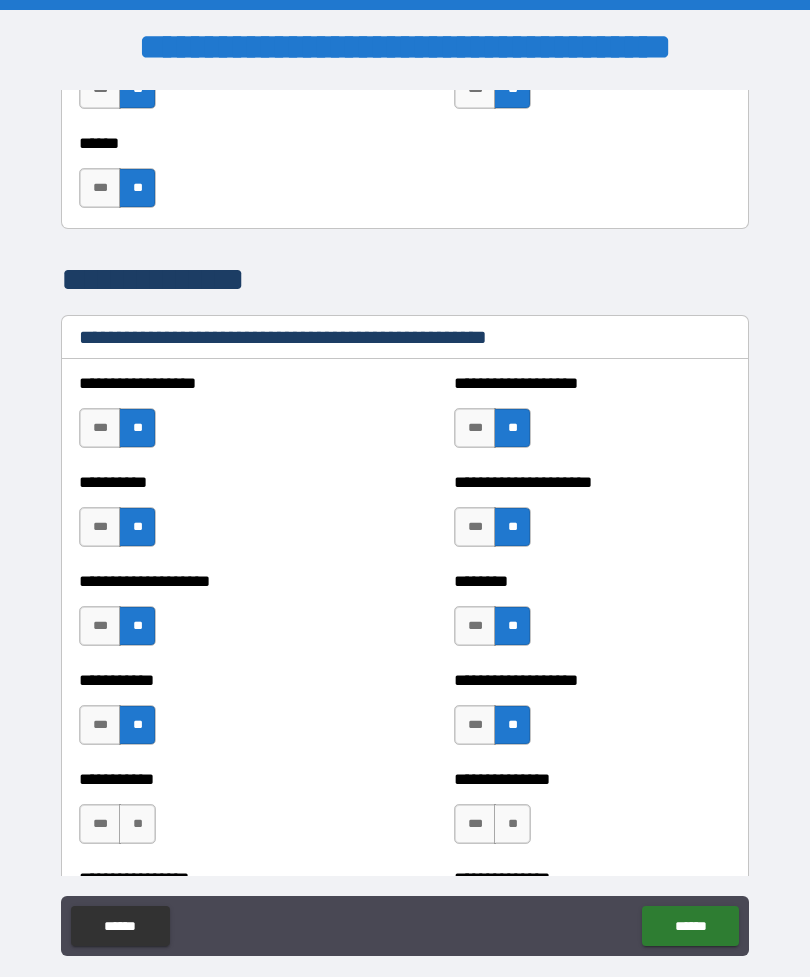 scroll, scrollTop: 2280, scrollLeft: 0, axis: vertical 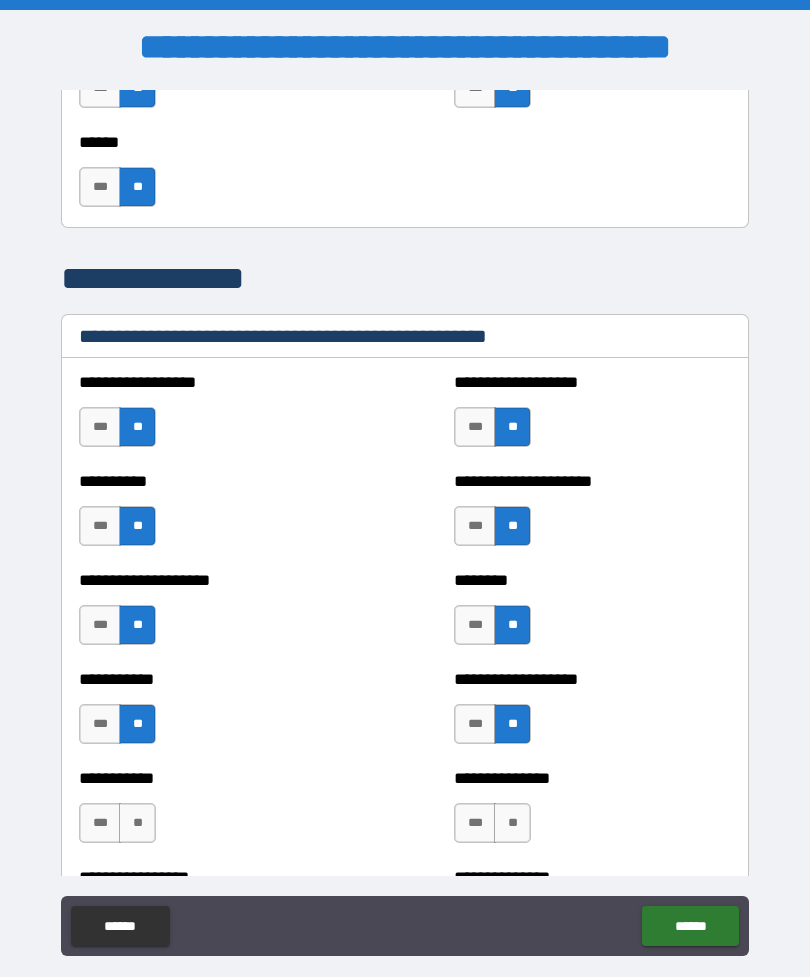 click on "**" at bounding box center (512, 823) 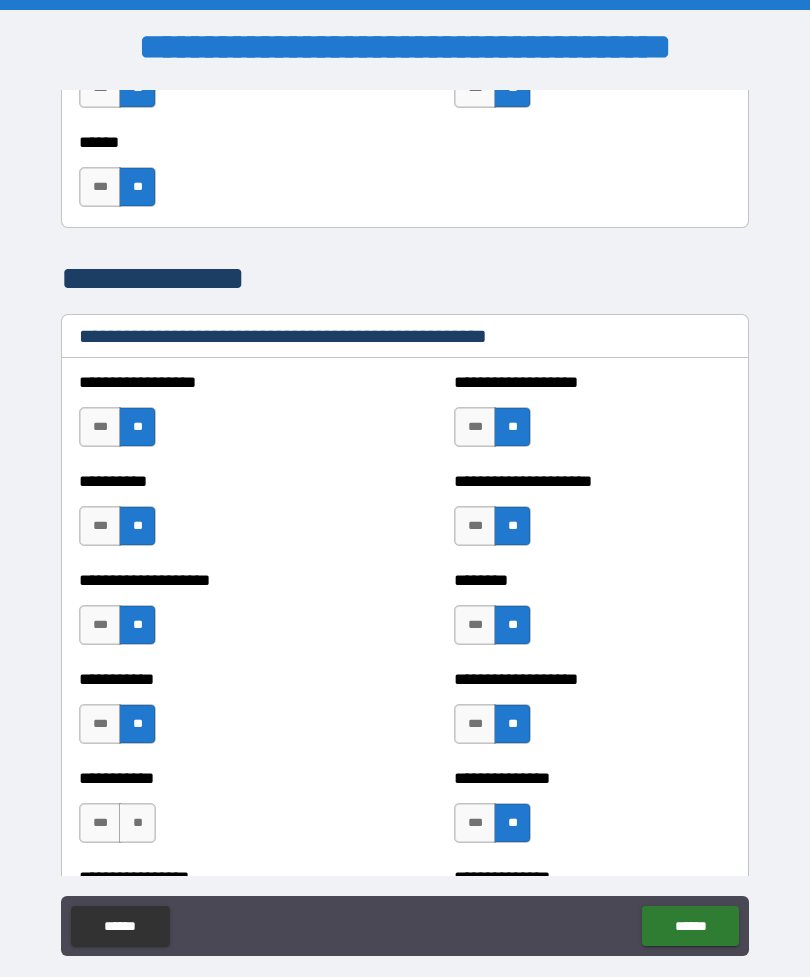 click on "**" at bounding box center [137, 823] 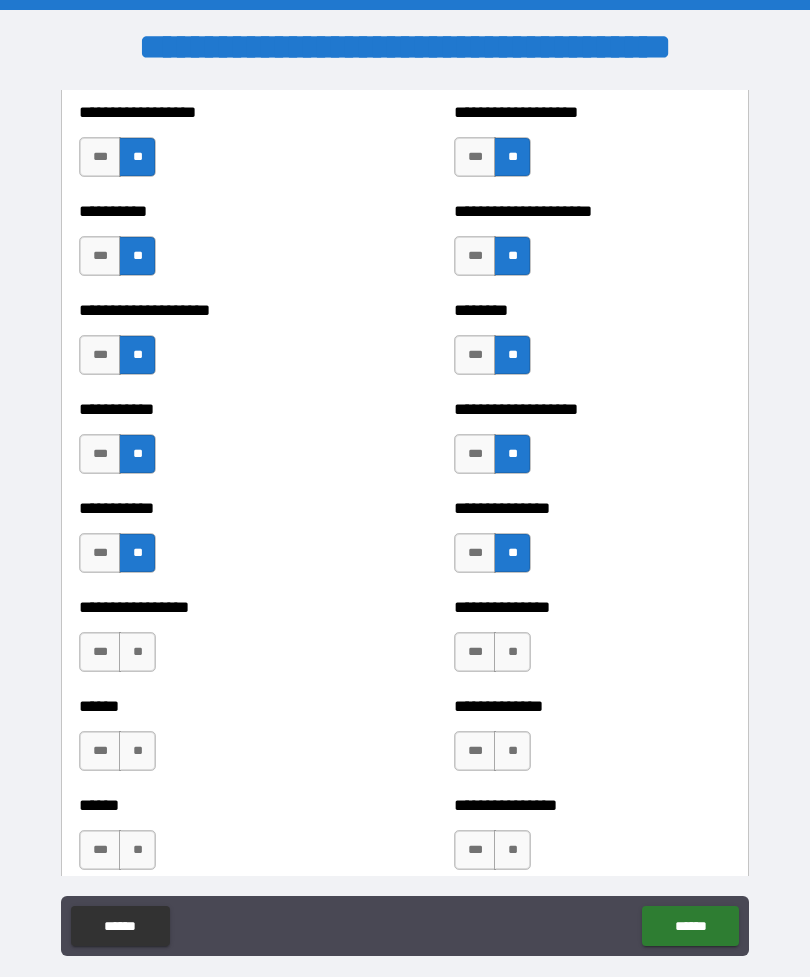 scroll, scrollTop: 2551, scrollLeft: 0, axis: vertical 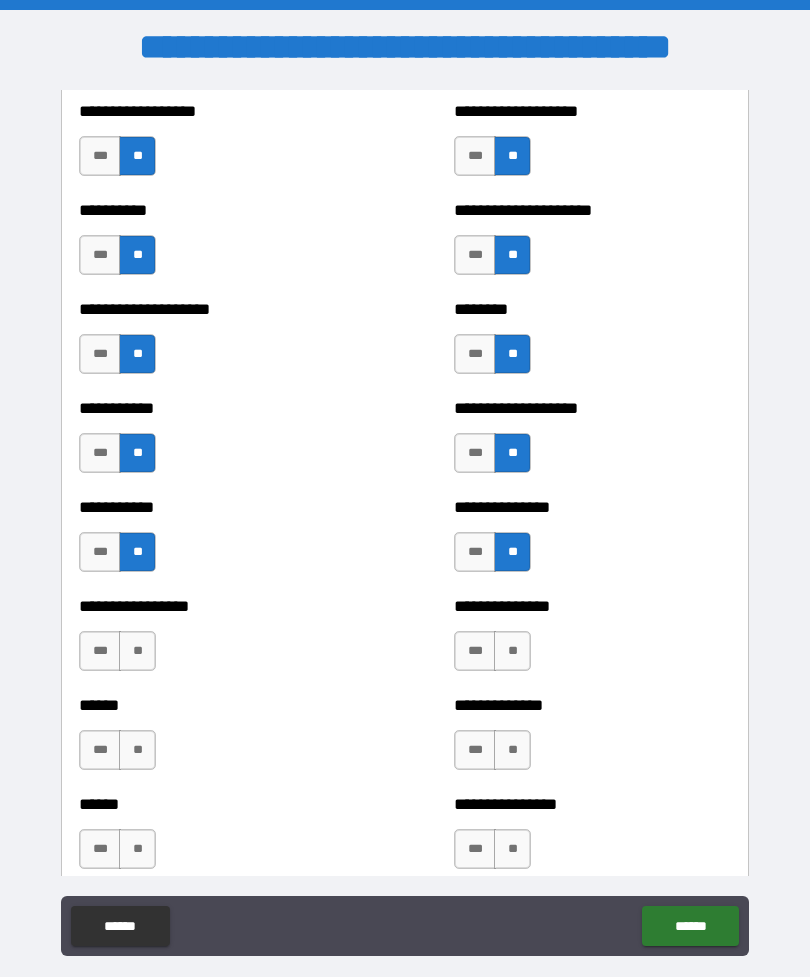 click on "**" at bounding box center (137, 651) 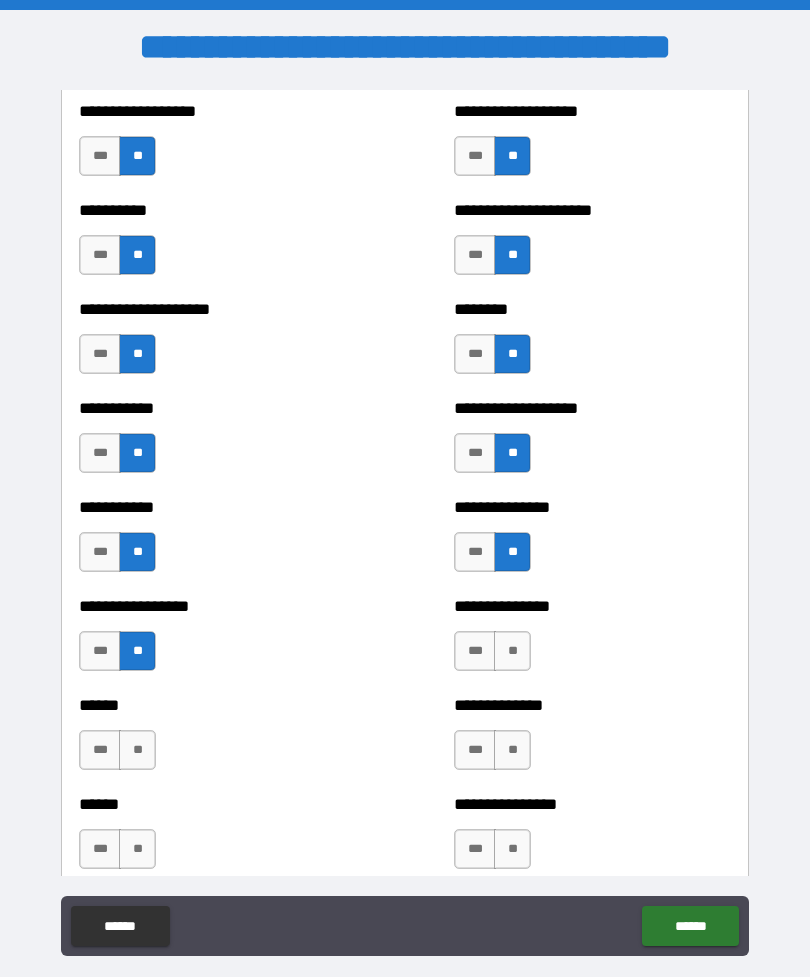 click on "**" at bounding box center (512, 651) 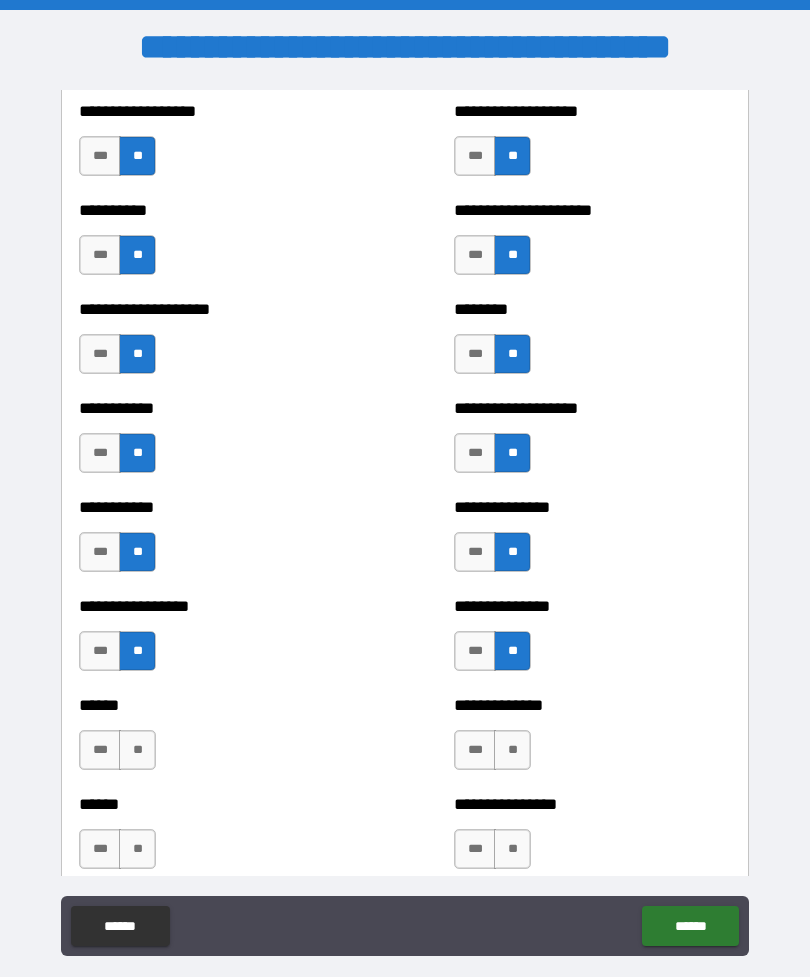 click on "**" at bounding box center (512, 750) 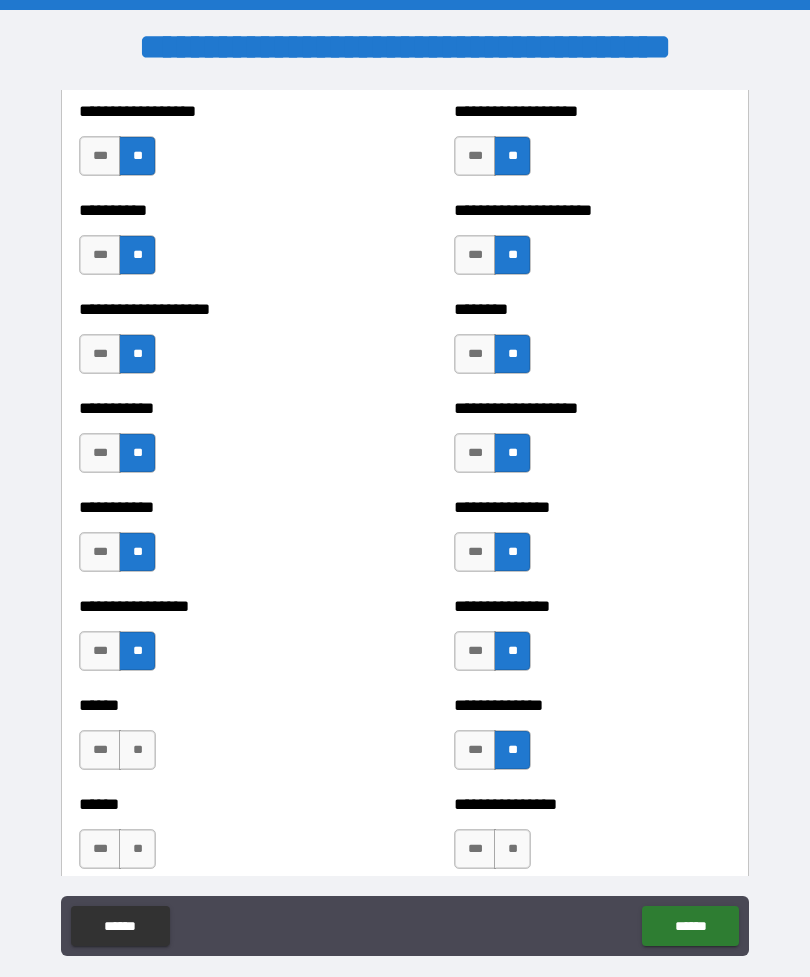 click on "**********" at bounding box center [592, 839] 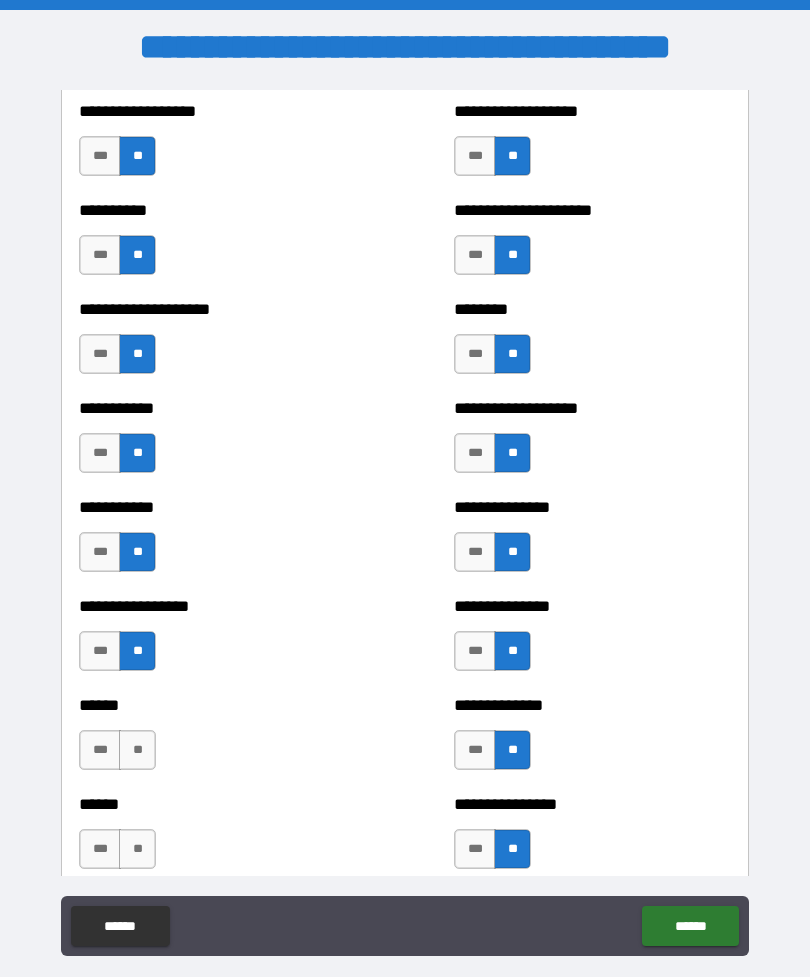 click on "**" at bounding box center [137, 750] 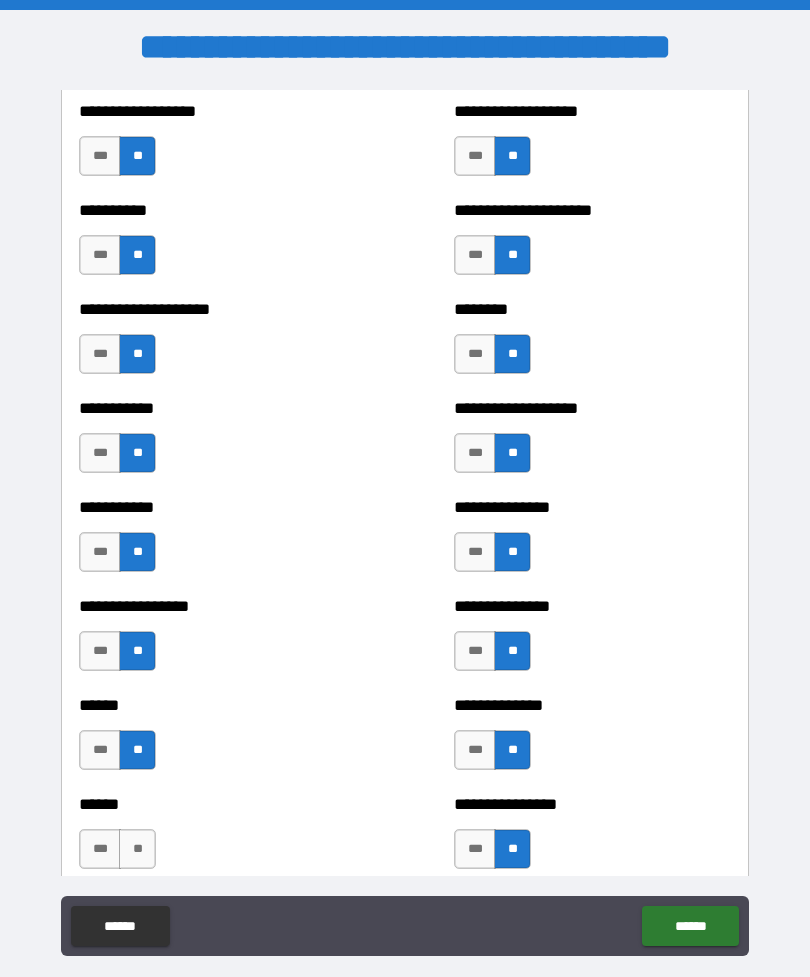 click on "**" at bounding box center [137, 849] 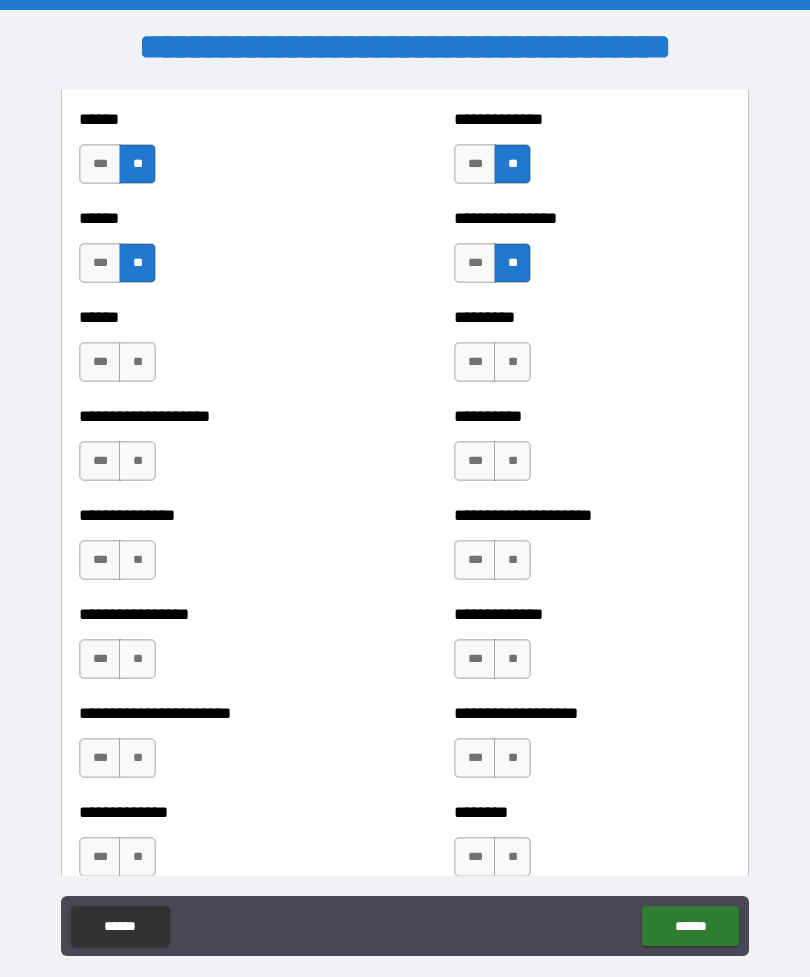 scroll, scrollTop: 3139, scrollLeft: 0, axis: vertical 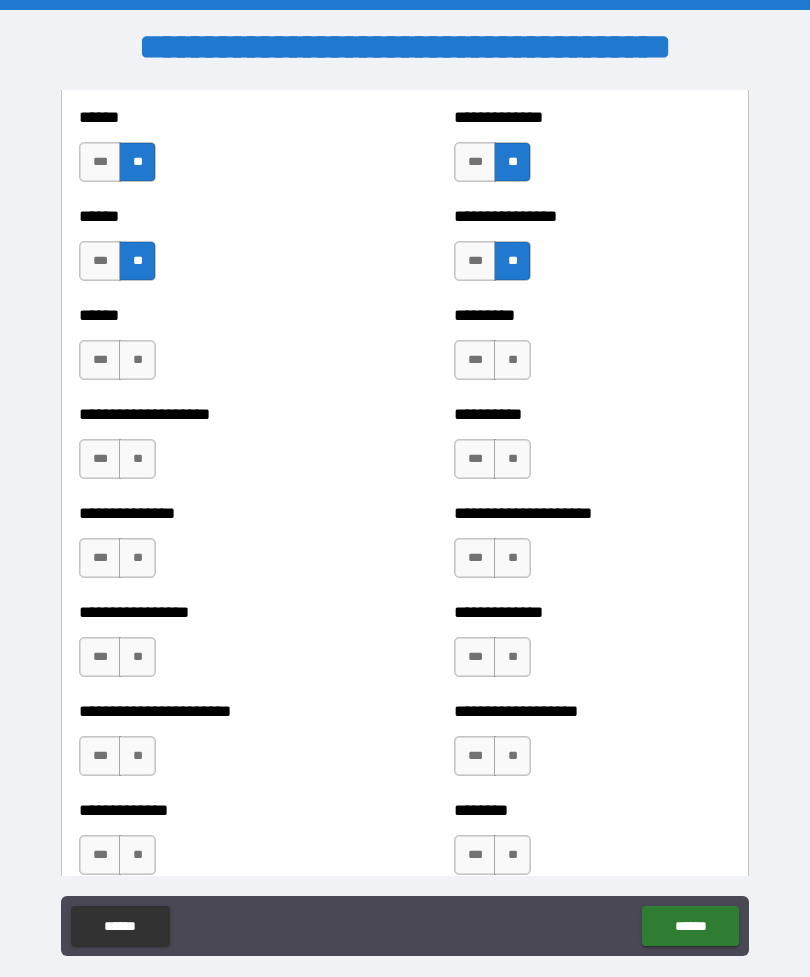 click on "**" at bounding box center (137, 360) 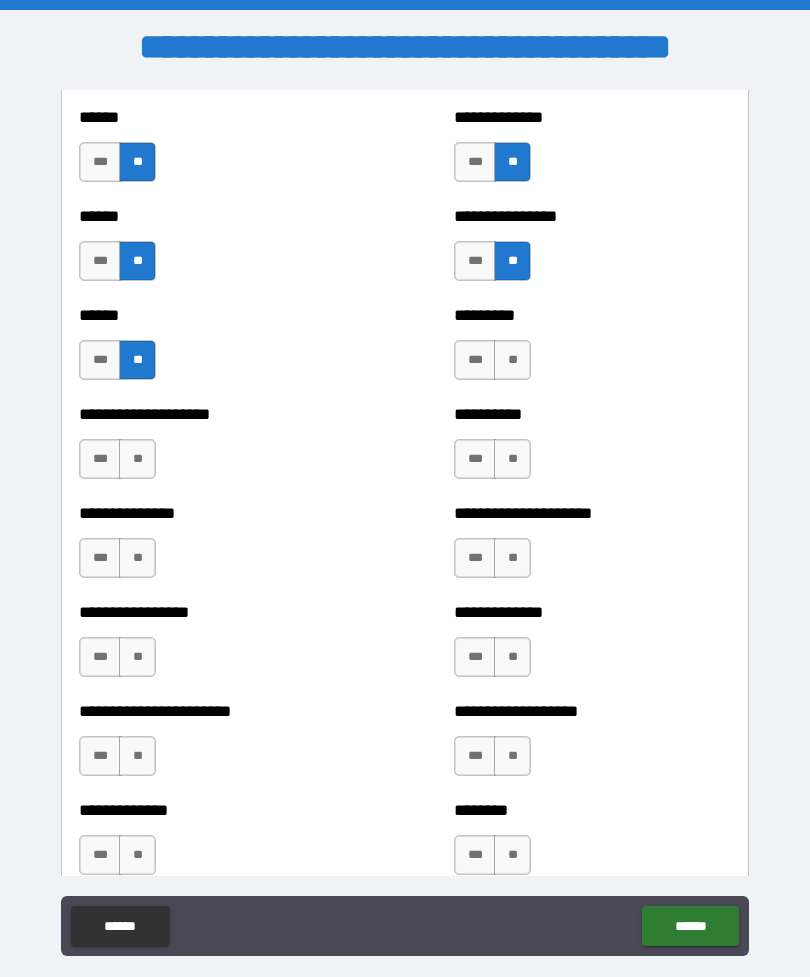 click on "***" at bounding box center (100, 459) 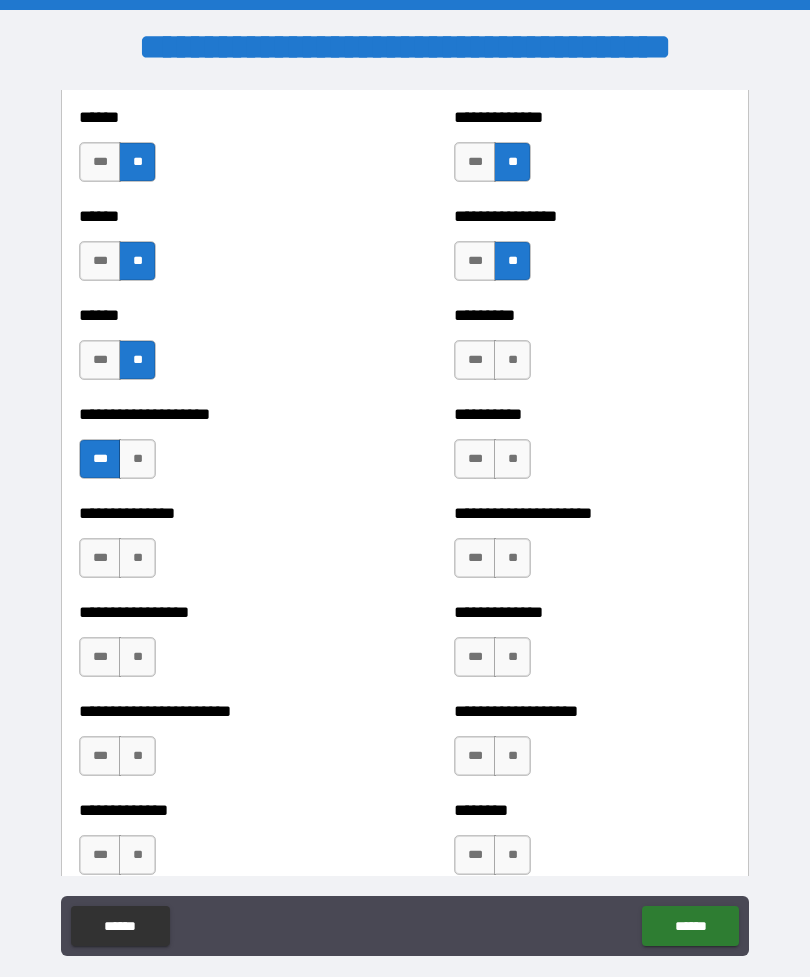 click on "**" at bounding box center (512, 360) 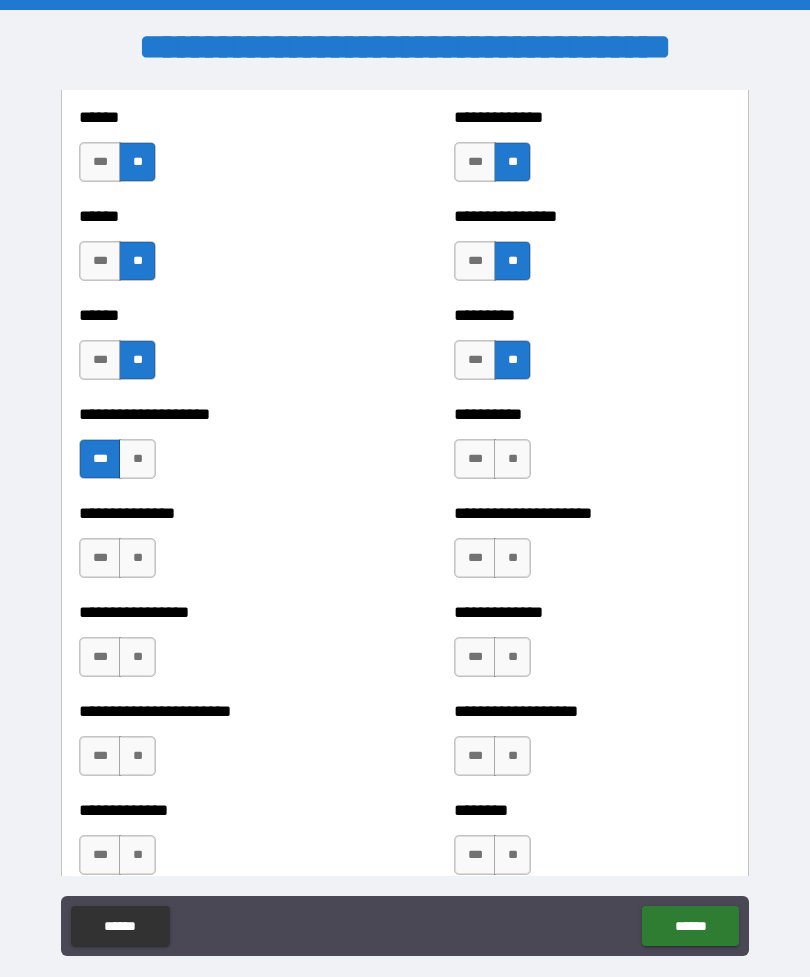 click on "**" at bounding box center [512, 459] 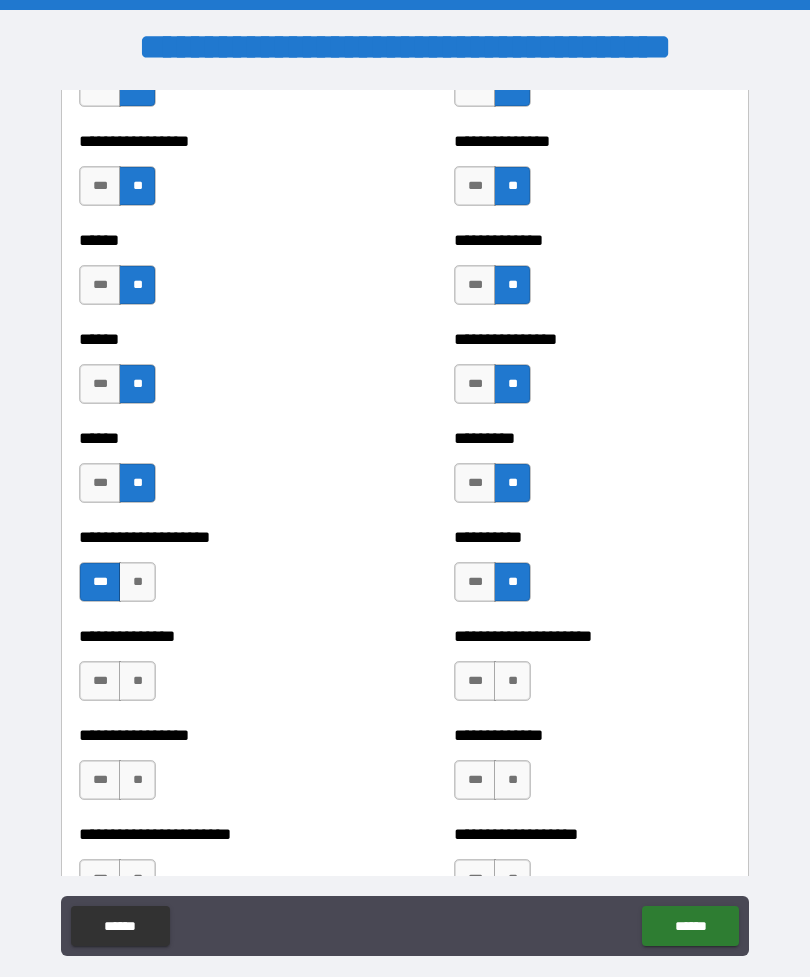 scroll, scrollTop: 3022, scrollLeft: 0, axis: vertical 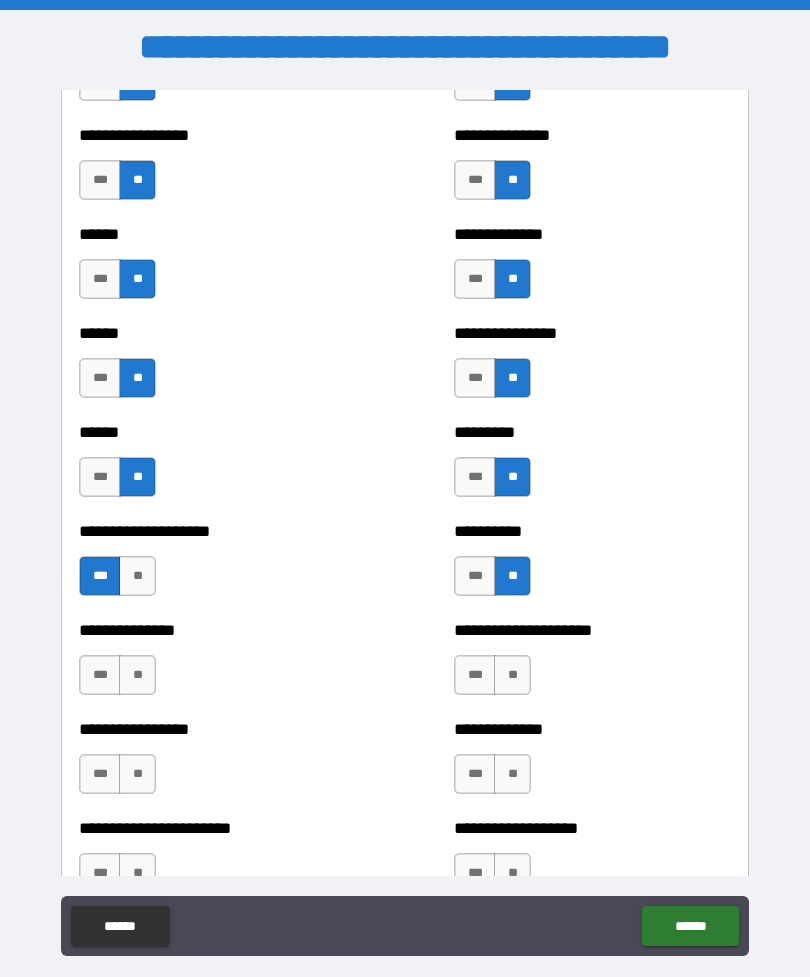 click on "**" at bounding box center (512, 675) 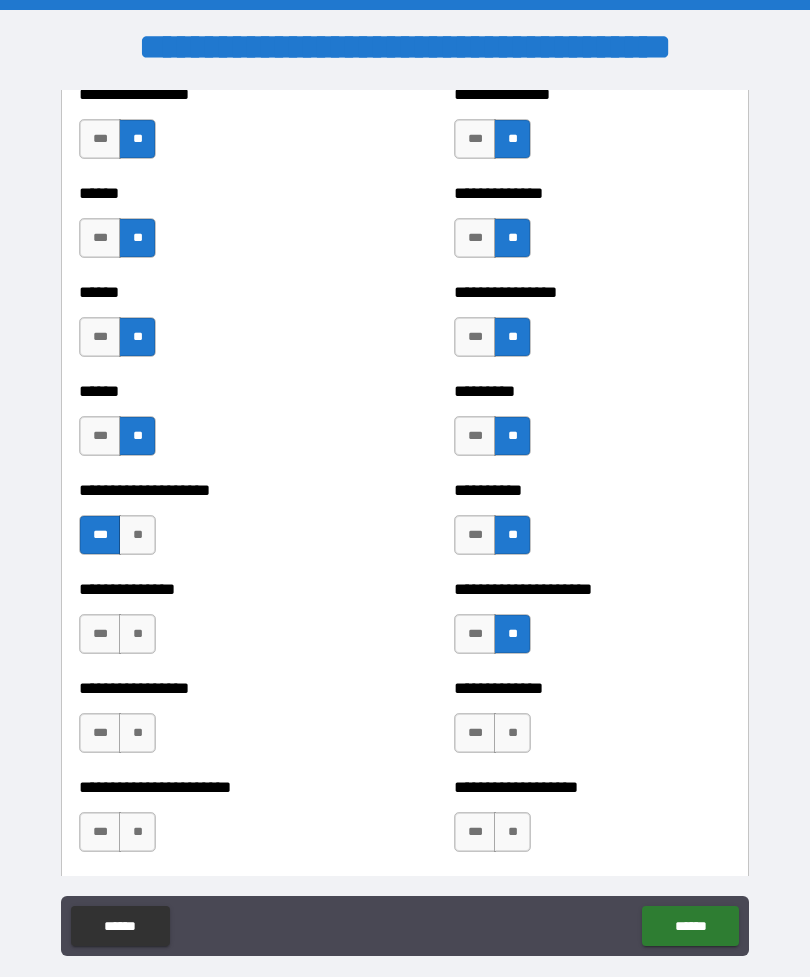 scroll, scrollTop: 3112, scrollLeft: 0, axis: vertical 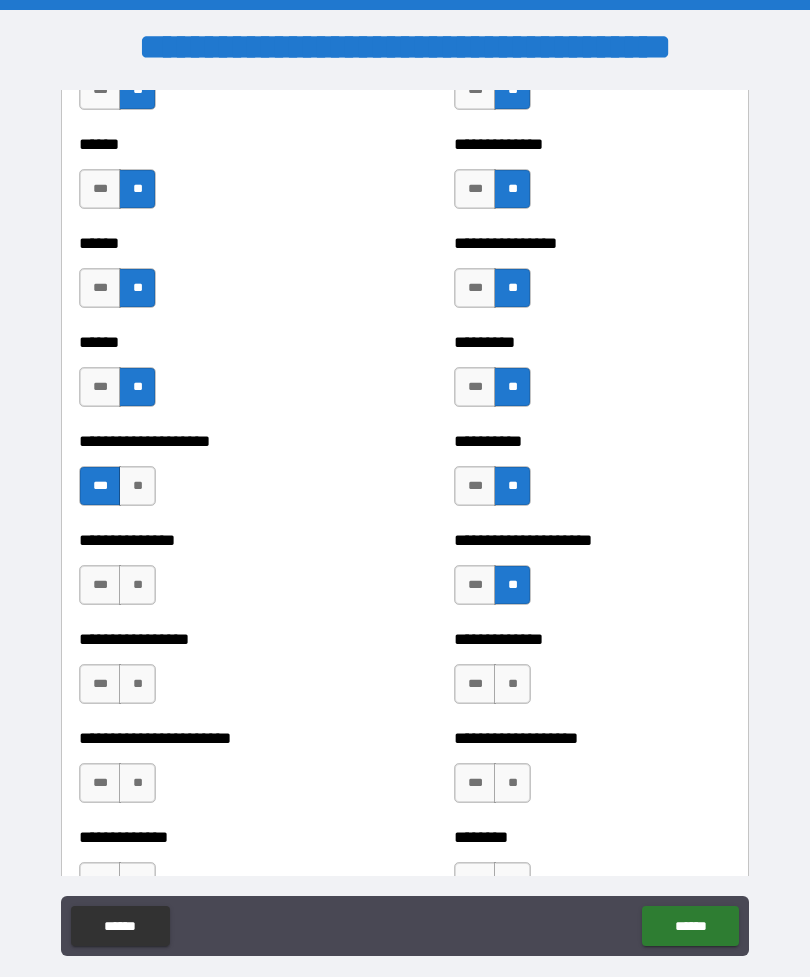 click on "**" at bounding box center (512, 684) 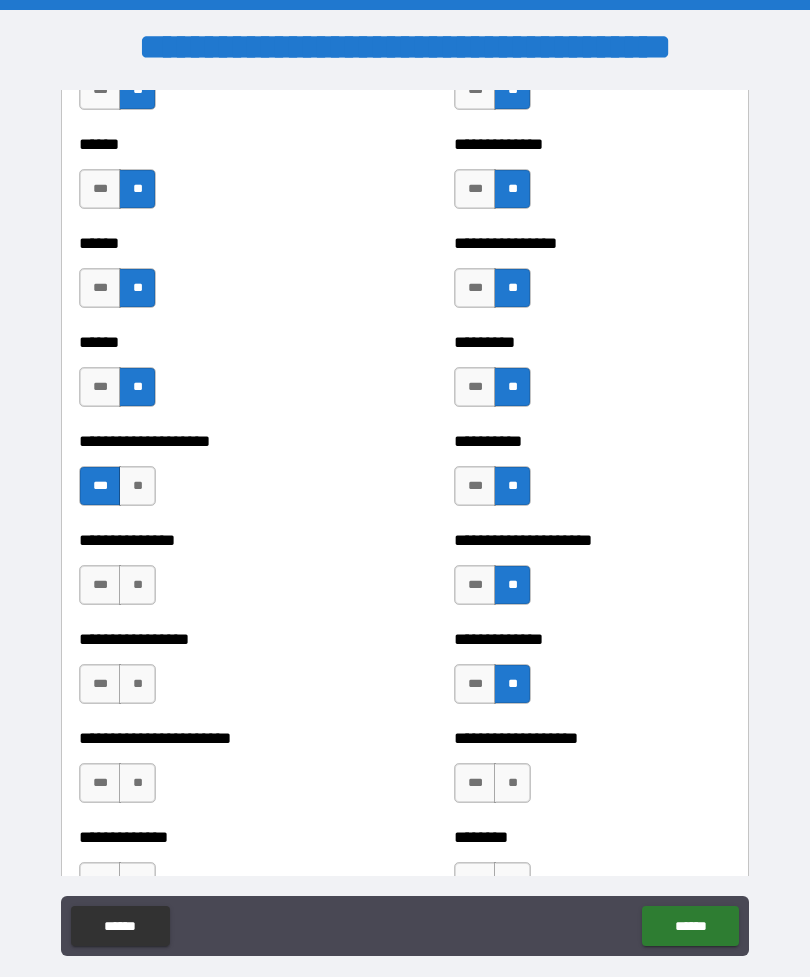 click on "**" at bounding box center (512, 783) 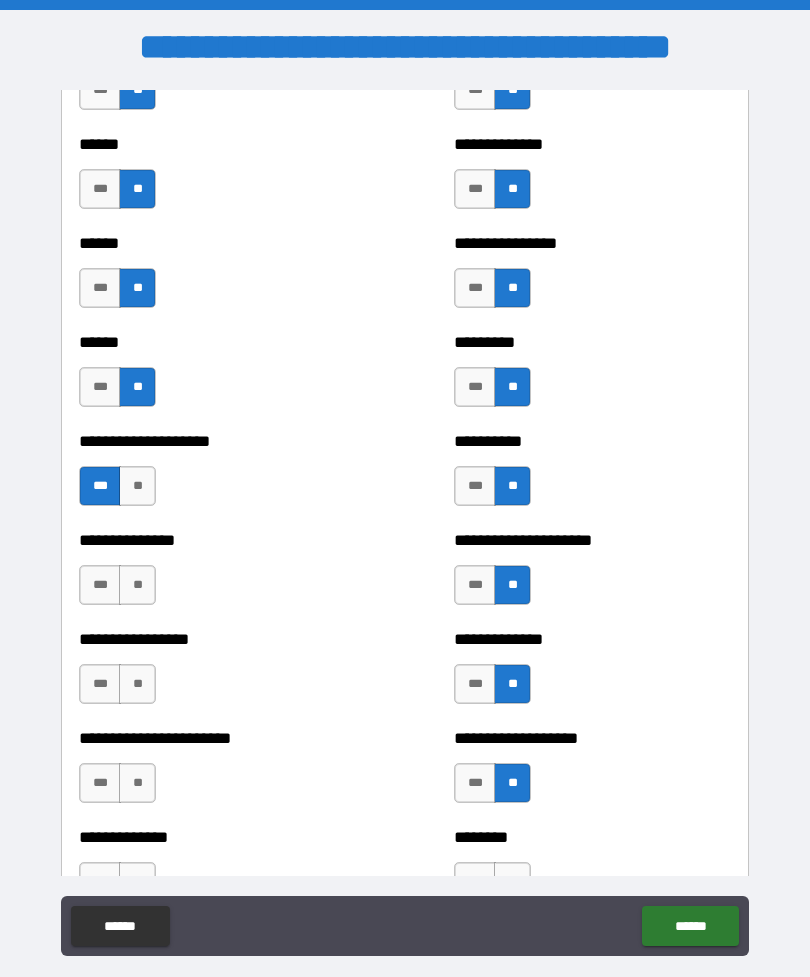 click on "**" at bounding box center [137, 585] 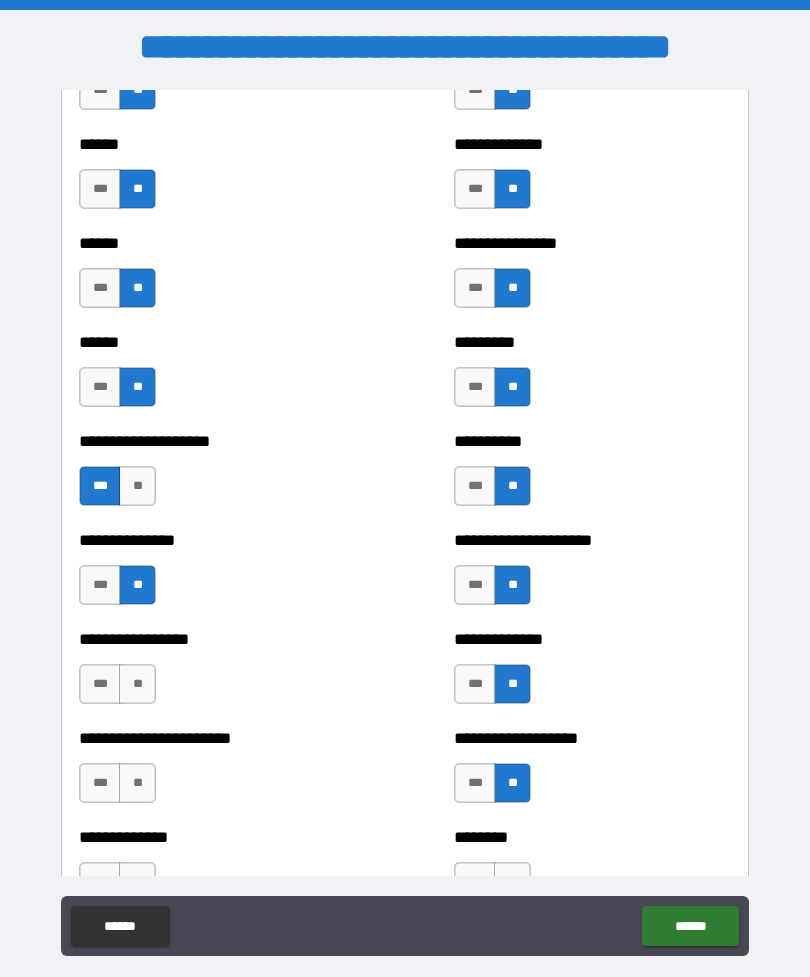 click on "**" at bounding box center (137, 684) 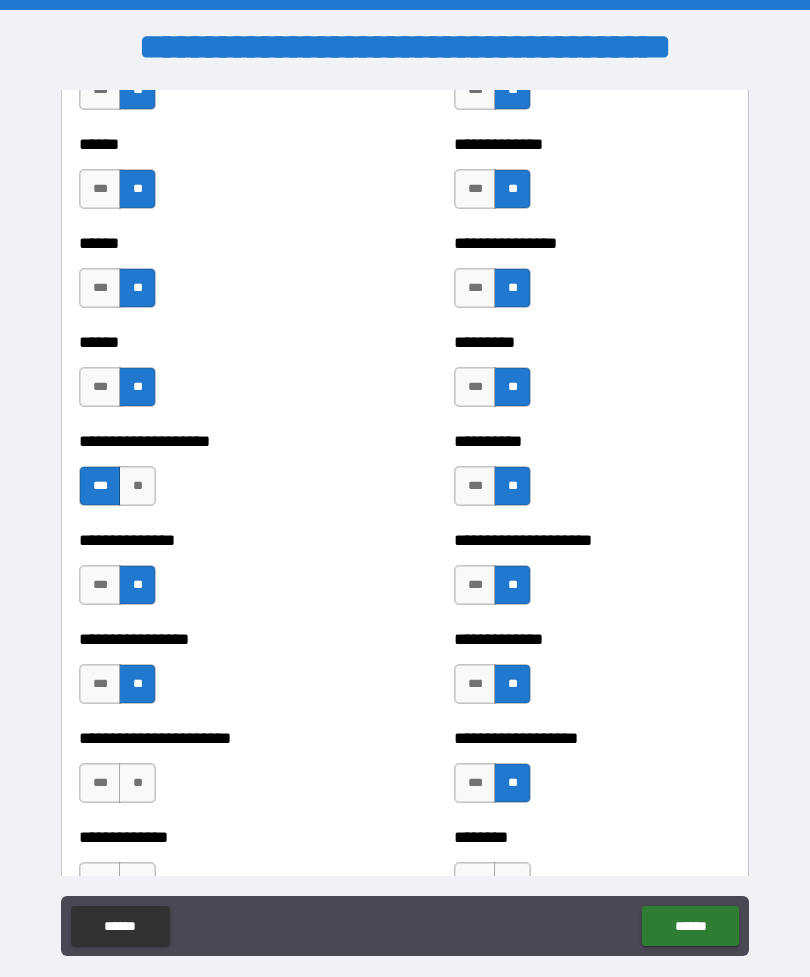 click on "**" at bounding box center (137, 783) 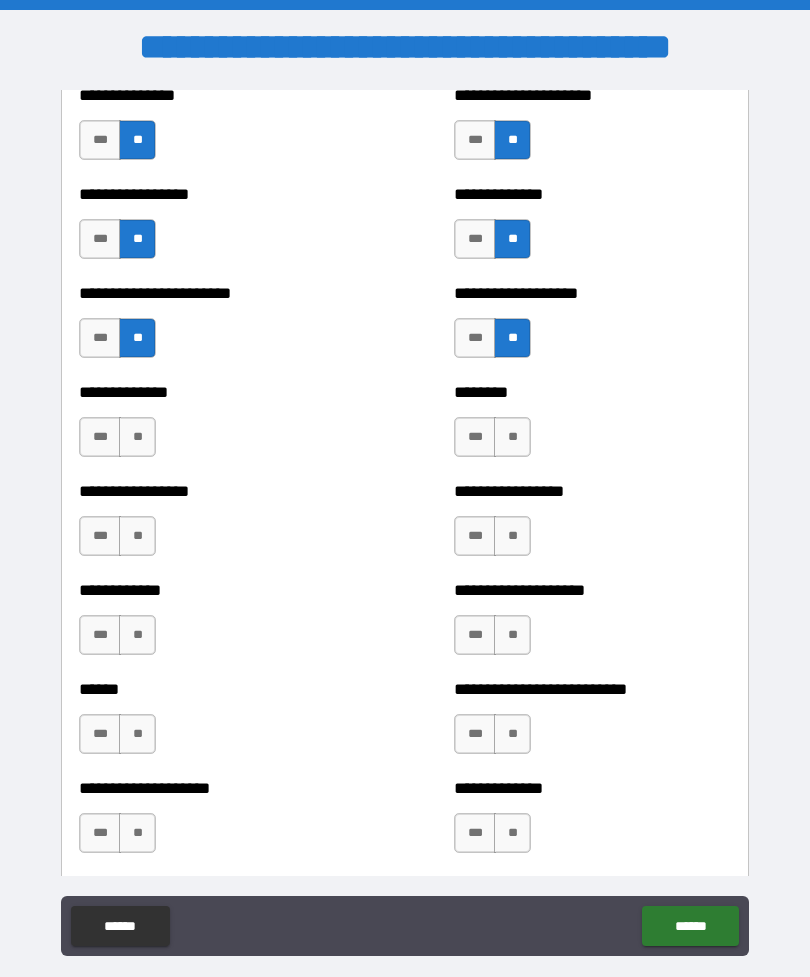 scroll, scrollTop: 3558, scrollLeft: 0, axis: vertical 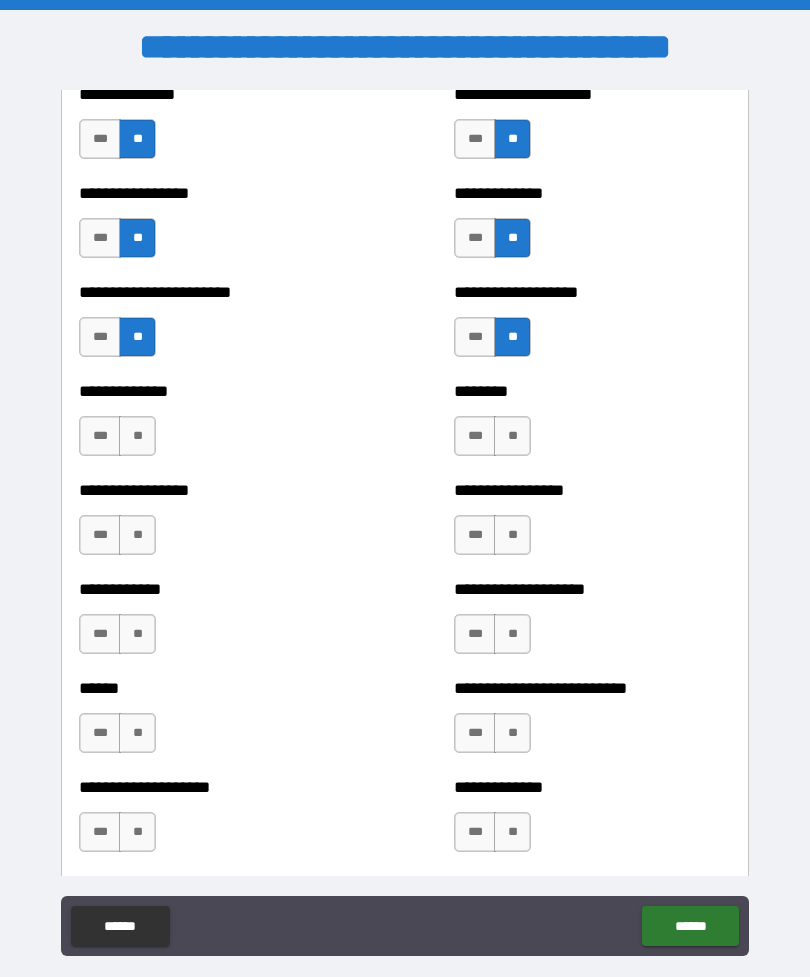 click on "**" at bounding box center [137, 436] 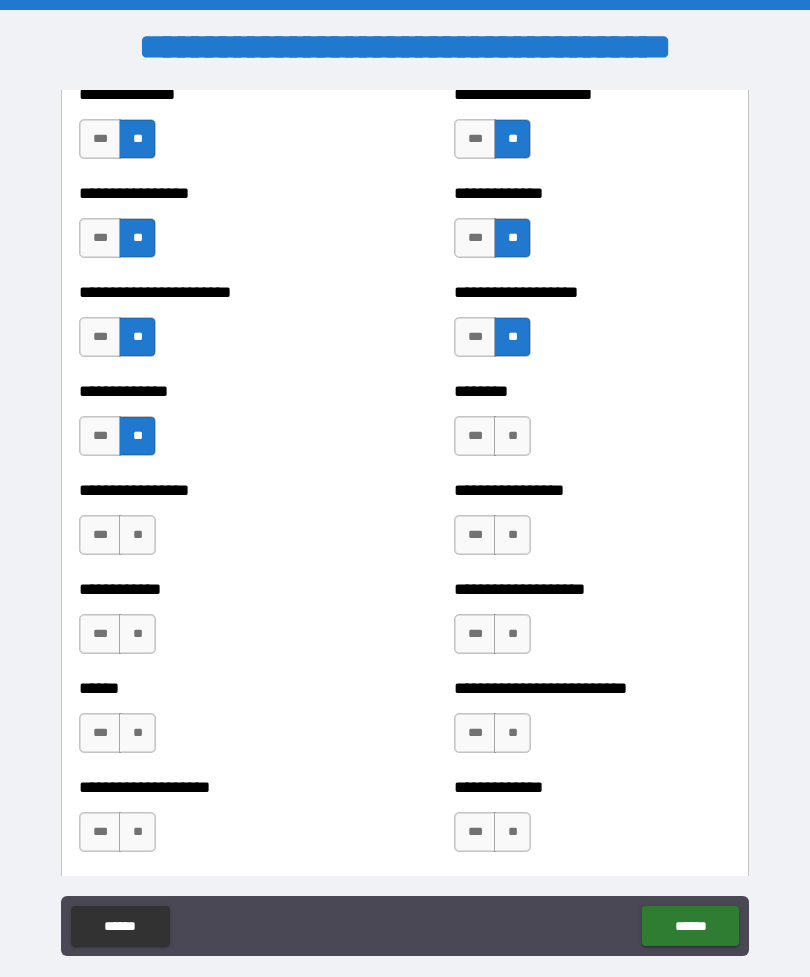click on "**" at bounding box center (137, 535) 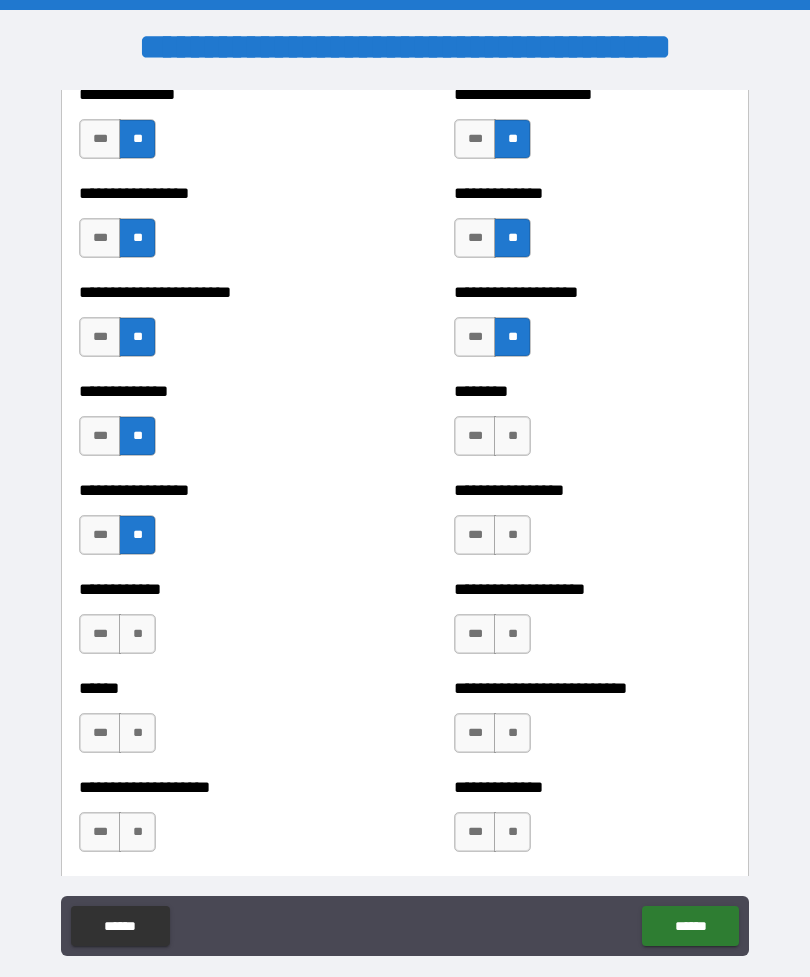 click on "**" at bounding box center [137, 634] 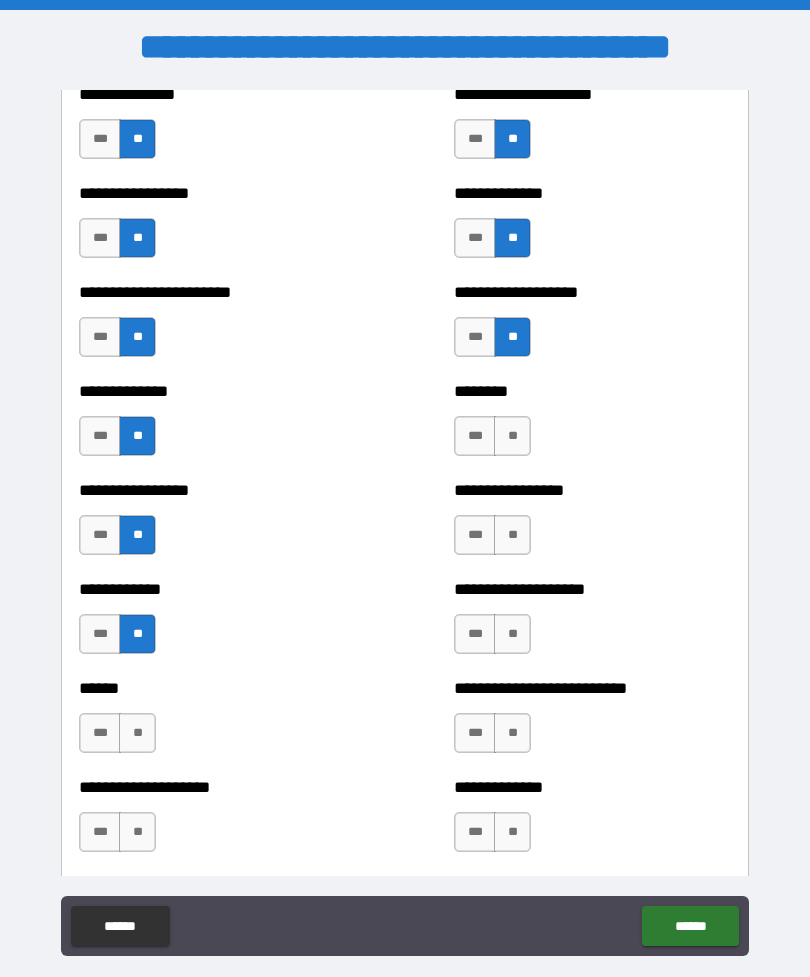 click on "**" at bounding box center (512, 436) 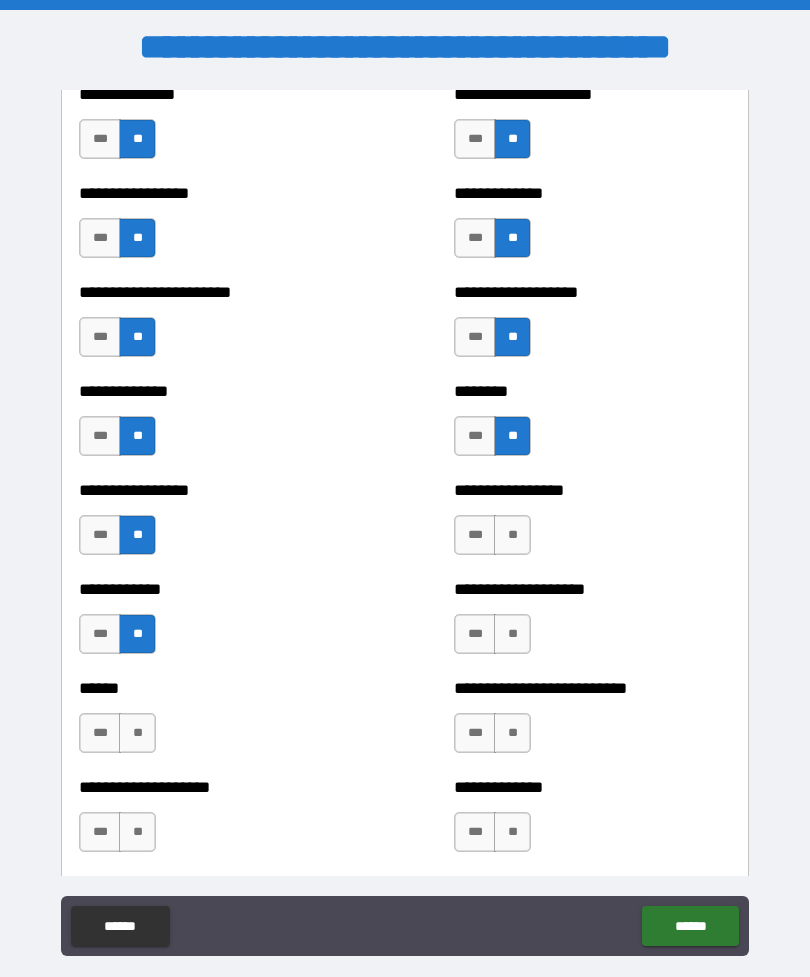 click on "**" at bounding box center [512, 535] 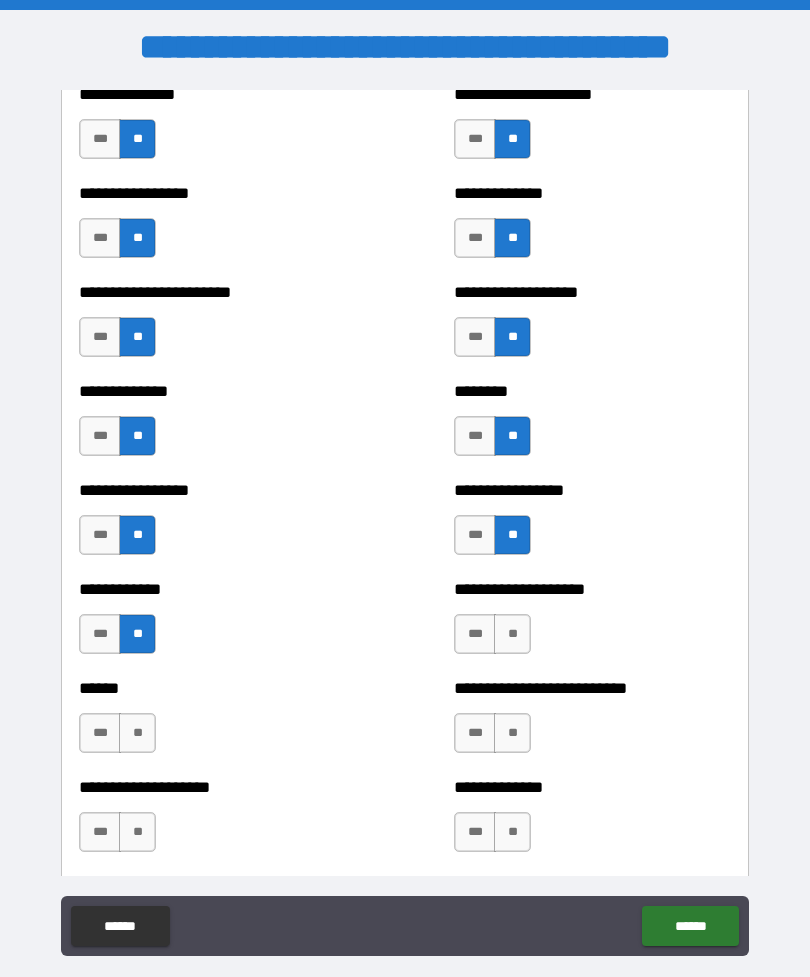 click on "**" at bounding box center [512, 634] 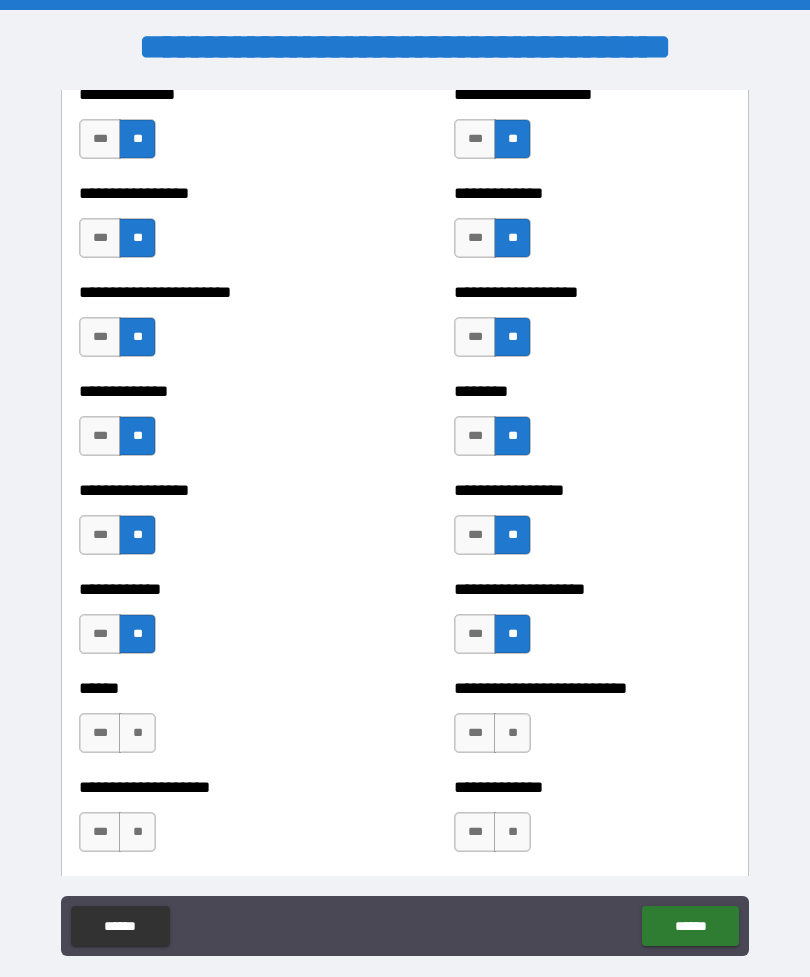 scroll, scrollTop: 3566, scrollLeft: 0, axis: vertical 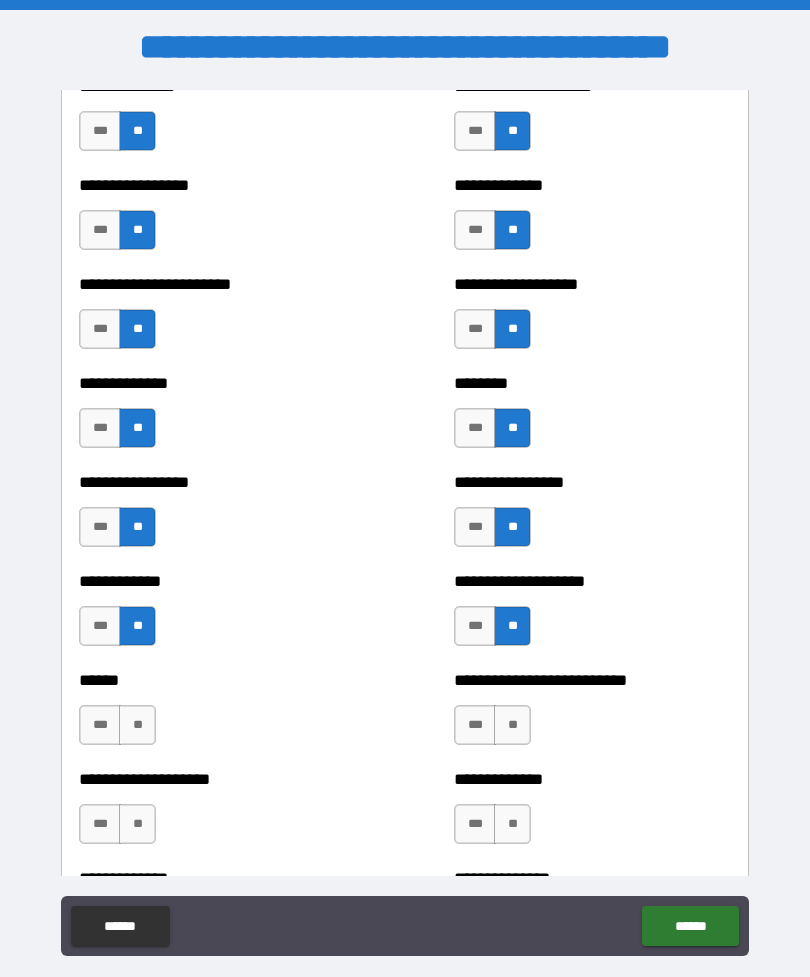 click on "**" at bounding box center [512, 725] 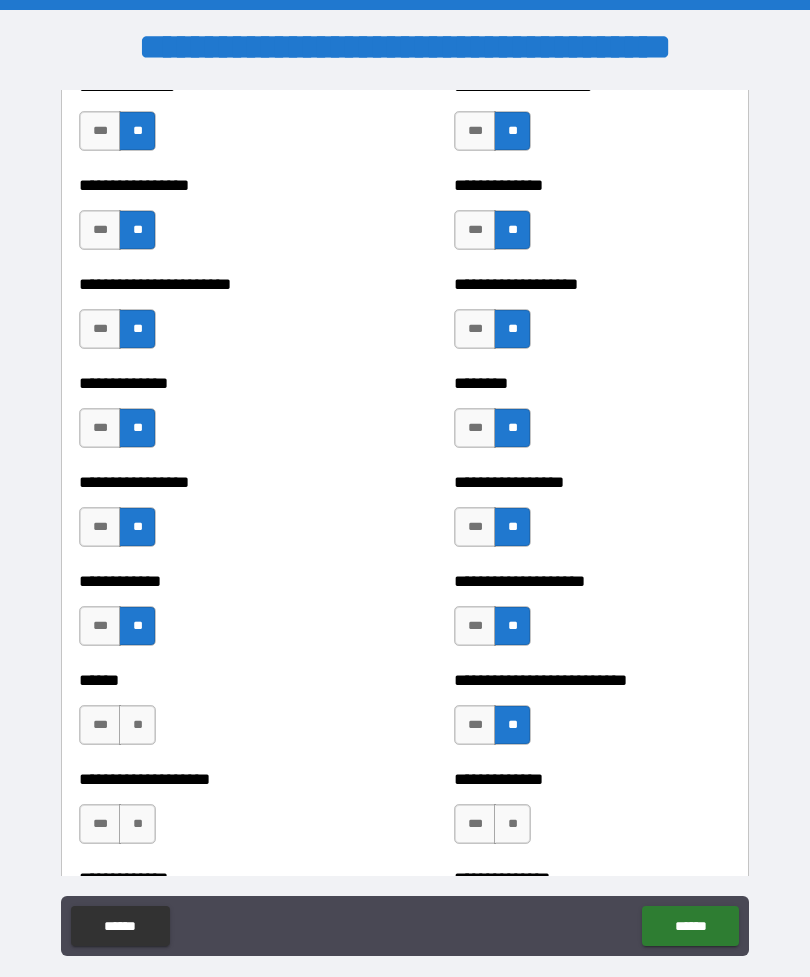 click on "**" at bounding box center [512, 824] 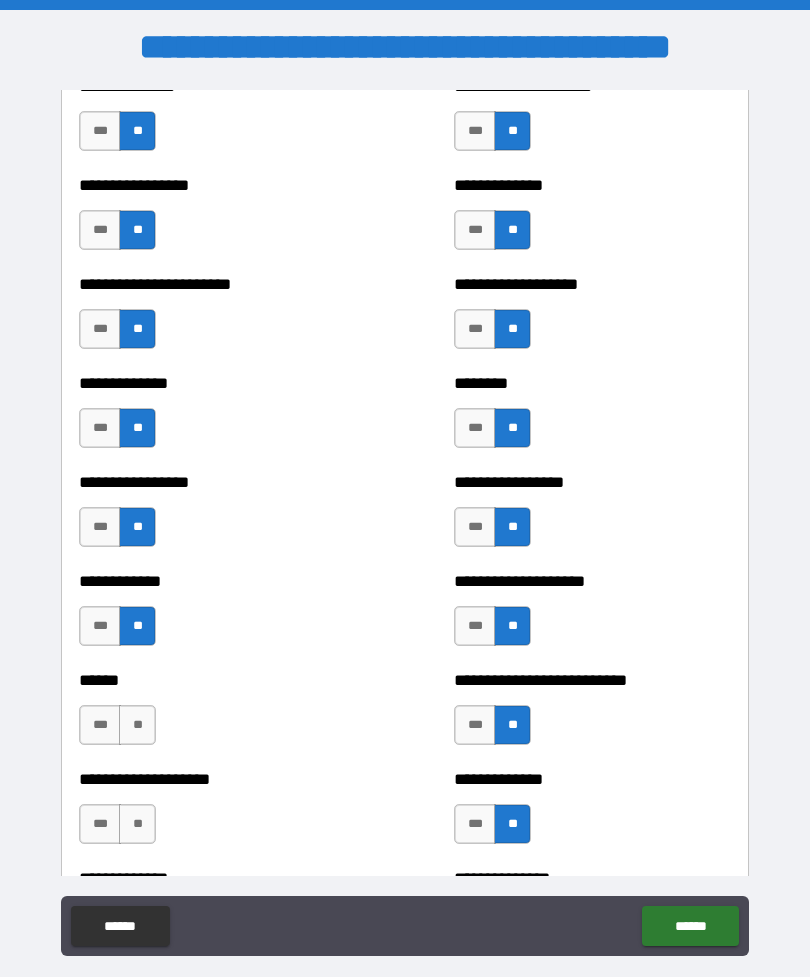 scroll, scrollTop: 3561, scrollLeft: 0, axis: vertical 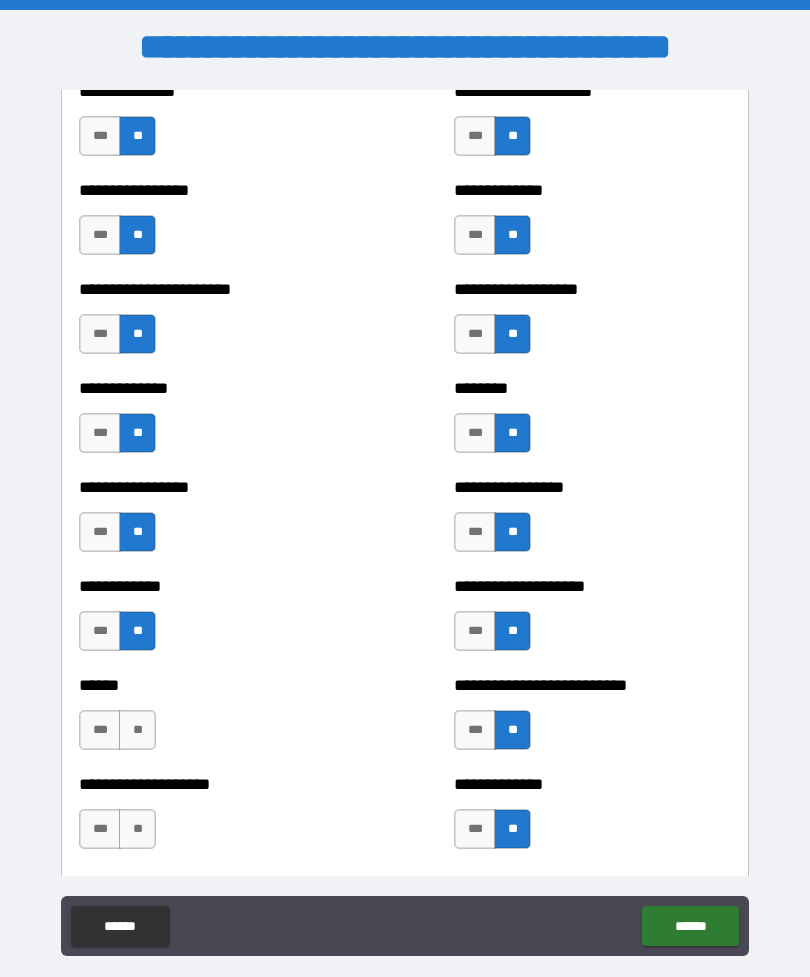 click on "**" at bounding box center [137, 829] 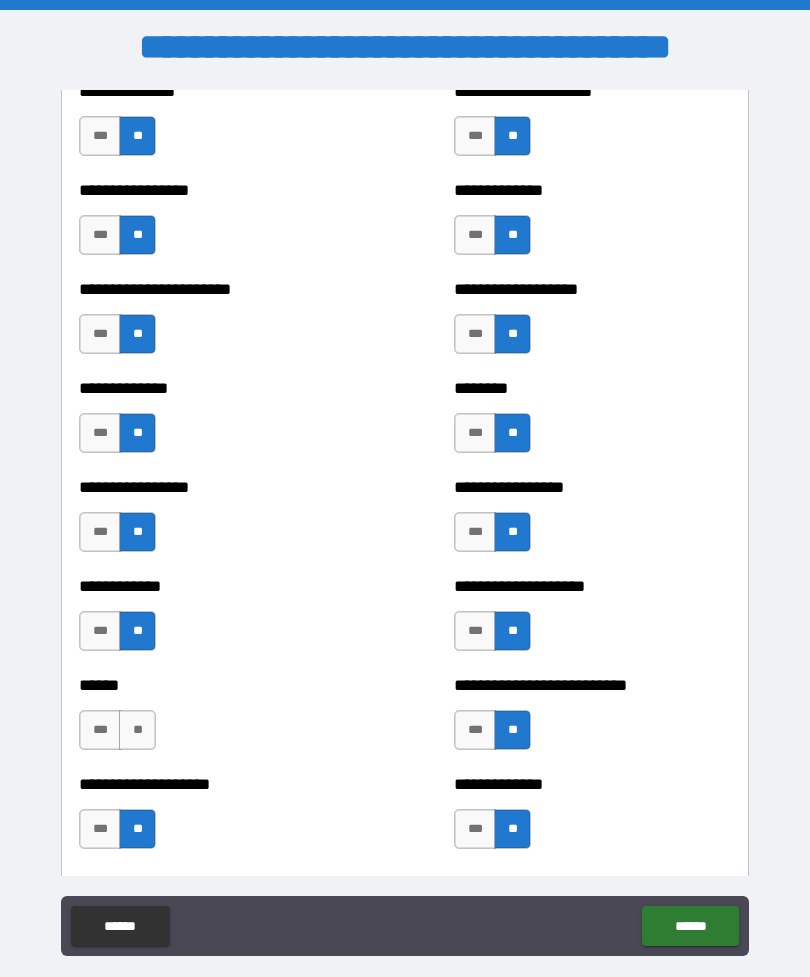 click on "**" at bounding box center [137, 730] 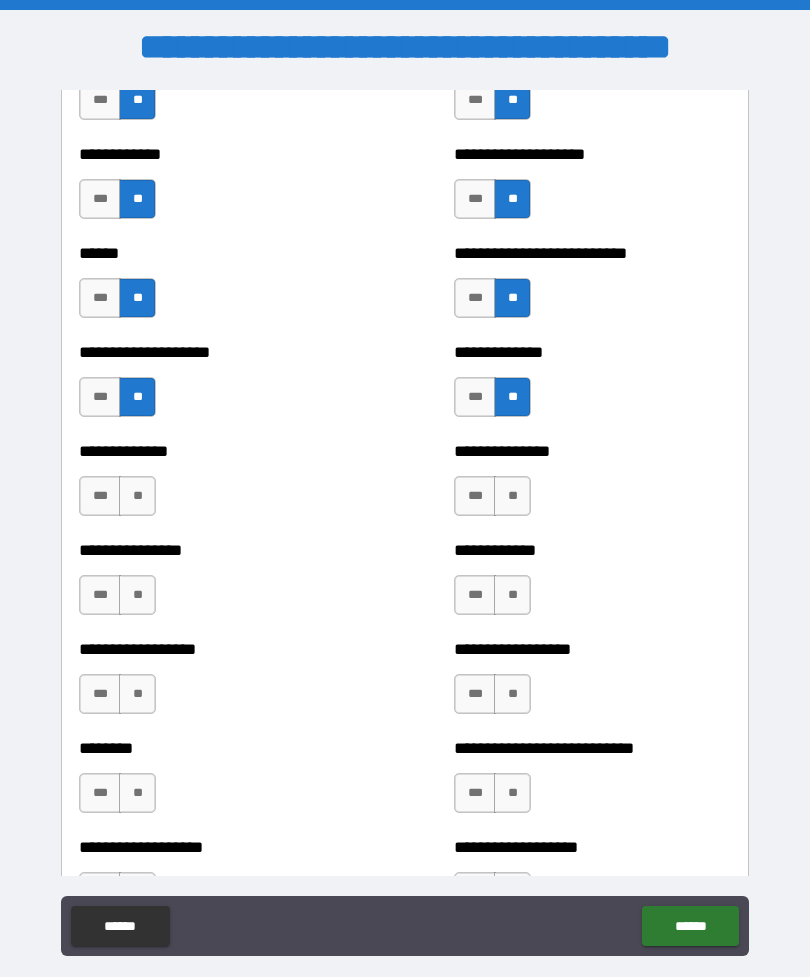 scroll, scrollTop: 3994, scrollLeft: 0, axis: vertical 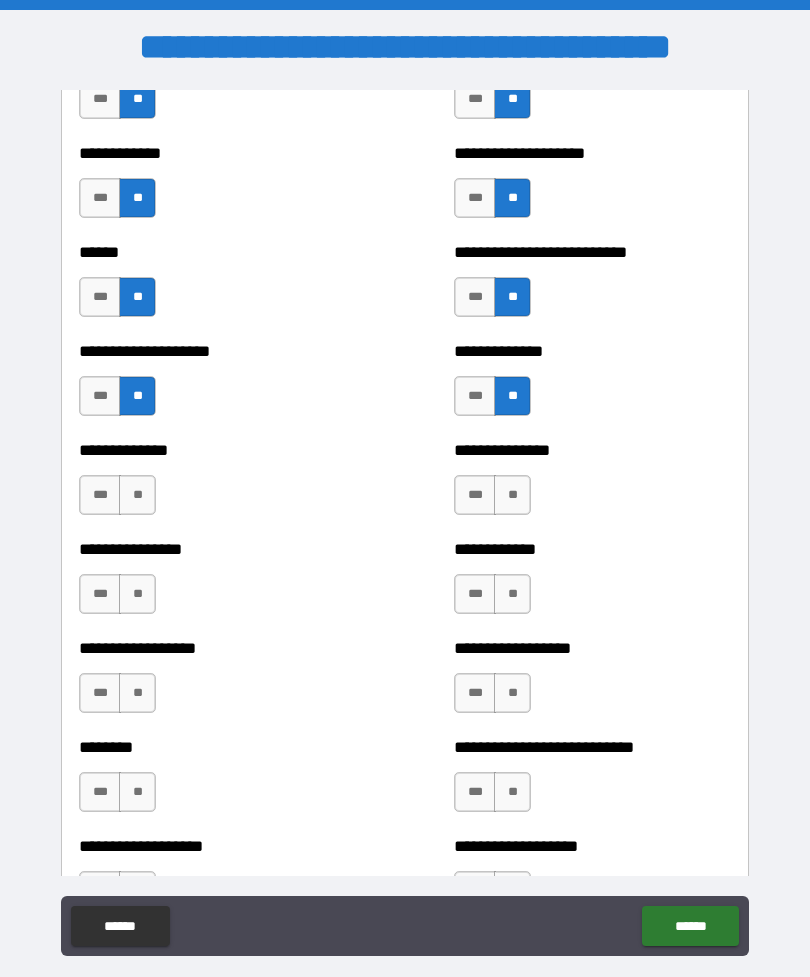 click on "**" at bounding box center (137, 495) 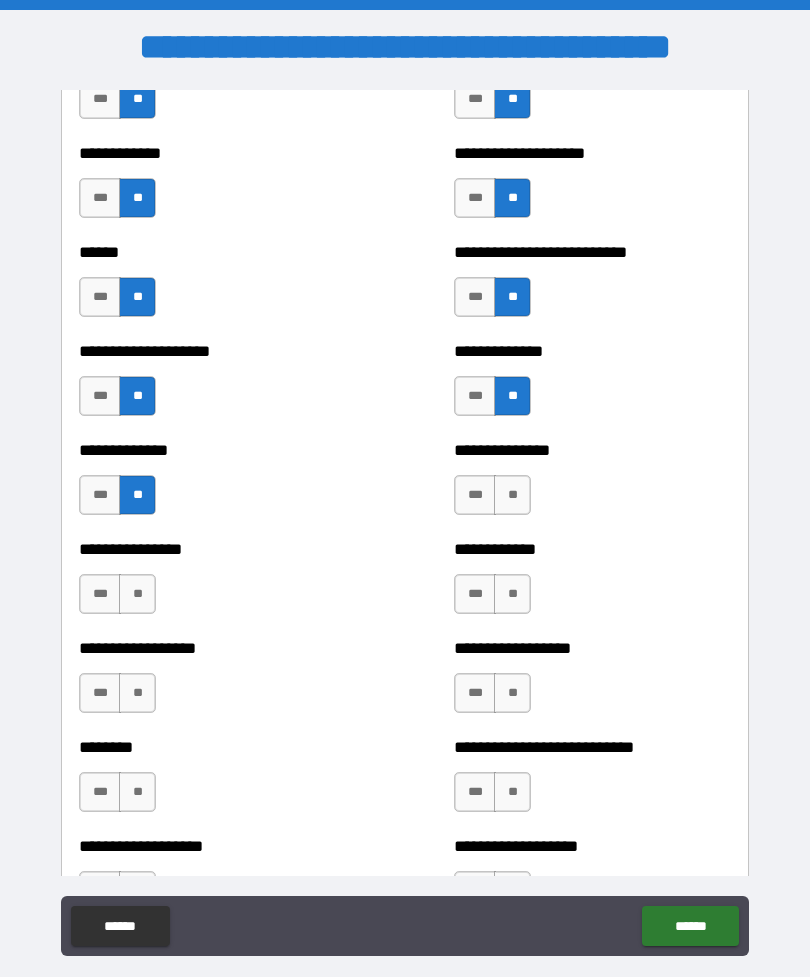 click on "**" at bounding box center [137, 594] 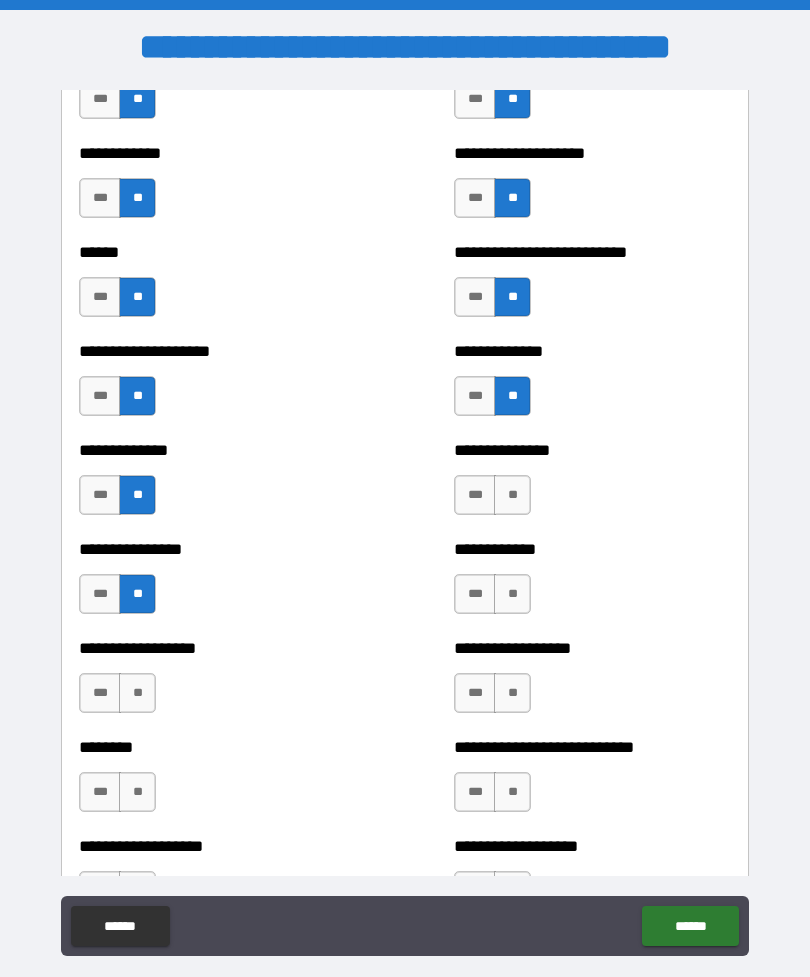 click on "**" at bounding box center (137, 693) 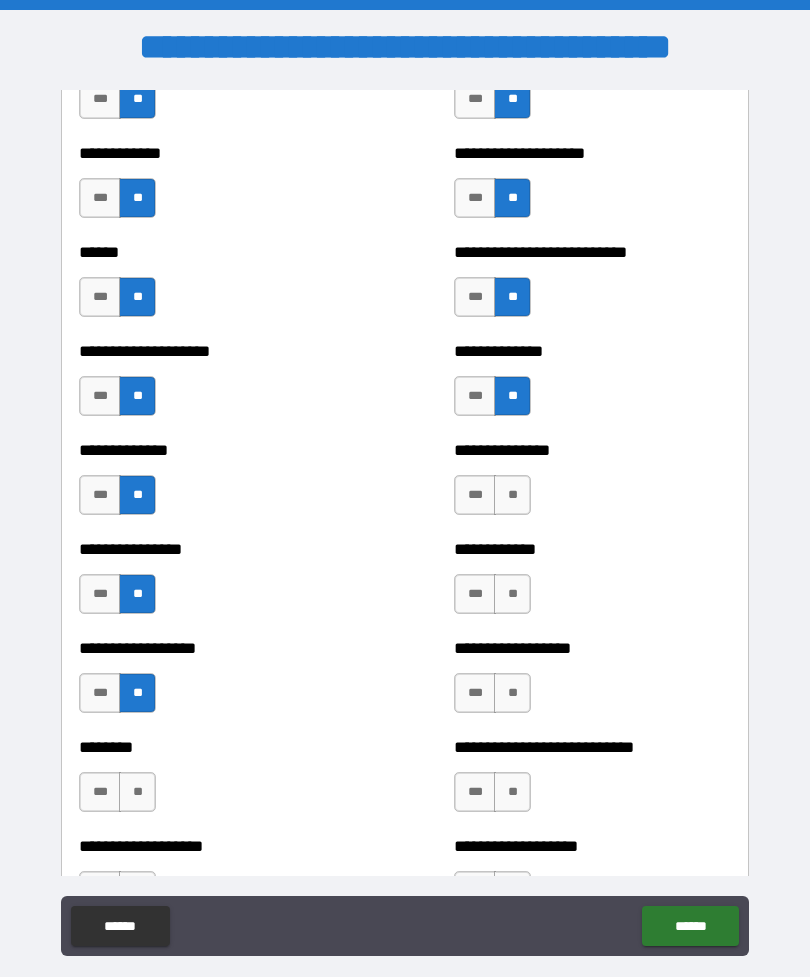 click on "**" at bounding box center (137, 792) 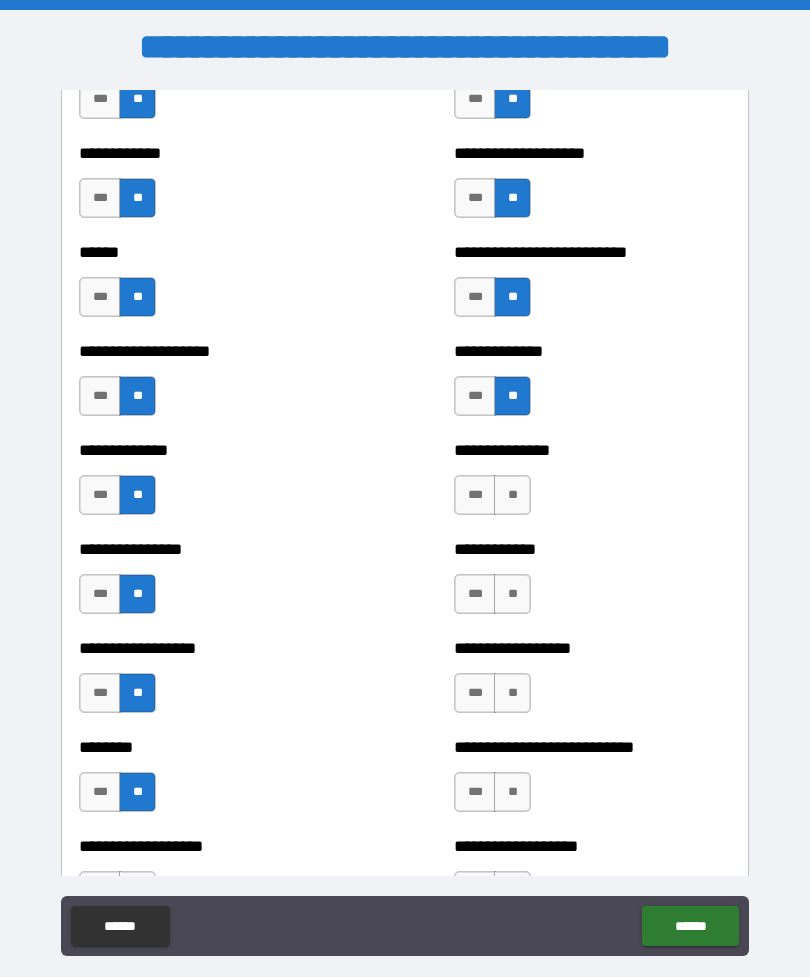 click on "**" at bounding box center [512, 495] 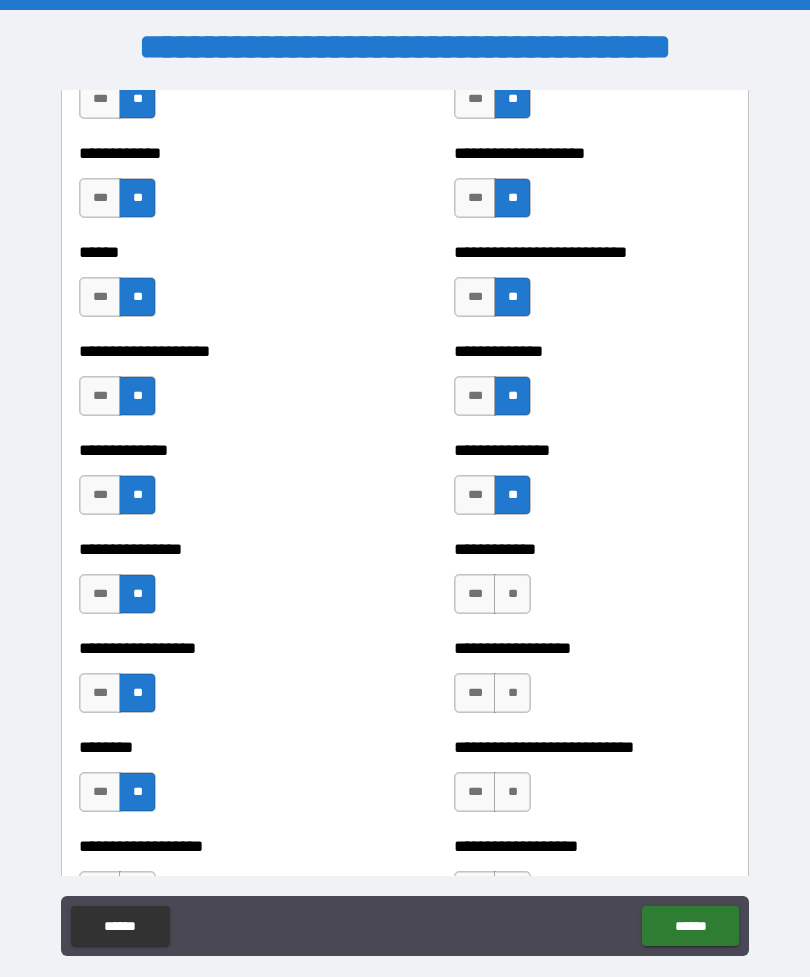 click on "**" at bounding box center [512, 594] 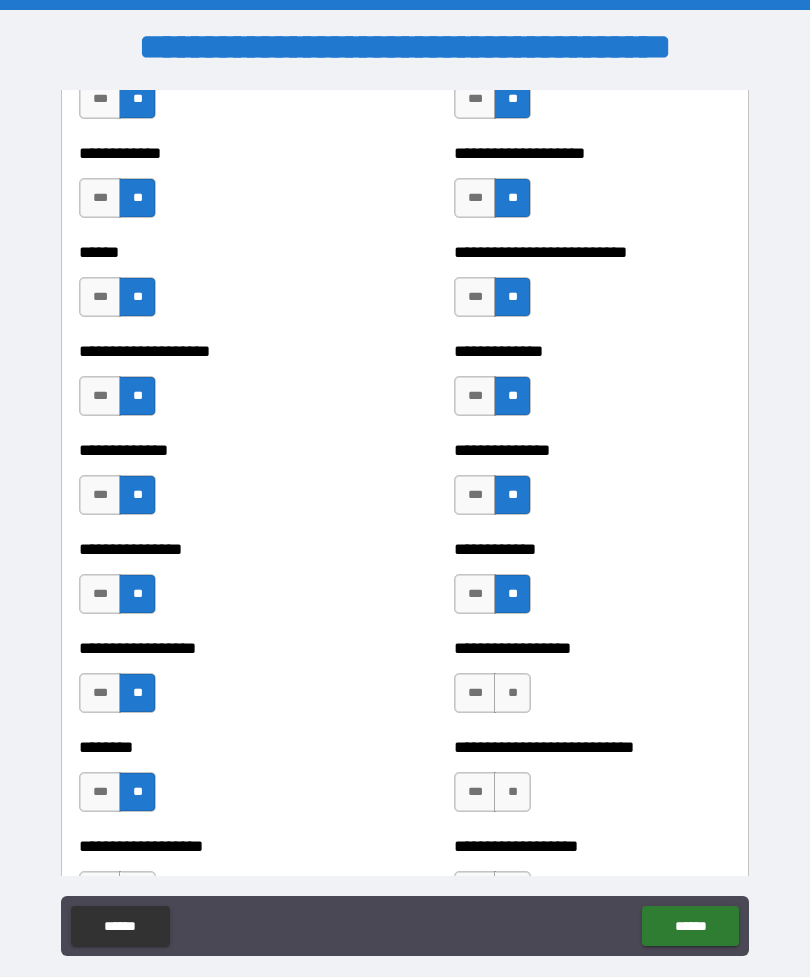 click on "**" at bounding box center [512, 693] 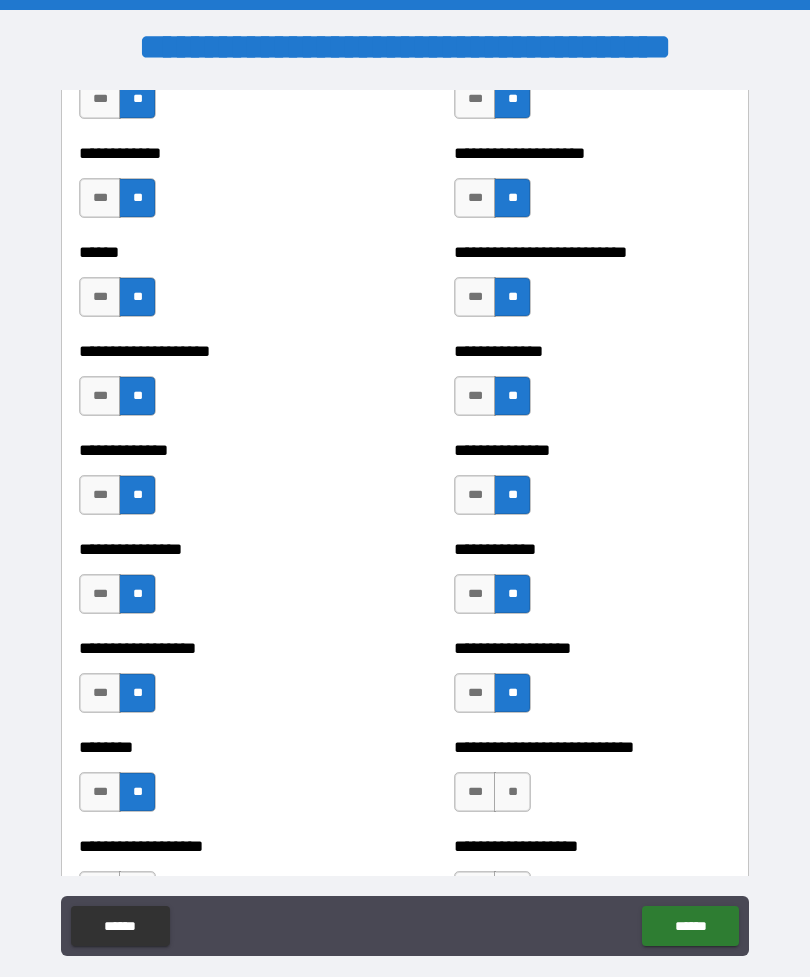 click on "**" at bounding box center (512, 792) 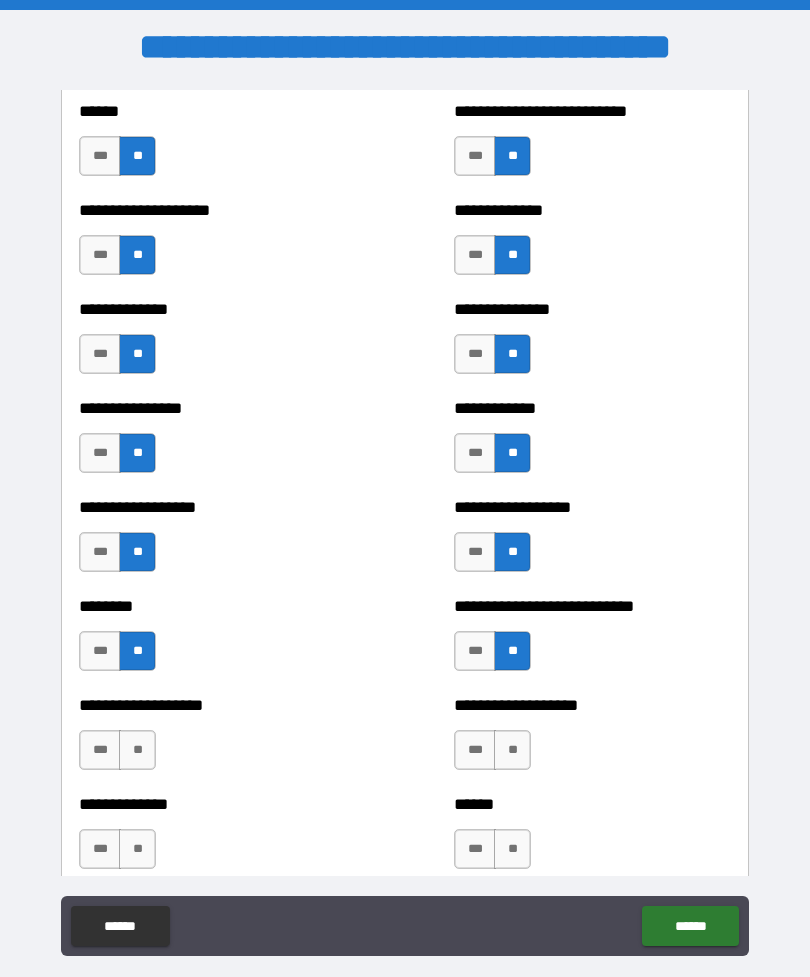 scroll, scrollTop: 4151, scrollLeft: 0, axis: vertical 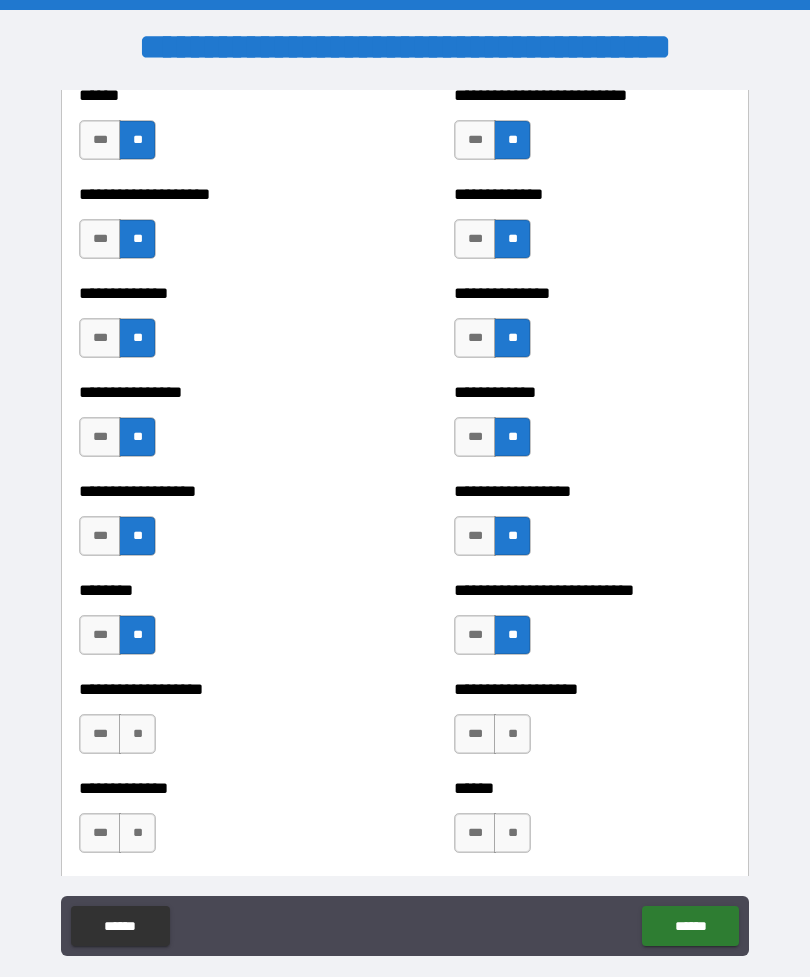 click on "**" at bounding box center [137, 734] 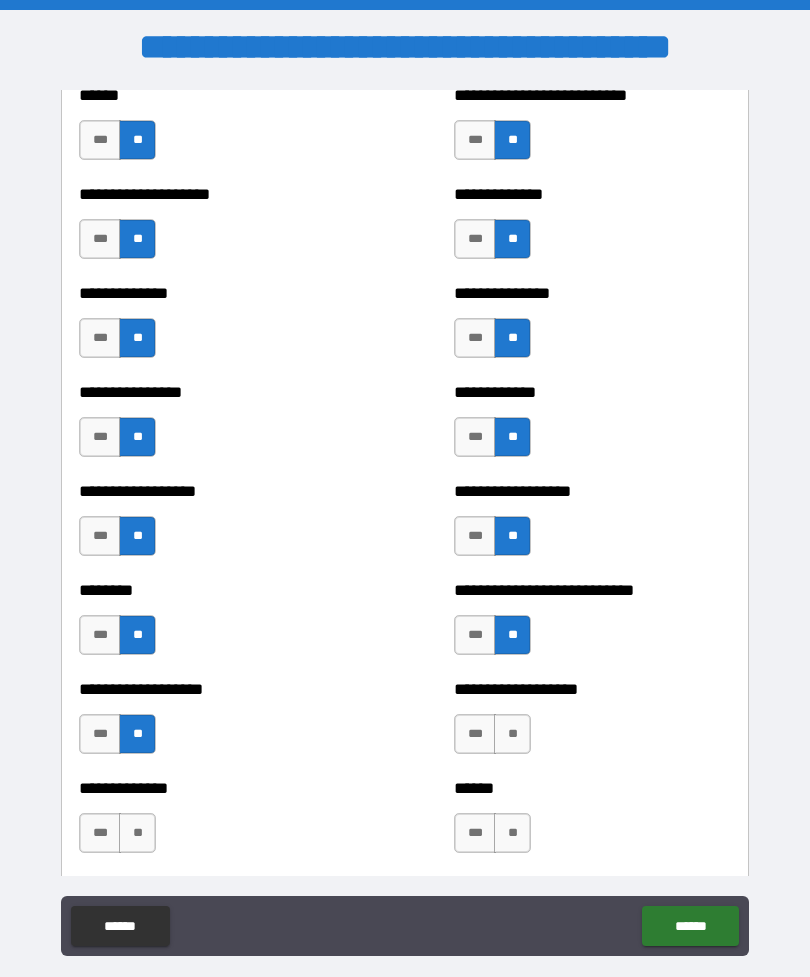click on "**" at bounding box center (512, 734) 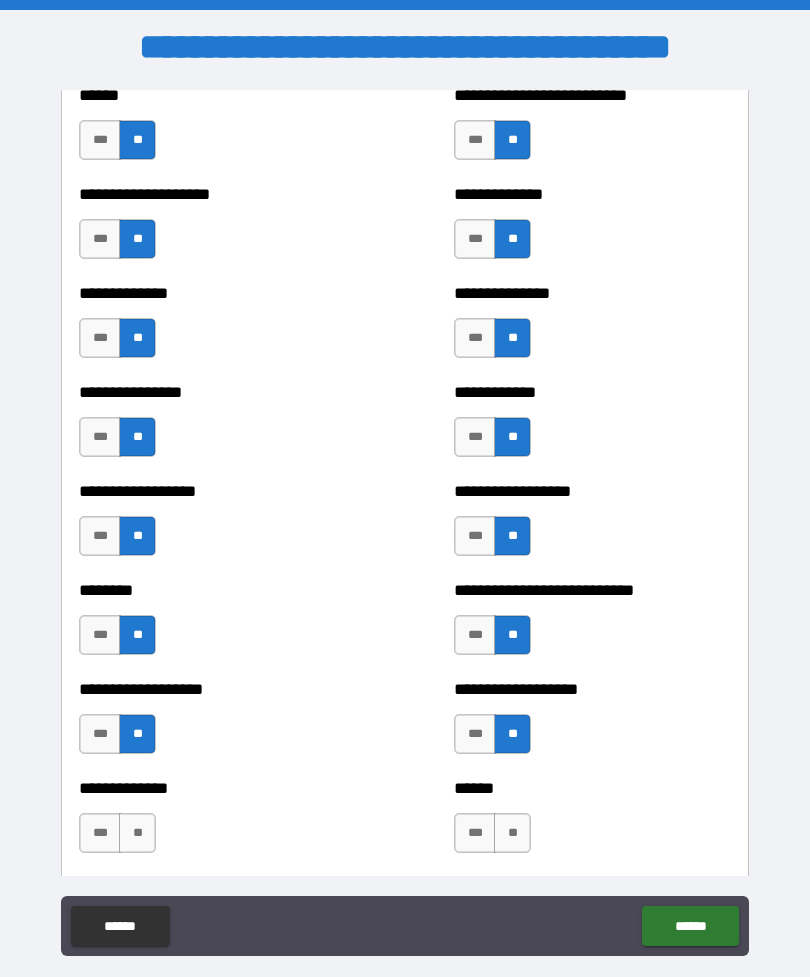 click on "**" at bounding box center [512, 833] 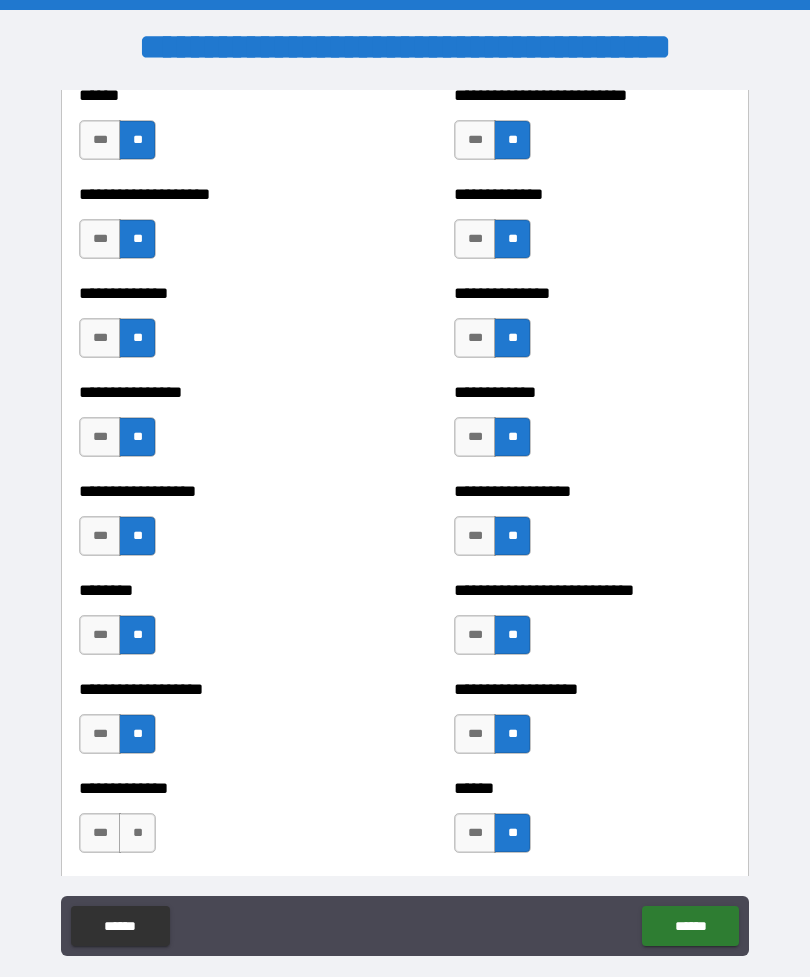 click on "**" at bounding box center (137, 833) 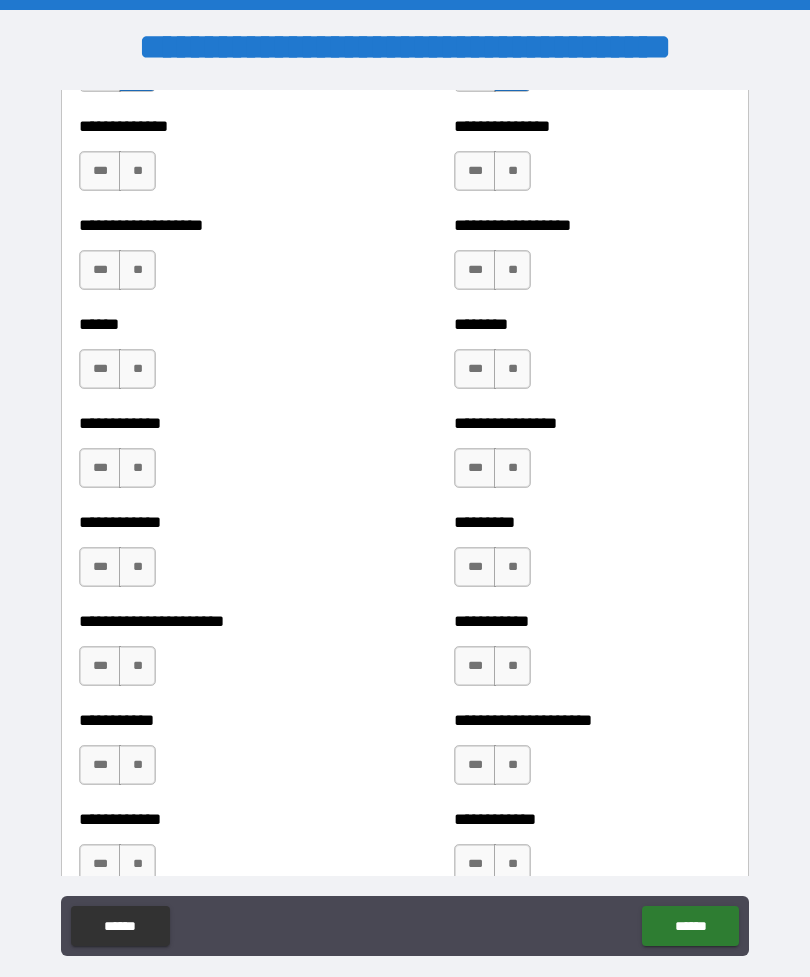 scroll, scrollTop: 4914, scrollLeft: 0, axis: vertical 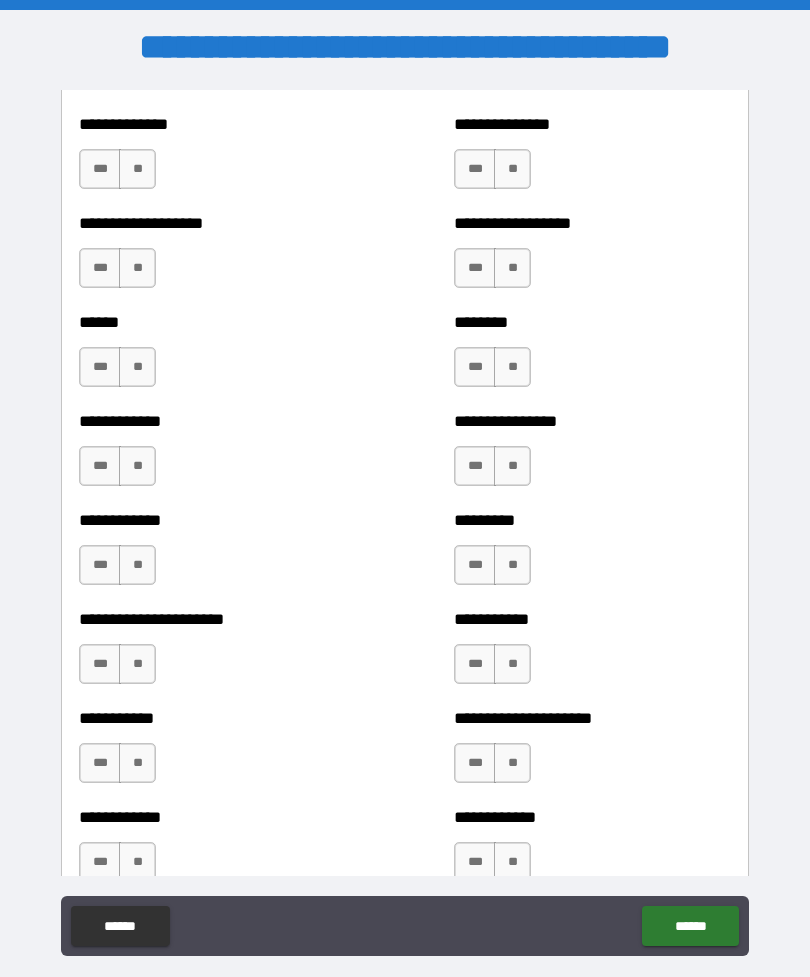 click on "**" at bounding box center (137, 169) 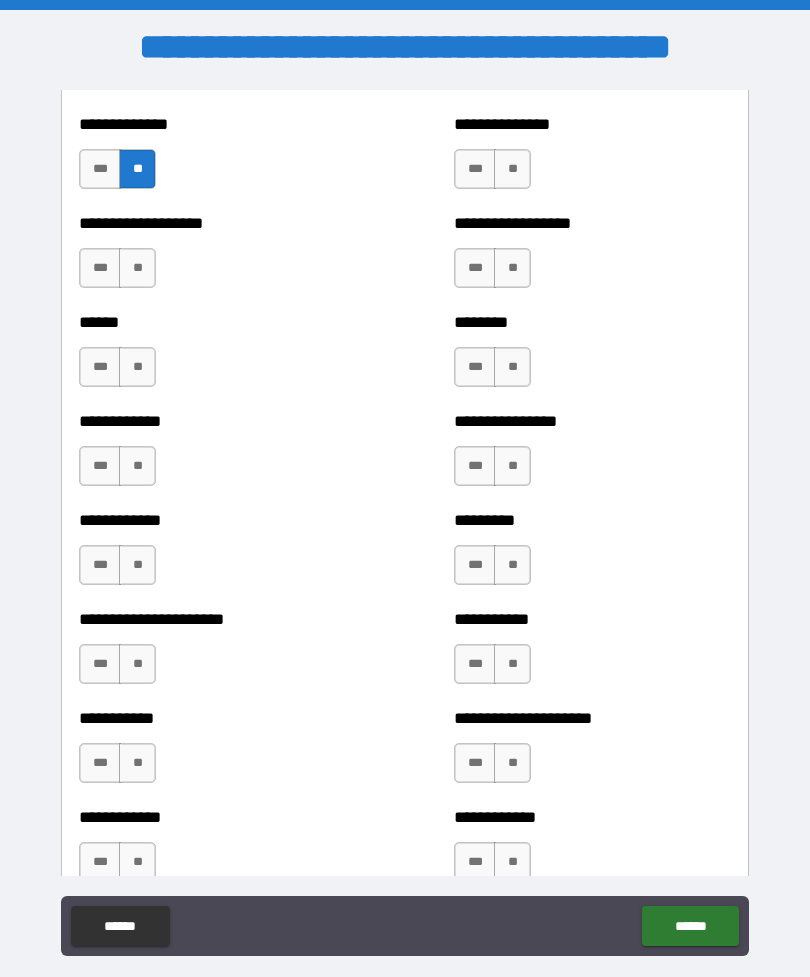 click on "**" at bounding box center (512, 169) 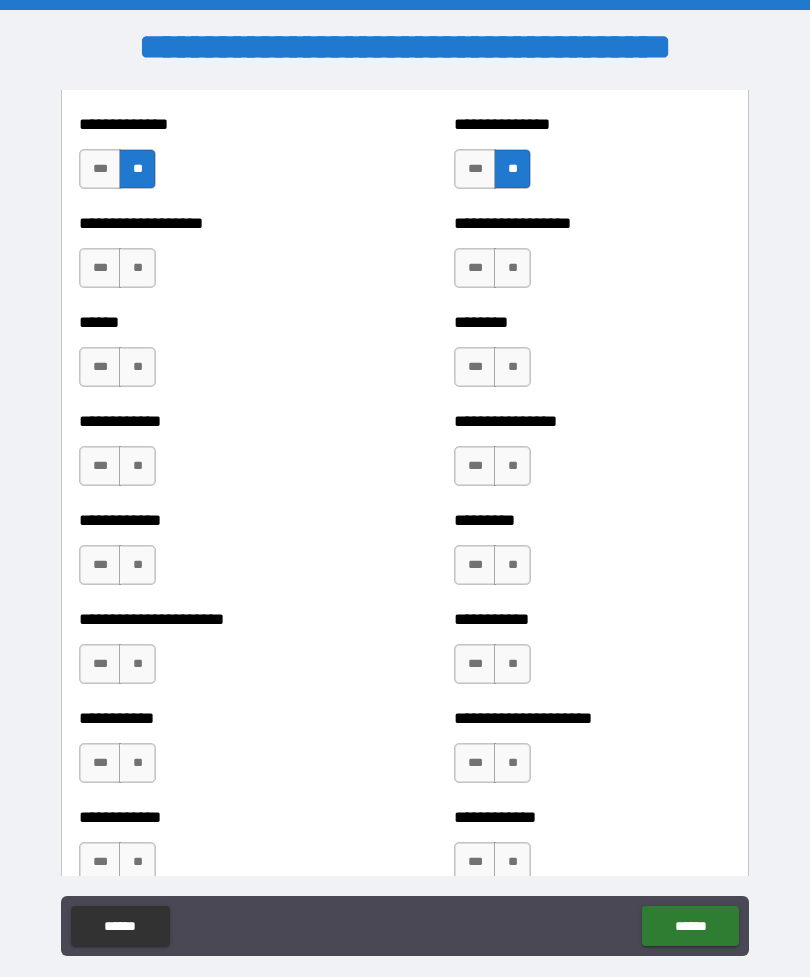 click on "**" at bounding box center (137, 268) 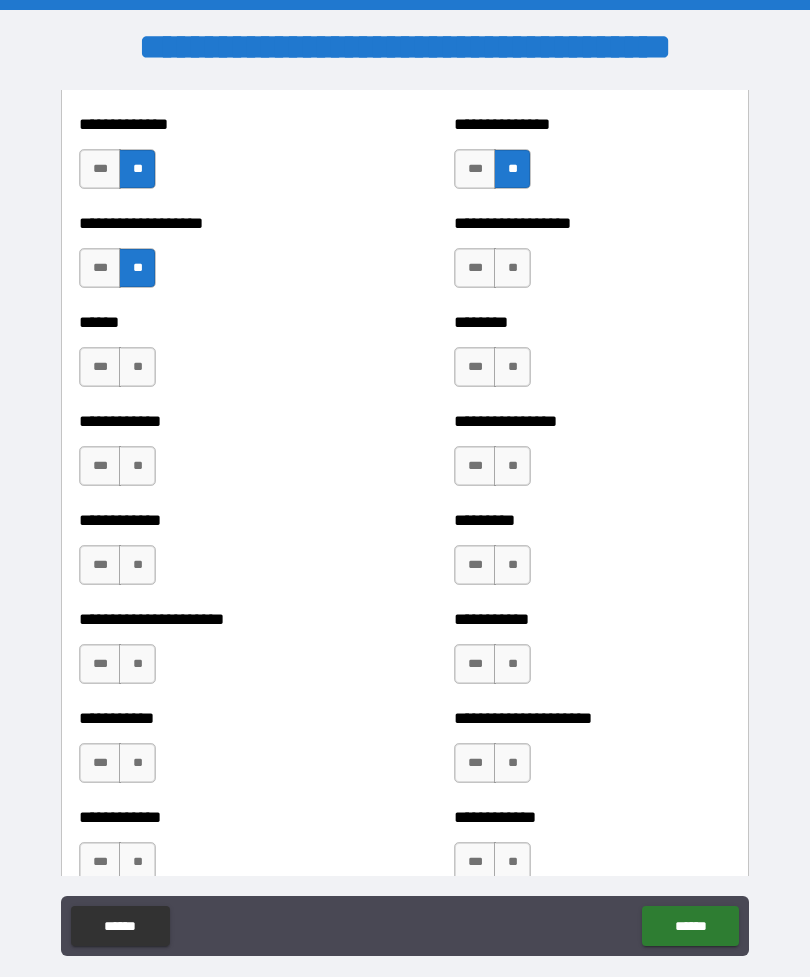 scroll, scrollTop: 4916, scrollLeft: 0, axis: vertical 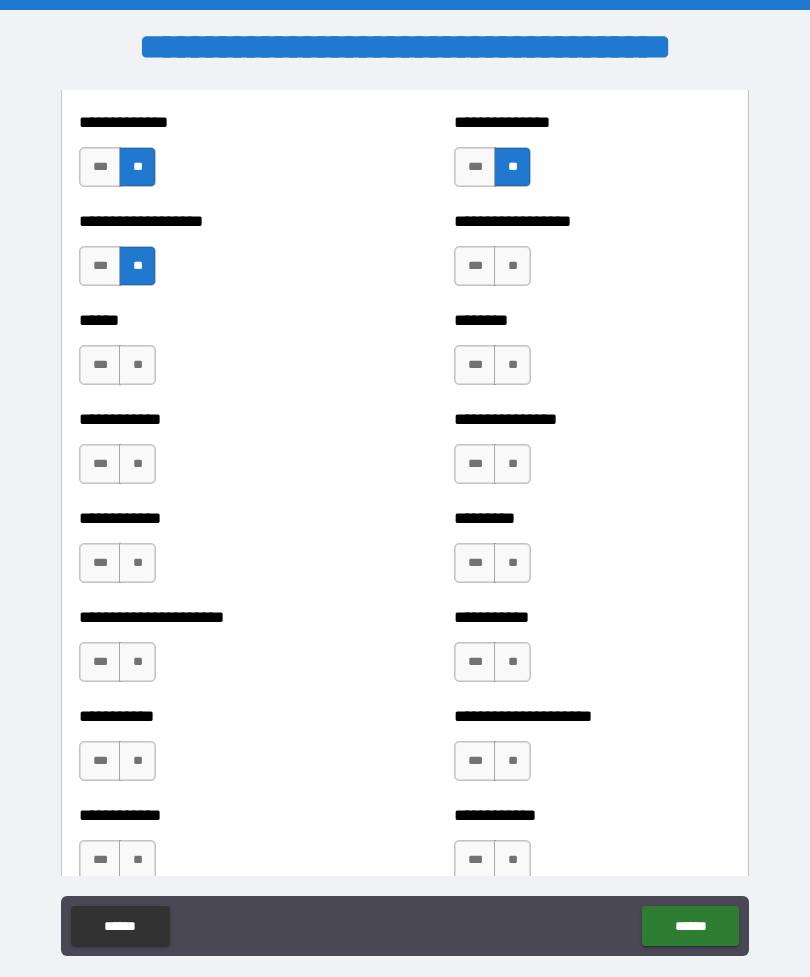 click on "**********" at bounding box center [592, 256] 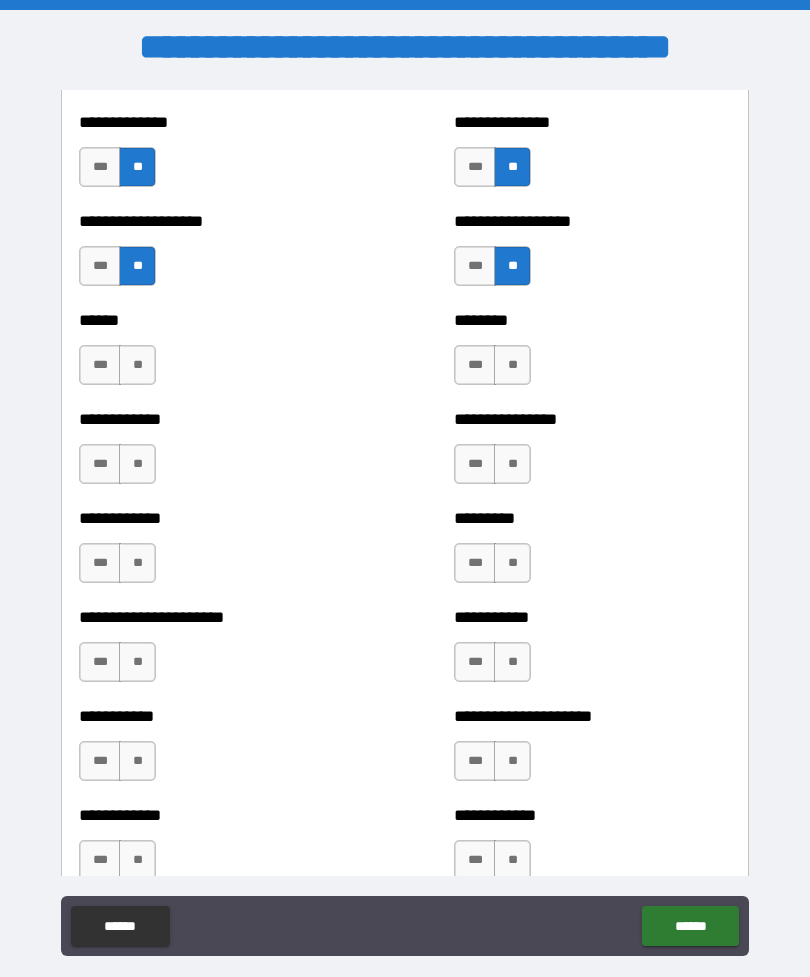 click on "**" at bounding box center (512, 266) 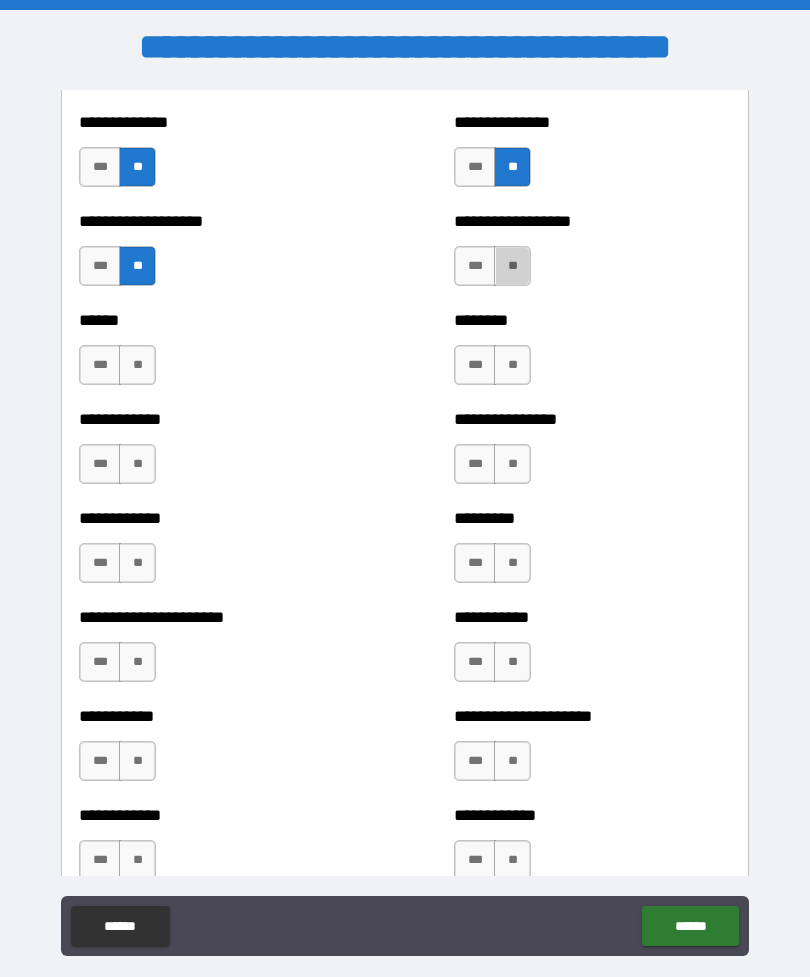click on "**" at bounding box center (512, 266) 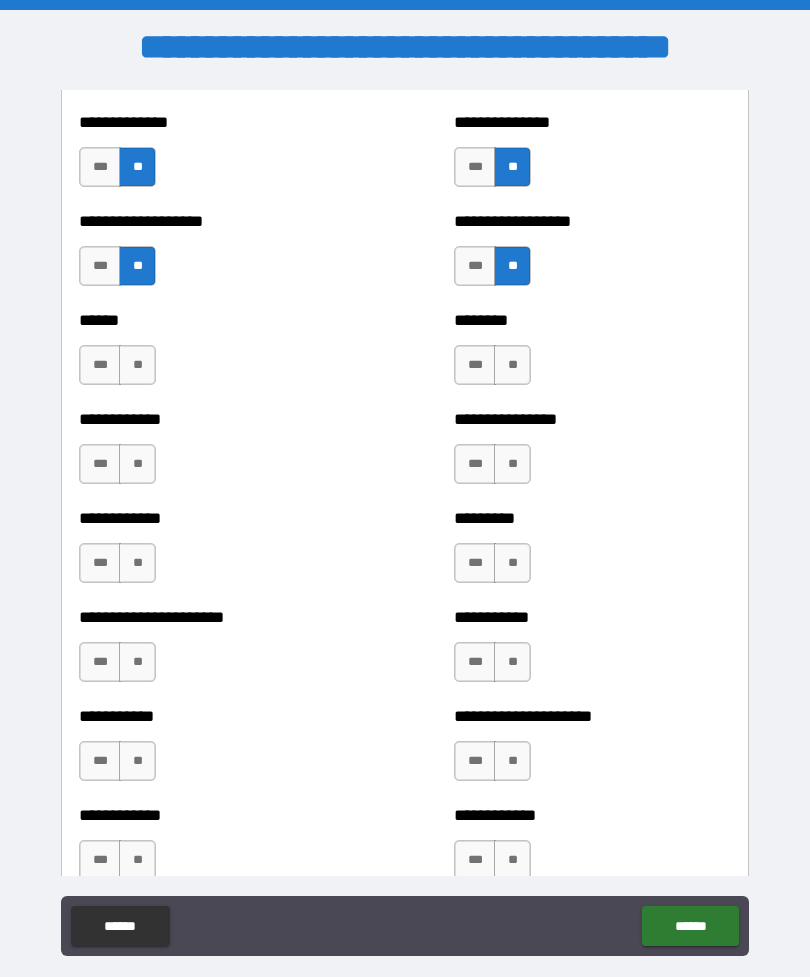 click on "**" at bounding box center [137, 365] 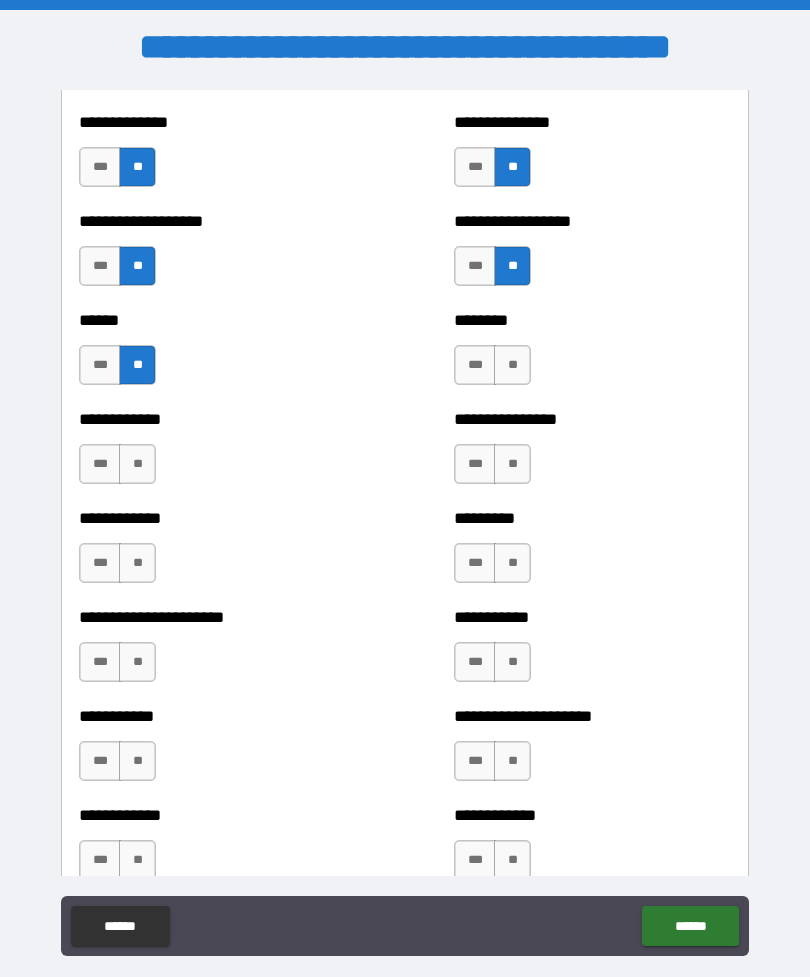 click on "**" at bounding box center (512, 365) 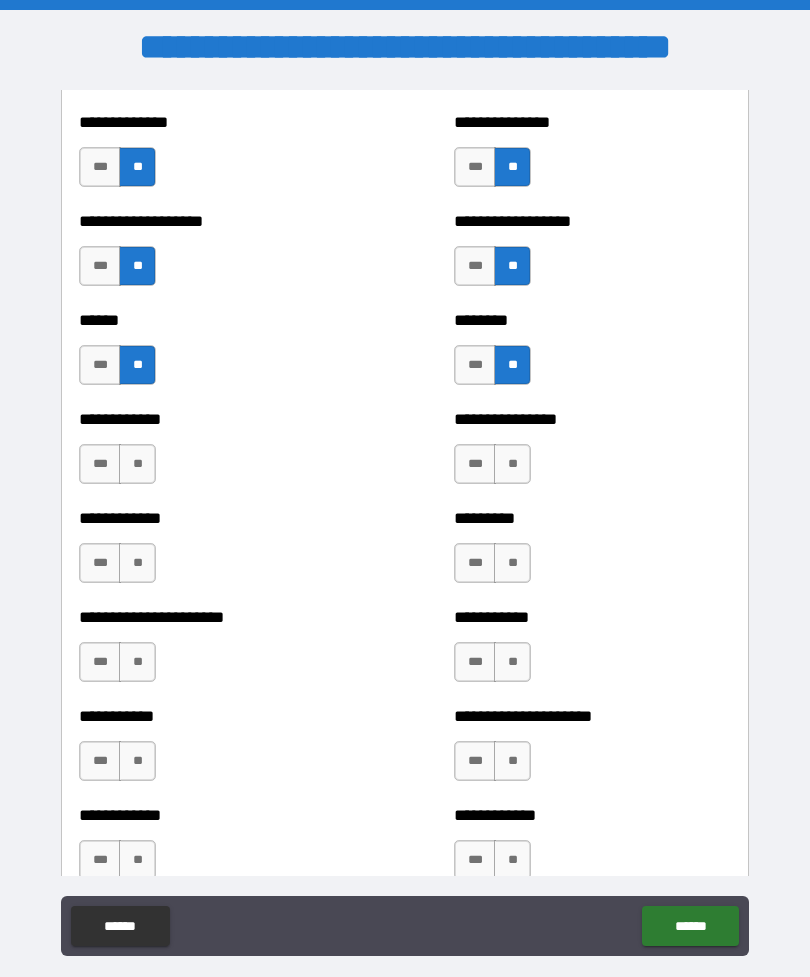 click on "**" at bounding box center (512, 464) 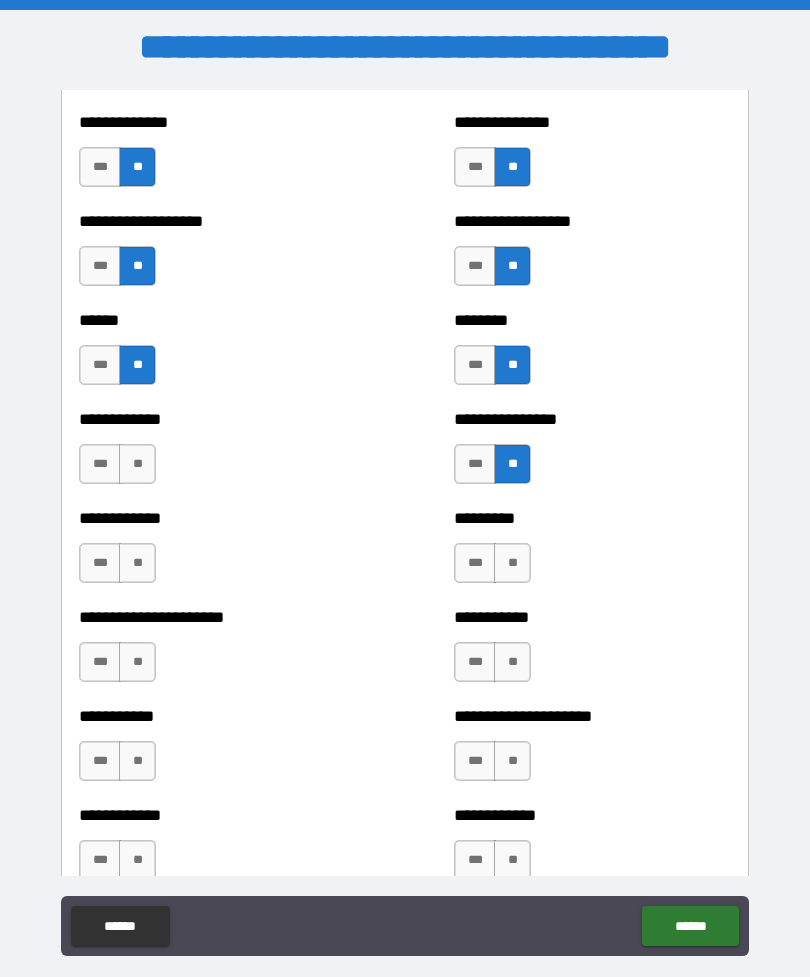 click on "**" at bounding box center [137, 464] 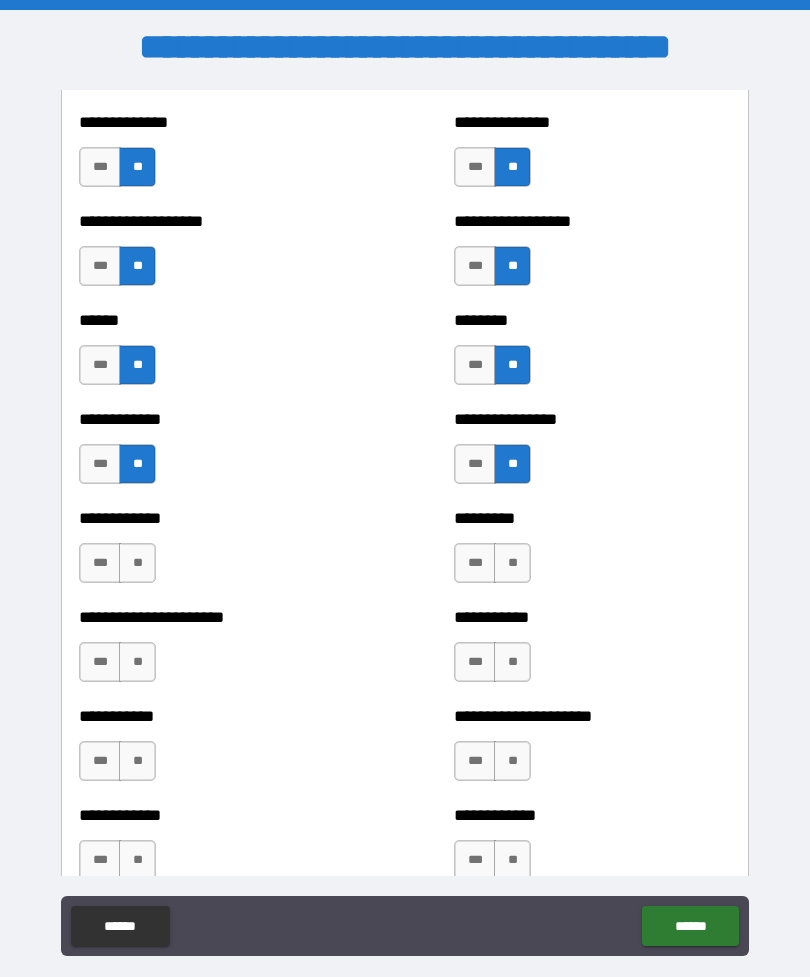 click on "**" at bounding box center (137, 563) 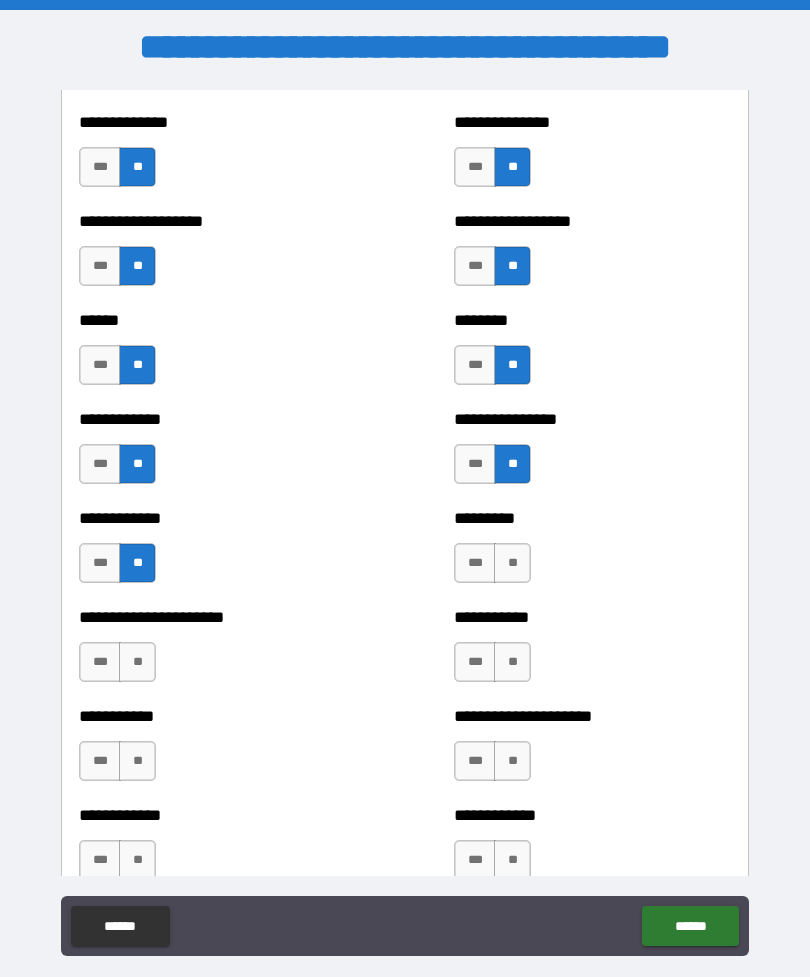 click on "**" at bounding box center (512, 563) 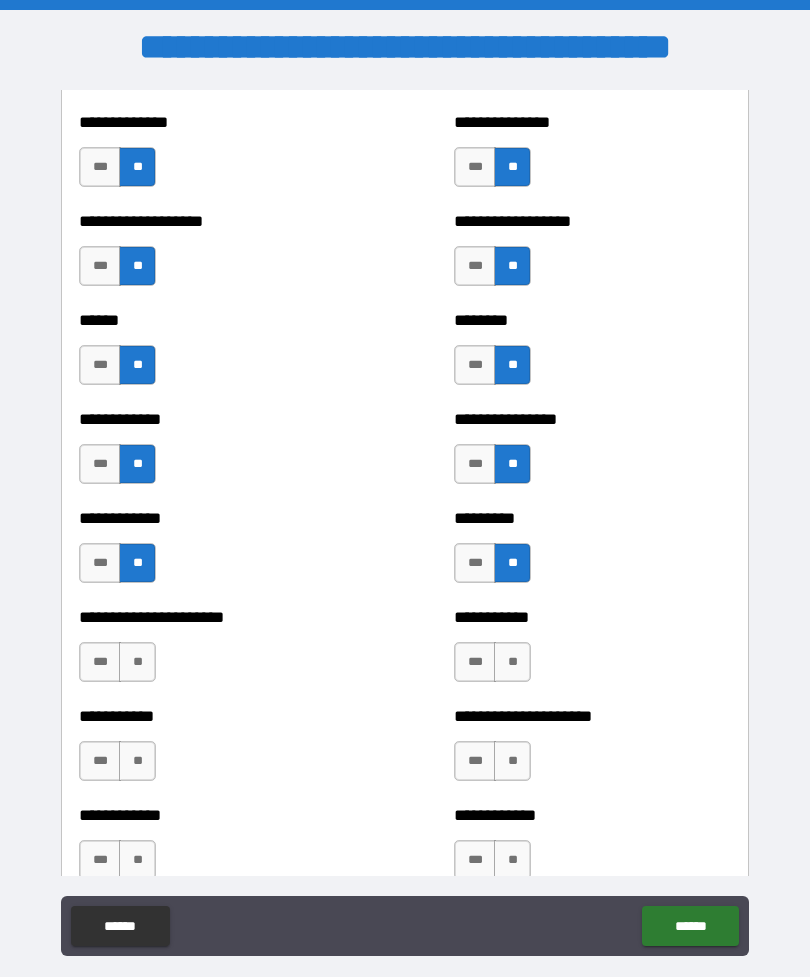 click on "**" at bounding box center (512, 662) 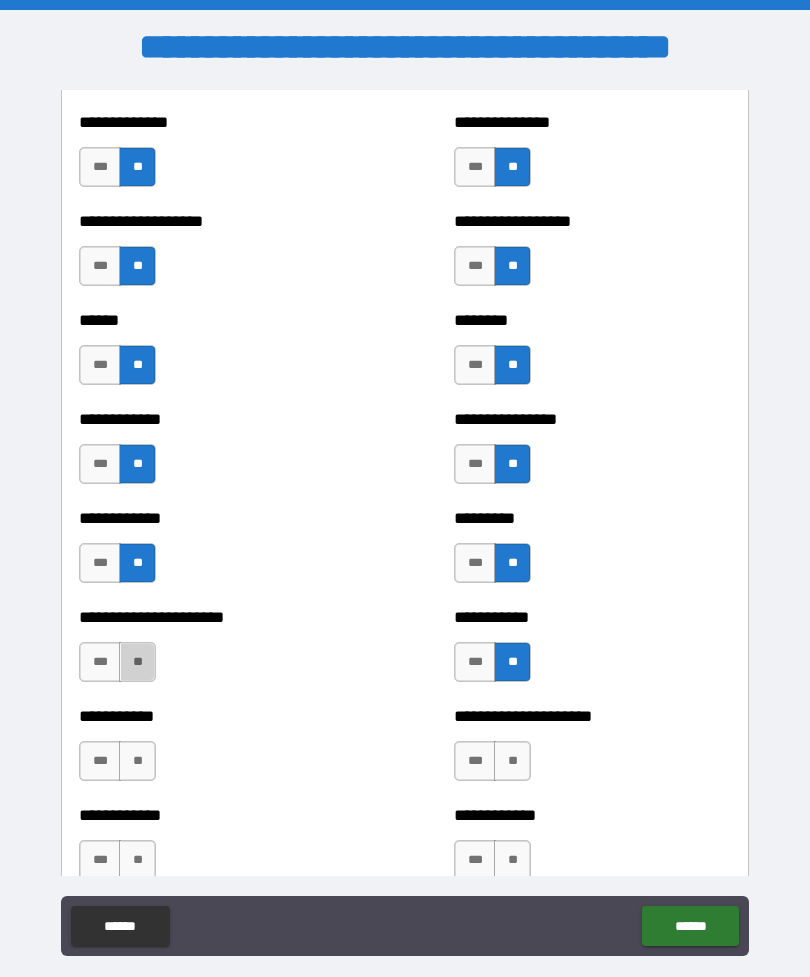click on "**" at bounding box center [137, 662] 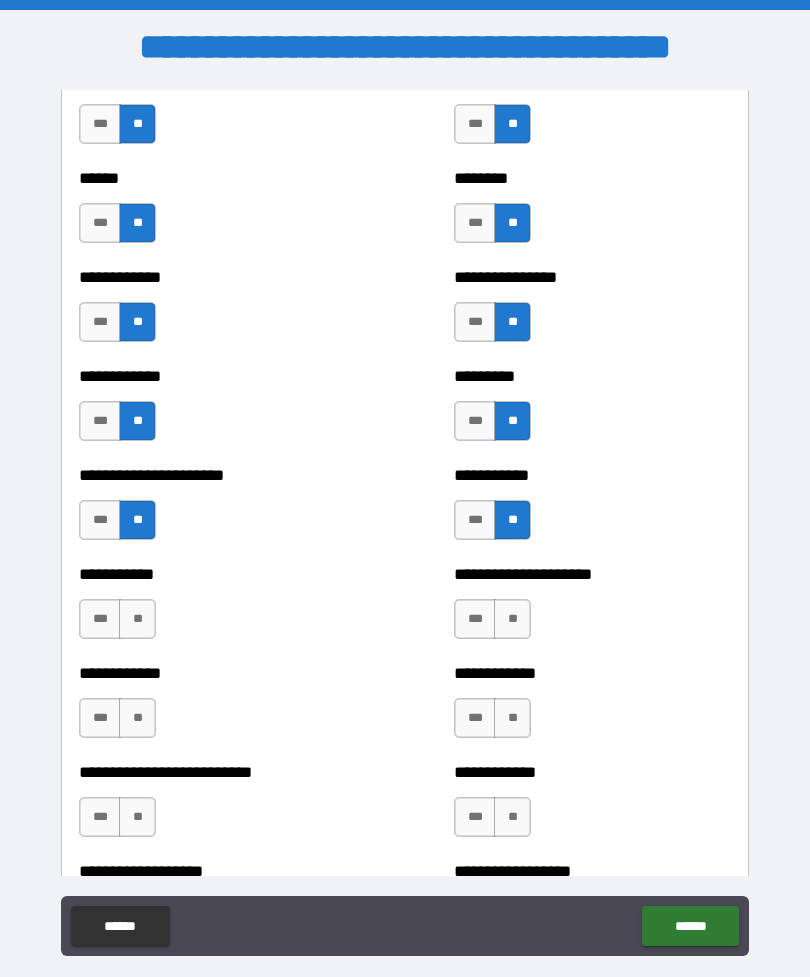 scroll, scrollTop: 5060, scrollLeft: 0, axis: vertical 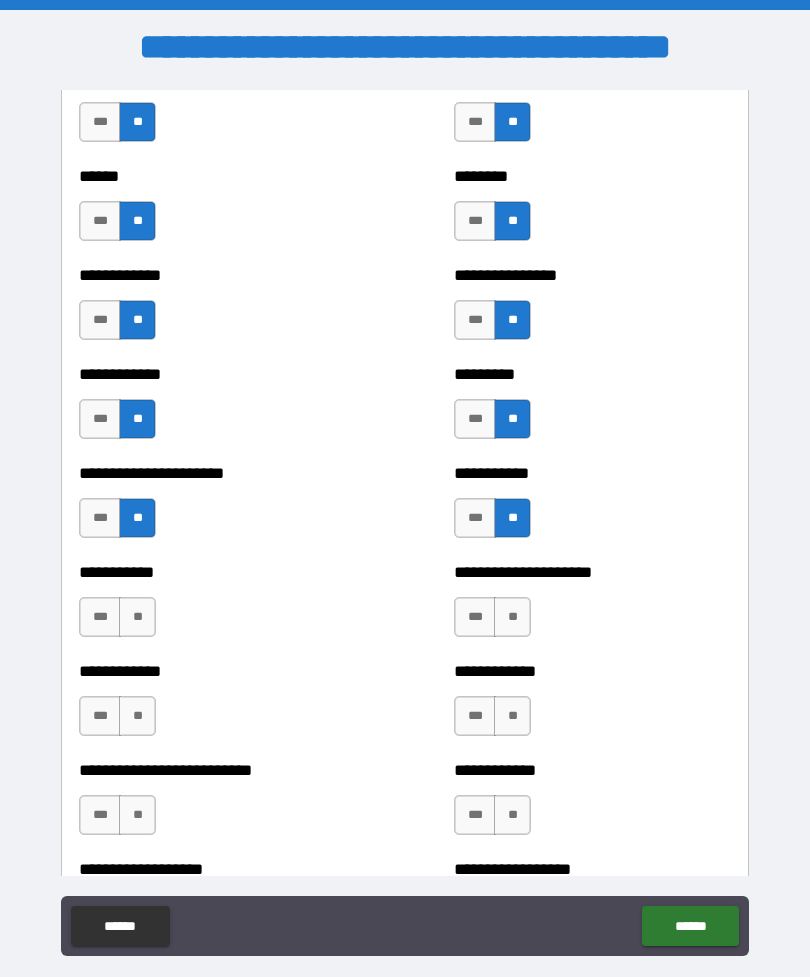 click on "**" at bounding box center [137, 617] 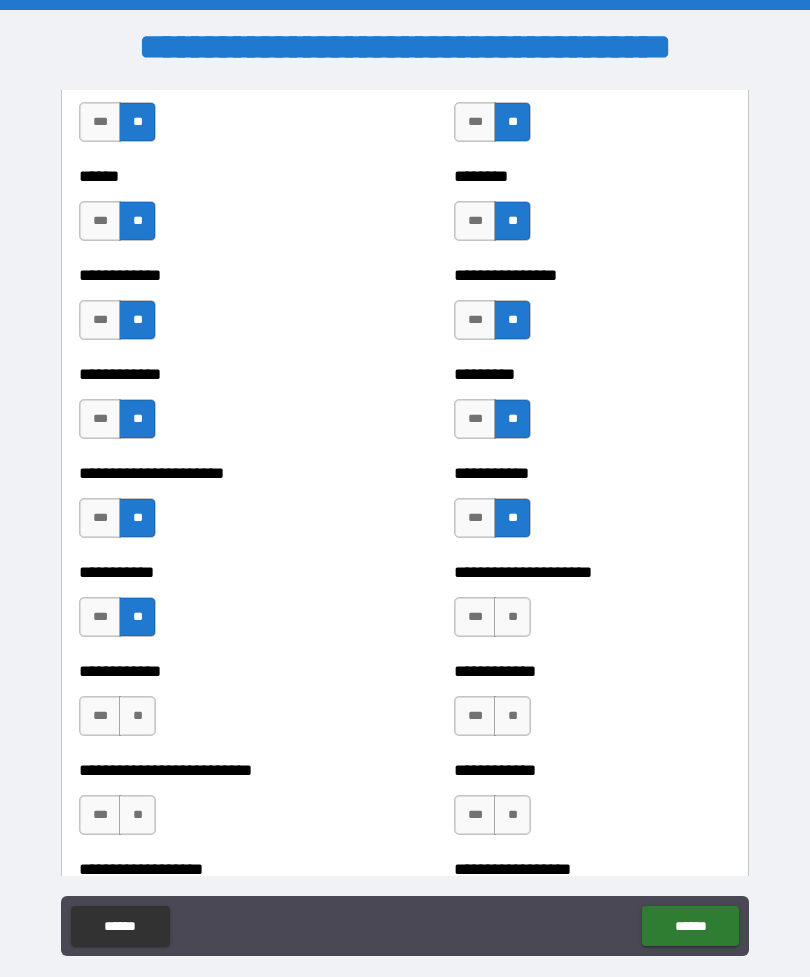 click on "**" at bounding box center [512, 617] 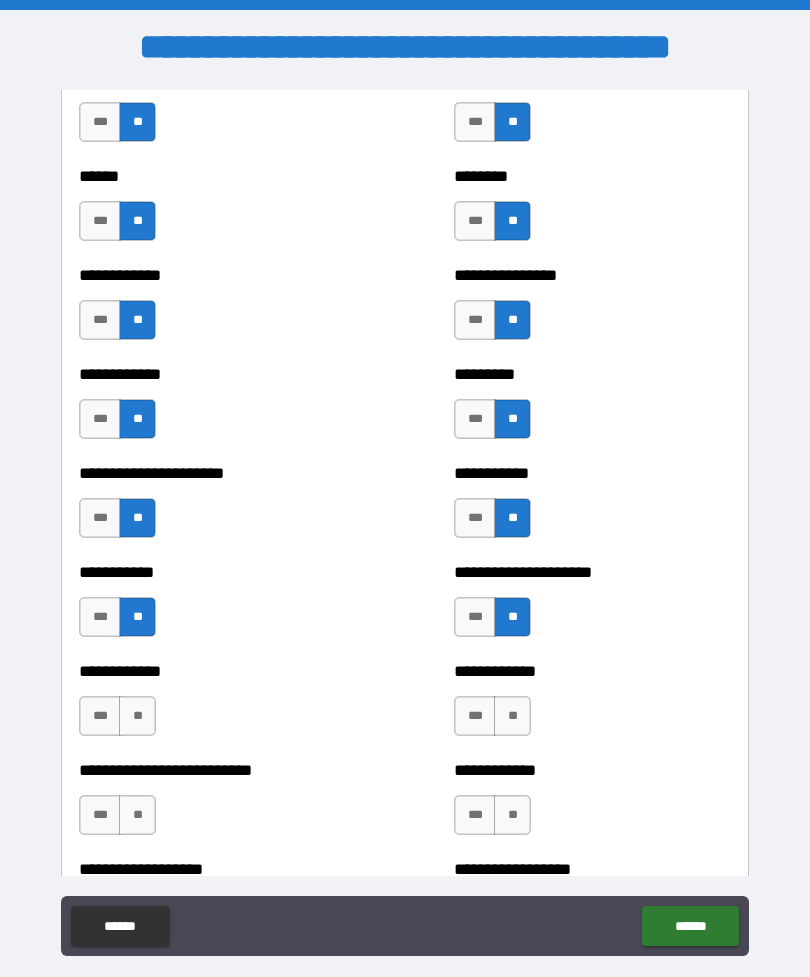click on "**" at bounding box center (512, 716) 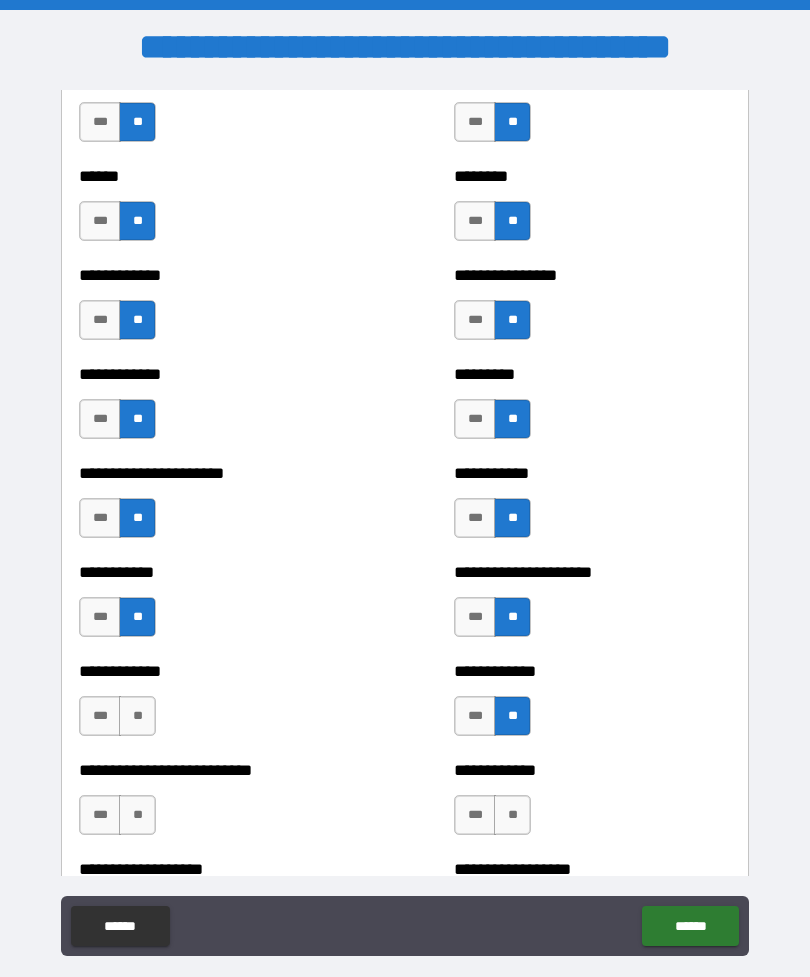 click on "**" at bounding box center (512, 815) 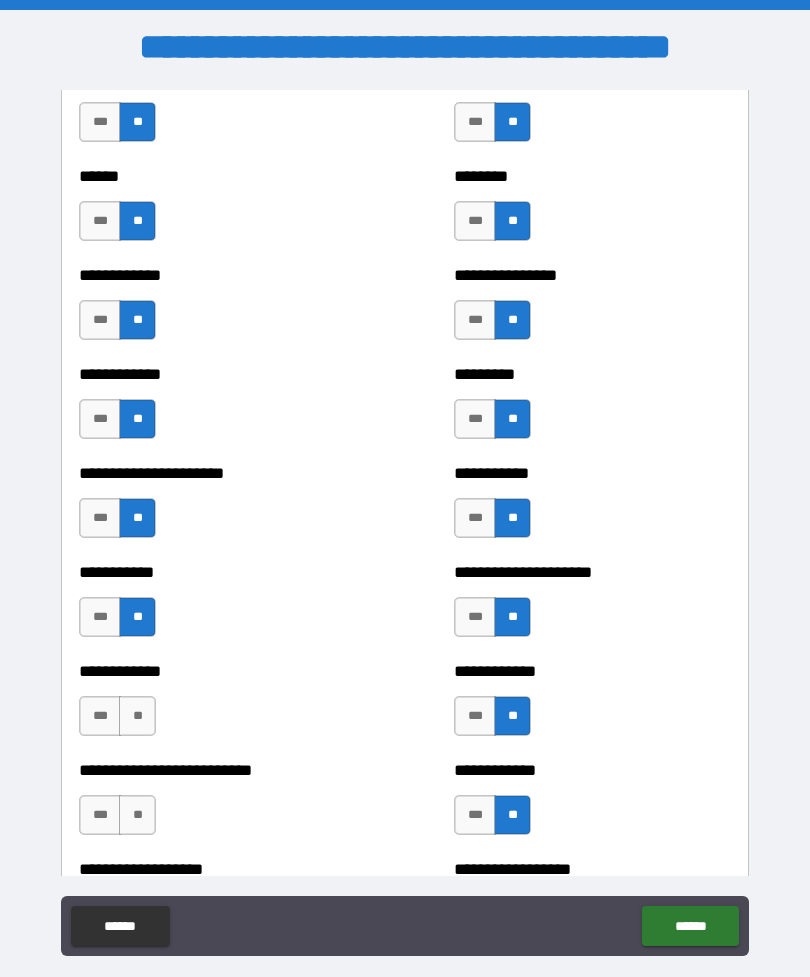 click on "**" at bounding box center (137, 716) 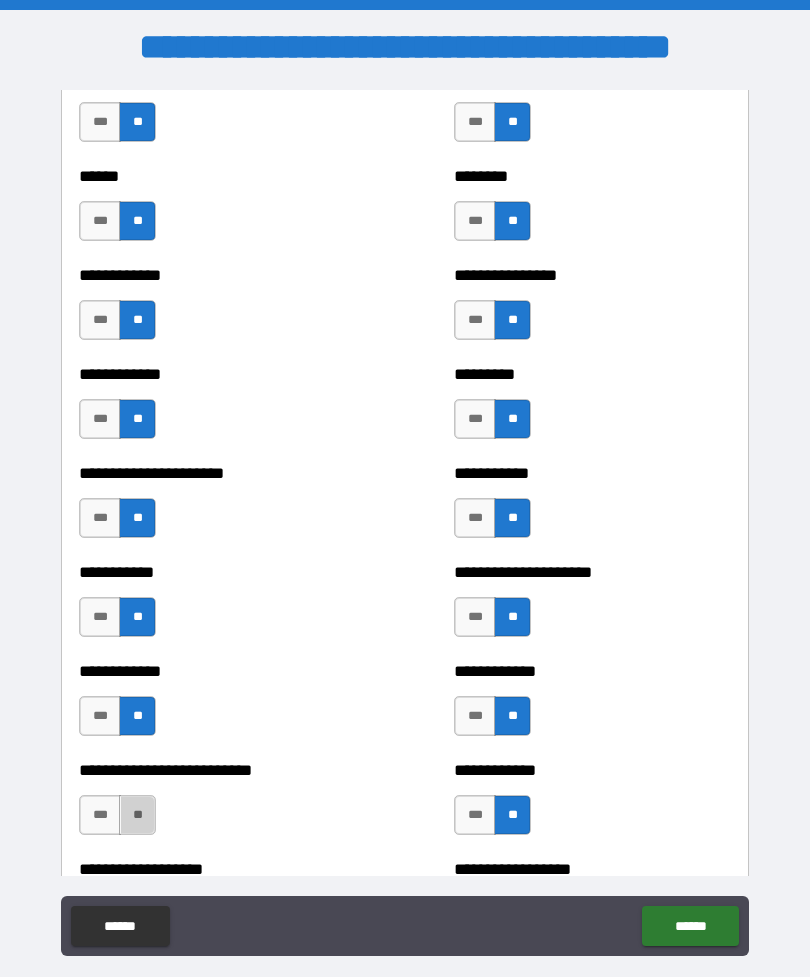 click on "**" at bounding box center [137, 815] 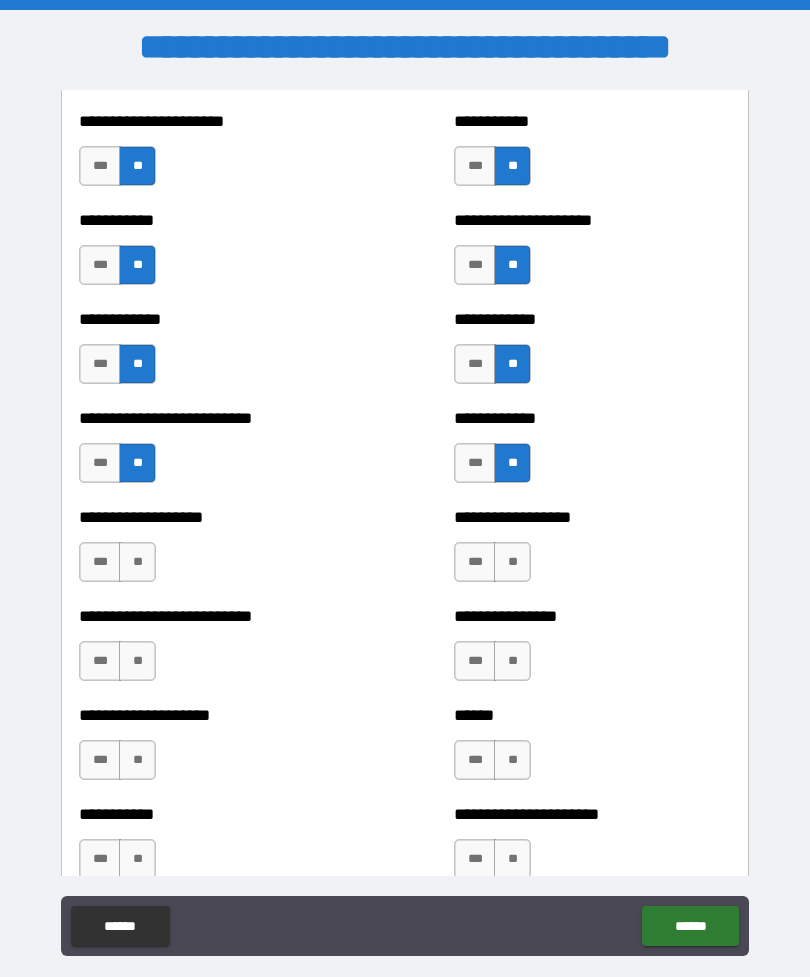scroll, scrollTop: 5413, scrollLeft: 0, axis: vertical 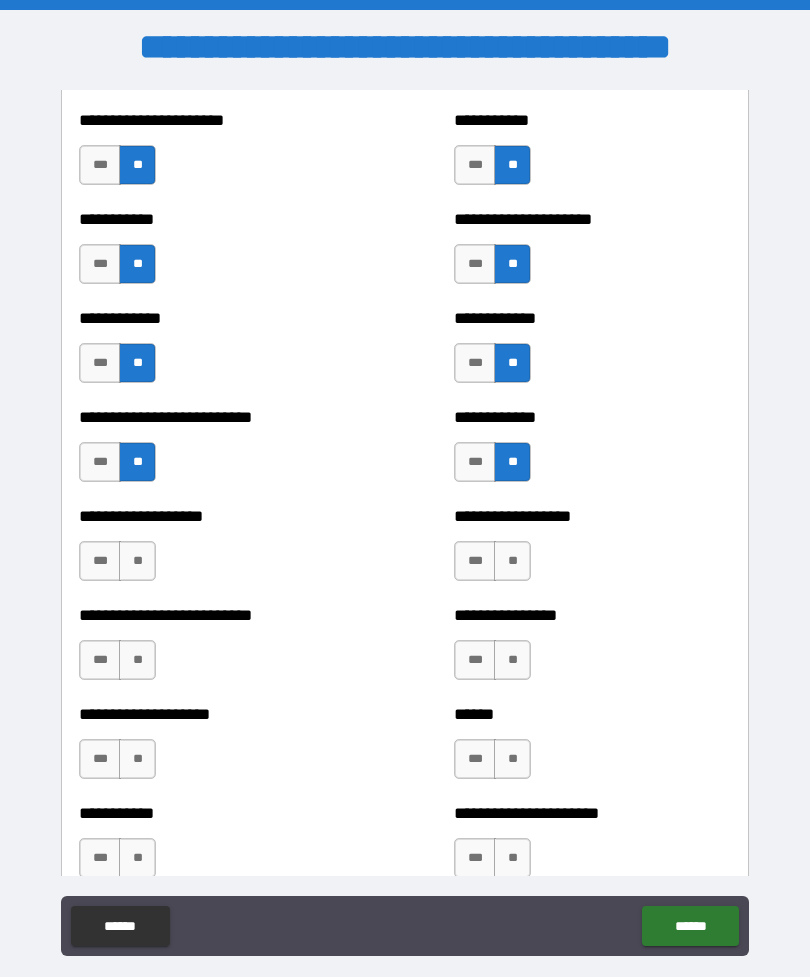 click on "**" at bounding box center (137, 561) 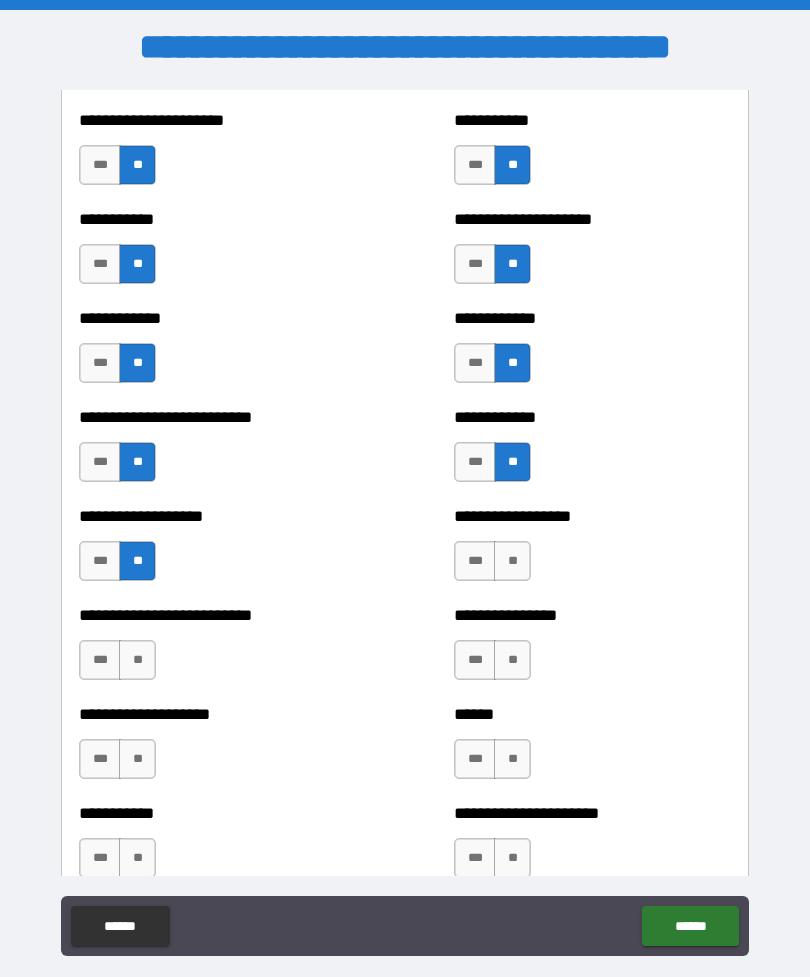 click on "**" at bounding box center [137, 660] 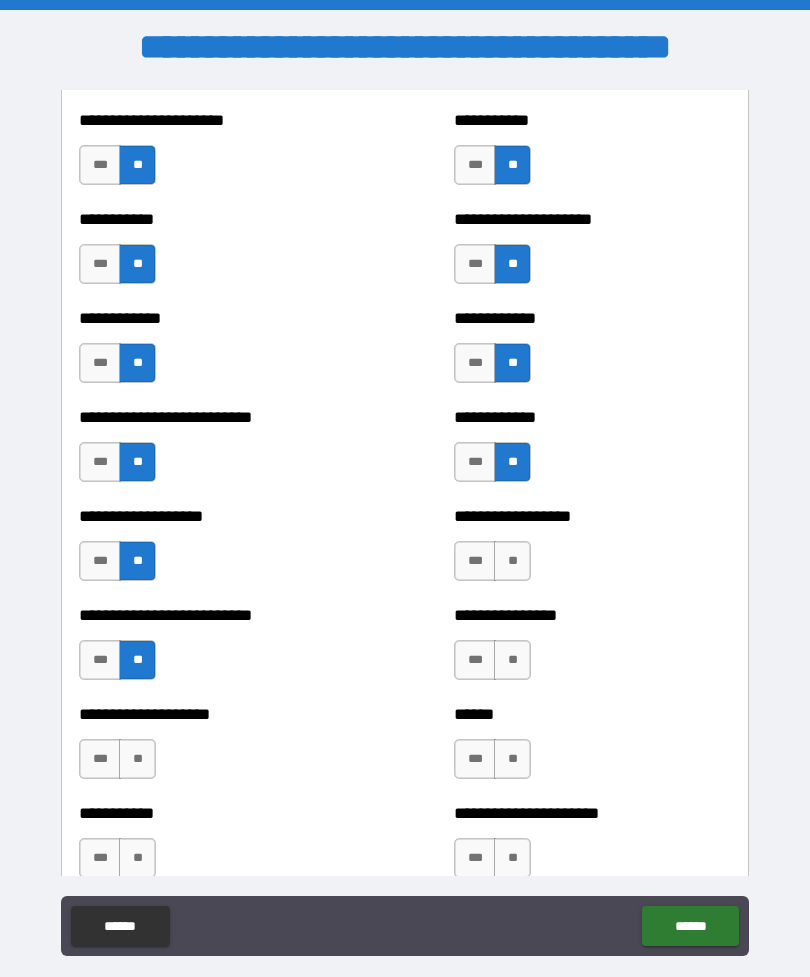 click on "**" at bounding box center [137, 759] 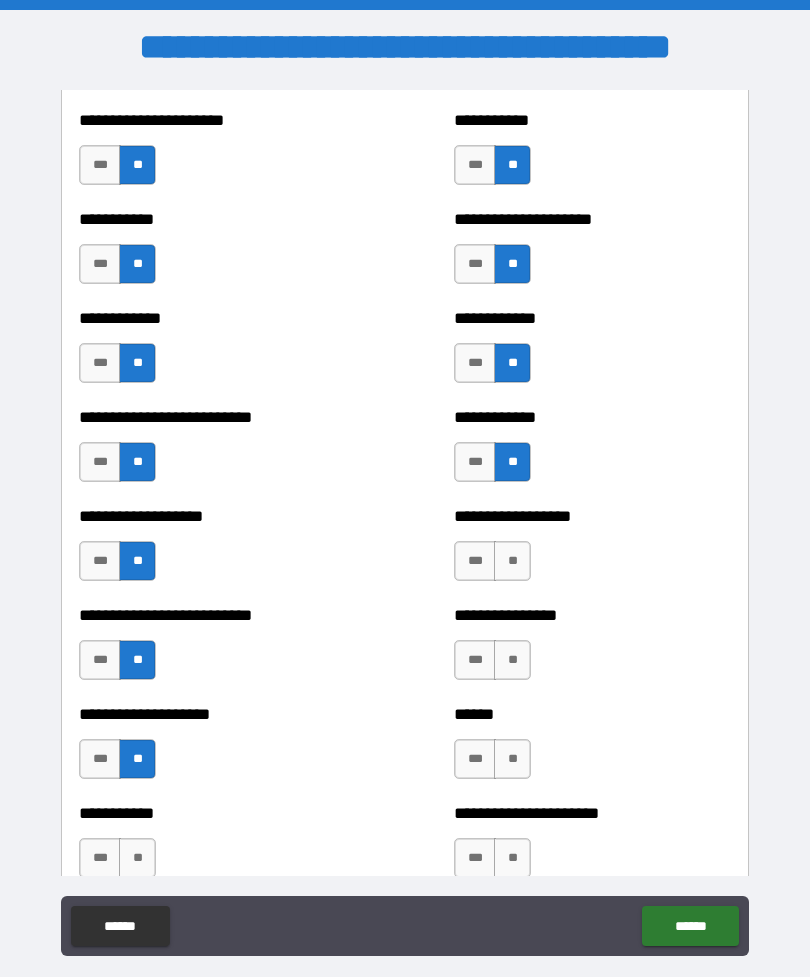 click on "**" at bounding box center (512, 561) 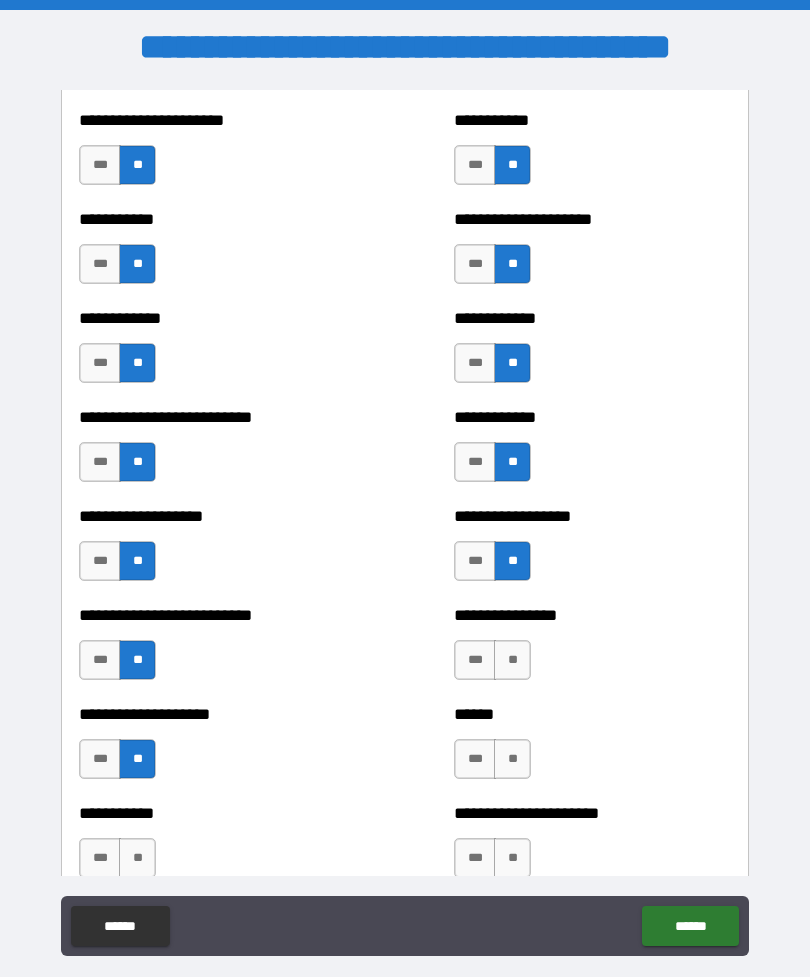 click on "**" at bounding box center (512, 660) 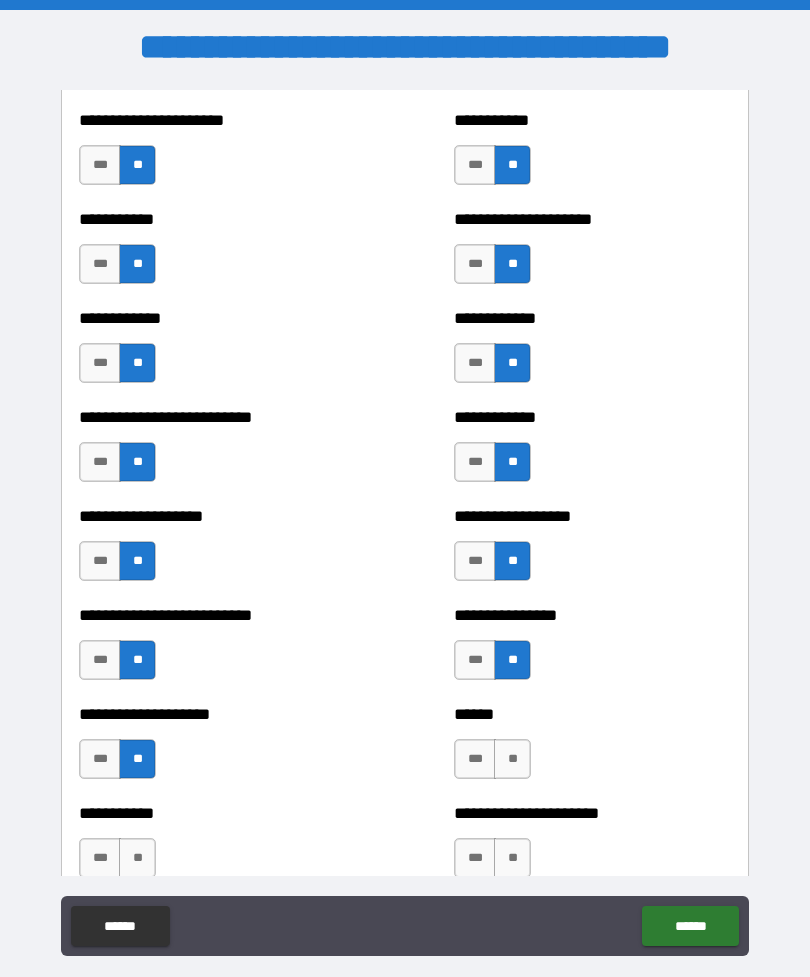 click on "**" at bounding box center [512, 759] 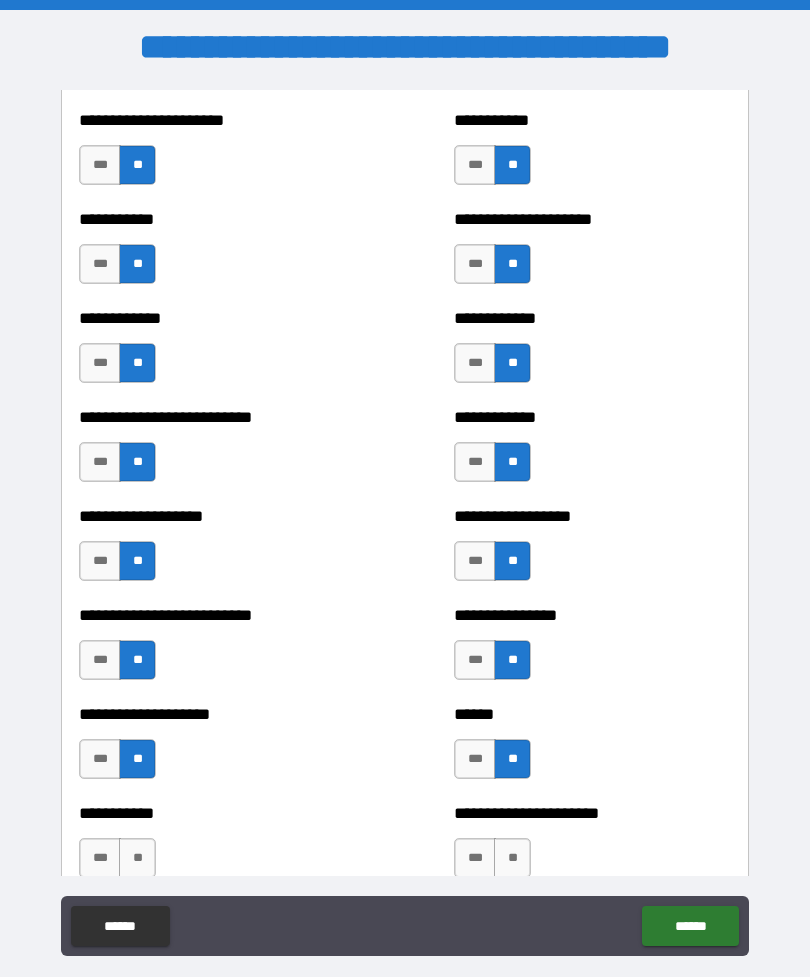 click on "**********" at bounding box center (592, 848) 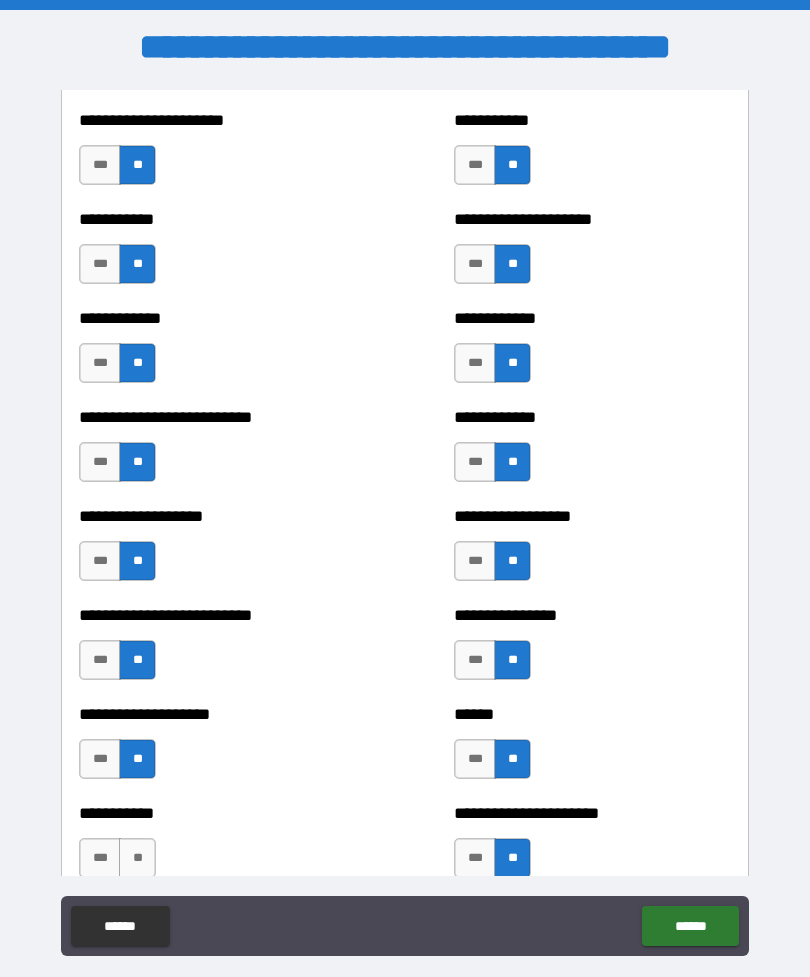 click on "**********" at bounding box center (592, 848) 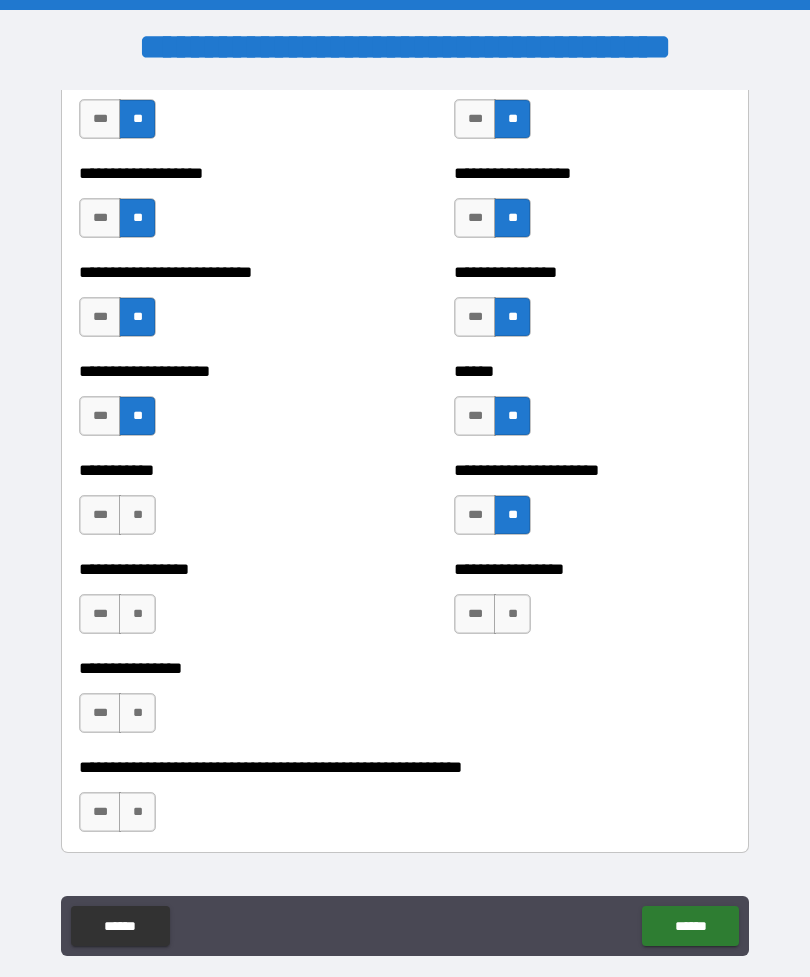 scroll, scrollTop: 5758, scrollLeft: 0, axis: vertical 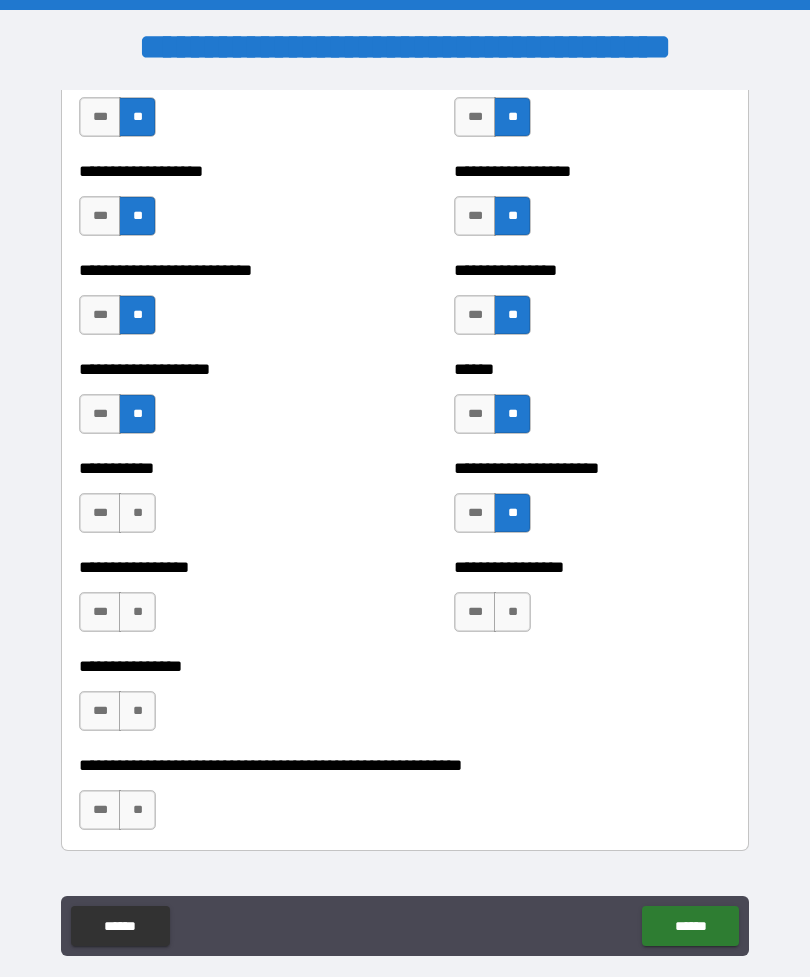 click on "**" at bounding box center [137, 513] 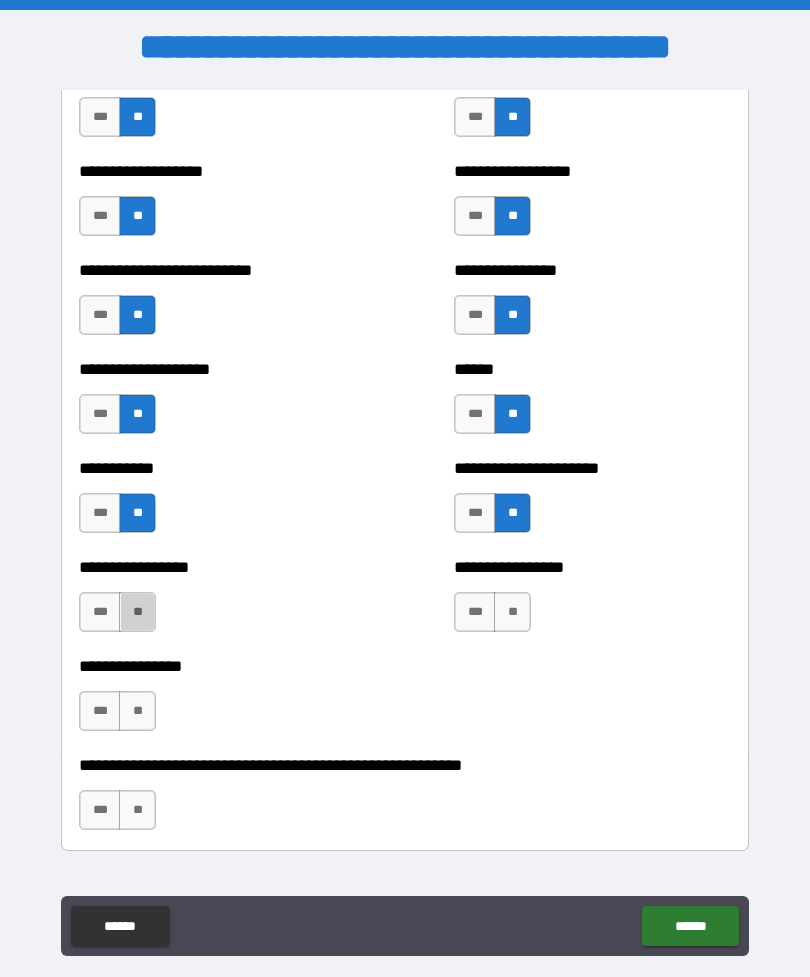 click on "**" at bounding box center (137, 612) 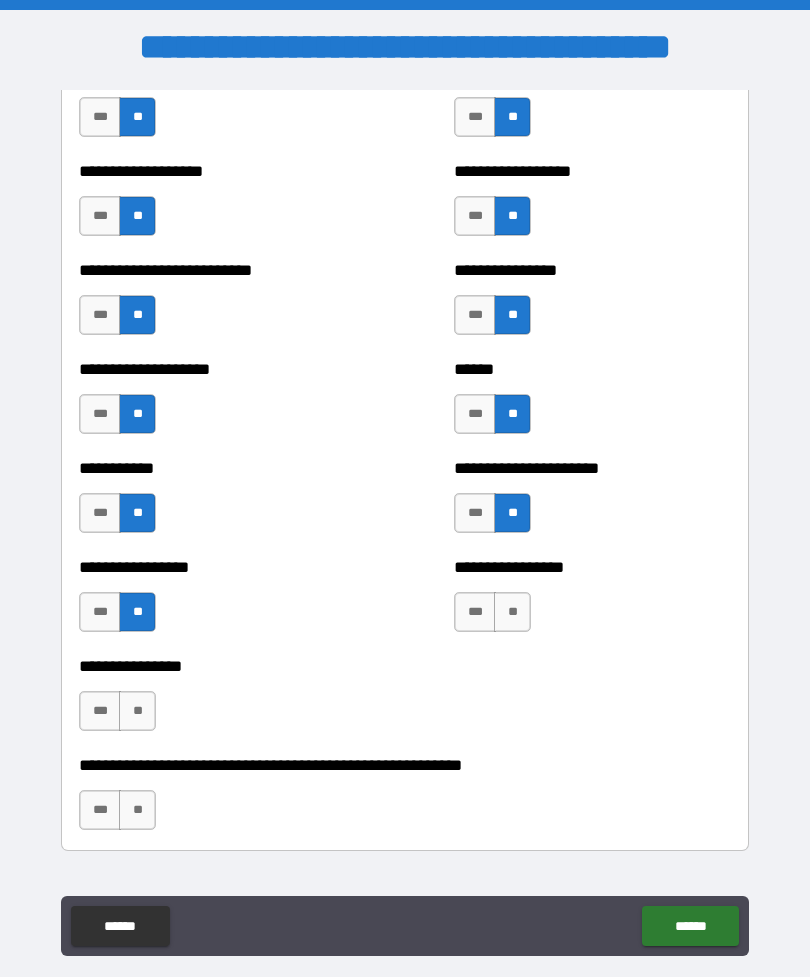 click on "**" at bounding box center [512, 612] 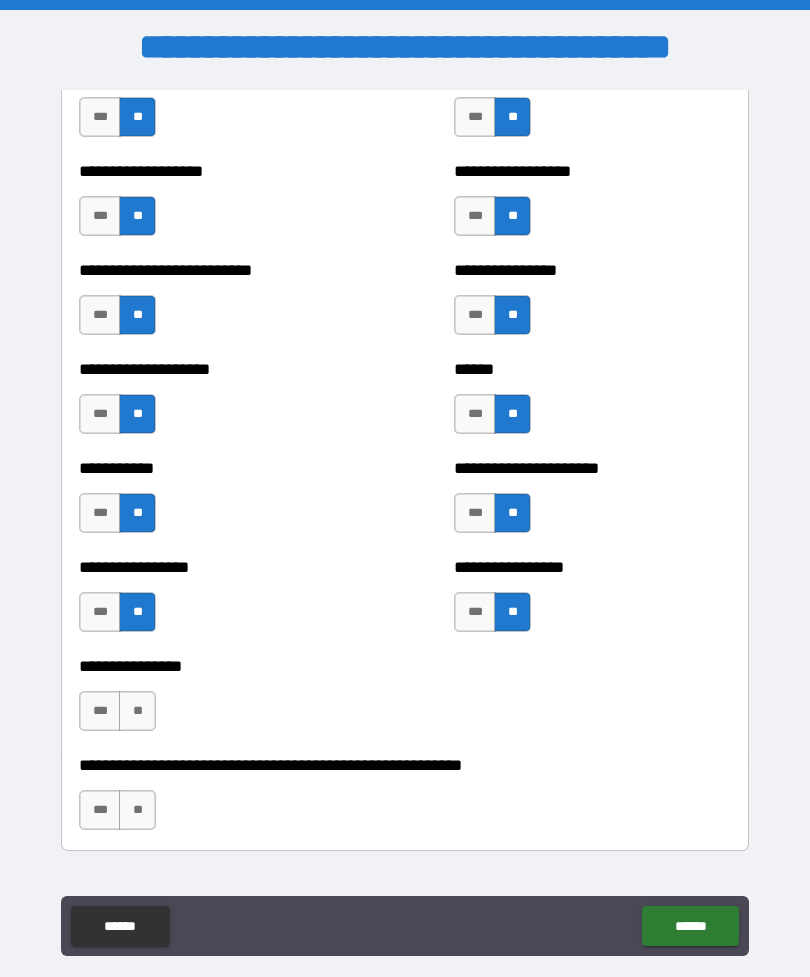 click on "**" at bounding box center [137, 711] 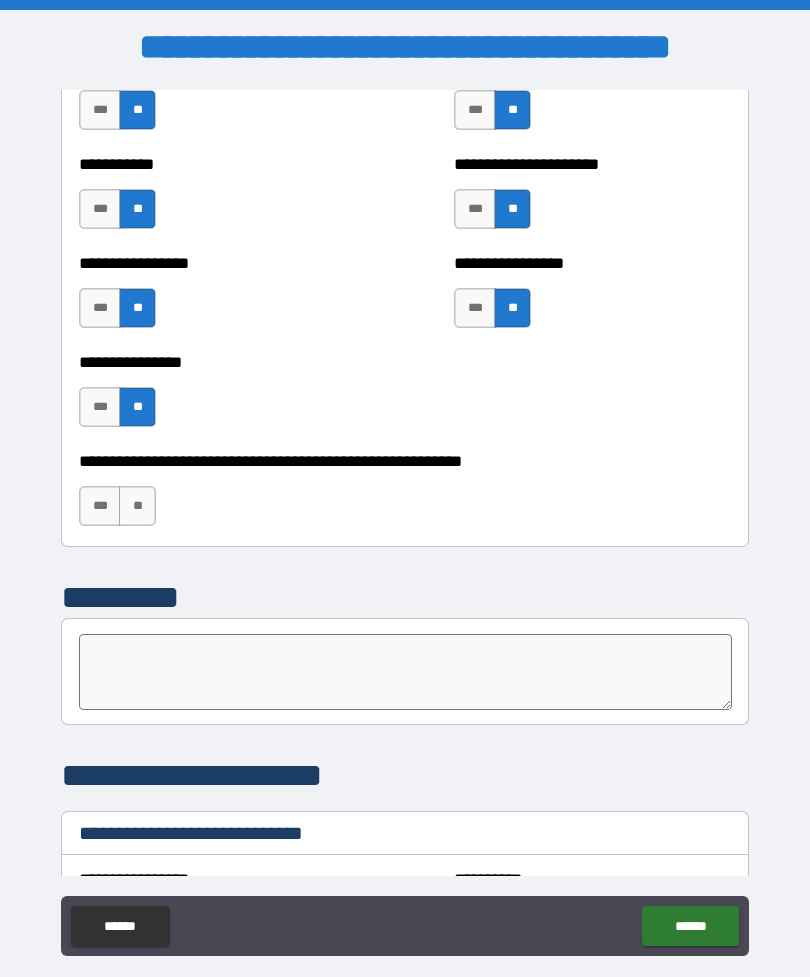 scroll, scrollTop: 6063, scrollLeft: 0, axis: vertical 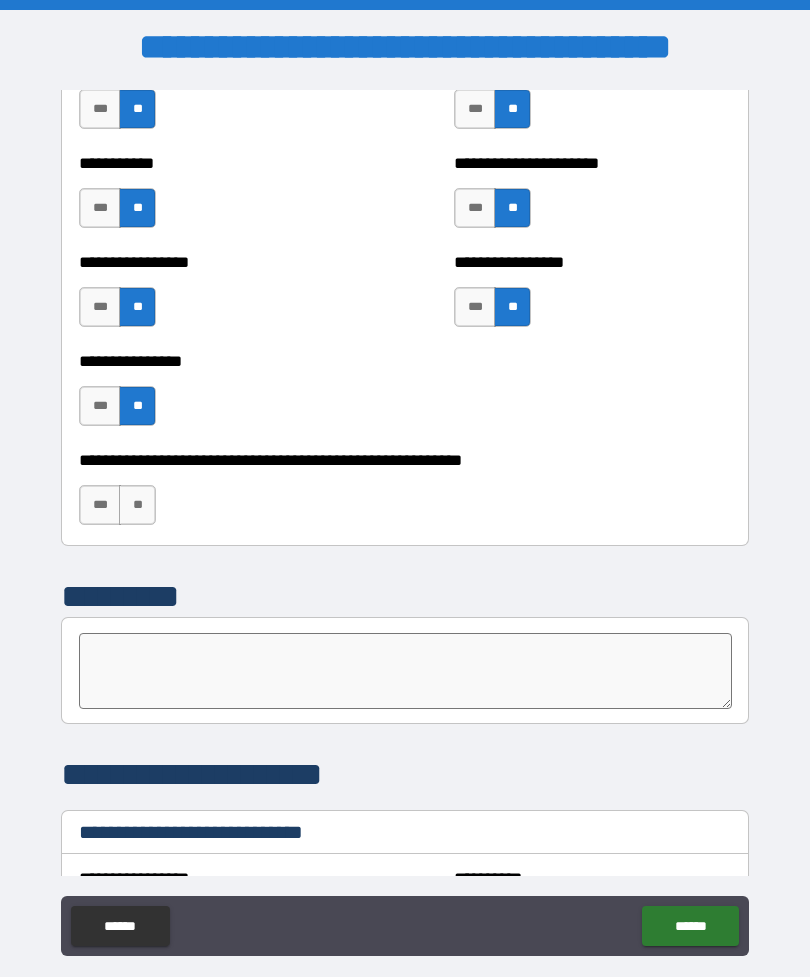 click on "**" at bounding box center (137, 505) 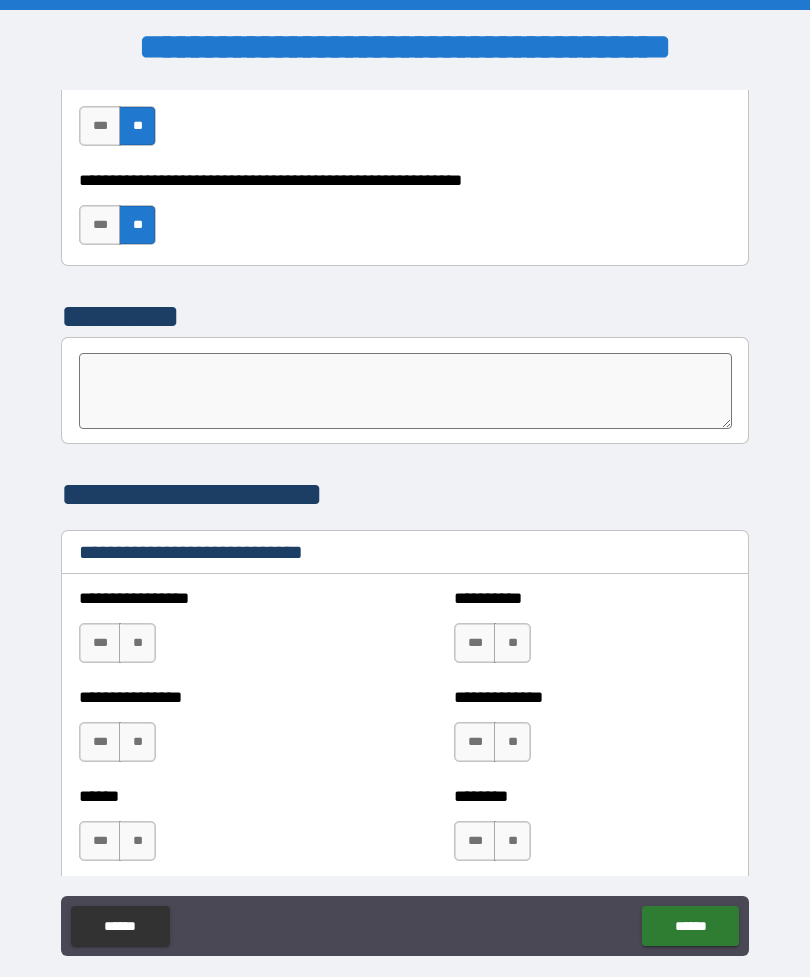 scroll, scrollTop: 6344, scrollLeft: 0, axis: vertical 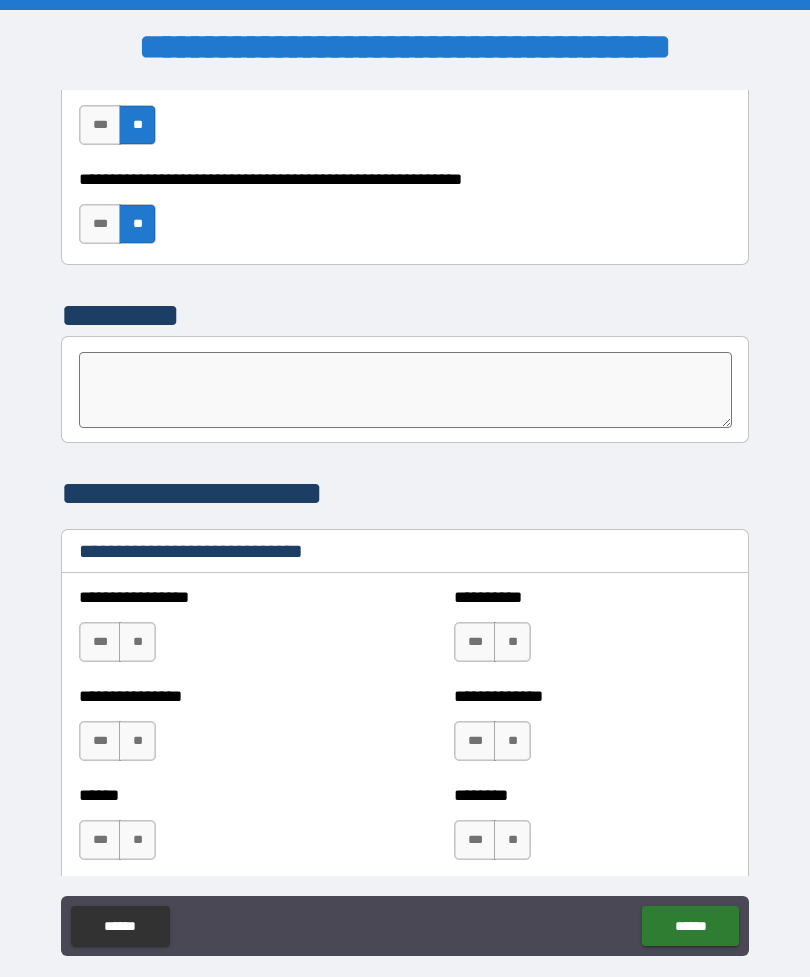 click on "**" at bounding box center (137, 642) 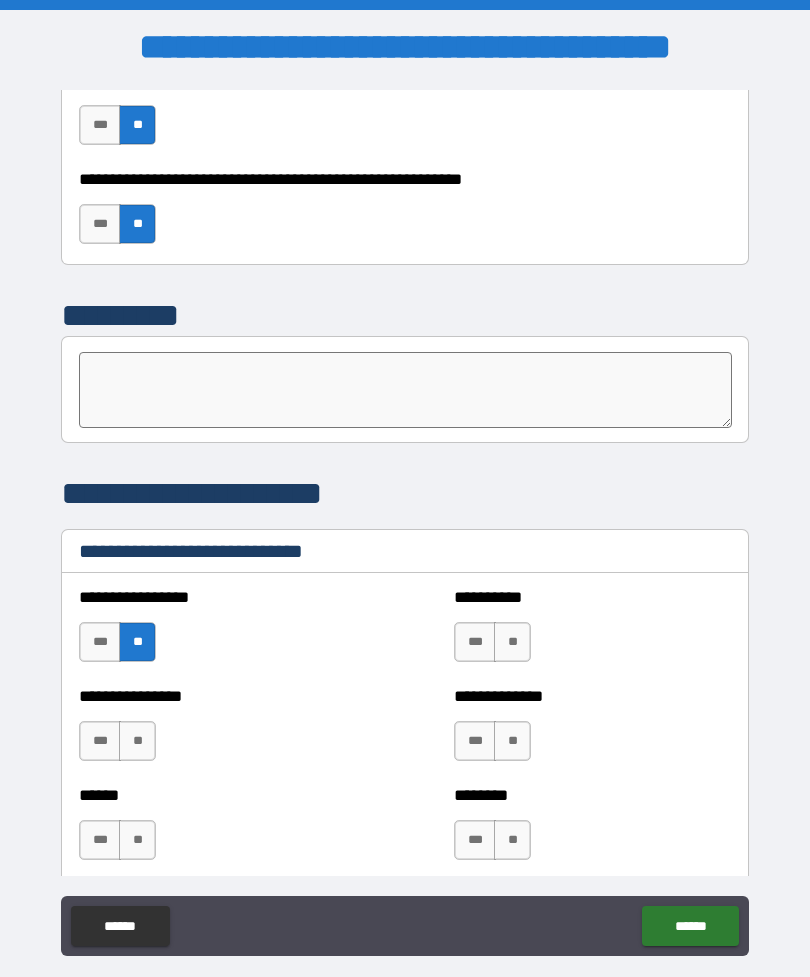 click on "**" at bounding box center (137, 741) 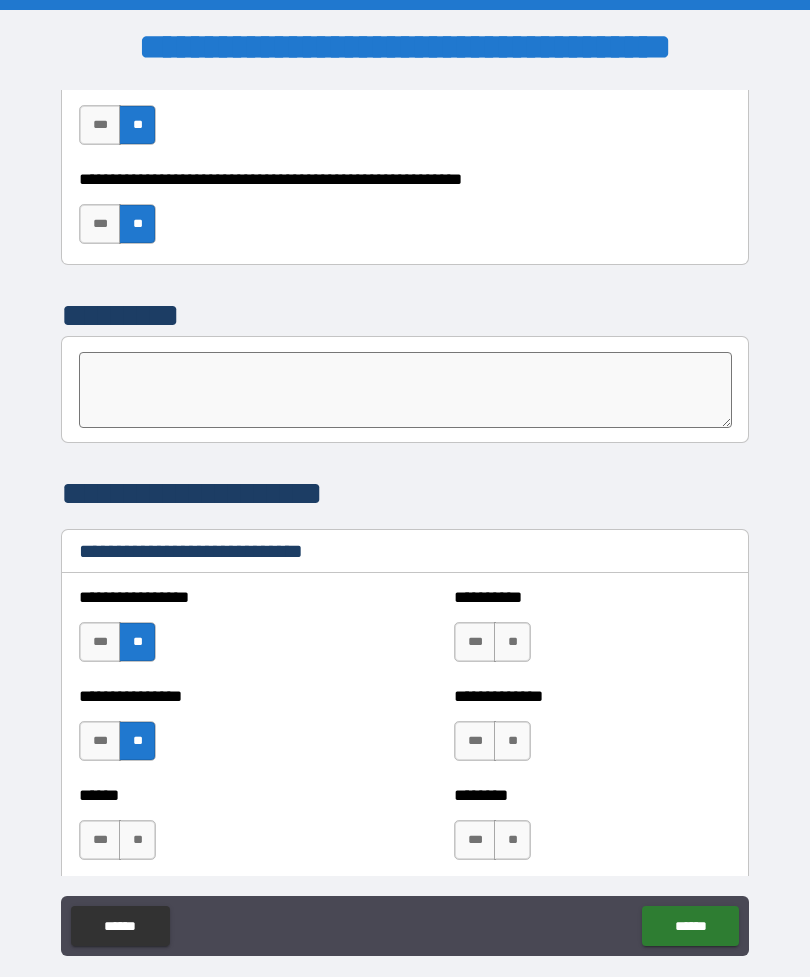 click on "**" at bounding box center [137, 840] 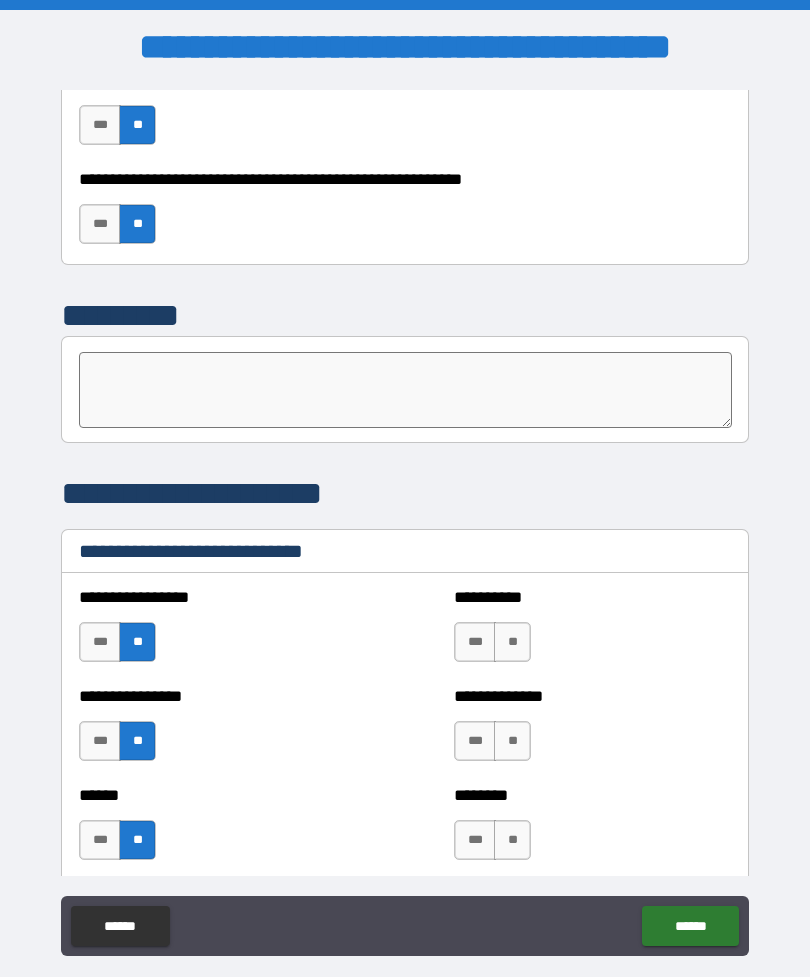 click on "**" at bounding box center [512, 642] 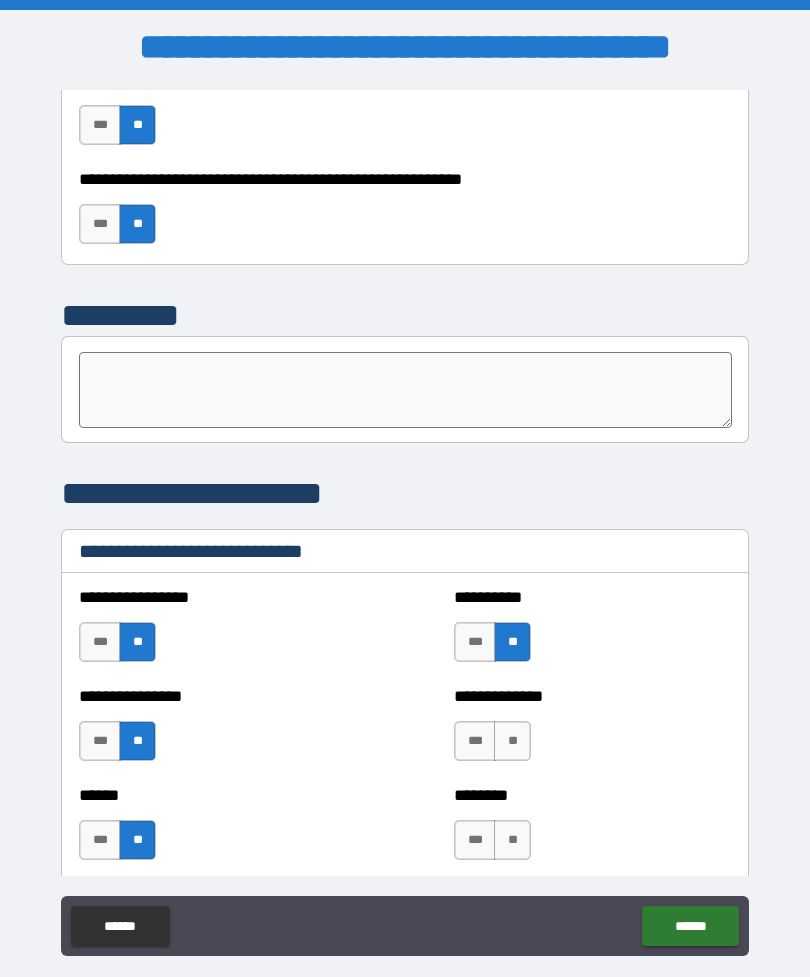 click on "**" at bounding box center [512, 741] 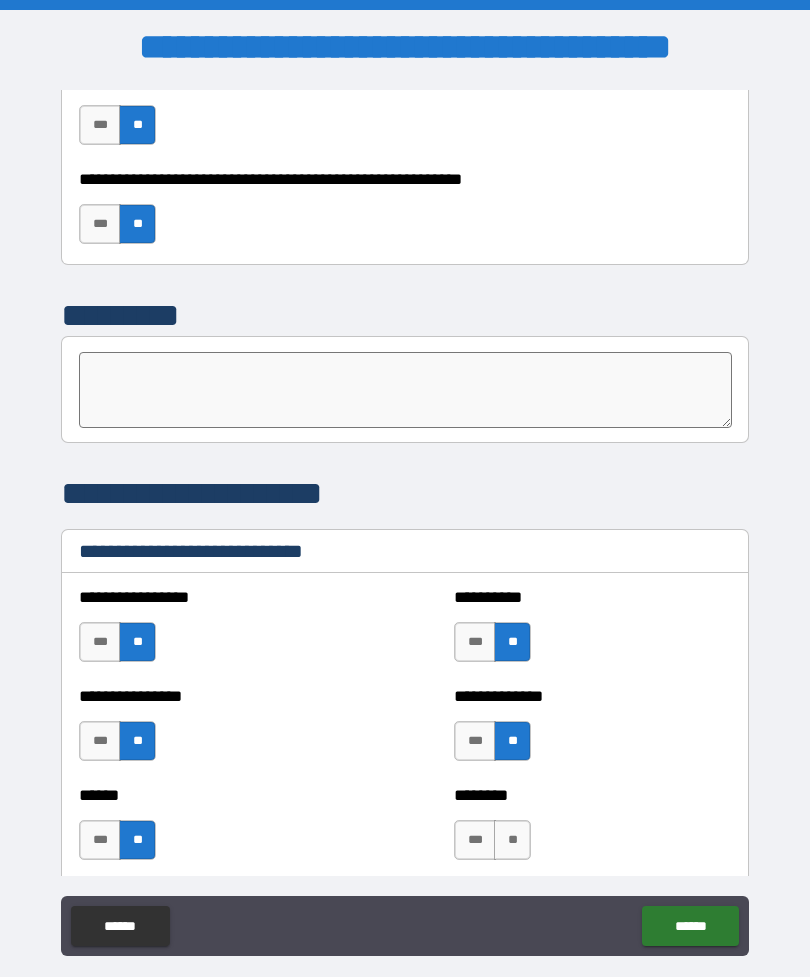 click on "**" at bounding box center (512, 840) 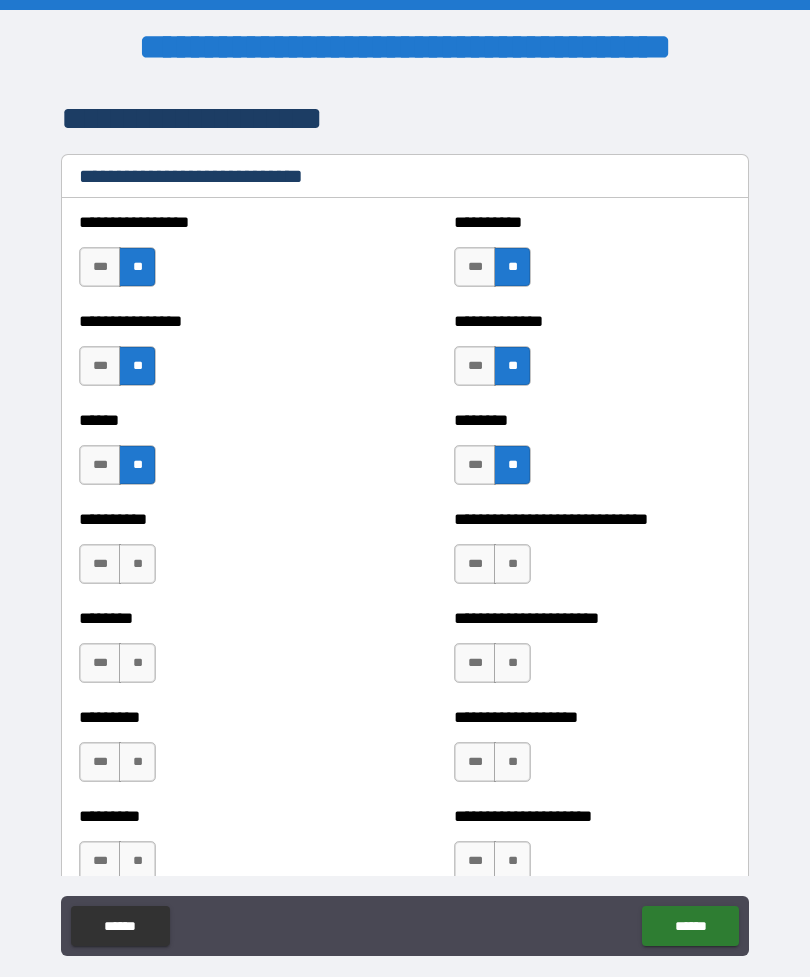 scroll, scrollTop: 6720, scrollLeft: 0, axis: vertical 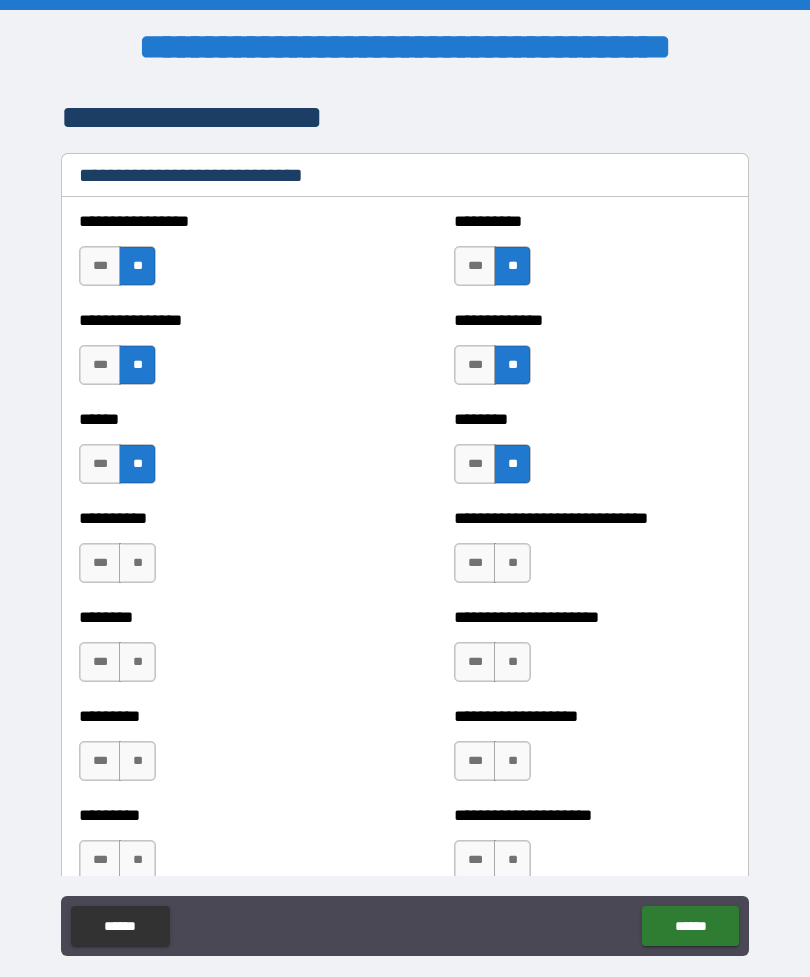 click on "**" at bounding box center (512, 563) 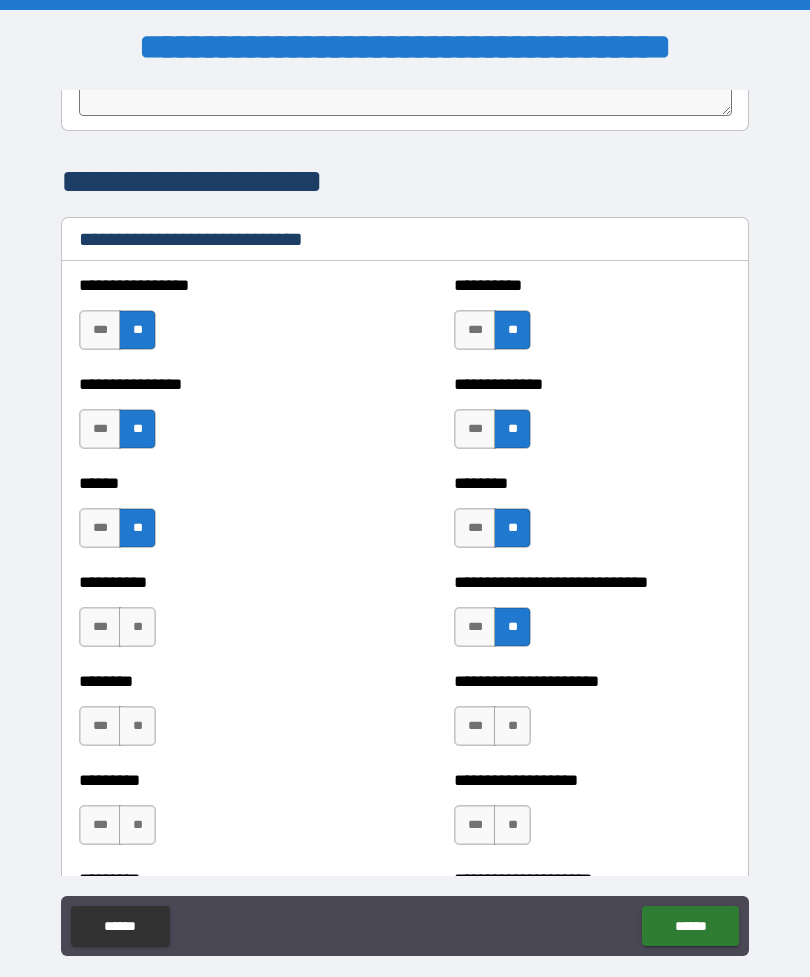 scroll, scrollTop: 6656, scrollLeft: 0, axis: vertical 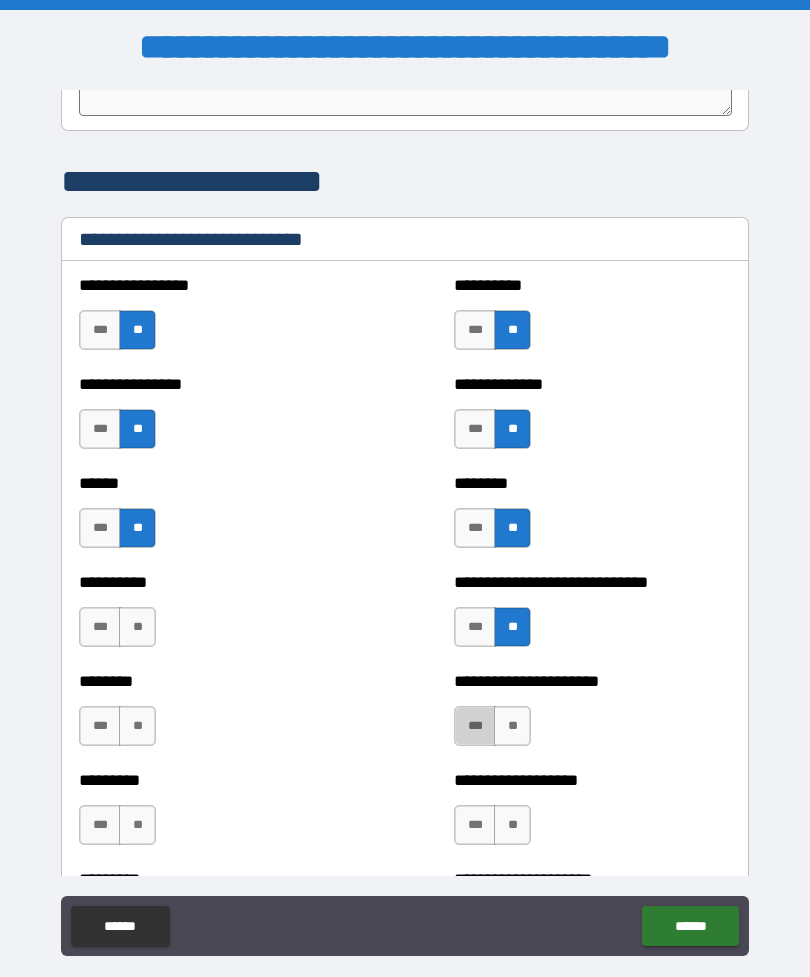 click on "***" at bounding box center (475, 726) 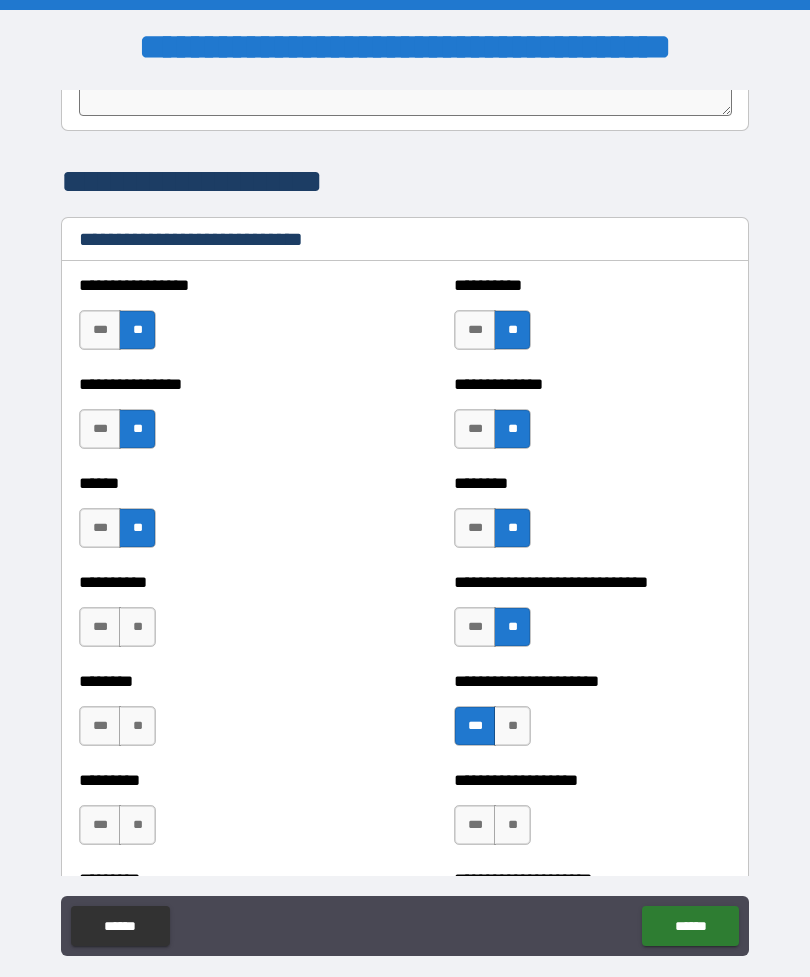 click on "**********" at bounding box center [405, 523] 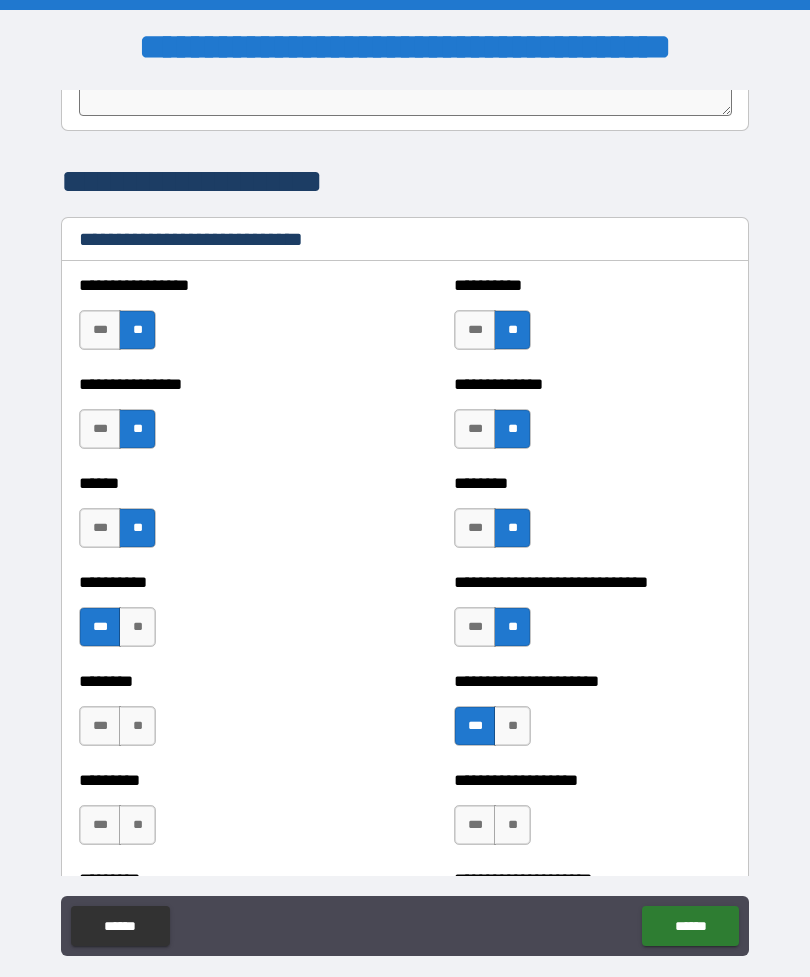 click on "**" at bounding box center (137, 726) 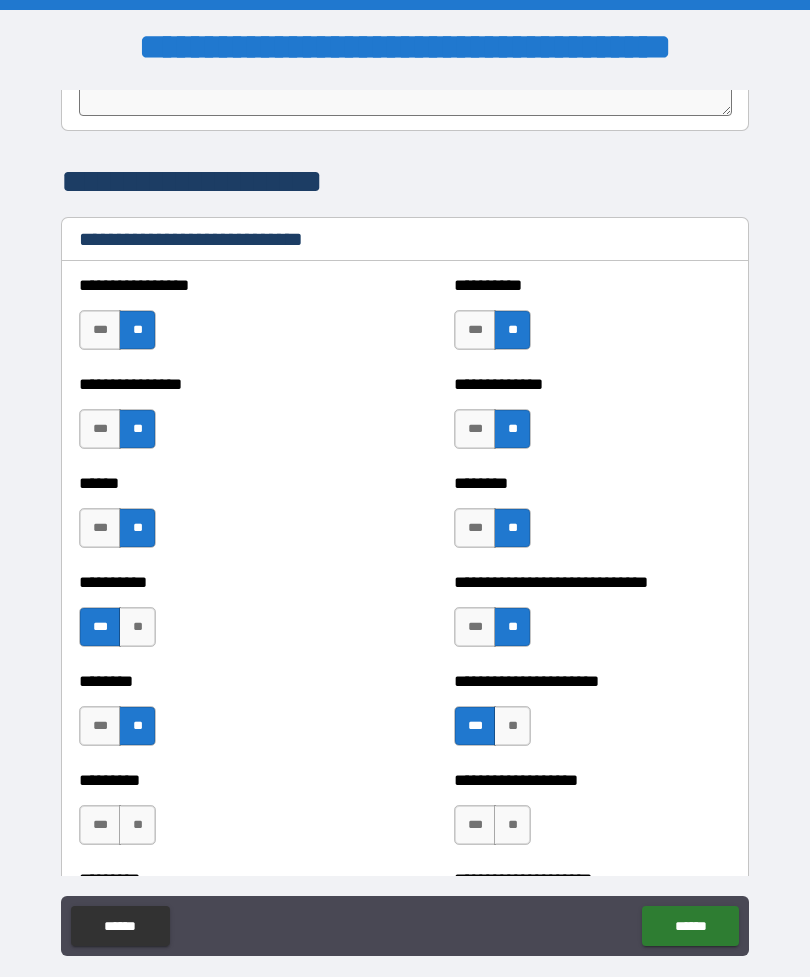 click on "**" at bounding box center [137, 825] 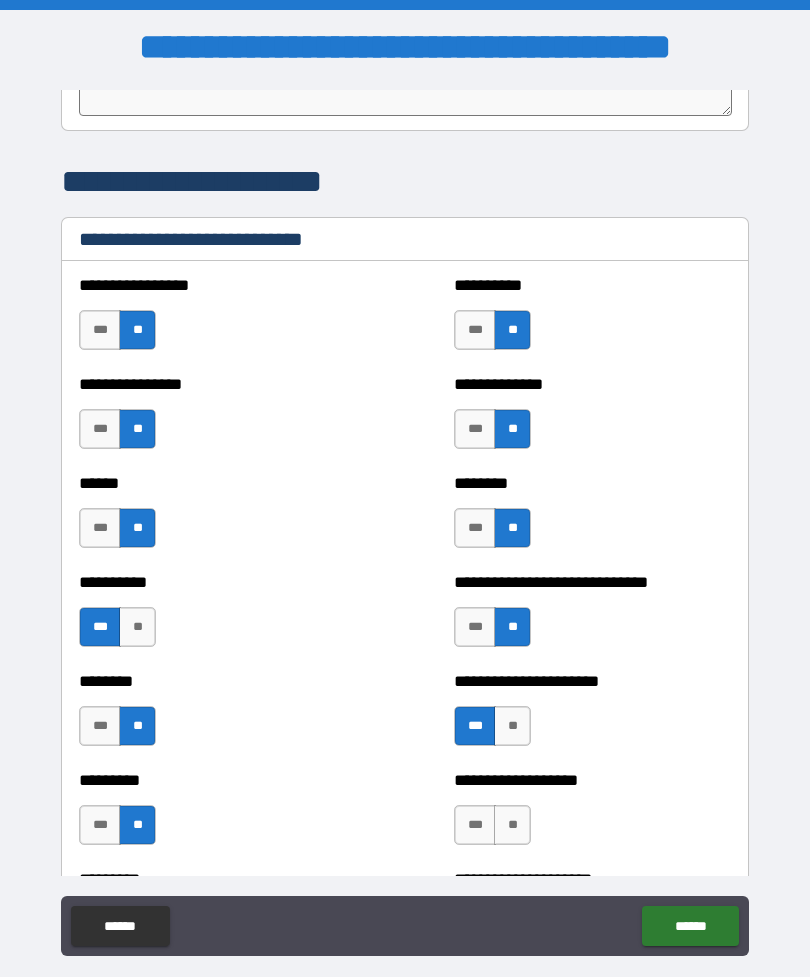 click on "**" at bounding box center [512, 825] 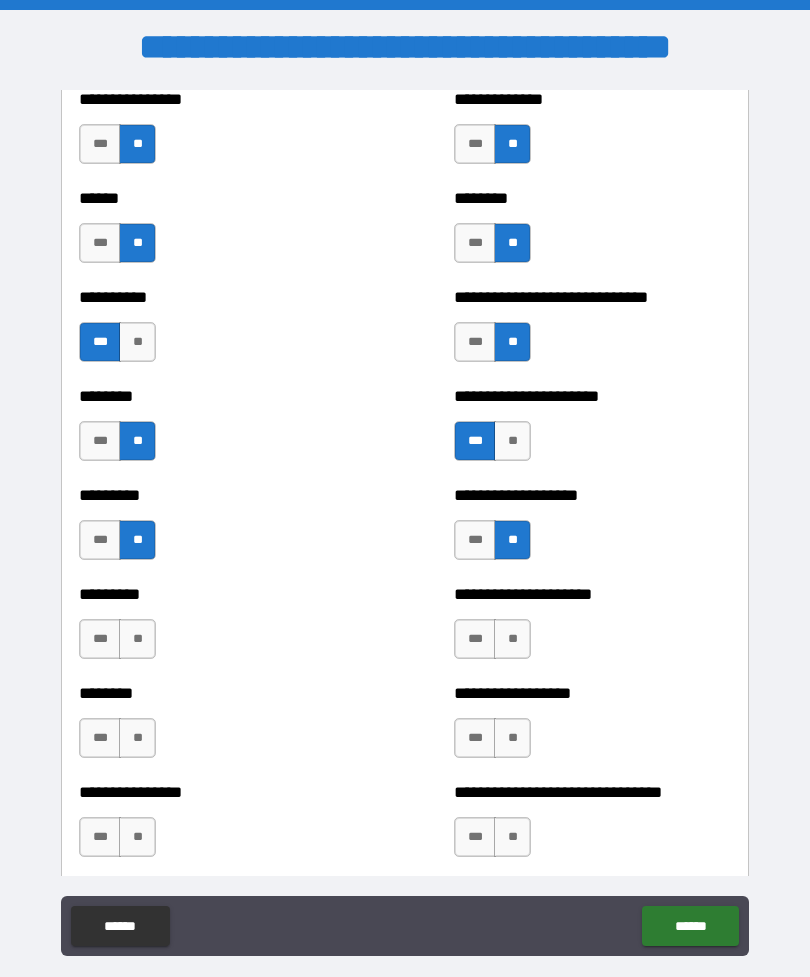 scroll, scrollTop: 6956, scrollLeft: 0, axis: vertical 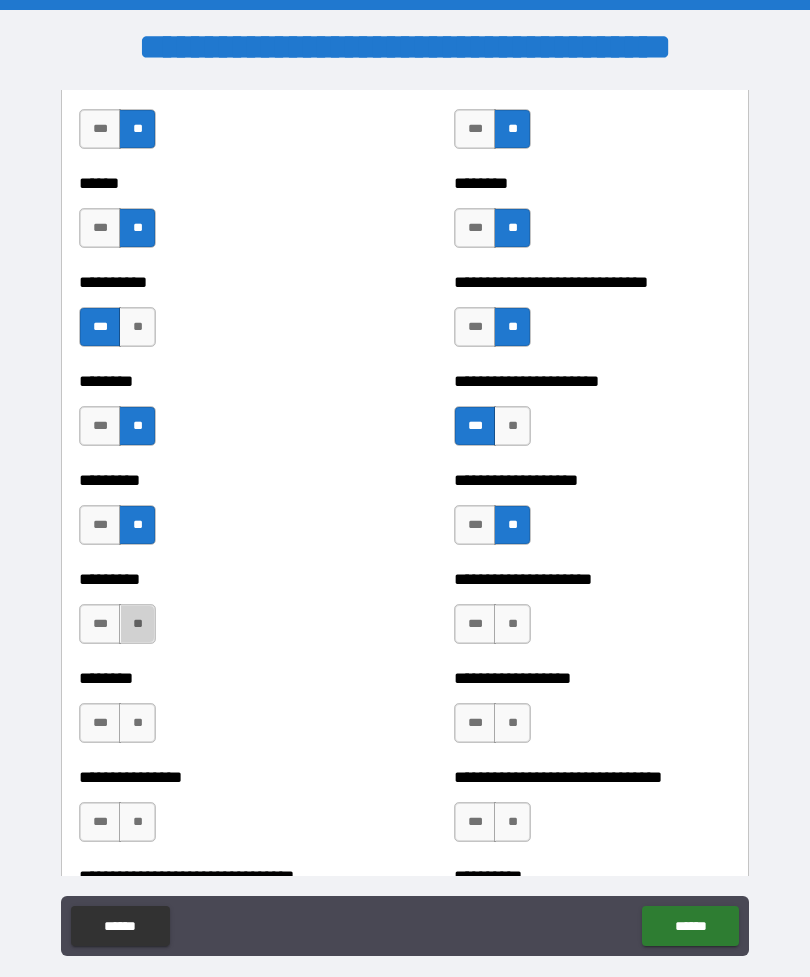 click on "**" at bounding box center (137, 624) 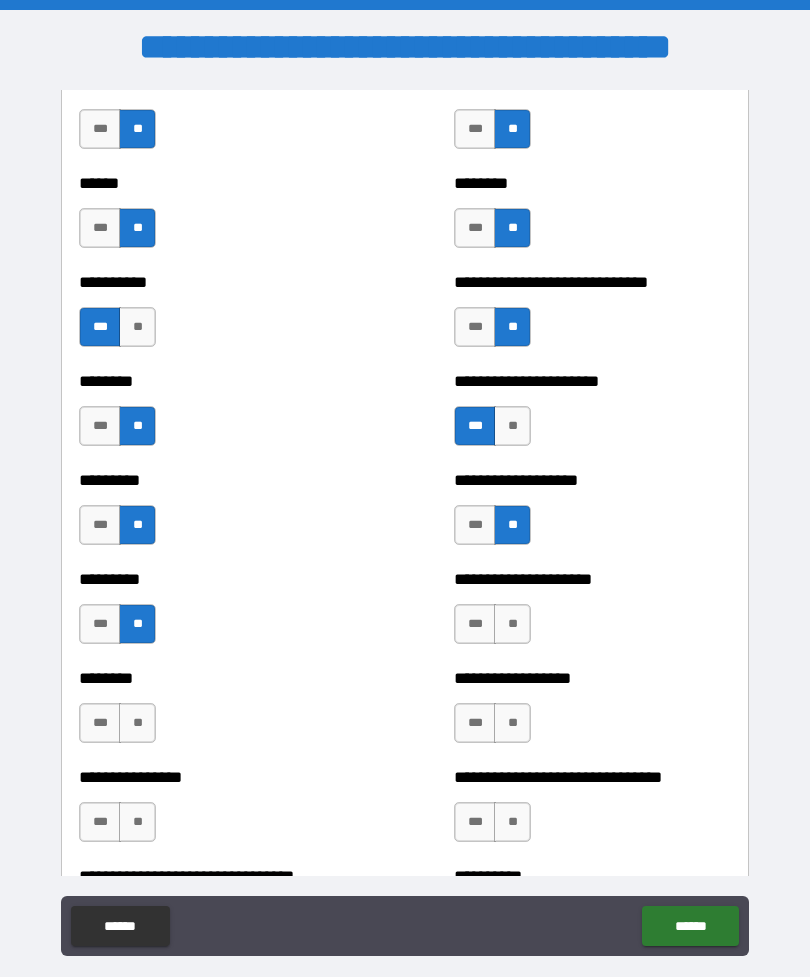 click on "**" at bounding box center [137, 822] 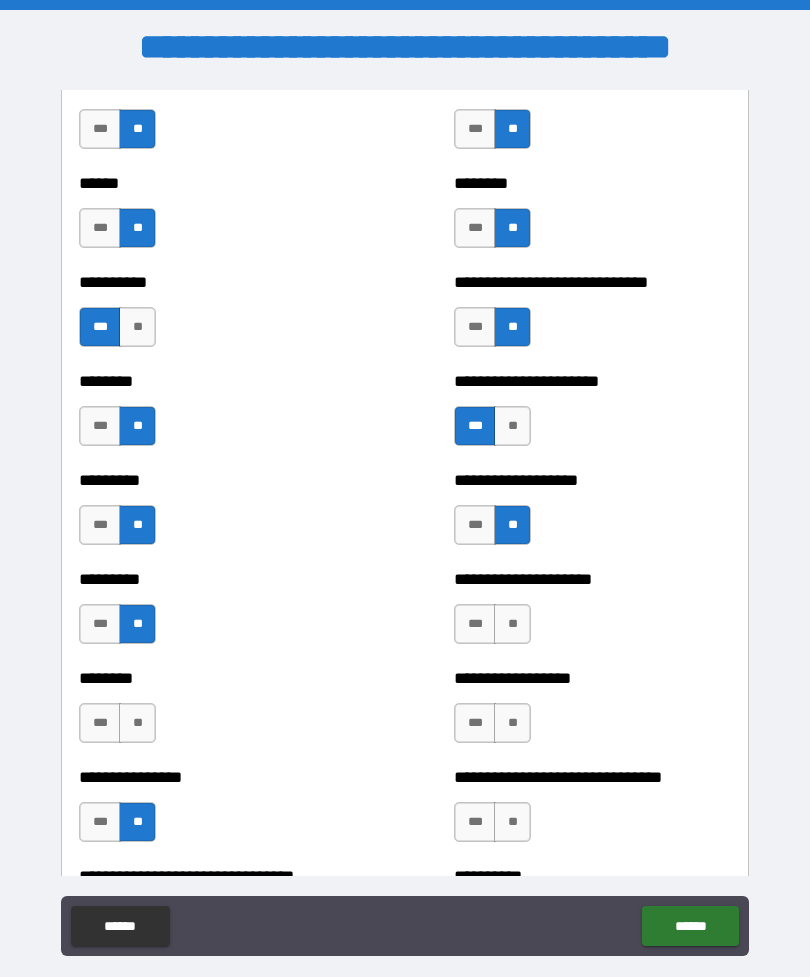 click on "**" at bounding box center [512, 624] 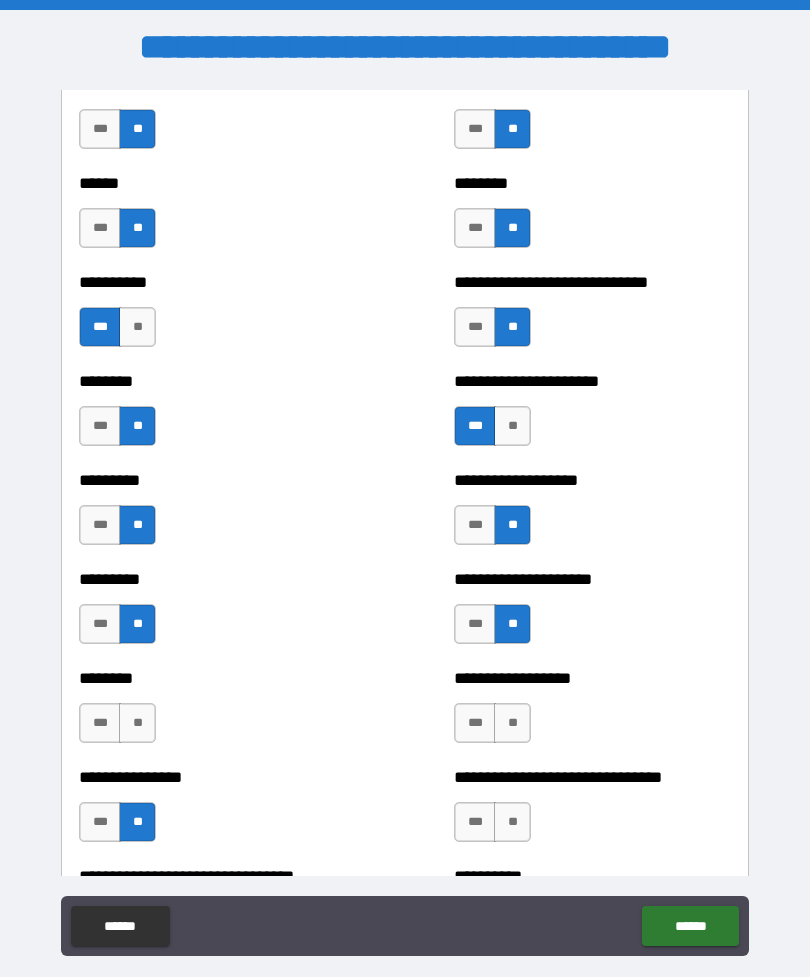 click on "**" at bounding box center [512, 723] 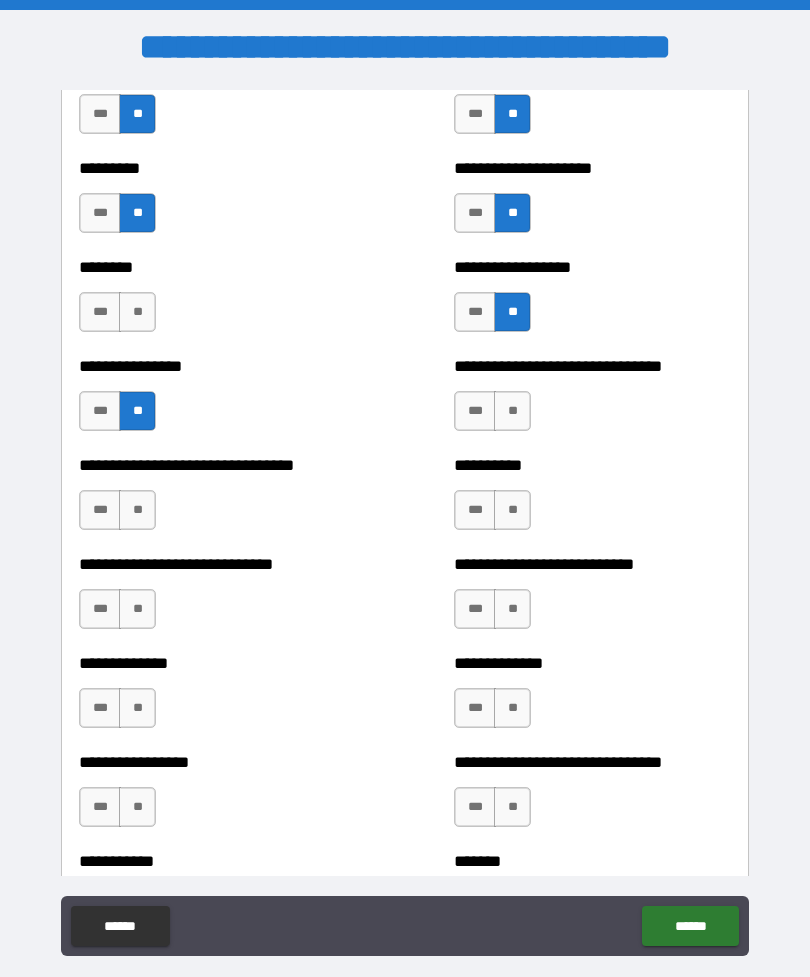 scroll, scrollTop: 7370, scrollLeft: 0, axis: vertical 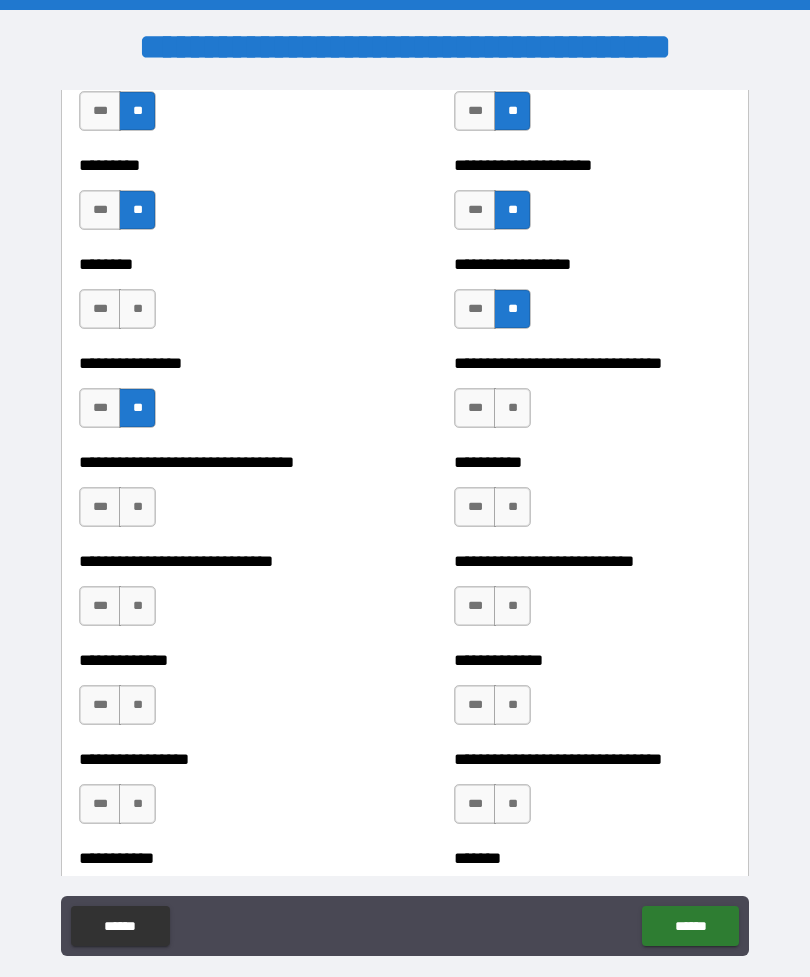 click on "**" at bounding box center (512, 408) 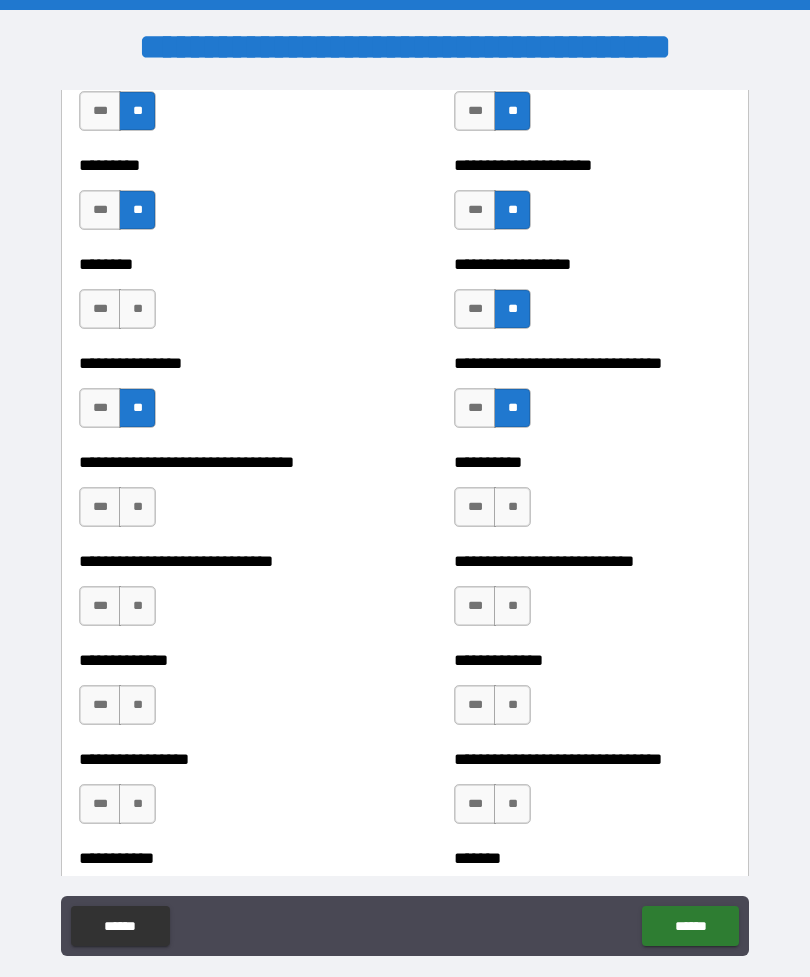 click on "**" at bounding box center (512, 507) 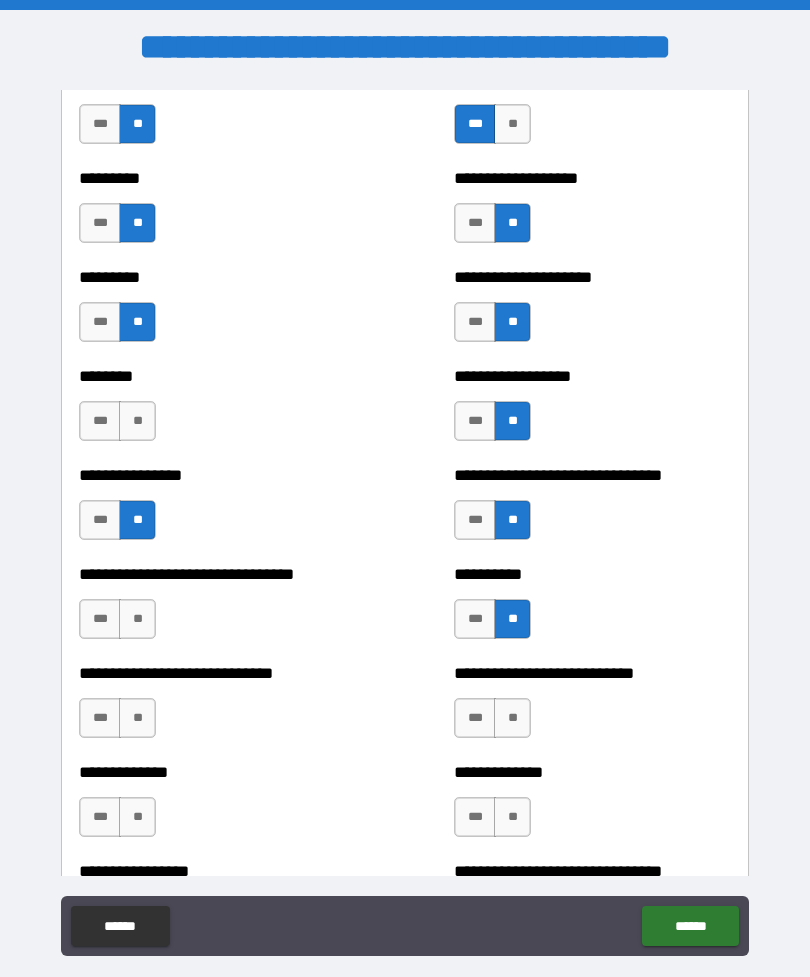 scroll, scrollTop: 7253, scrollLeft: 0, axis: vertical 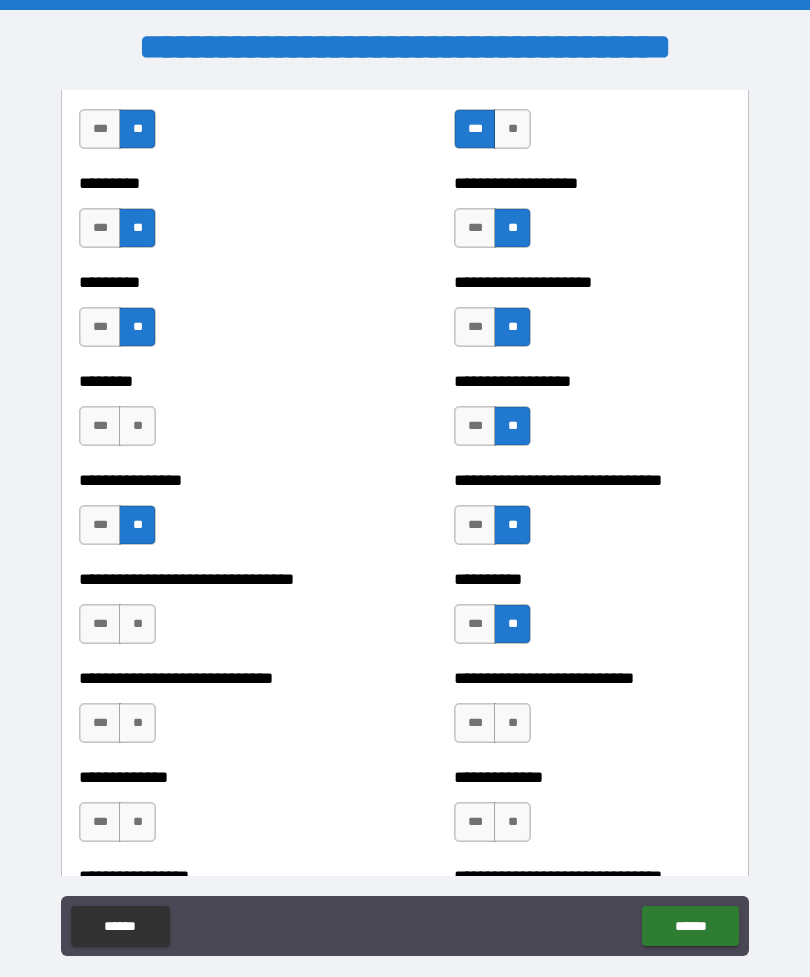 click on "**" at bounding box center [512, 723] 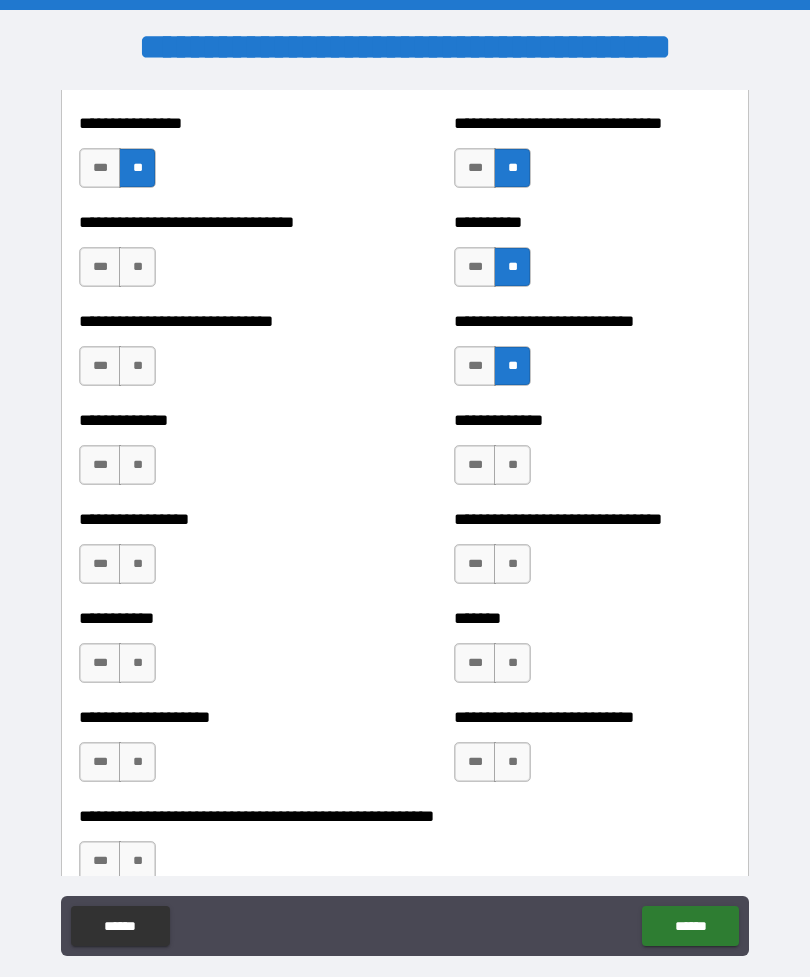 scroll, scrollTop: 7612, scrollLeft: 0, axis: vertical 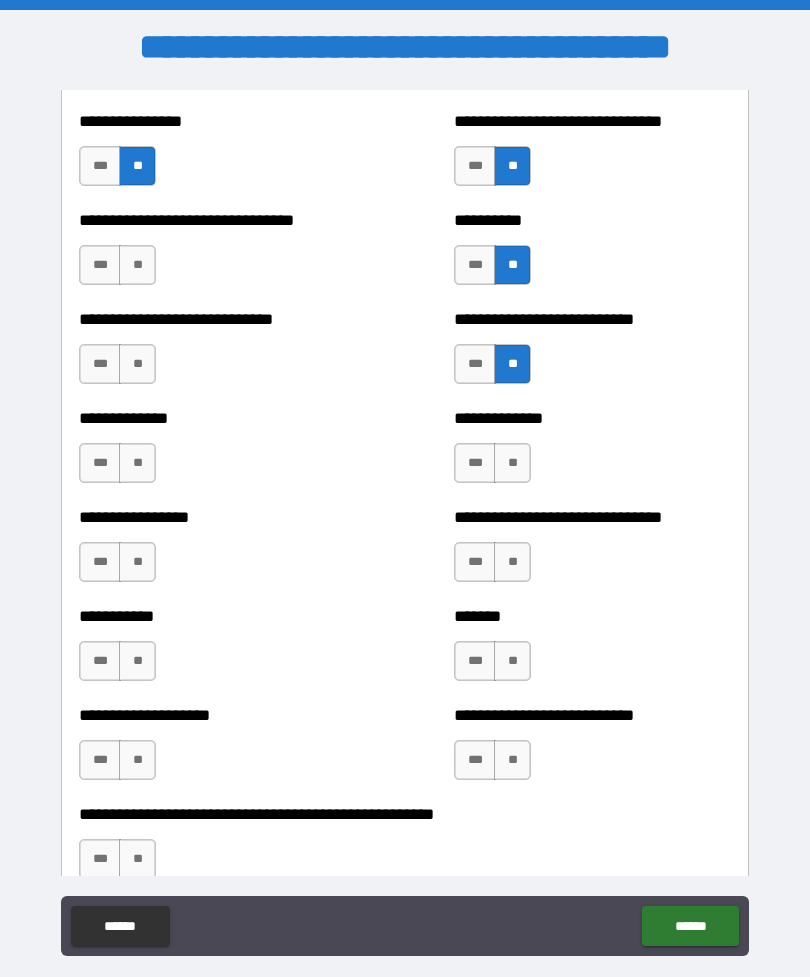 click on "**" at bounding box center (512, 463) 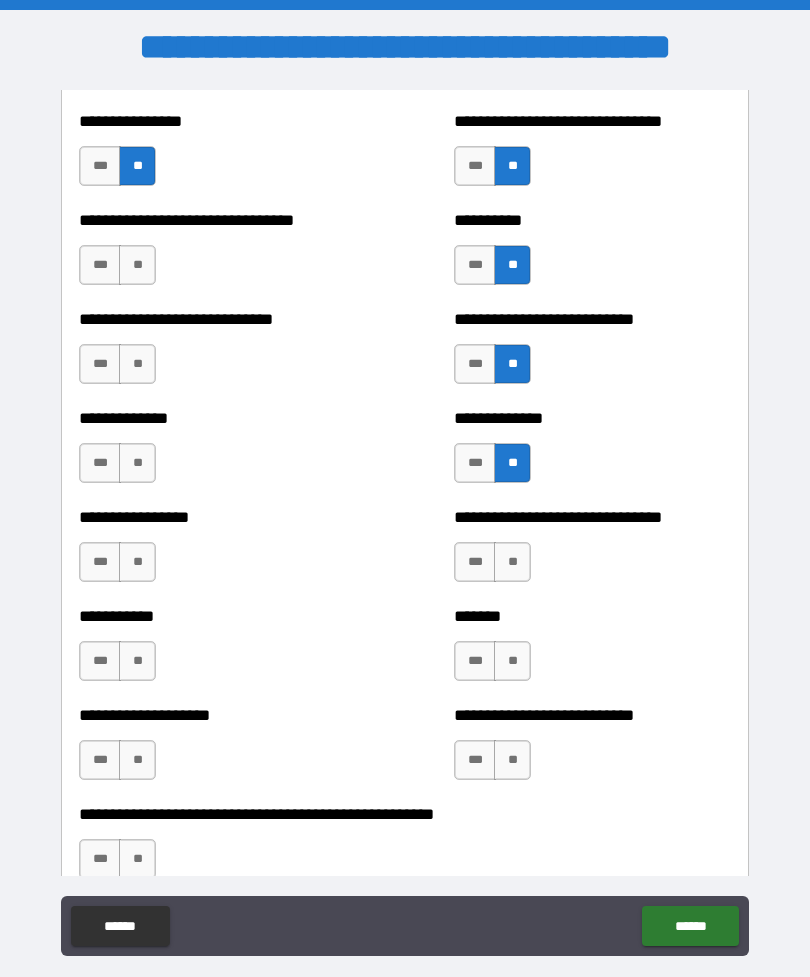 click on "**" at bounding box center (512, 562) 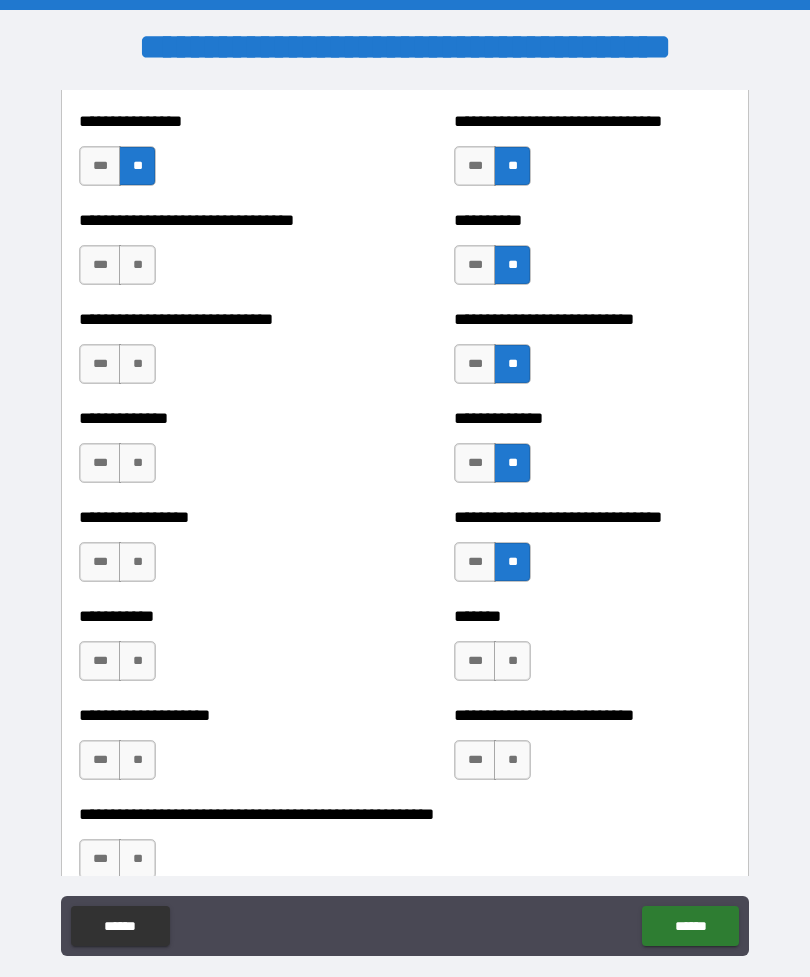 click on "**" at bounding box center [512, 661] 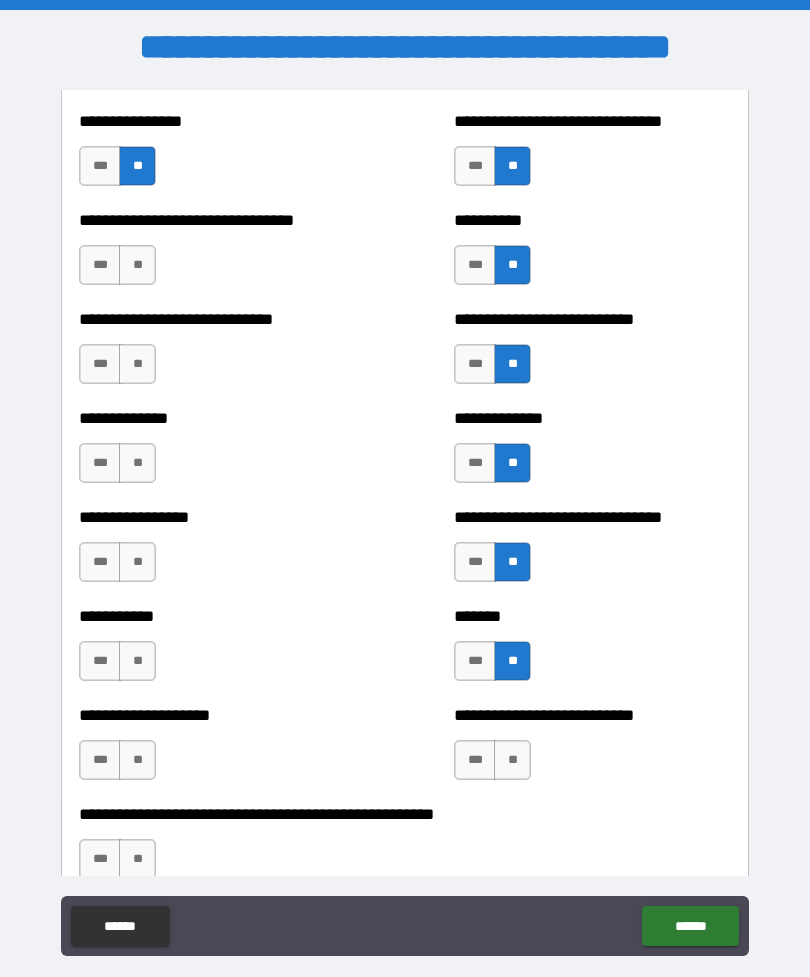 click on "**********" at bounding box center (405, 814) 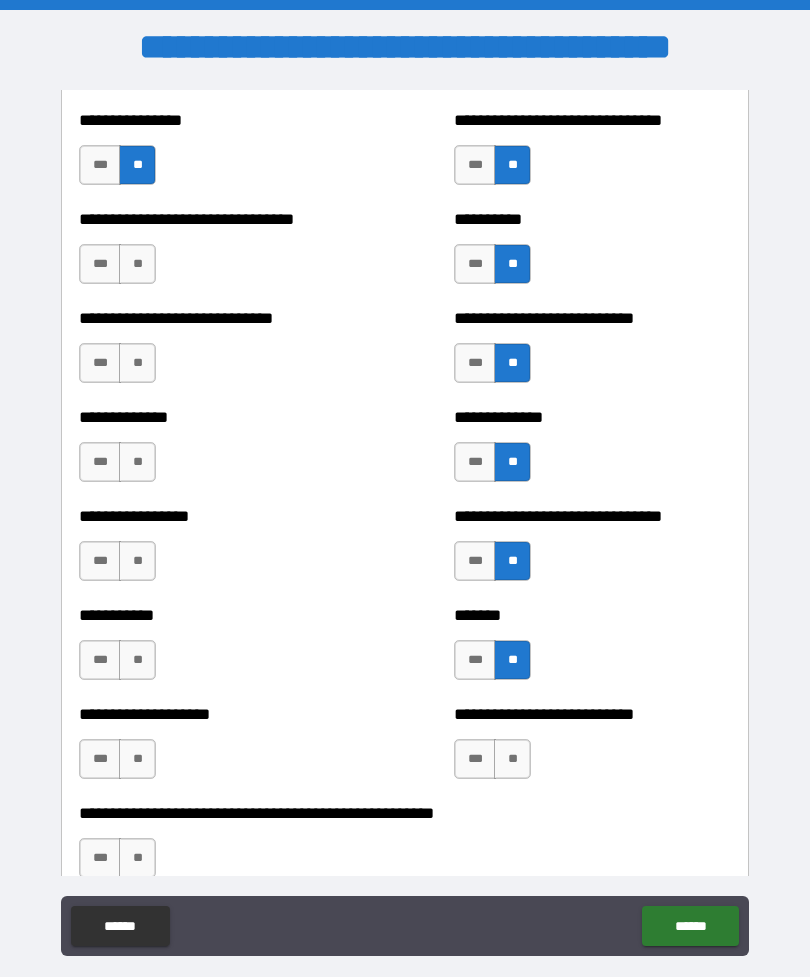 scroll, scrollTop: 7612, scrollLeft: 0, axis: vertical 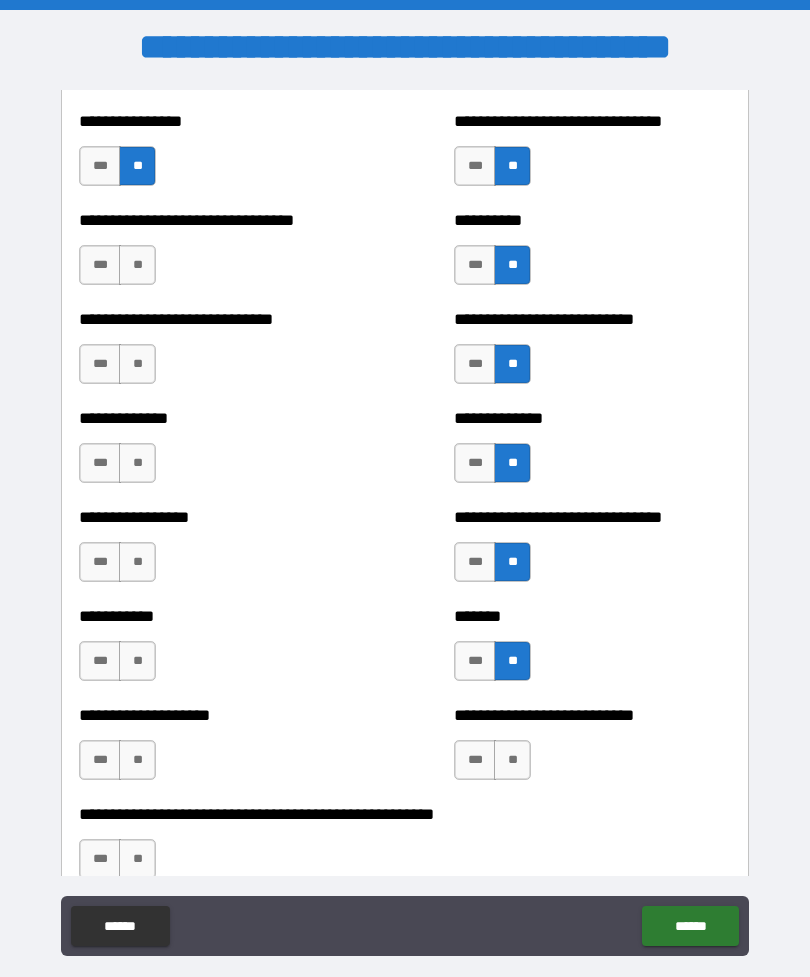 click on "**" at bounding box center [512, 760] 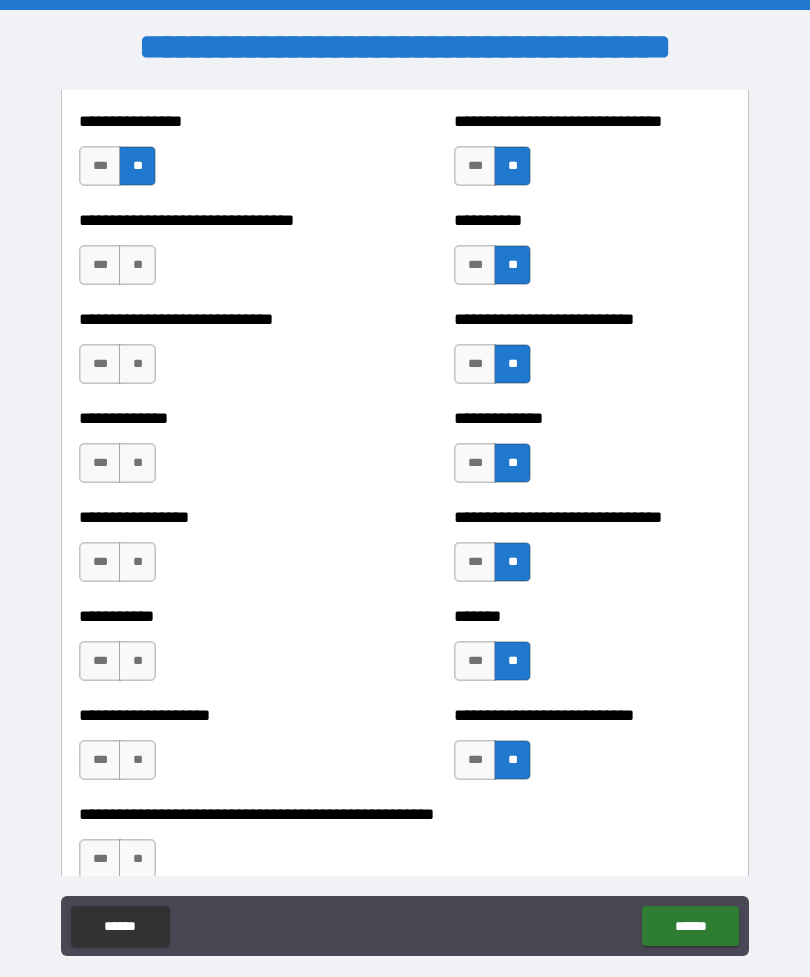 click on "**" at bounding box center (512, 760) 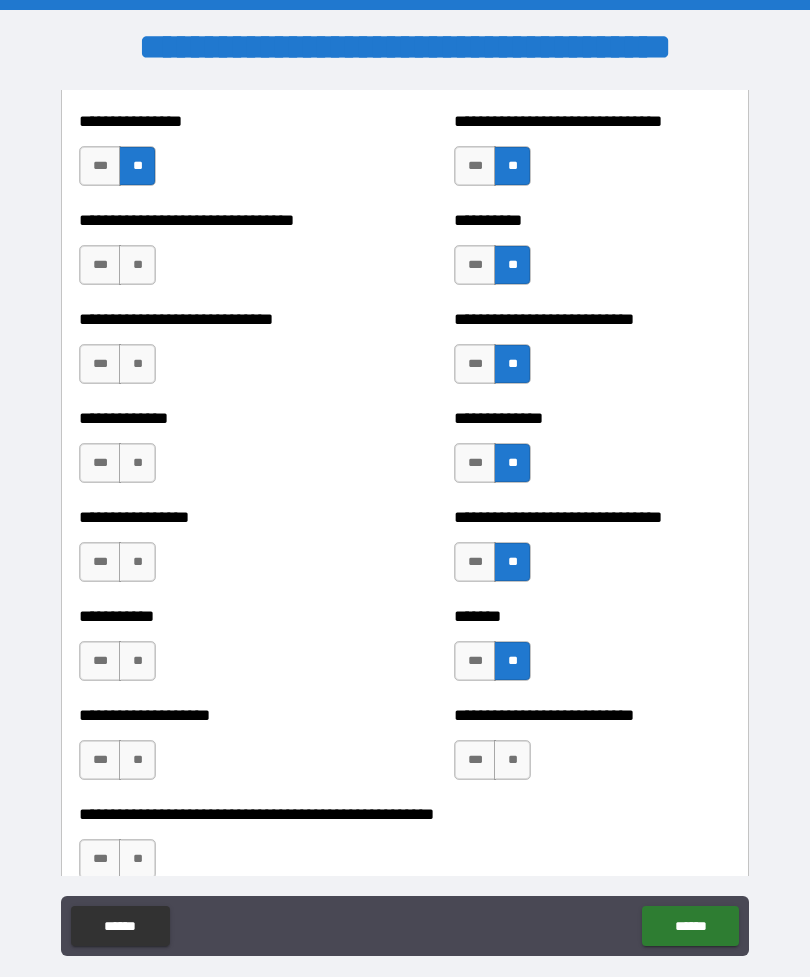 click on "***" at bounding box center [475, 760] 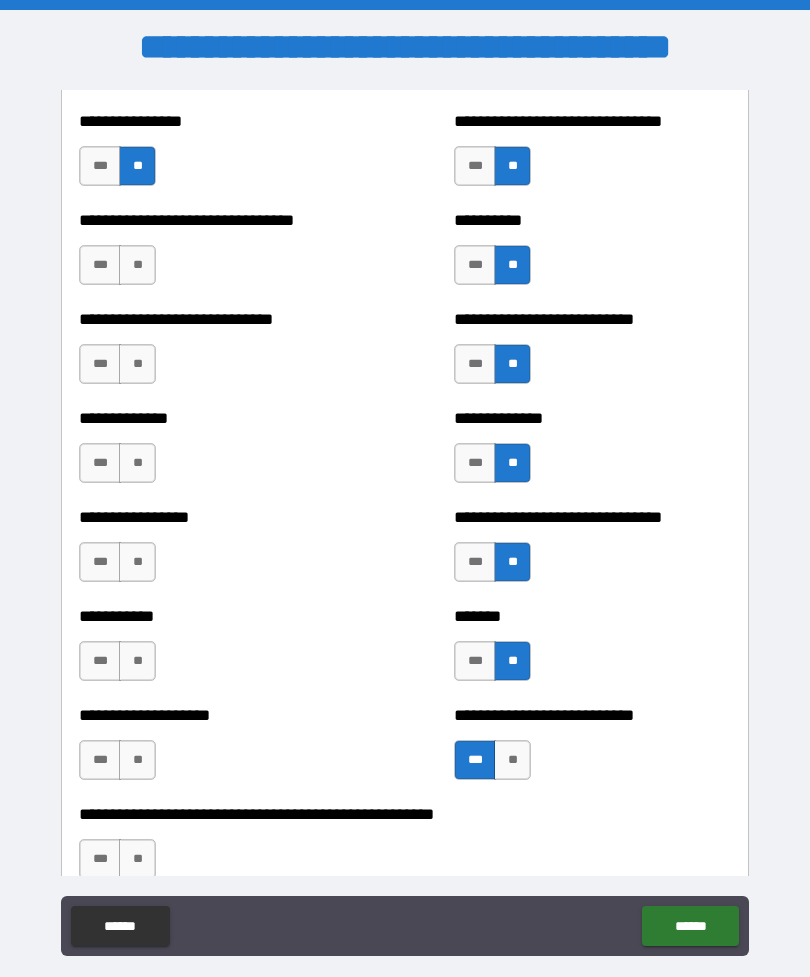 click on "**" at bounding box center [512, 760] 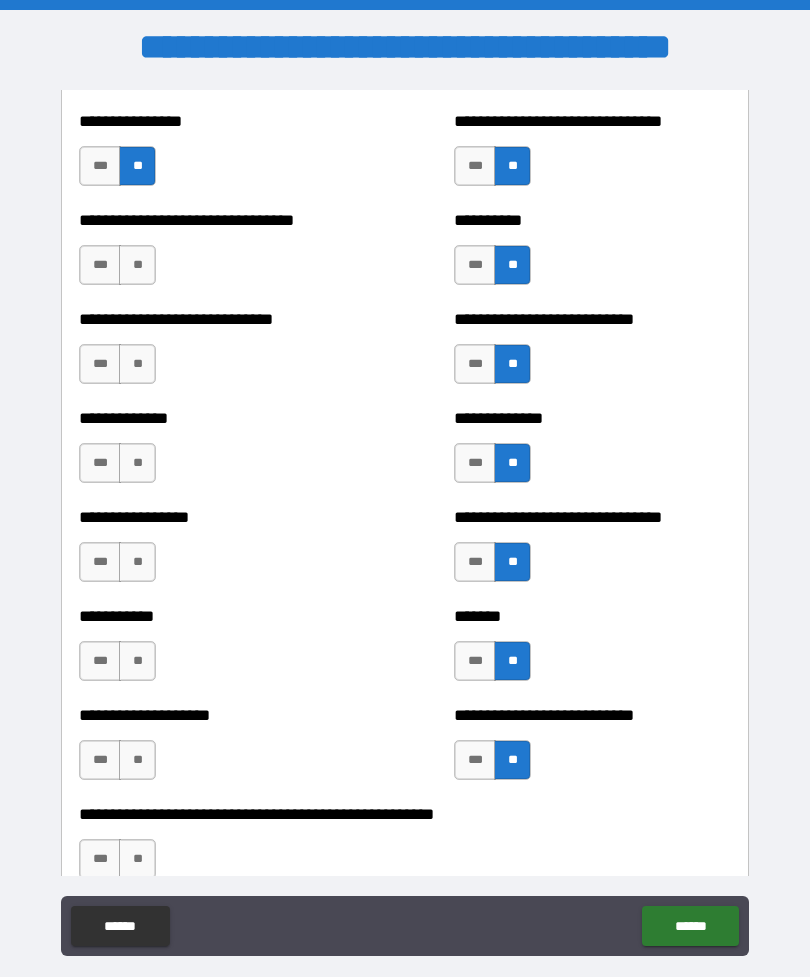click on "**" at bounding box center (137, 265) 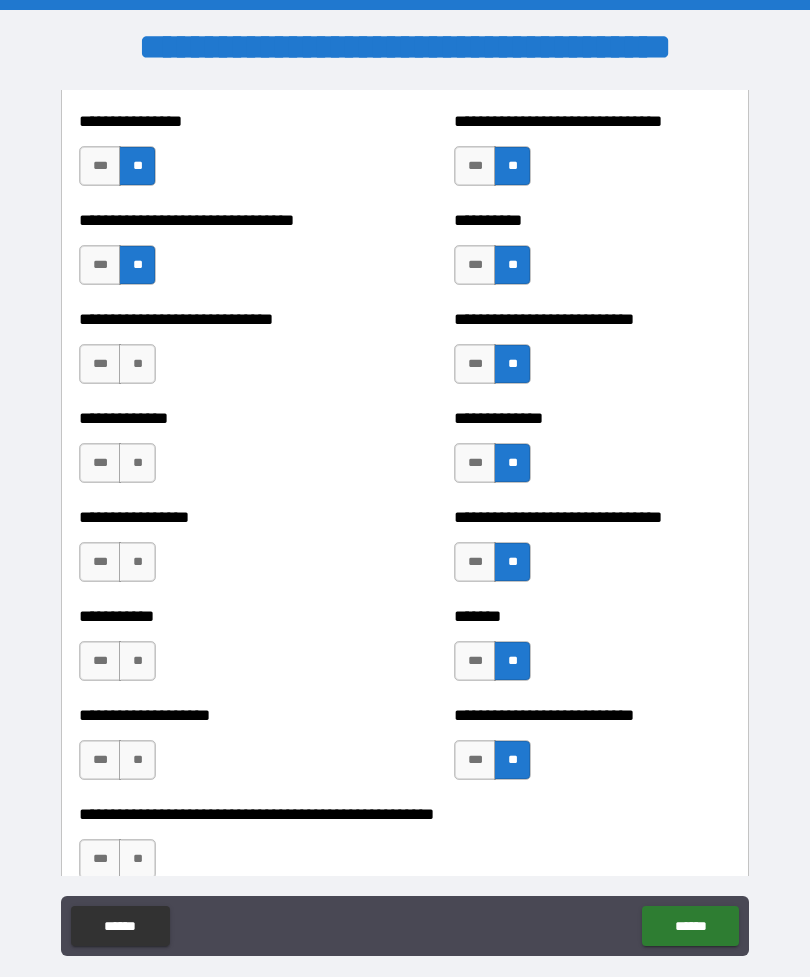 click on "**" at bounding box center (137, 364) 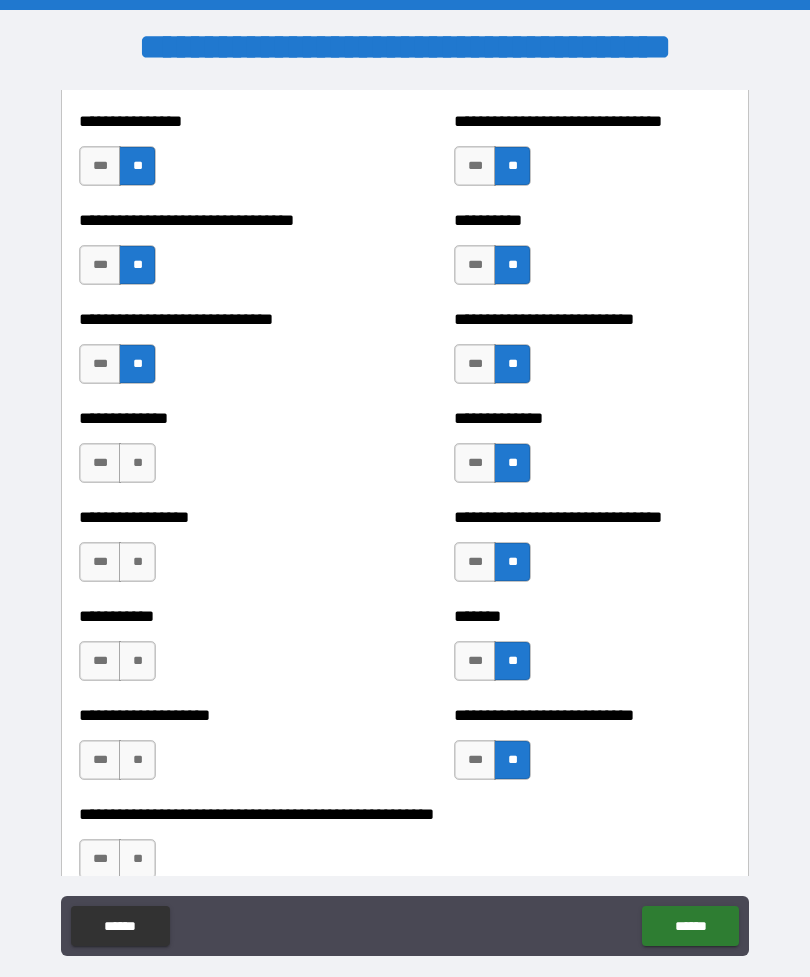 click on "**" at bounding box center (137, 463) 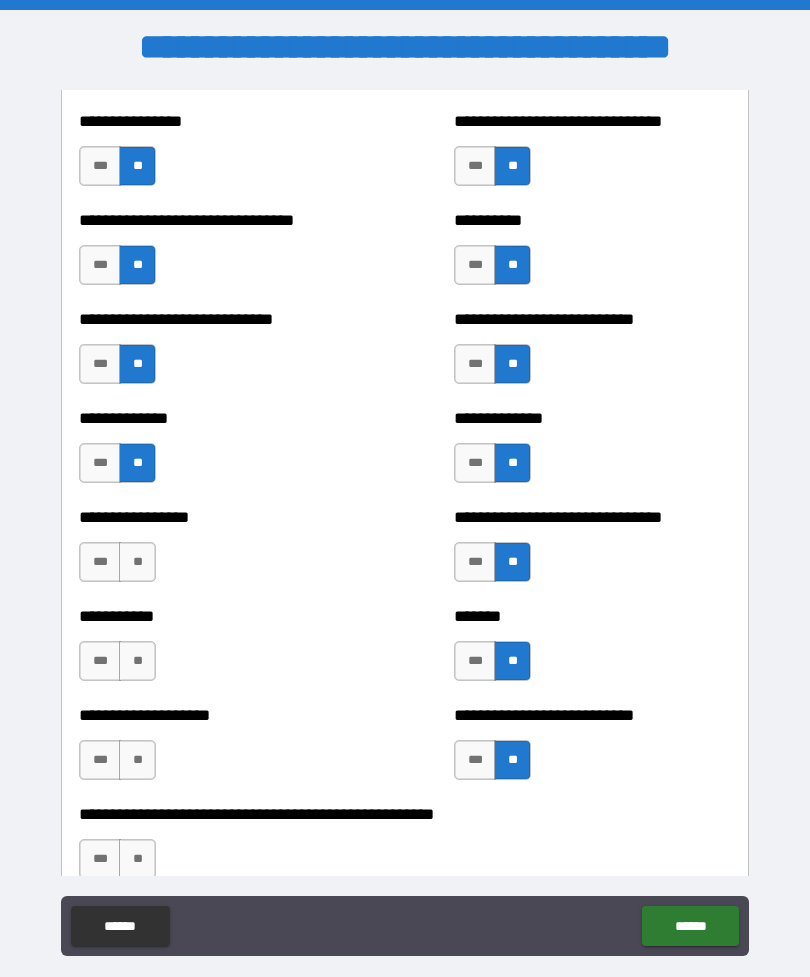 click on "**" at bounding box center (137, 562) 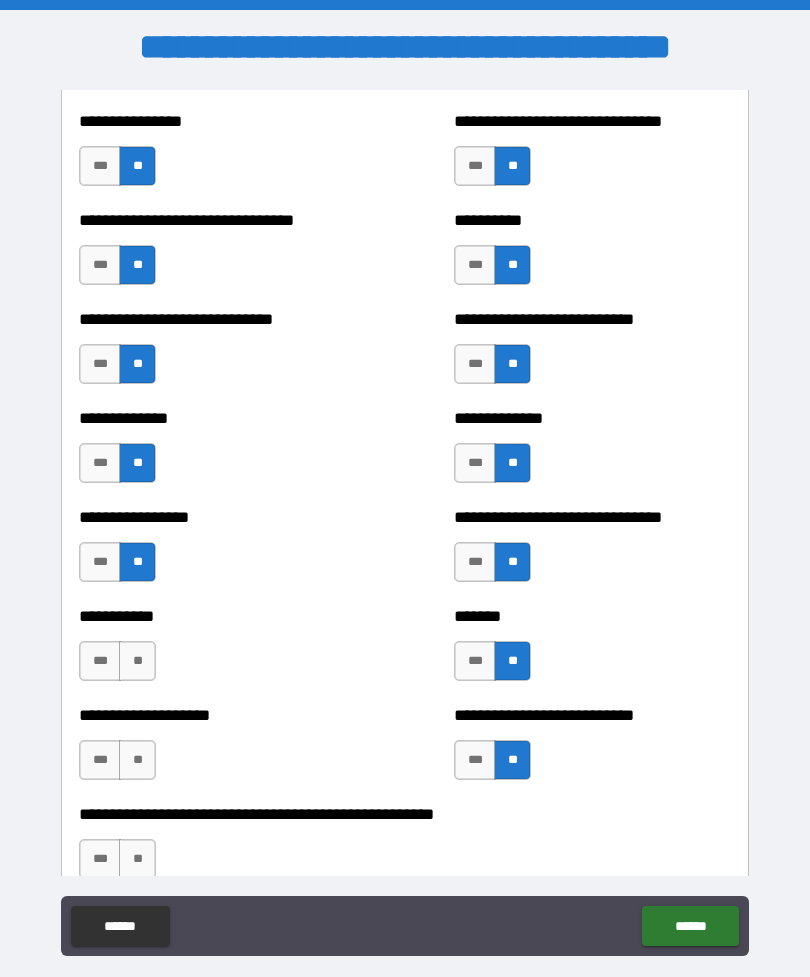 click on "**" at bounding box center [137, 661] 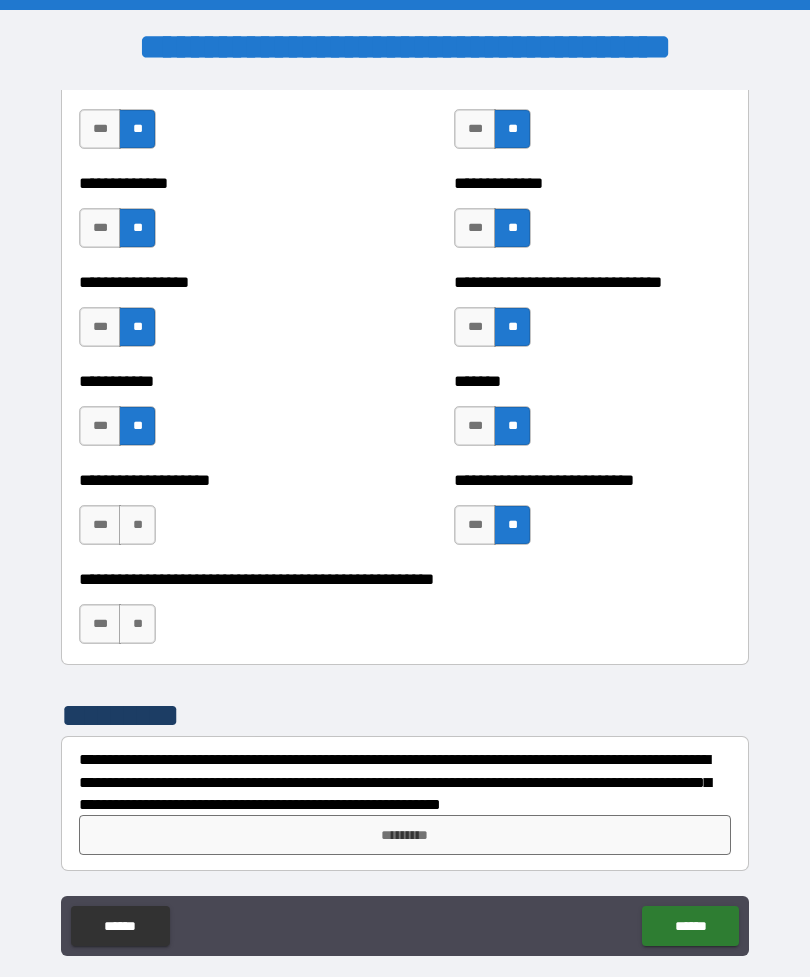 scroll, scrollTop: 7847, scrollLeft: 0, axis: vertical 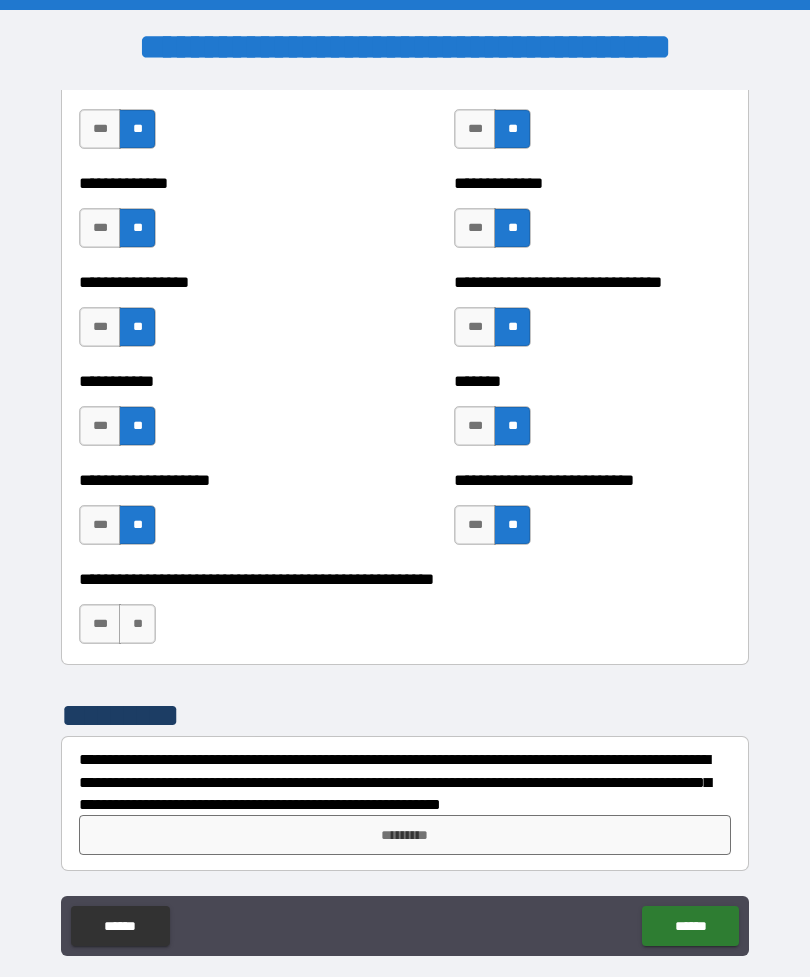 click on "**" at bounding box center (137, 624) 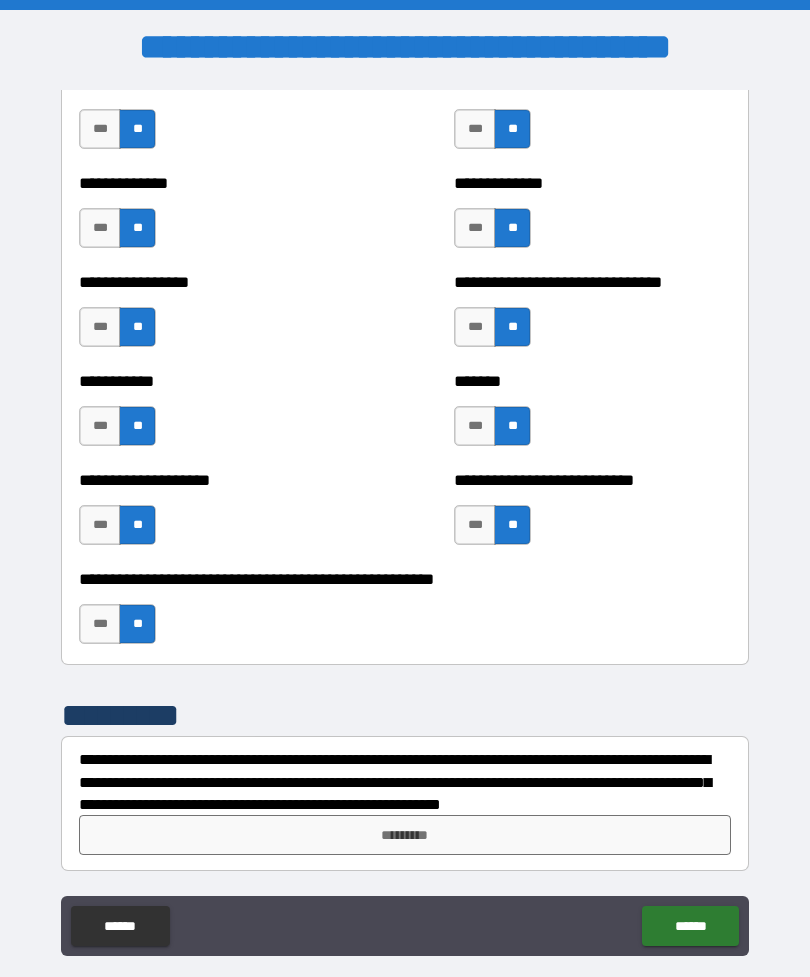 scroll, scrollTop: 7847, scrollLeft: 0, axis: vertical 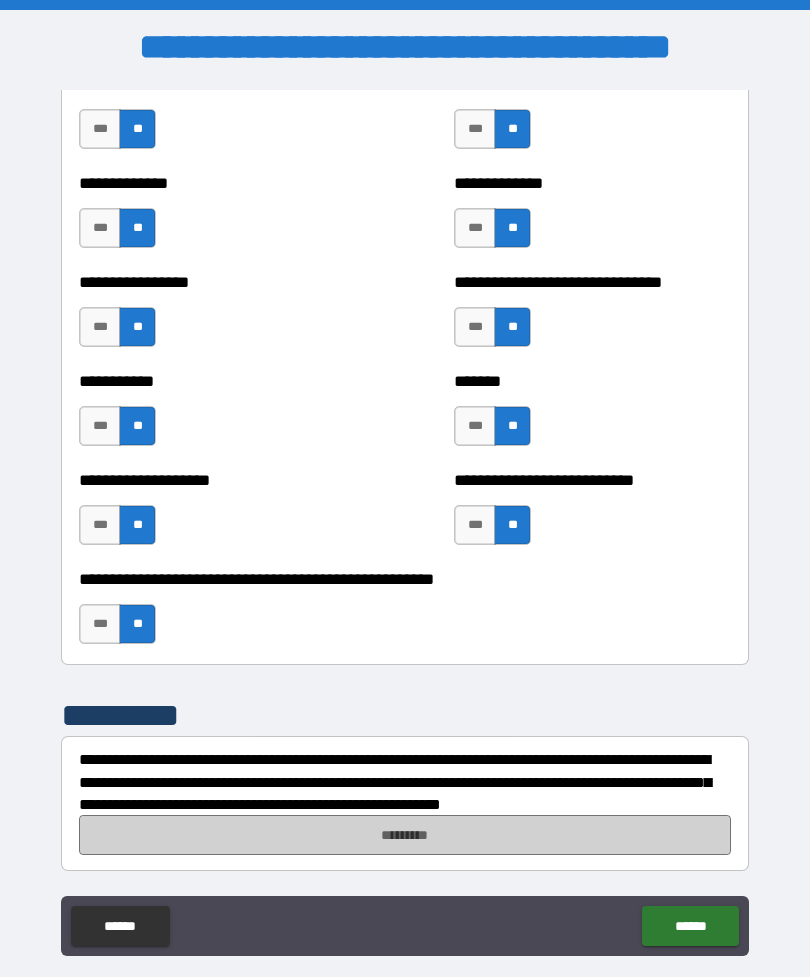 click on "*********" at bounding box center [405, 835] 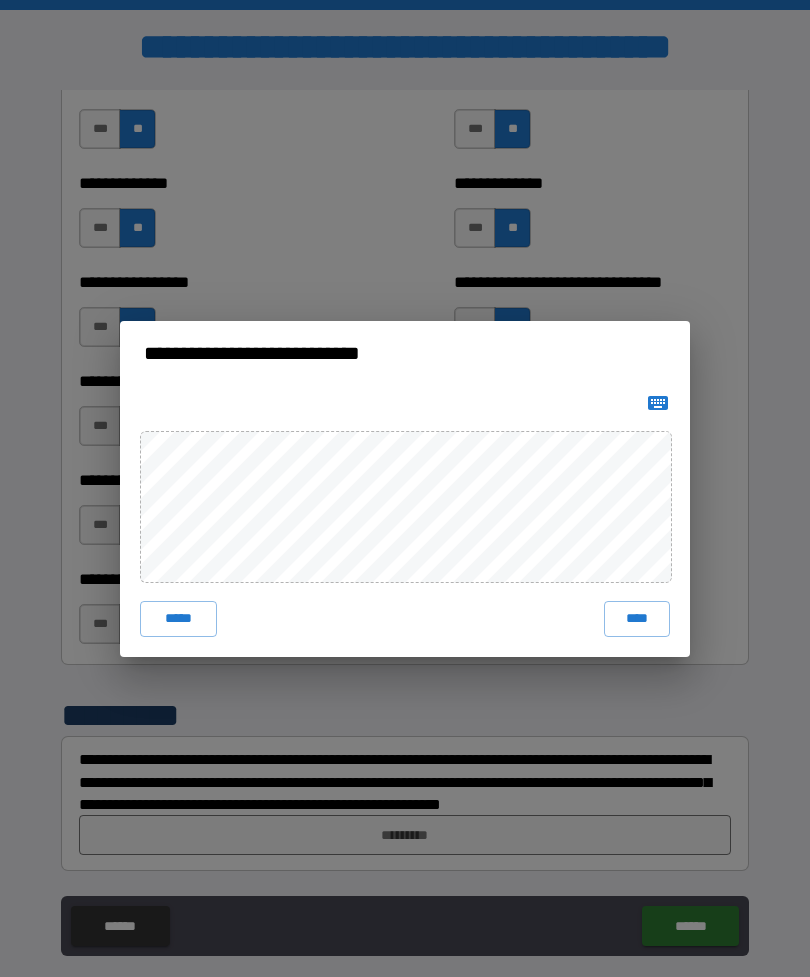 click on "****" at bounding box center [637, 619] 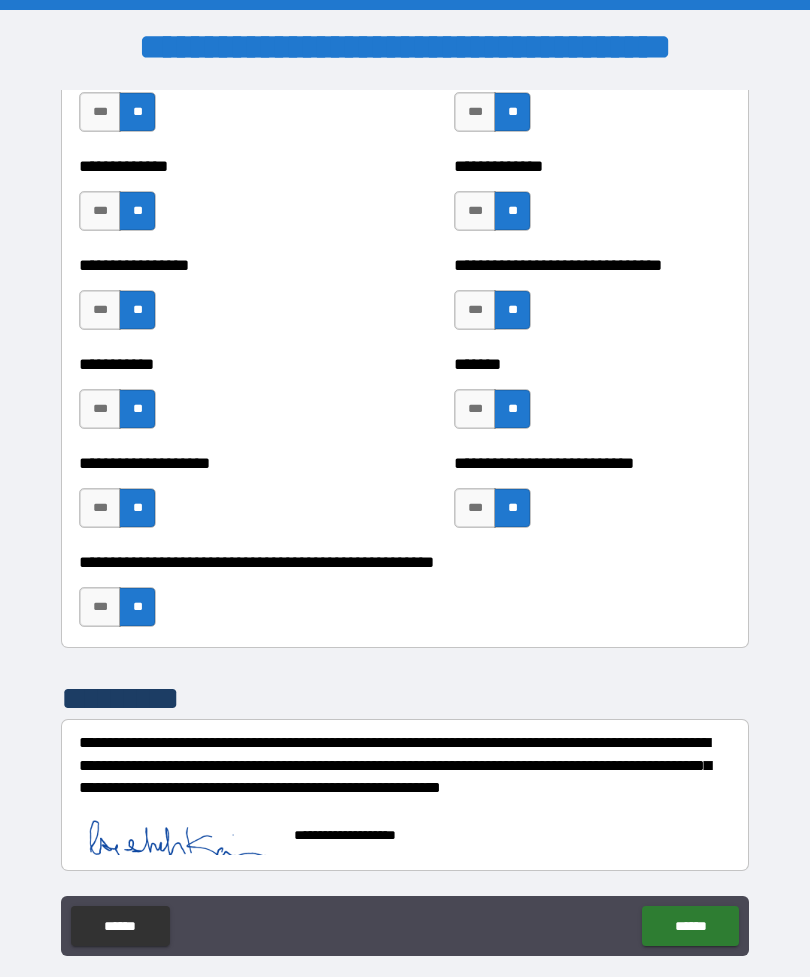 scroll, scrollTop: 7865, scrollLeft: 0, axis: vertical 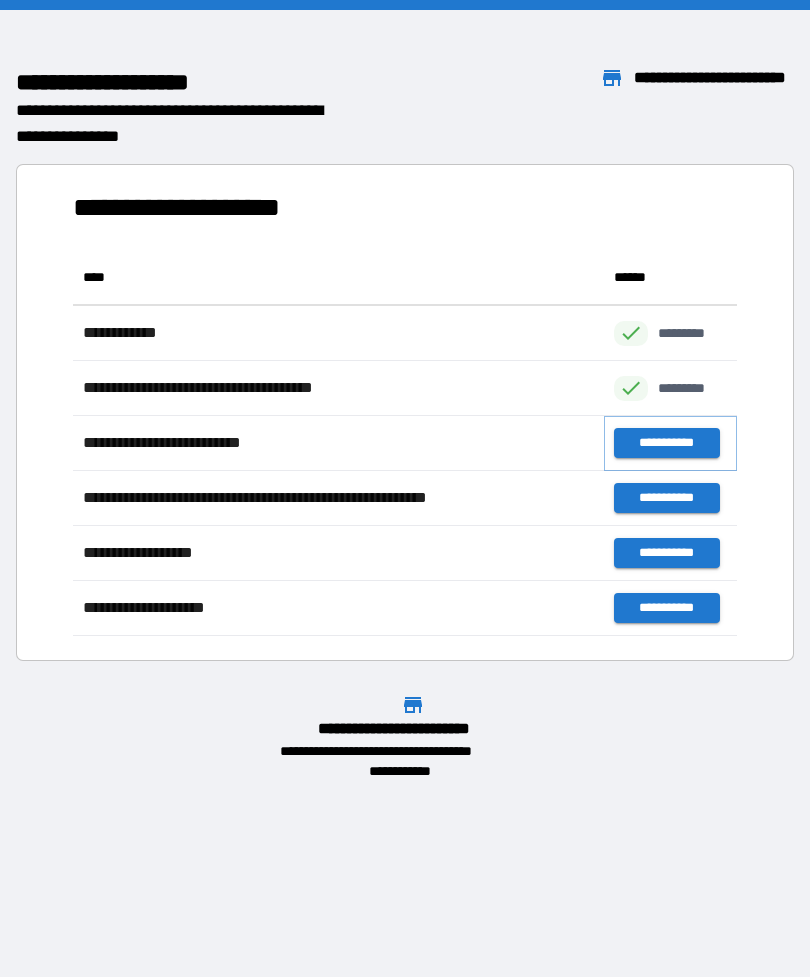 click on "**********" at bounding box center (666, 443) 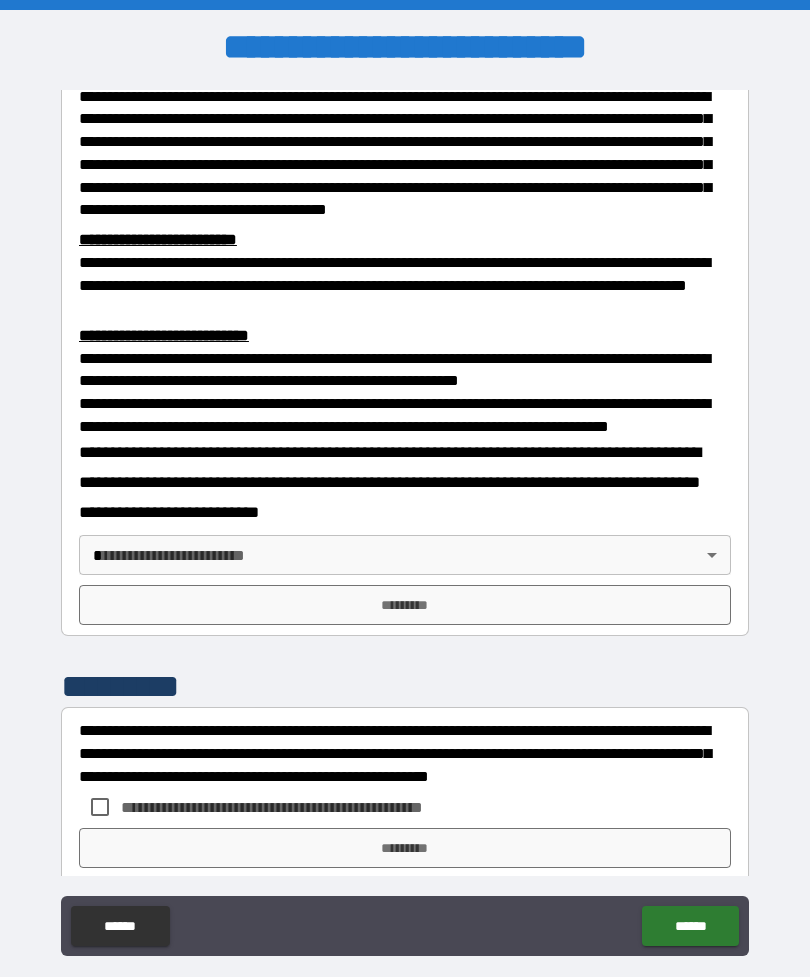scroll, scrollTop: 514, scrollLeft: 0, axis: vertical 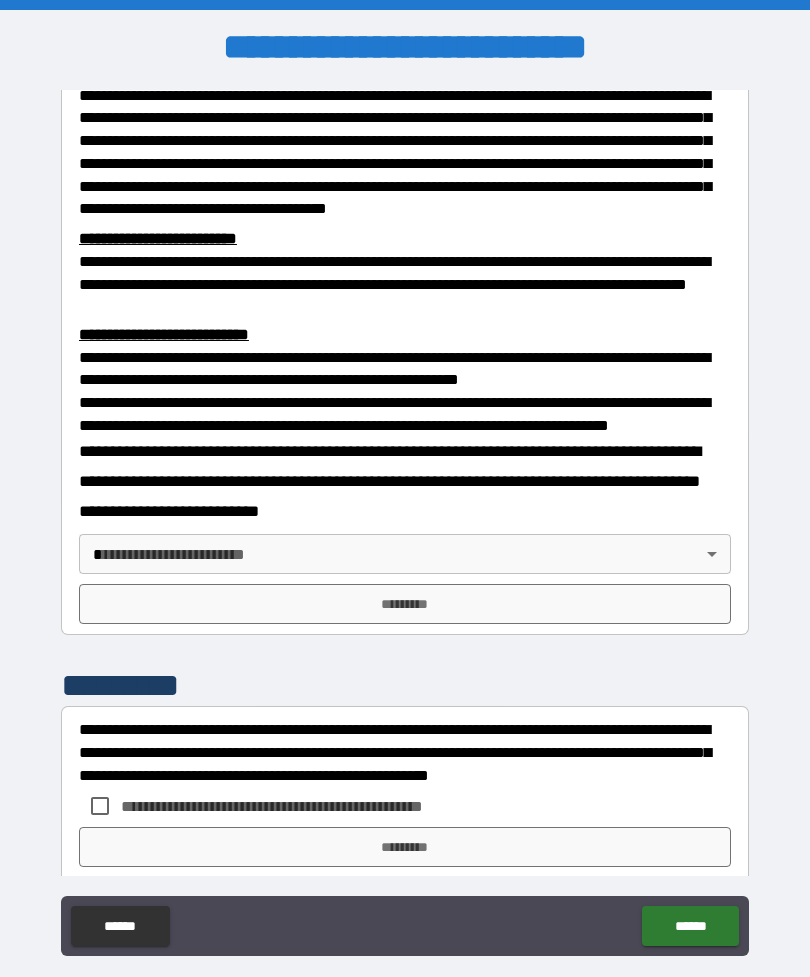 click on "*********" at bounding box center [405, 604] 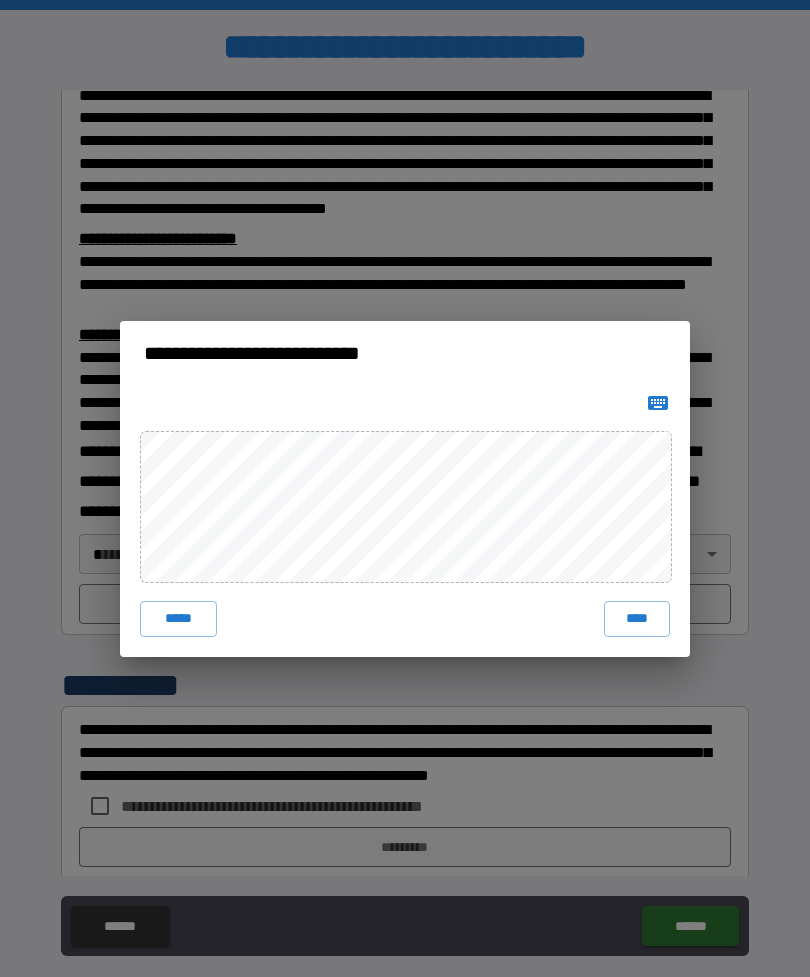 click on "****" at bounding box center (637, 619) 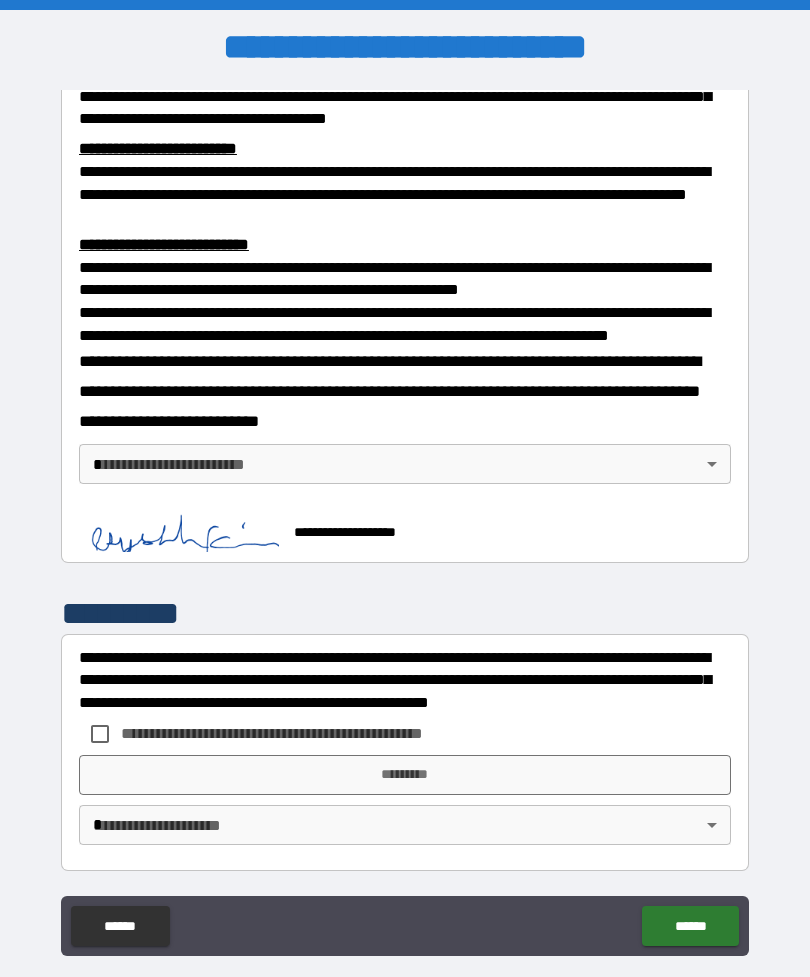 scroll, scrollTop: 677, scrollLeft: 0, axis: vertical 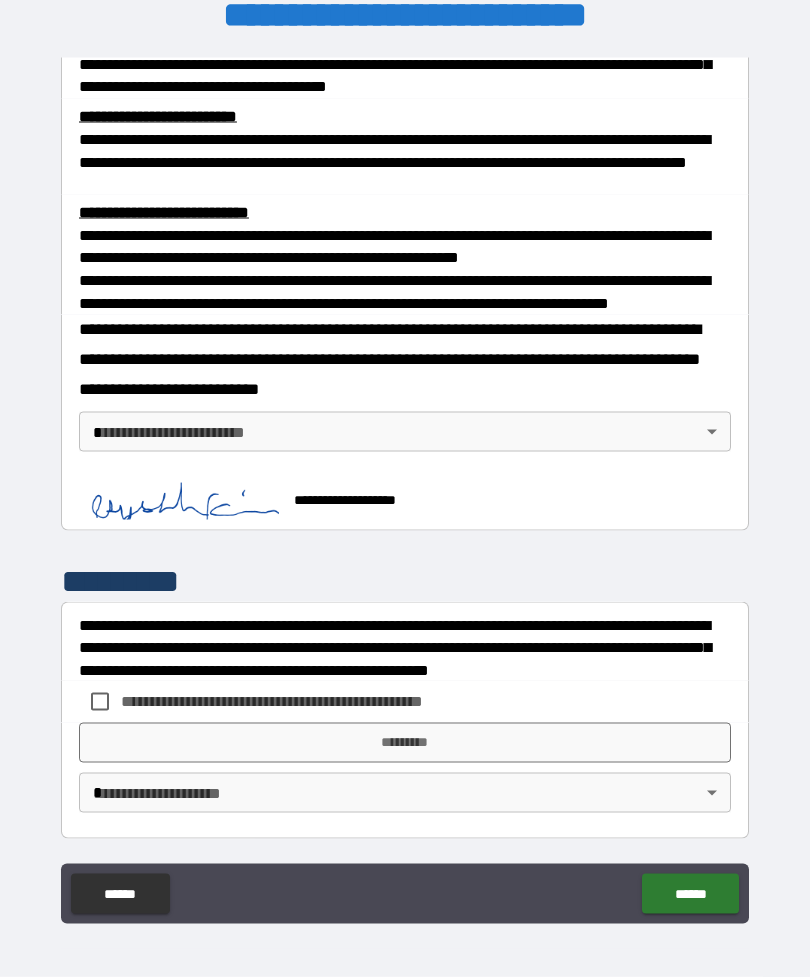 click on "*********" at bounding box center [405, 743] 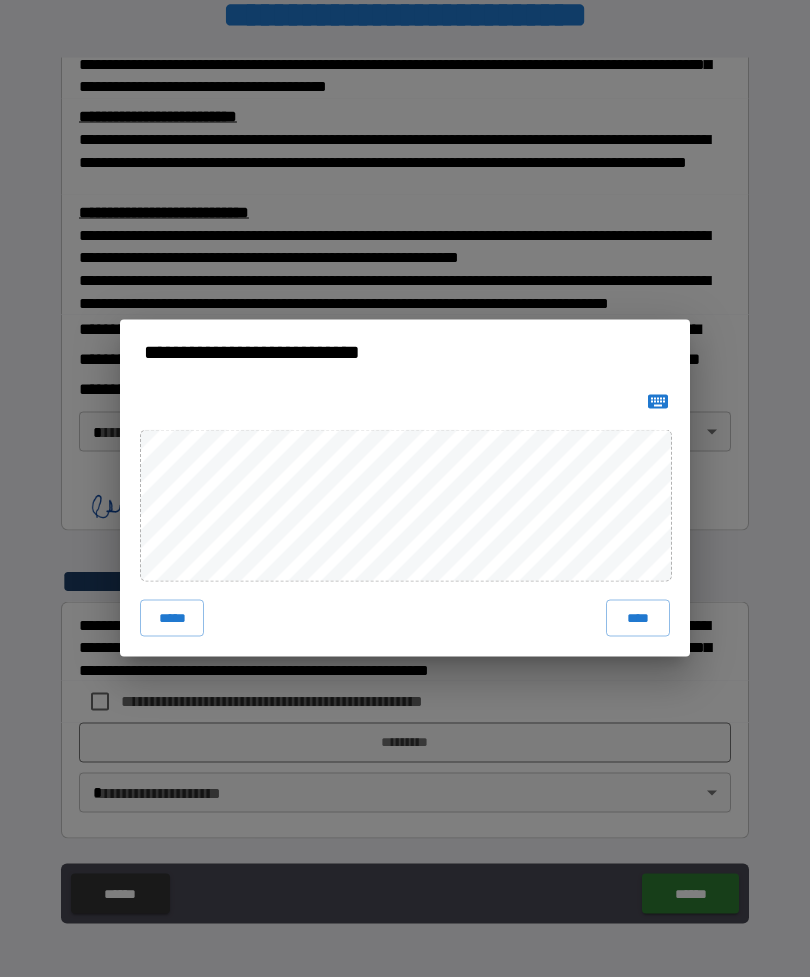 scroll, scrollTop: 33, scrollLeft: 0, axis: vertical 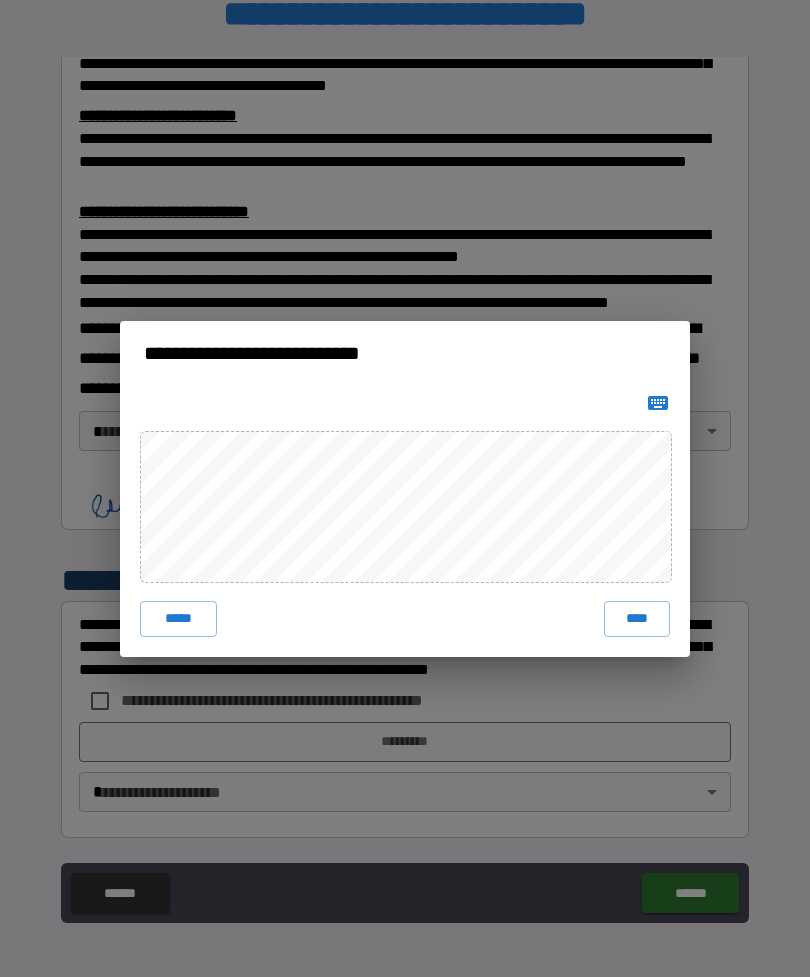 click on "**********" at bounding box center (405, 488) 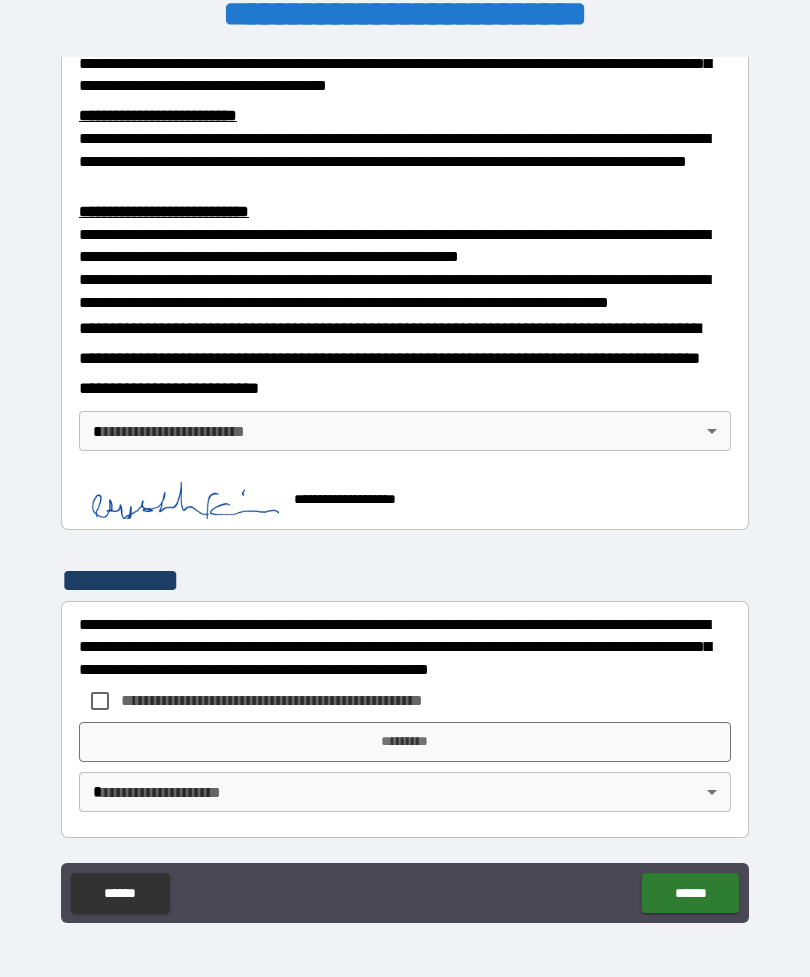 click on "**********" at bounding box center (405, 490) 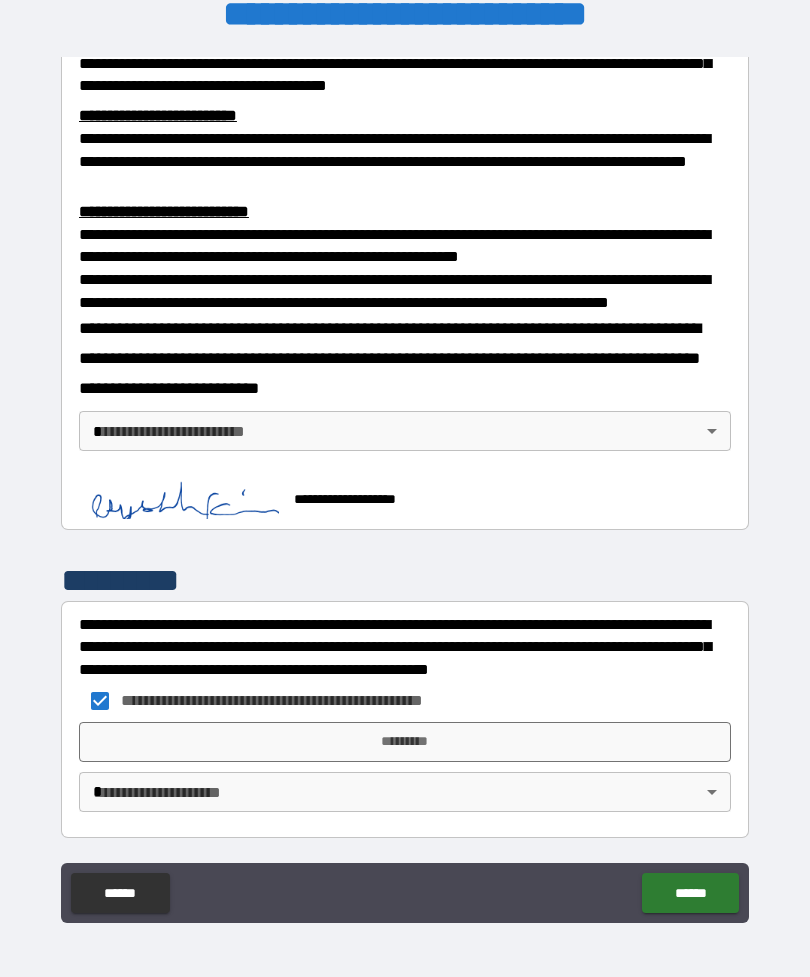 click on "*********" at bounding box center (405, 742) 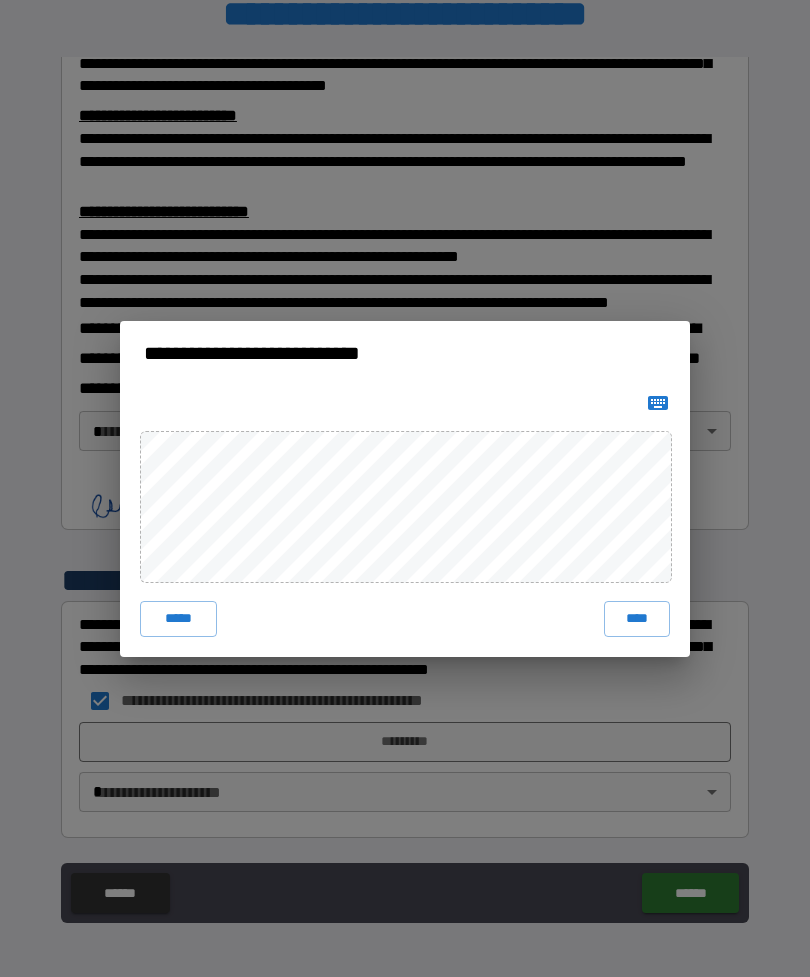 click on "*****" at bounding box center [178, 619] 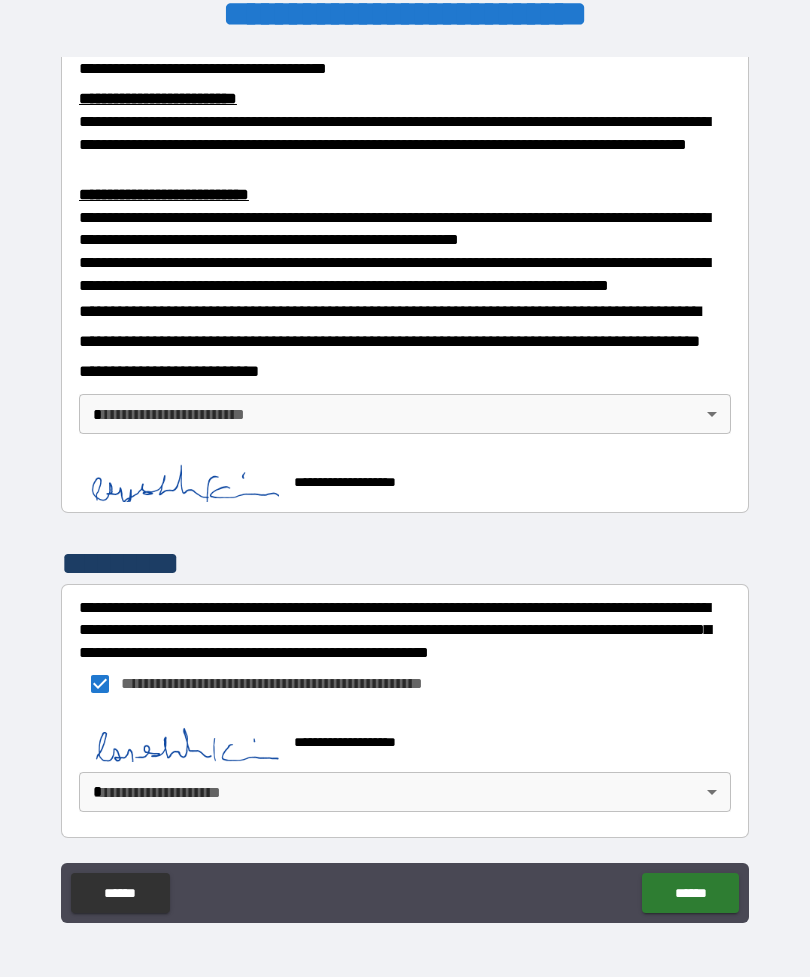 scroll, scrollTop: 694, scrollLeft: 0, axis: vertical 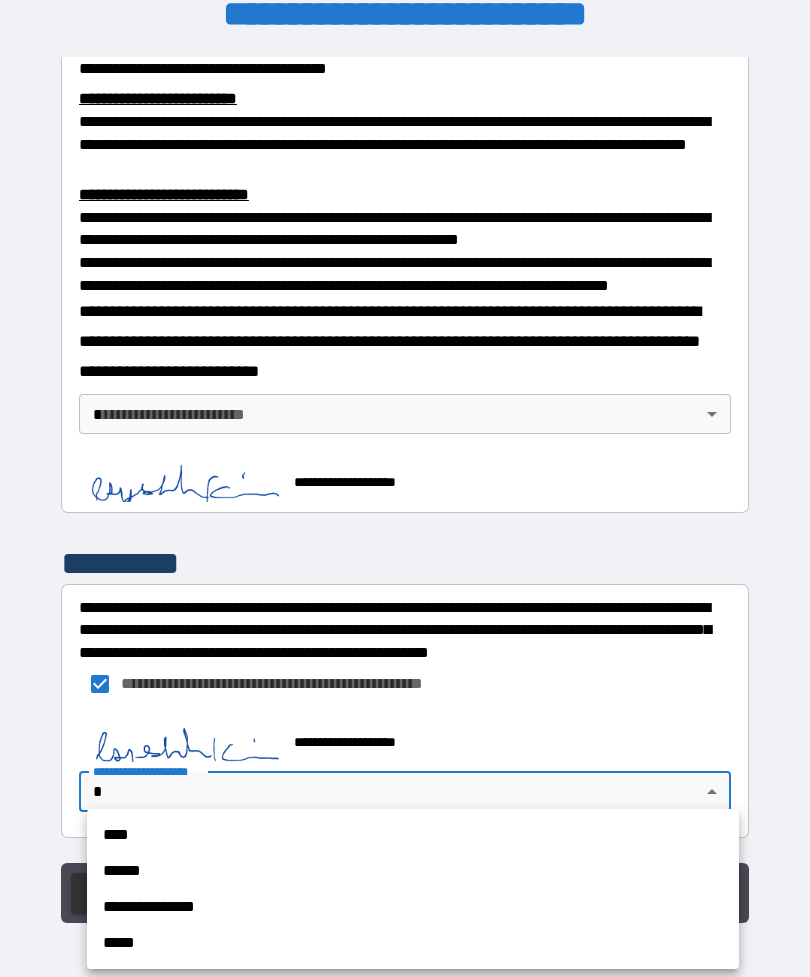 click on "****" at bounding box center (413, 835) 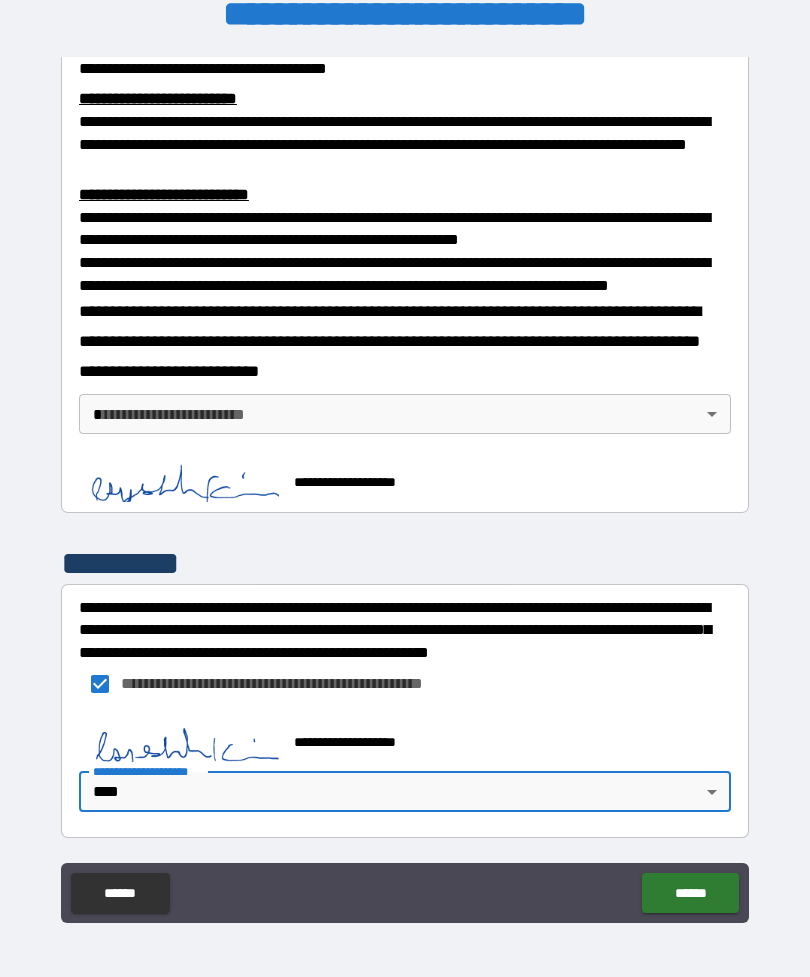 type on "****" 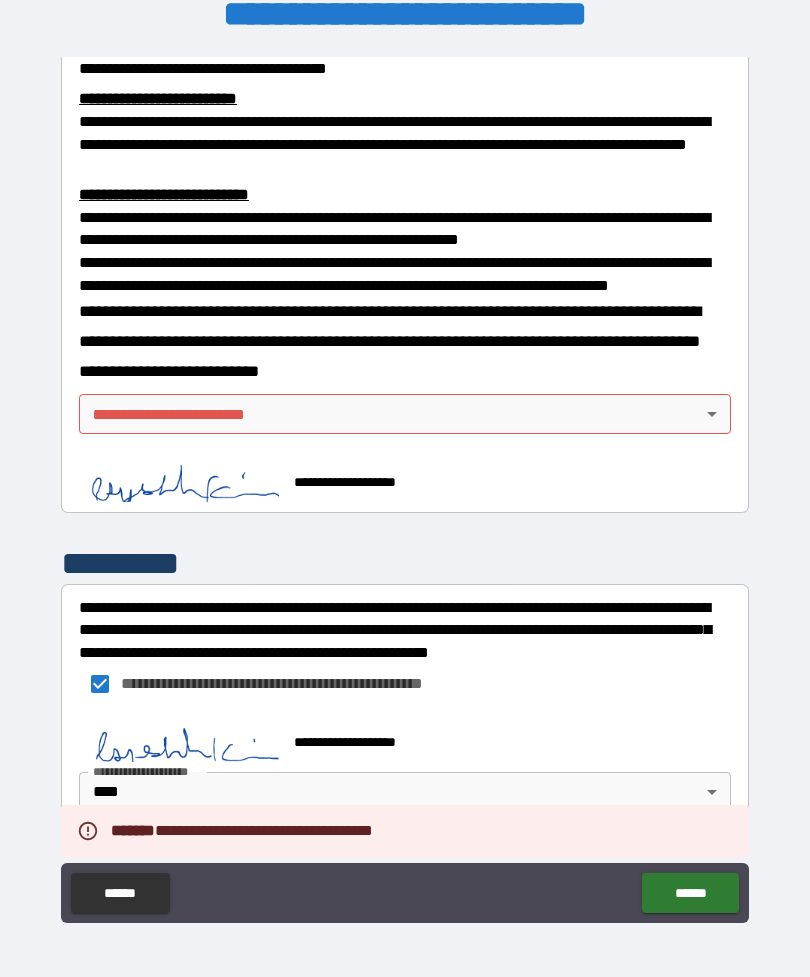 scroll, scrollTop: 64, scrollLeft: 0, axis: vertical 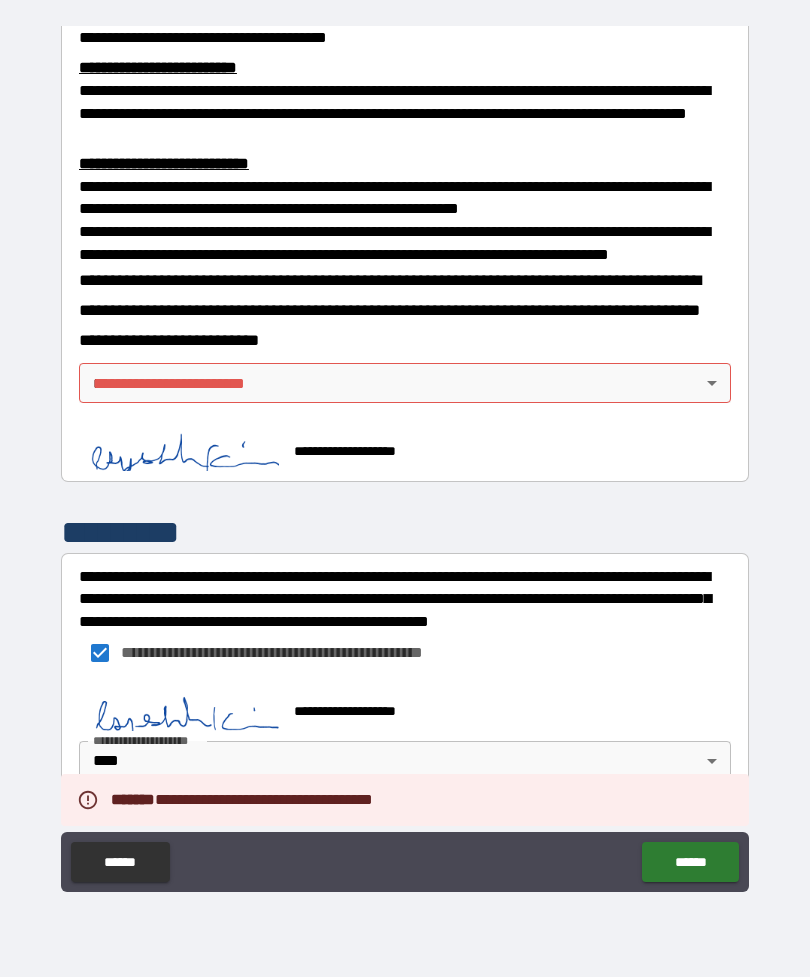 click on "******" at bounding box center [690, 862] 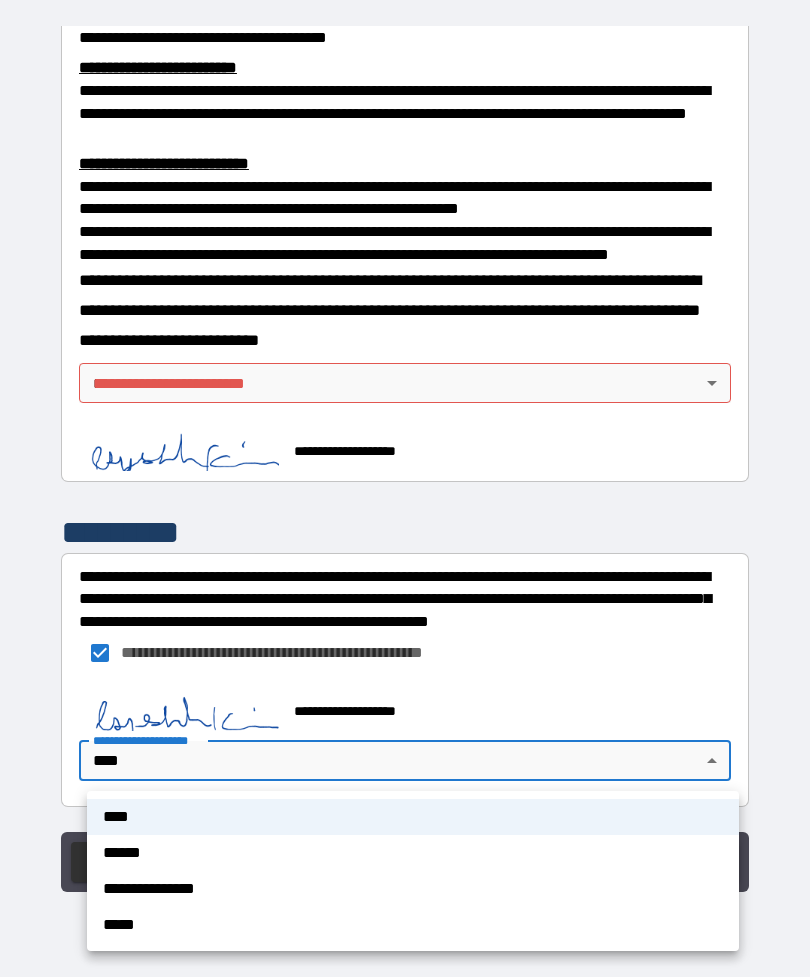 click on "**********" at bounding box center [413, 871] 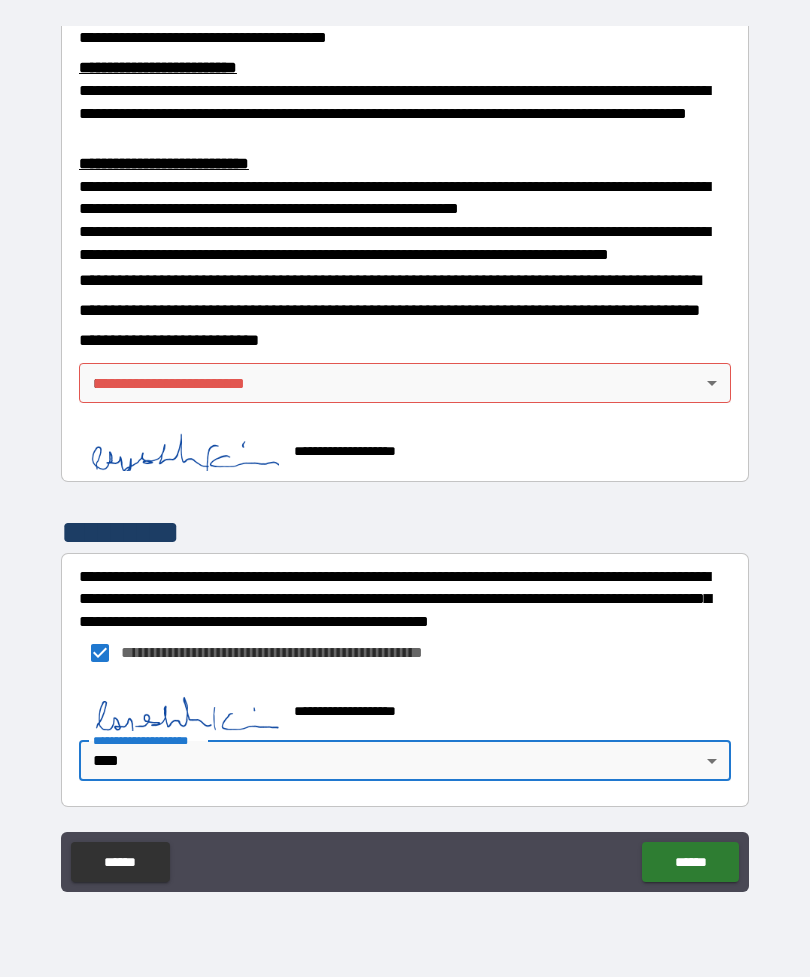 scroll, scrollTop: 645, scrollLeft: 0, axis: vertical 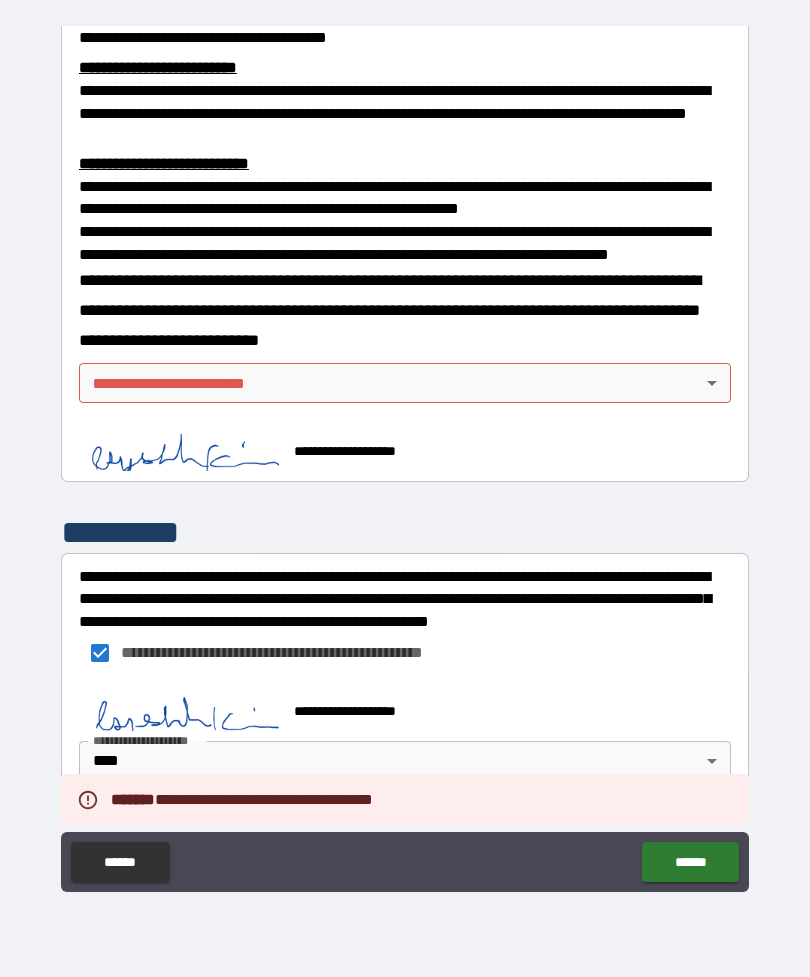 click on "******   ******" at bounding box center [405, 862] 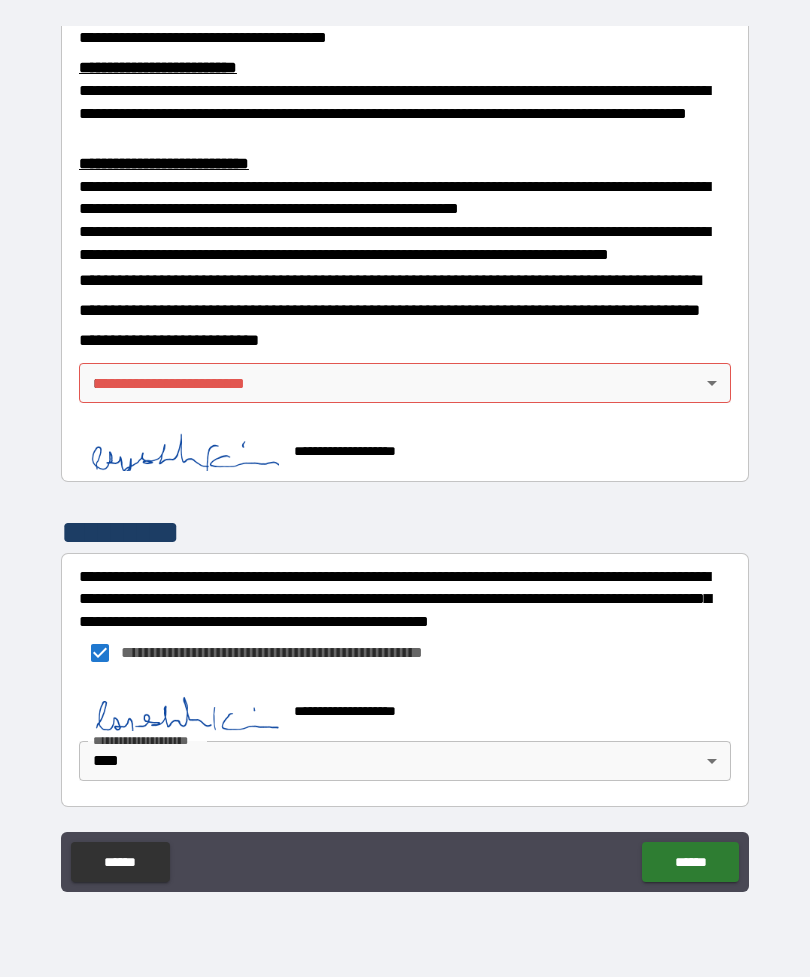 click on "**********" at bounding box center [405, 309] 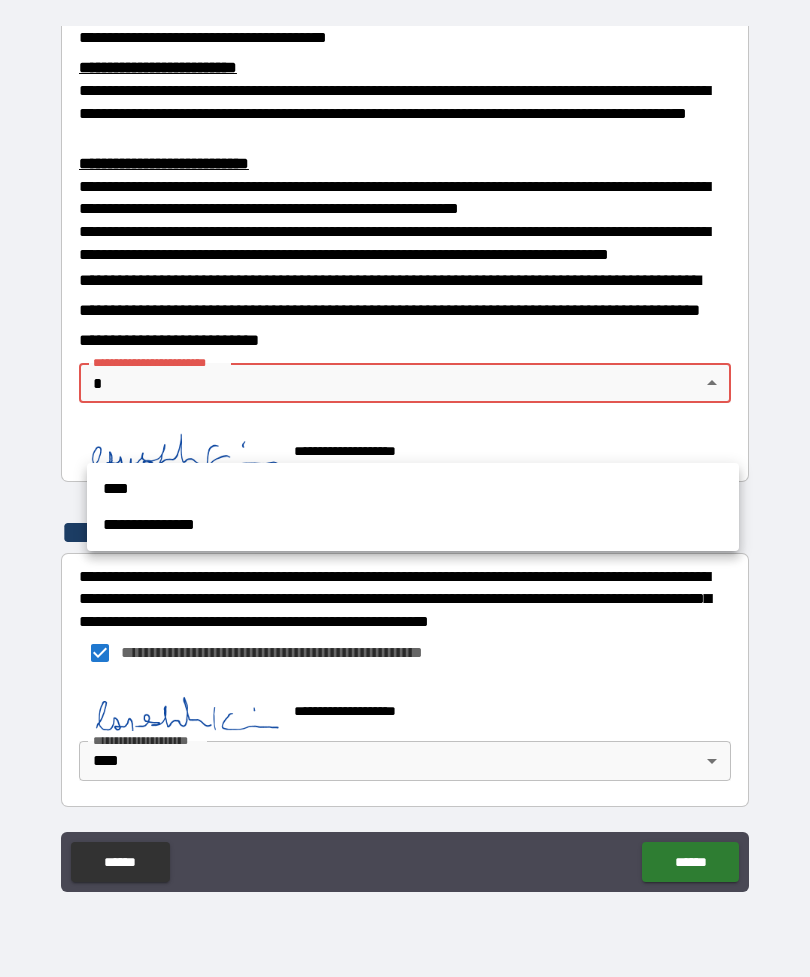 click on "****" at bounding box center (413, 489) 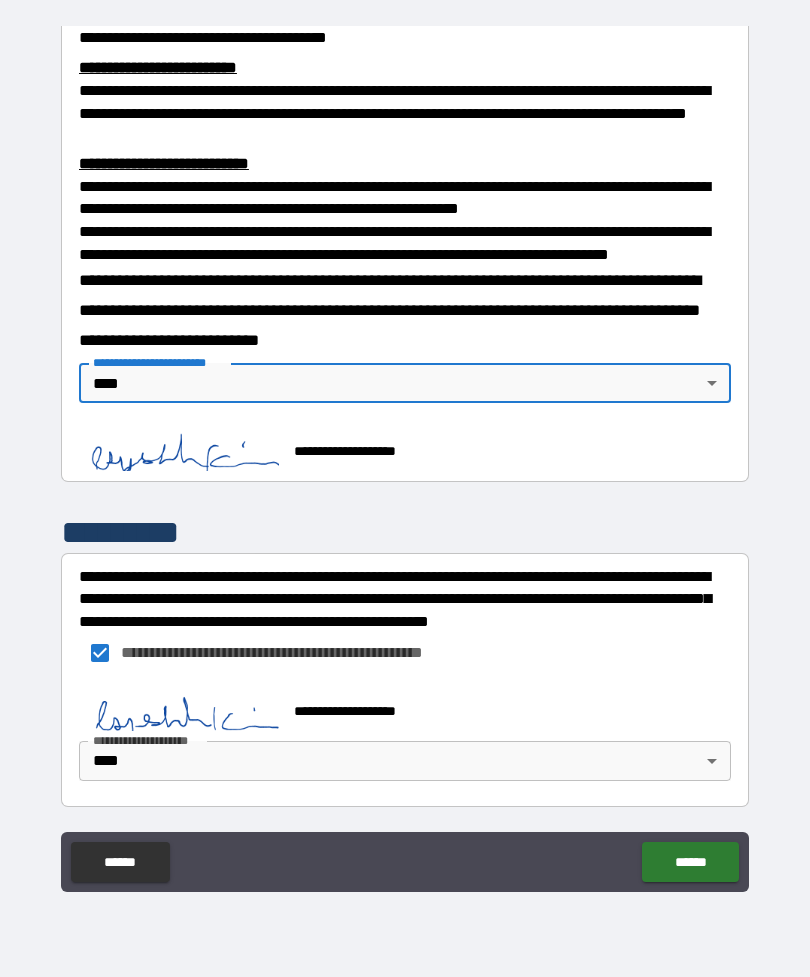 type on "****" 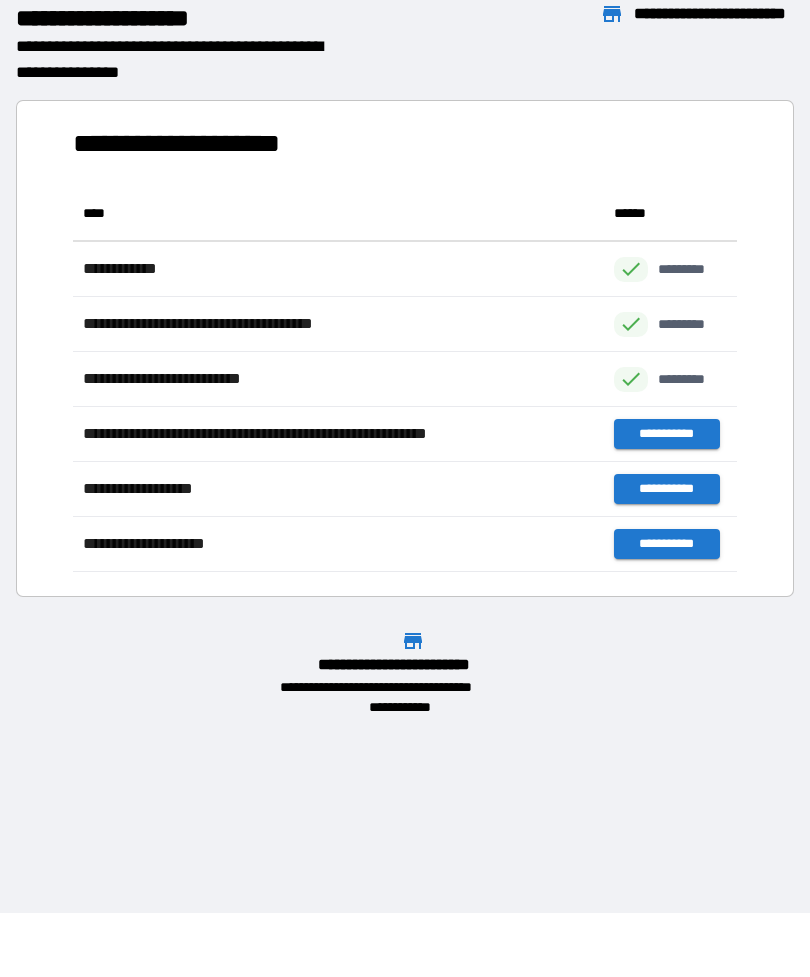 scroll, scrollTop: 386, scrollLeft: 664, axis: both 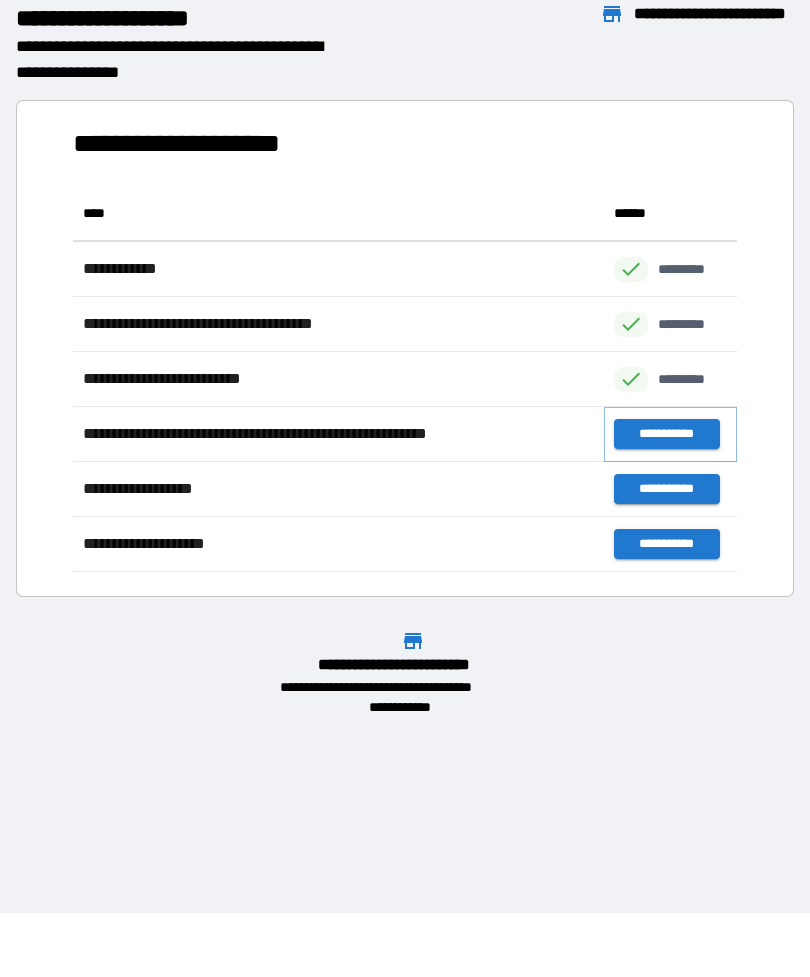 click on "**********" at bounding box center (666, 434) 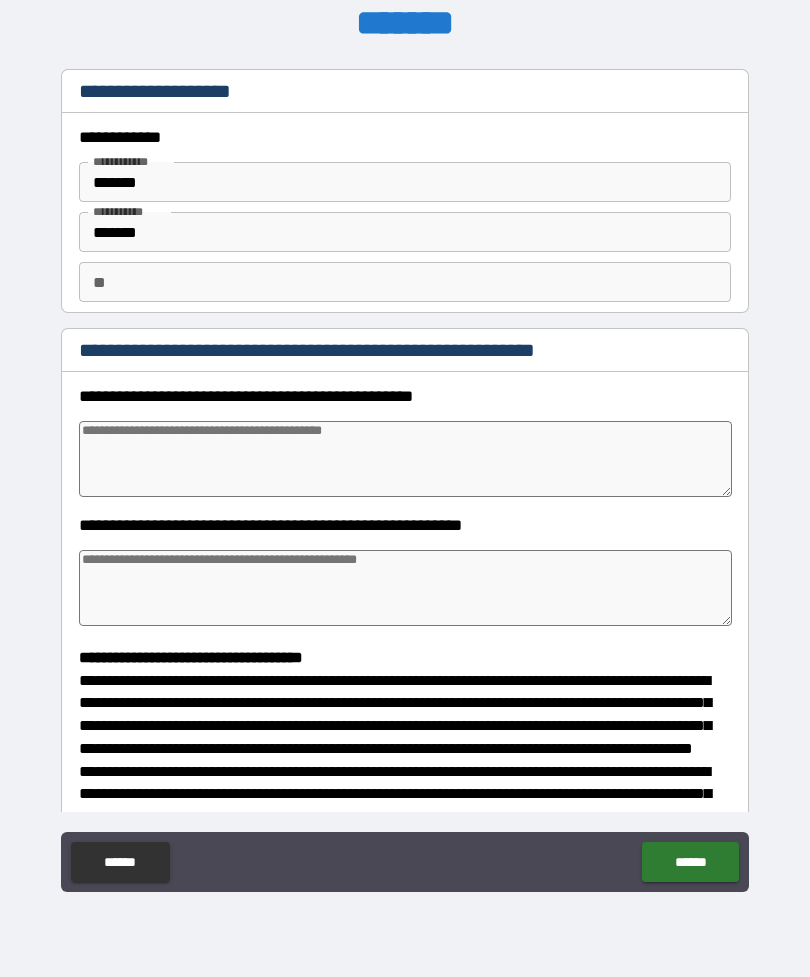type on "*" 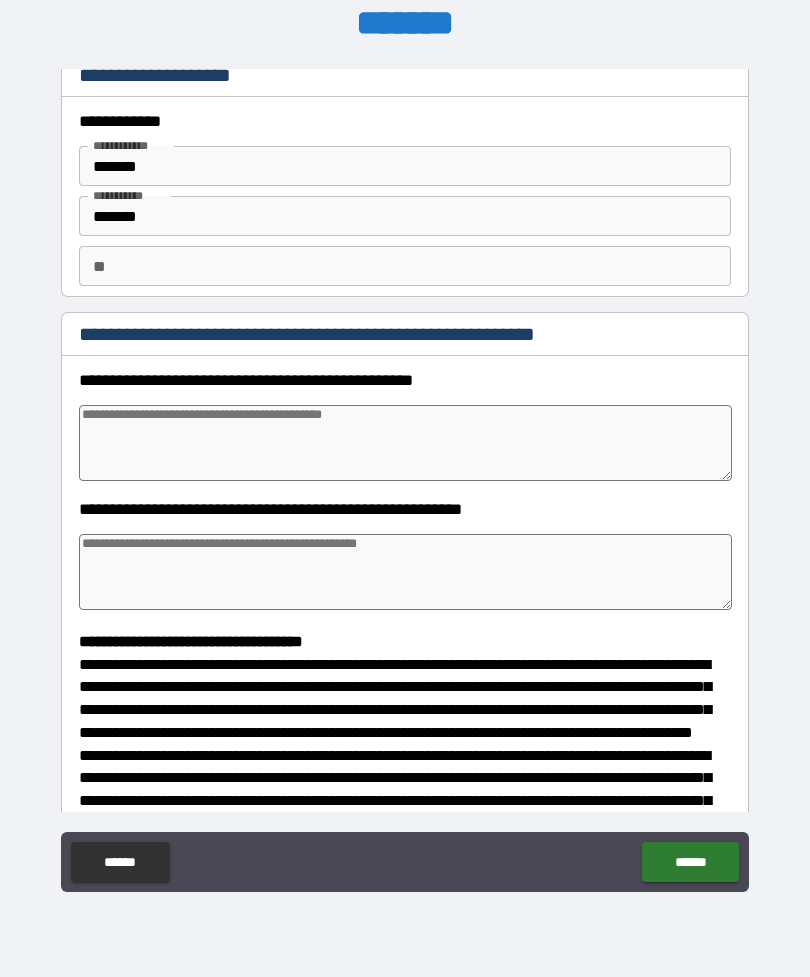 scroll, scrollTop: 12, scrollLeft: 0, axis: vertical 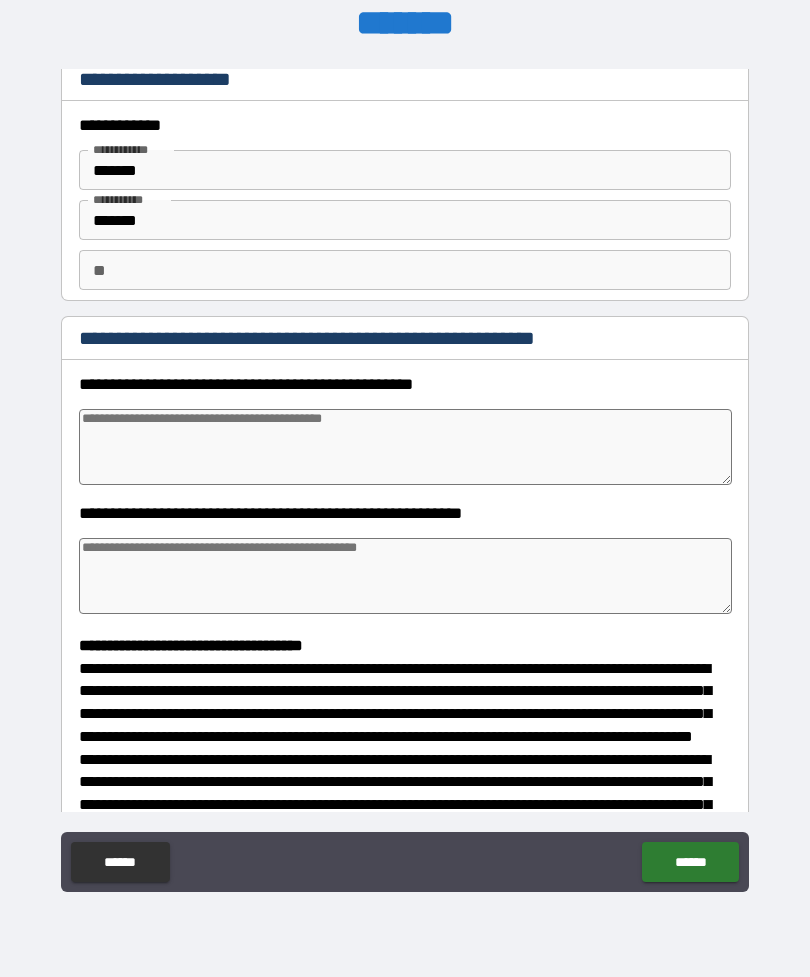 click at bounding box center [405, 576] 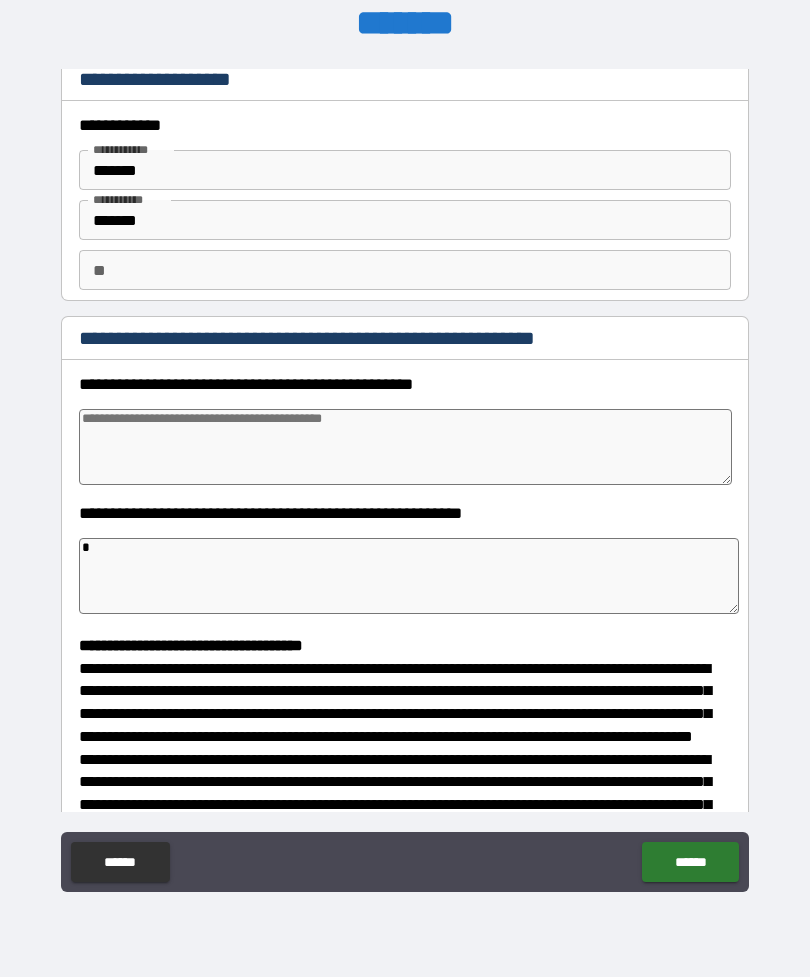 type on "*" 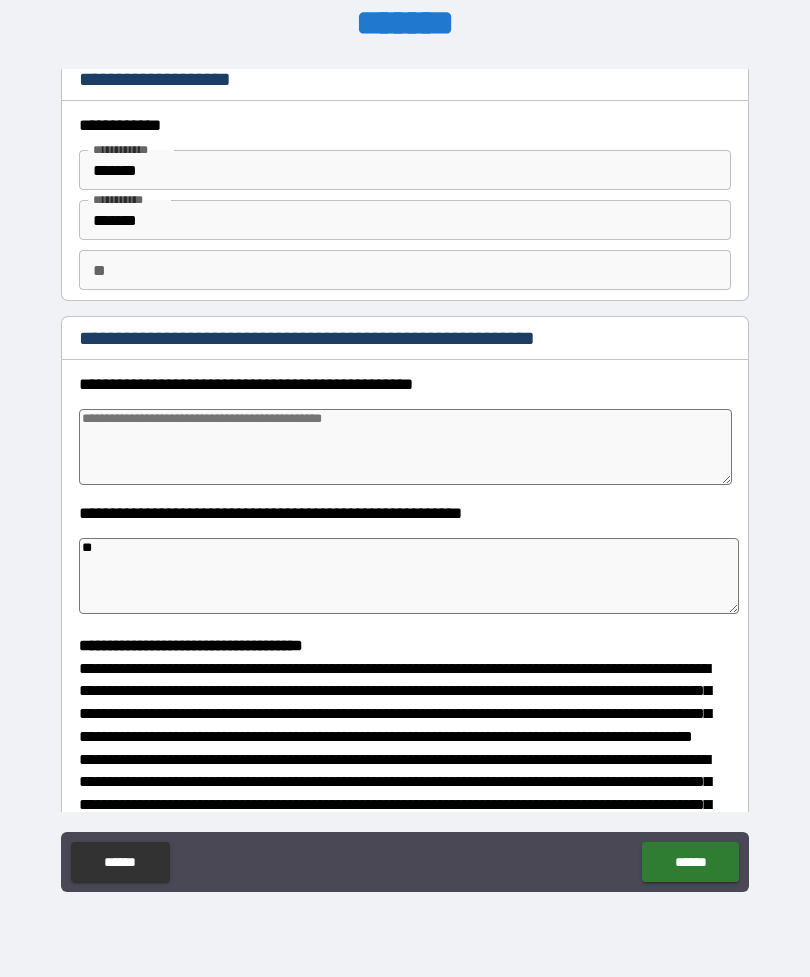 type on "*" 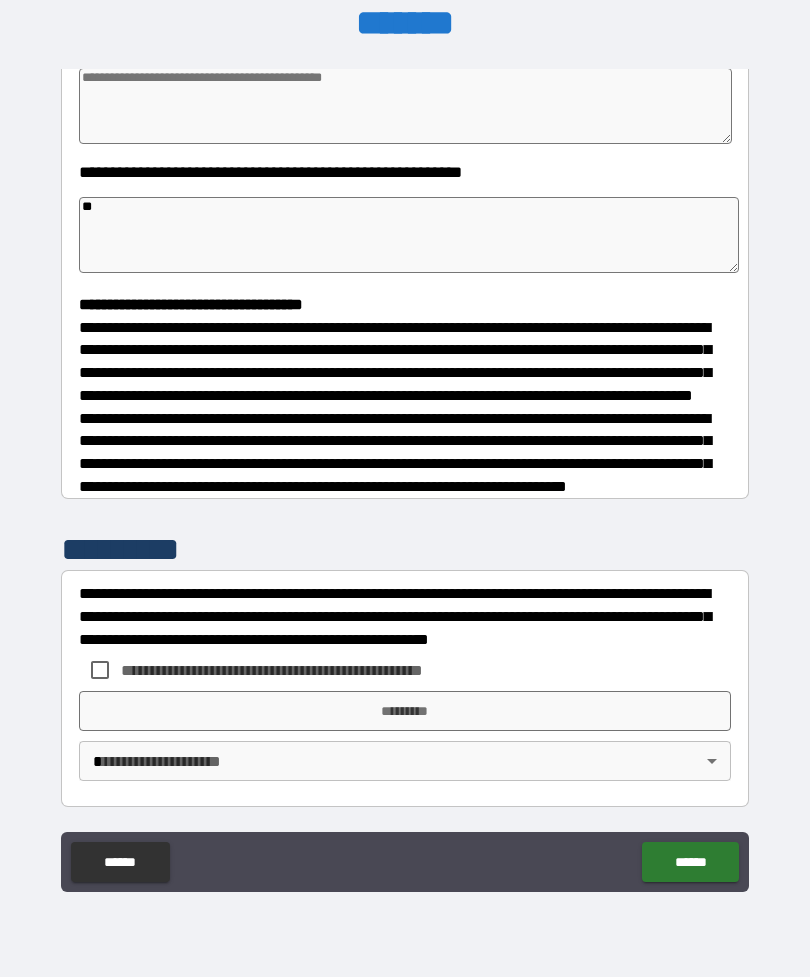 scroll, scrollTop: 391, scrollLeft: 0, axis: vertical 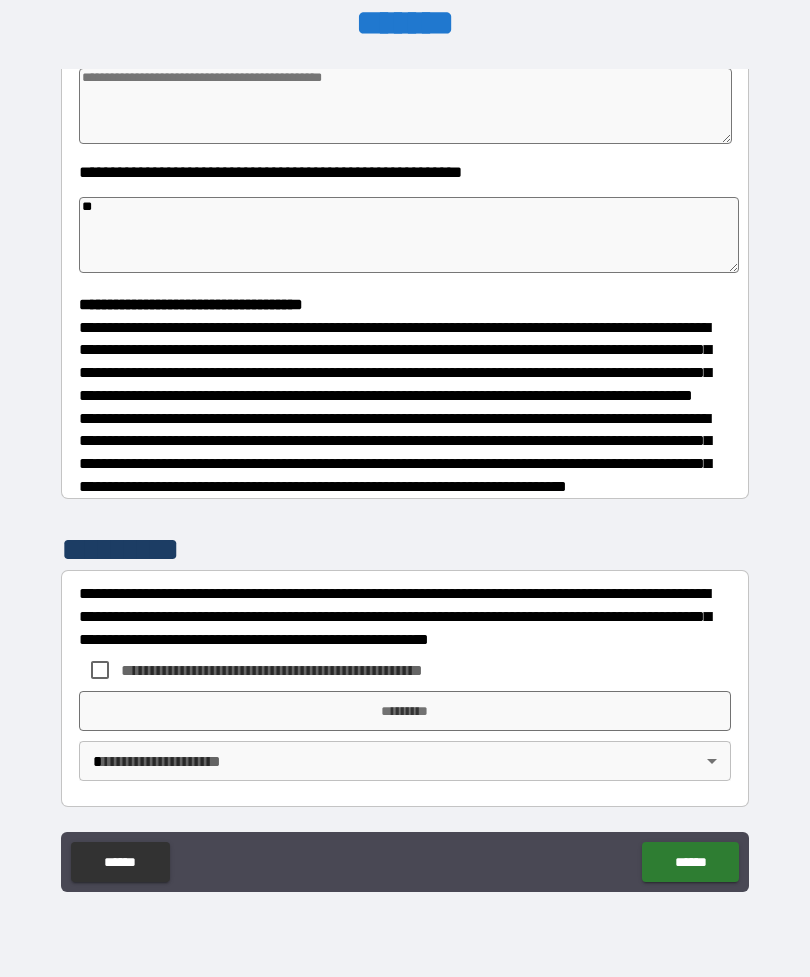 type on "**" 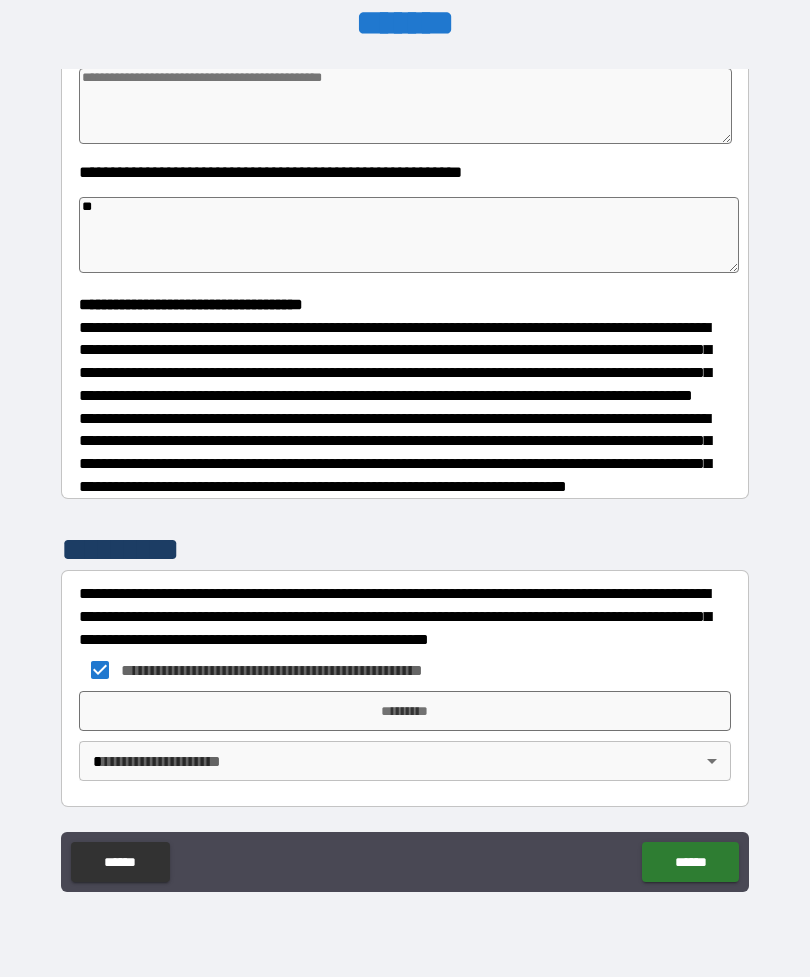 type on "*" 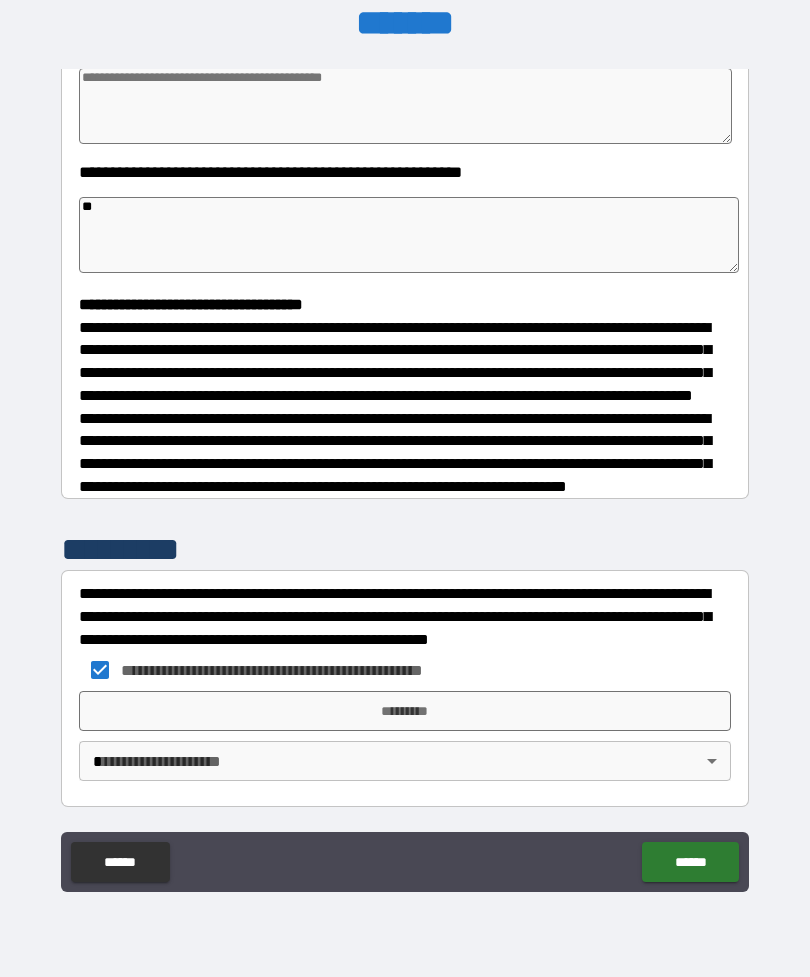 type on "*" 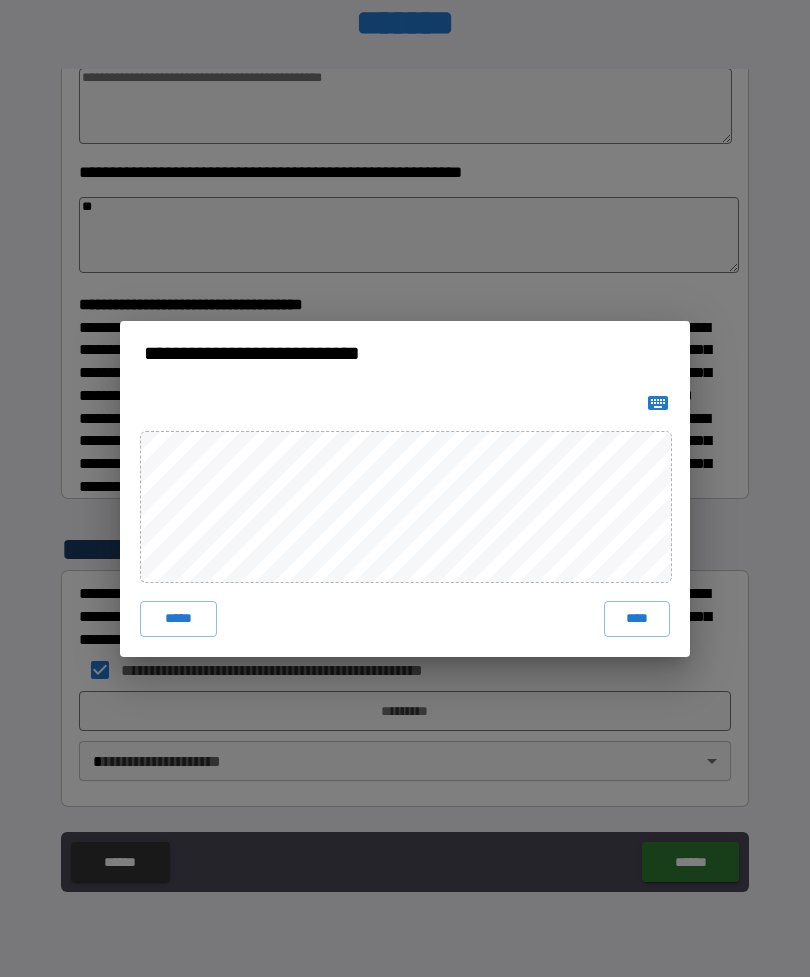 click on "****" at bounding box center (637, 619) 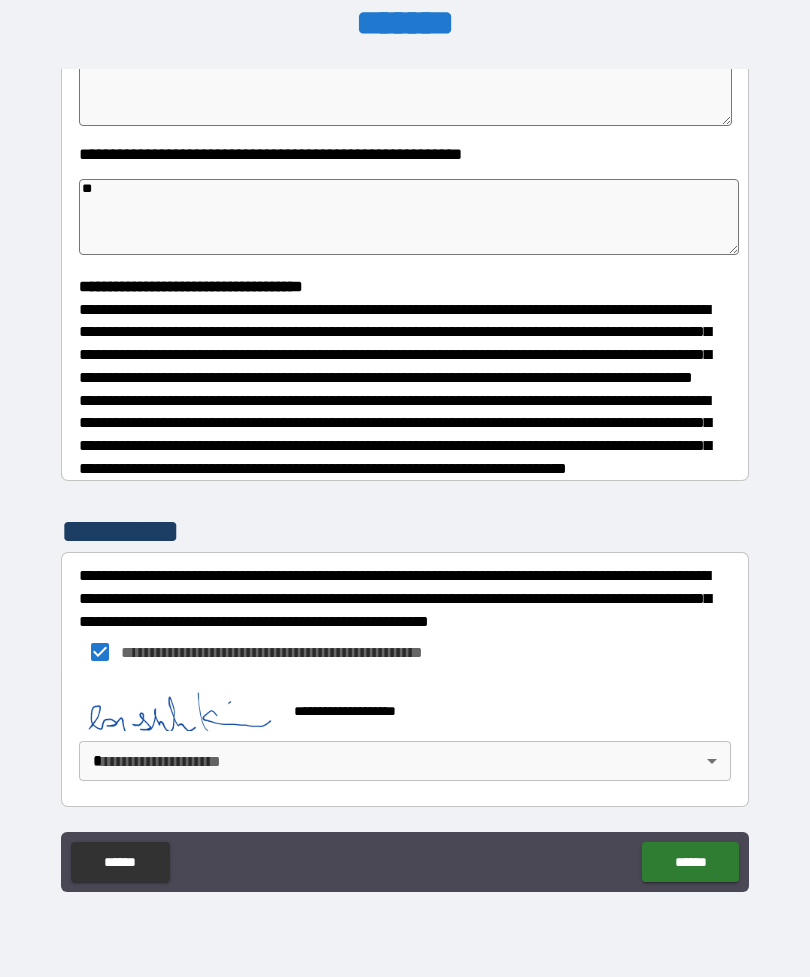 type on "*" 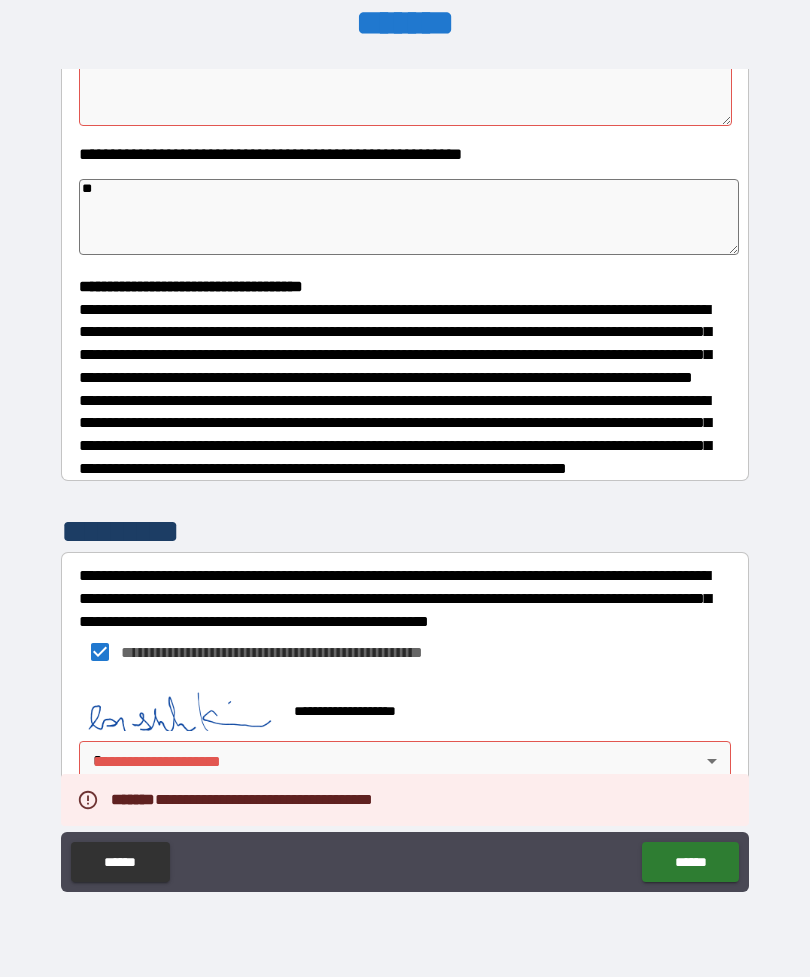 type on "*" 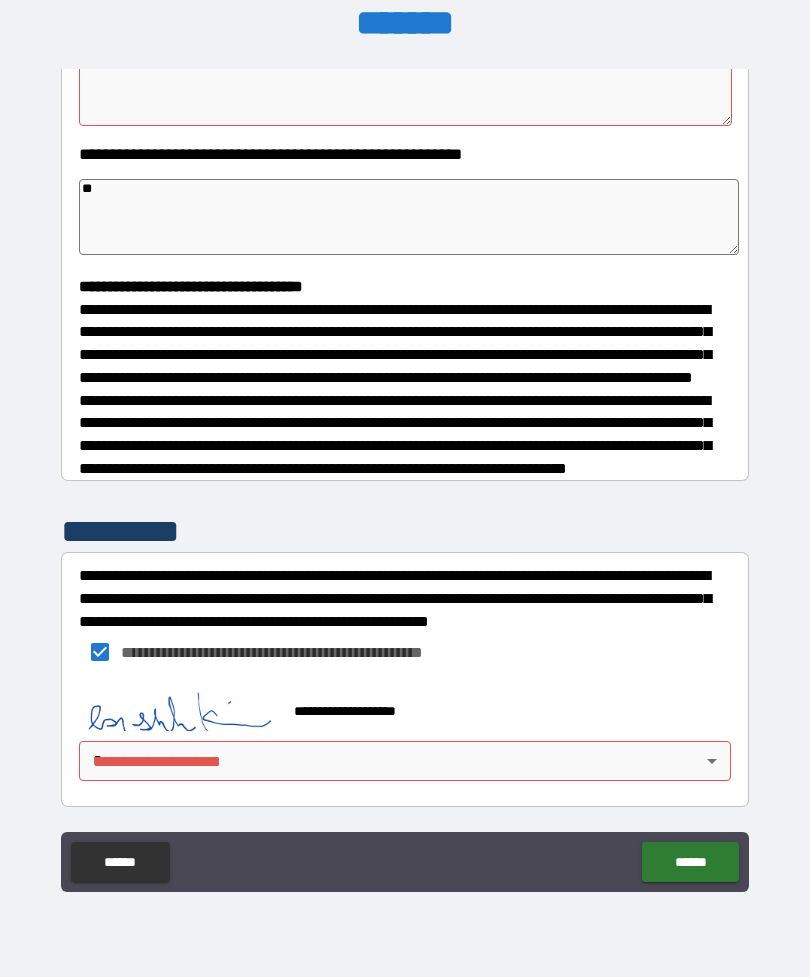click on "**********" at bounding box center (405, 459) 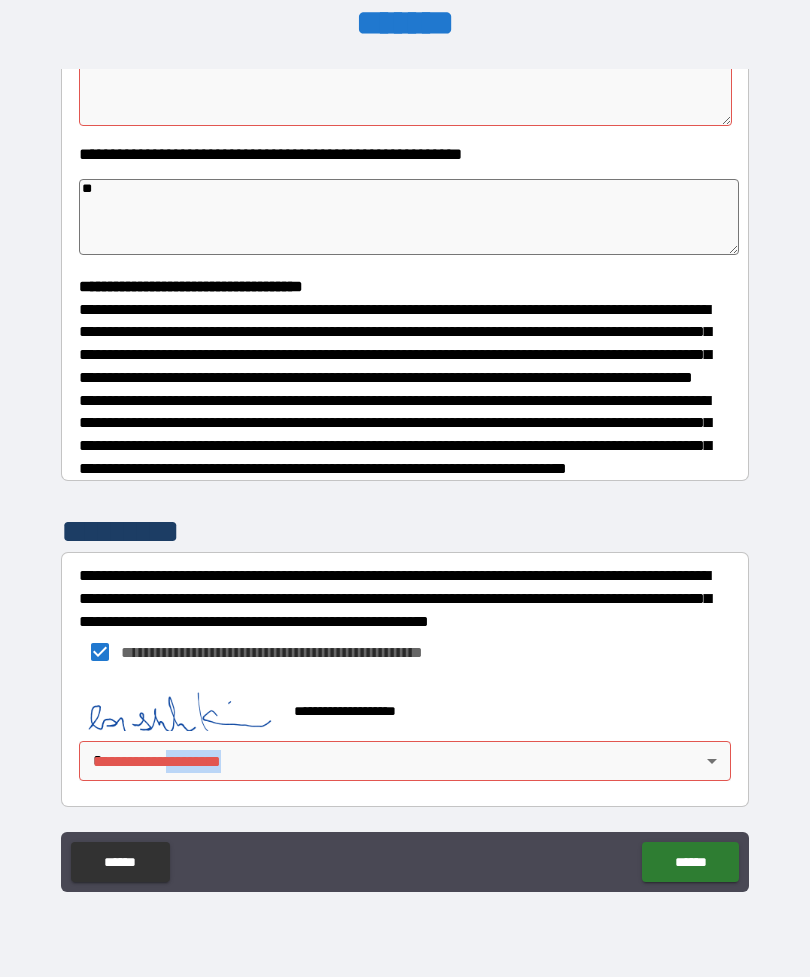 scroll, scrollTop: 408, scrollLeft: 0, axis: vertical 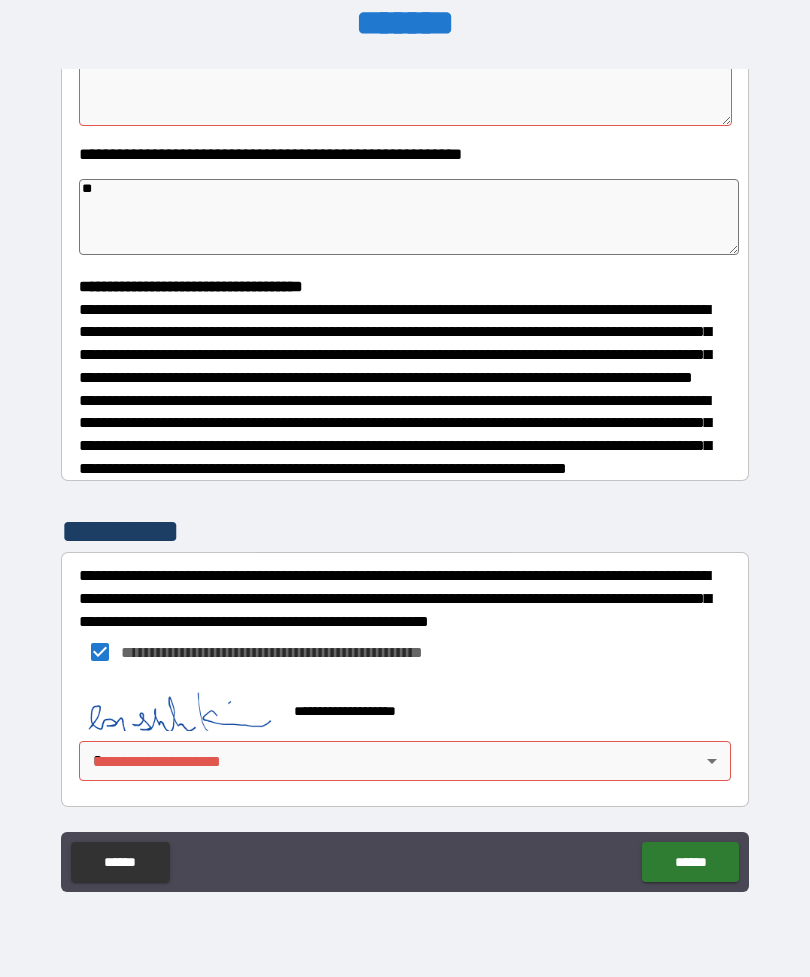 click on "**********" at bounding box center (405, 456) 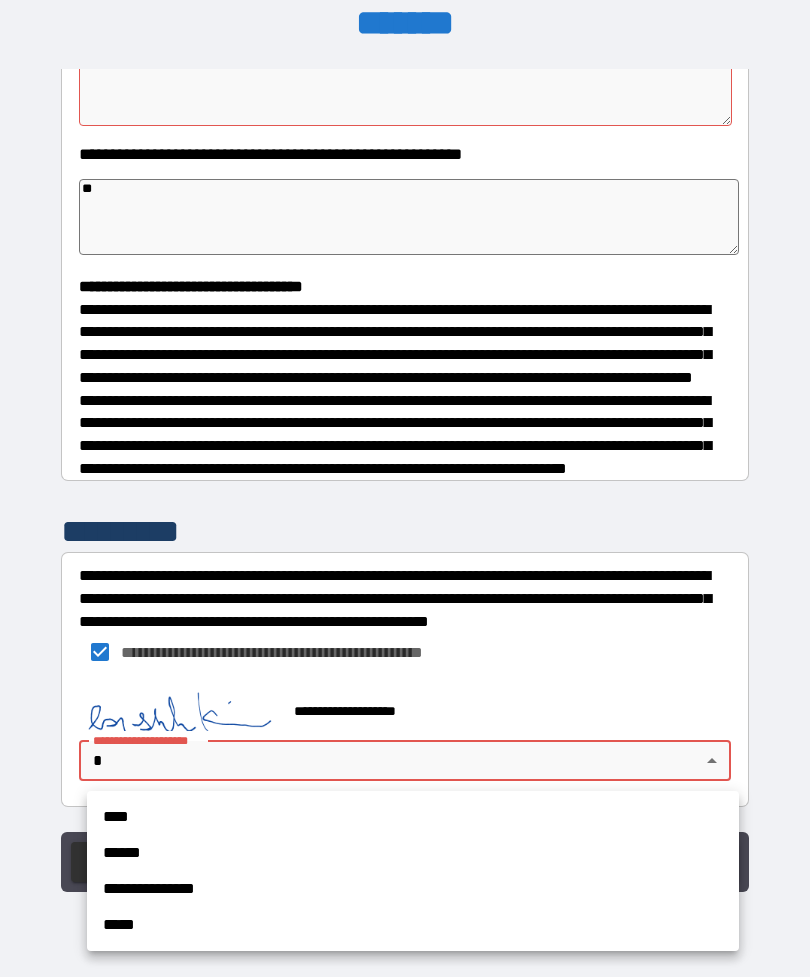 click on "****" at bounding box center [413, 817] 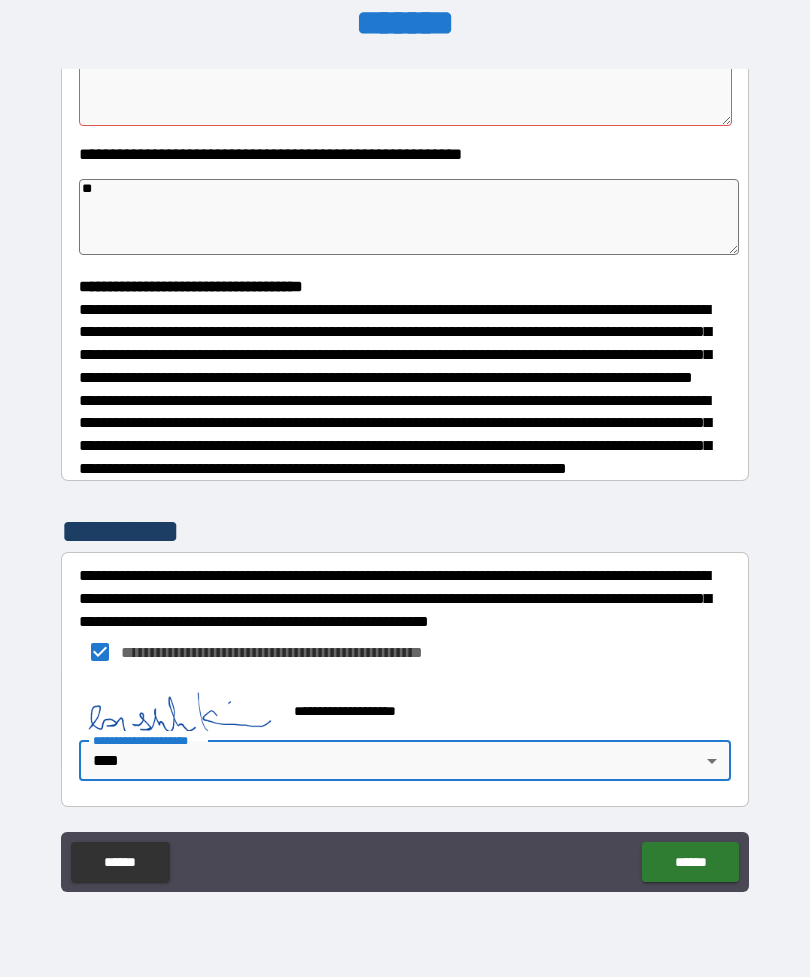 click on "******" at bounding box center (690, 862) 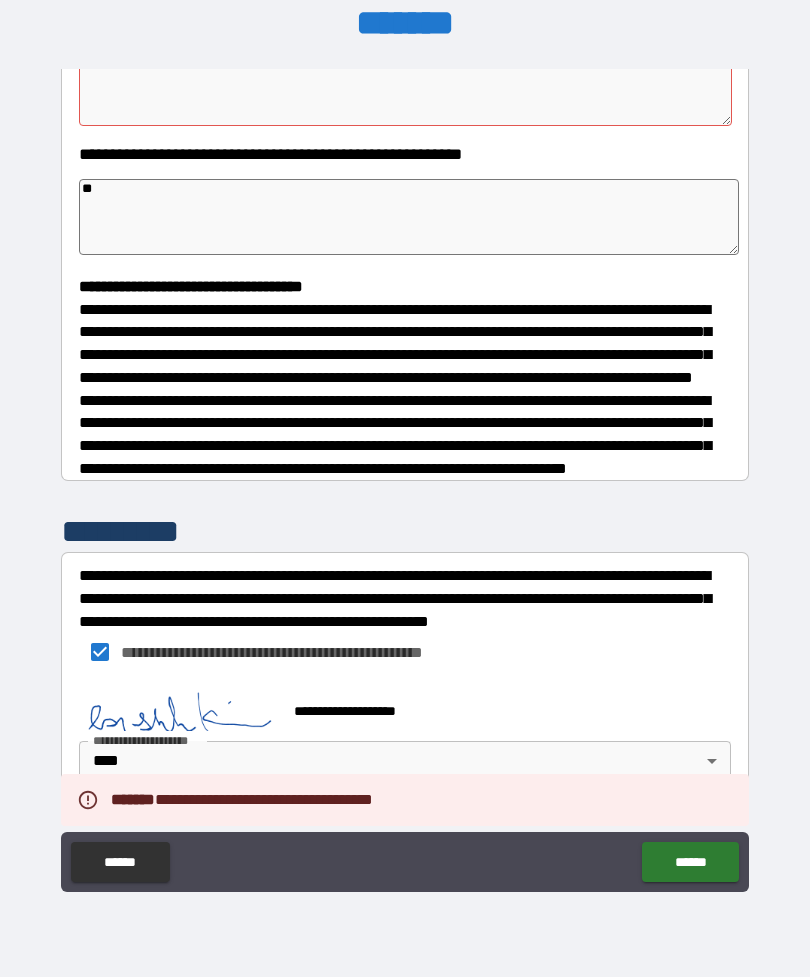 type on "*" 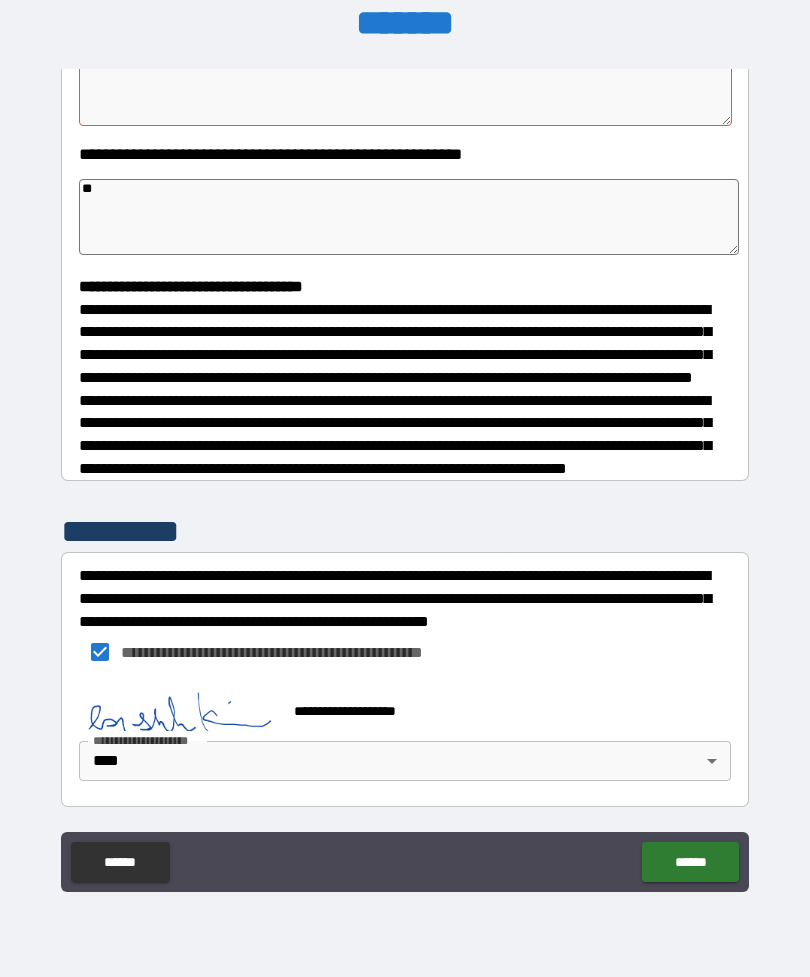 scroll, scrollTop: 408, scrollLeft: 0, axis: vertical 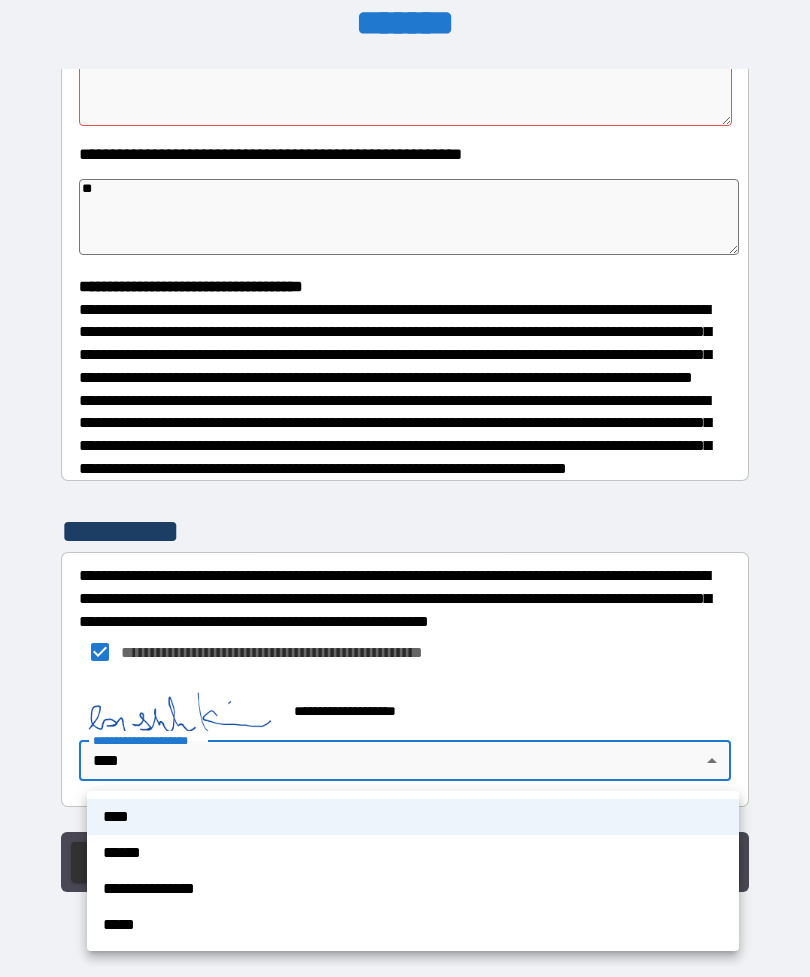 click on "******" at bounding box center [413, 853] 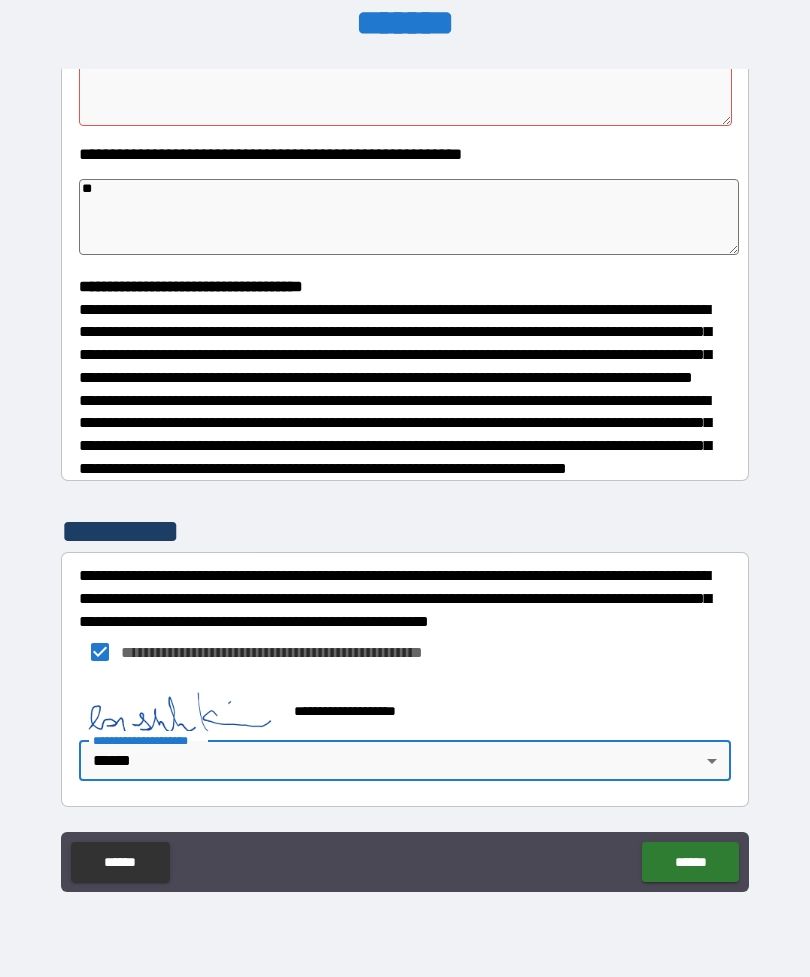 type on "*" 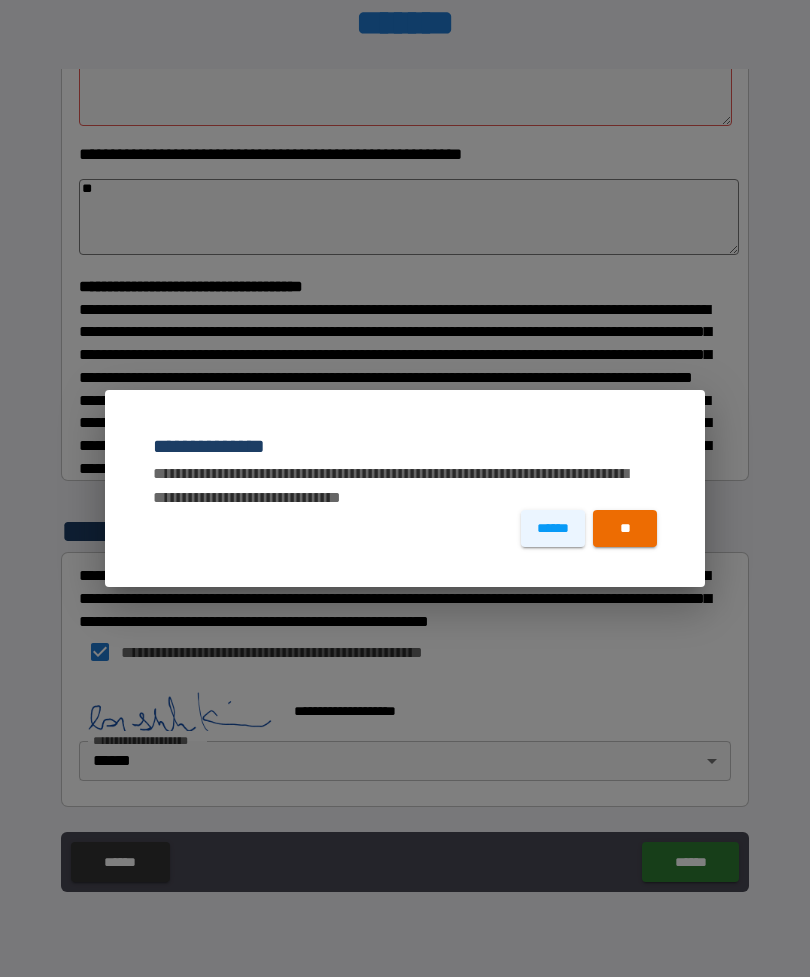 type on "*" 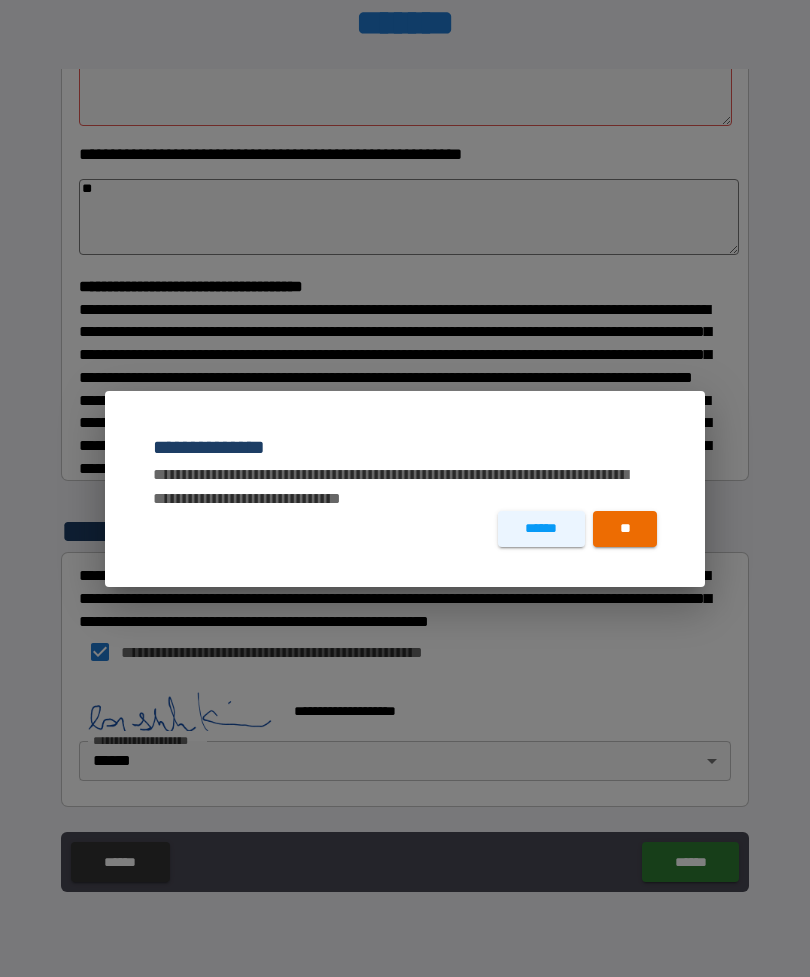 click on "**********" at bounding box center [405, 488] 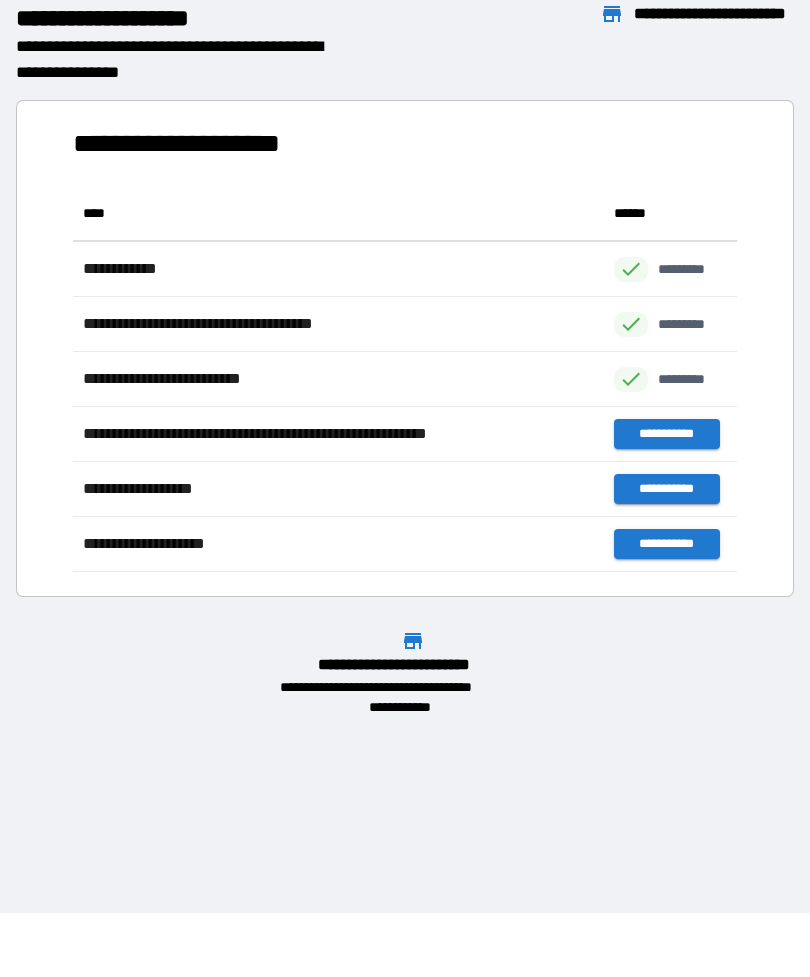 scroll, scrollTop: 1, scrollLeft: 1, axis: both 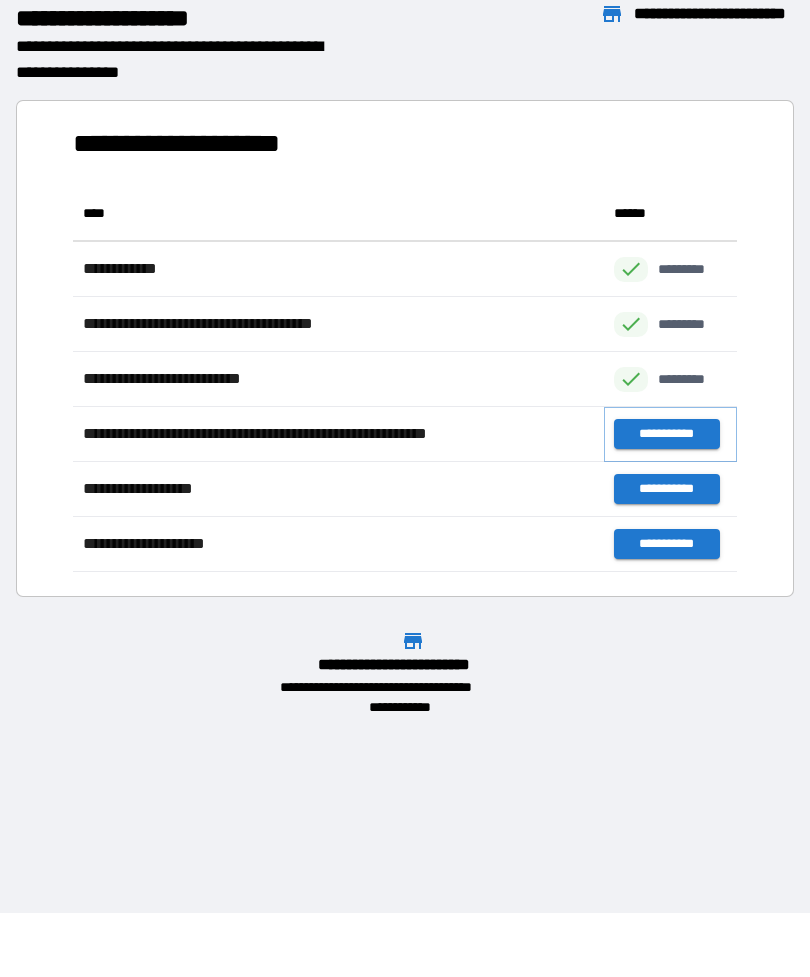 click on "**********" at bounding box center [666, 434] 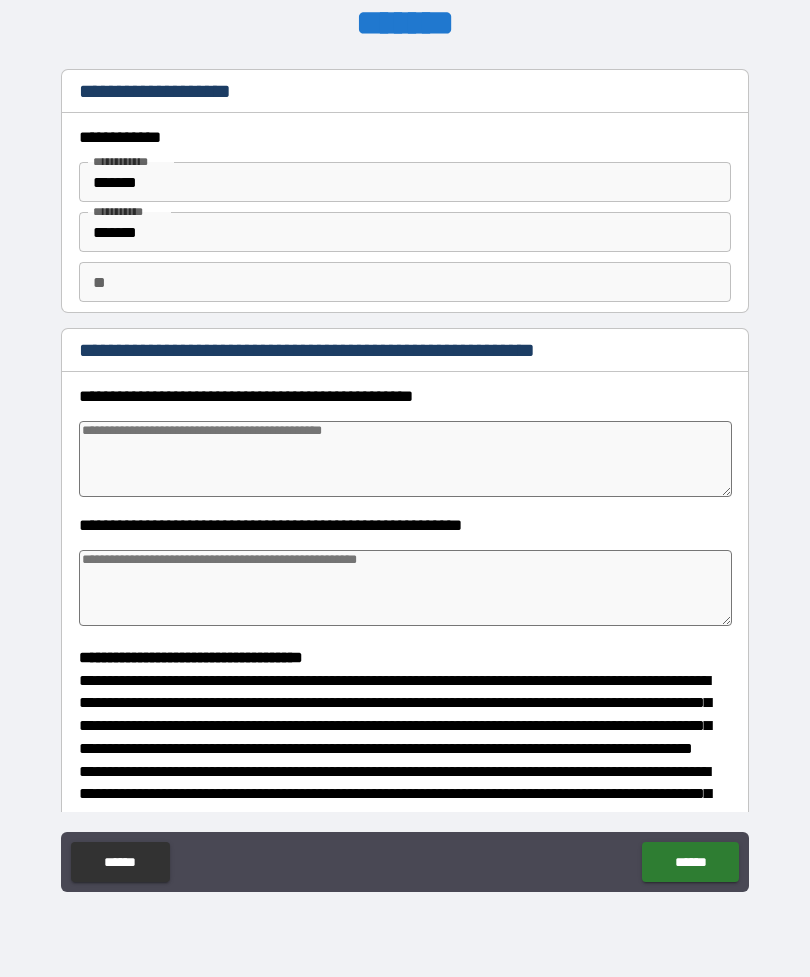 type on "*" 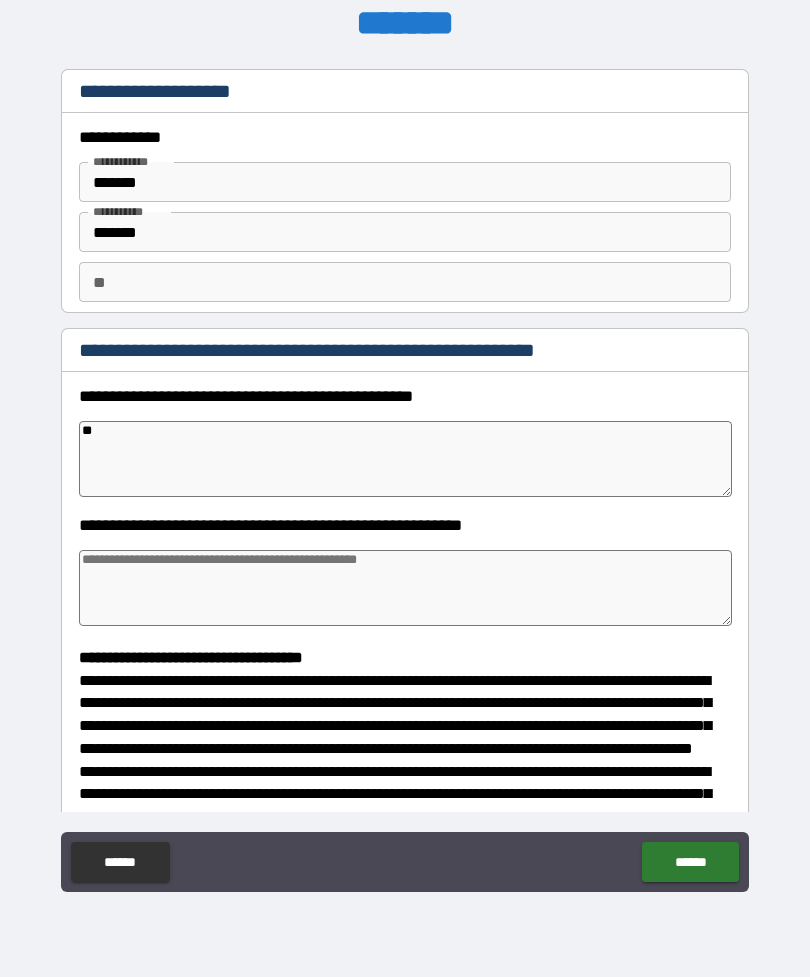 type on "*****" 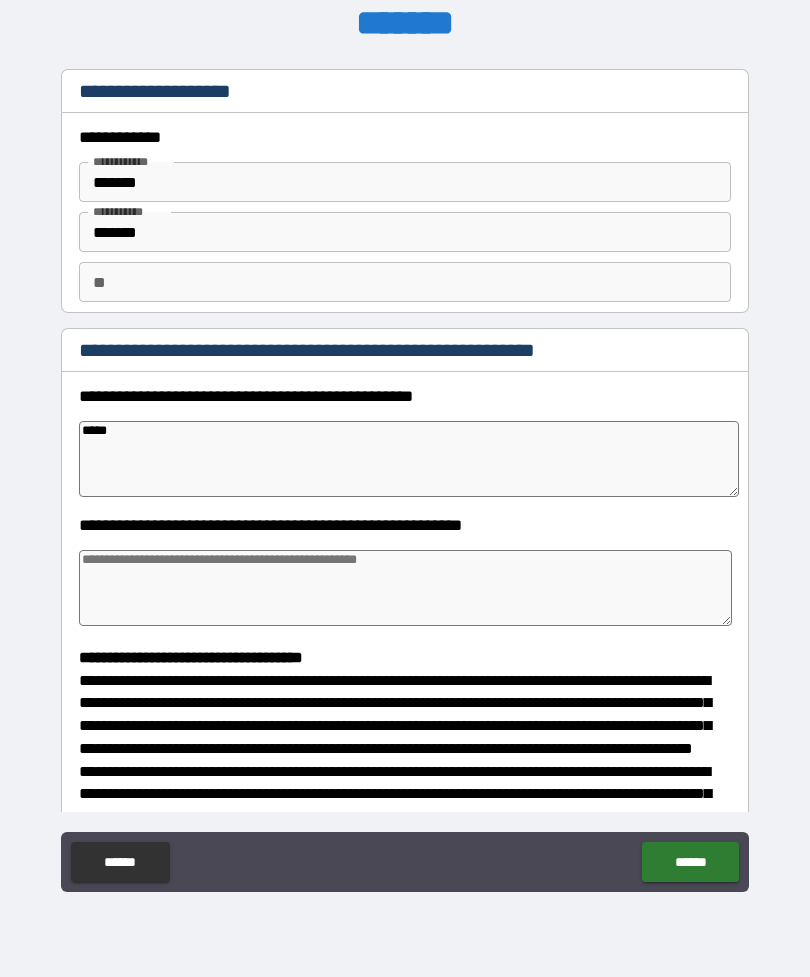 type on "*" 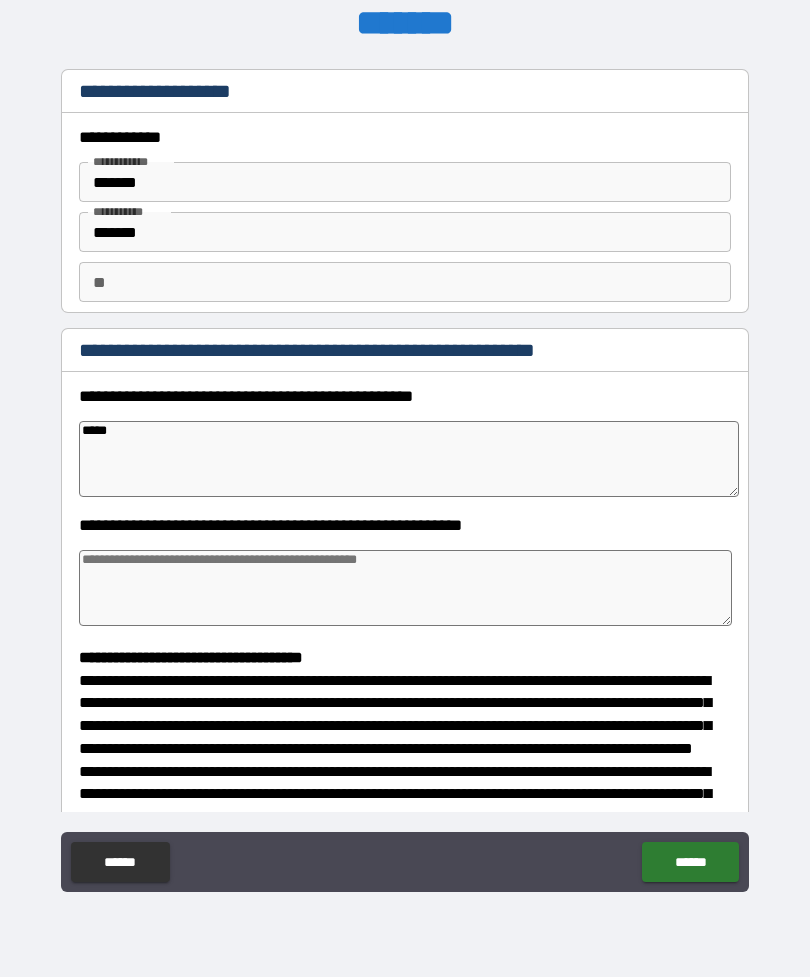 type on "**********" 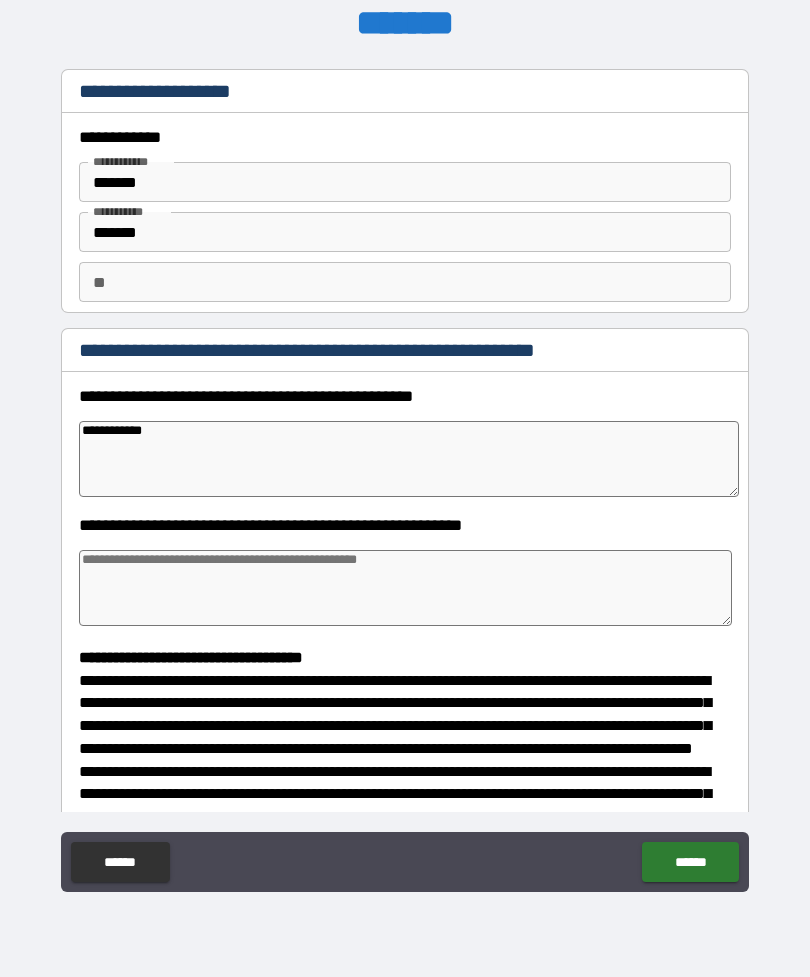 type on "*" 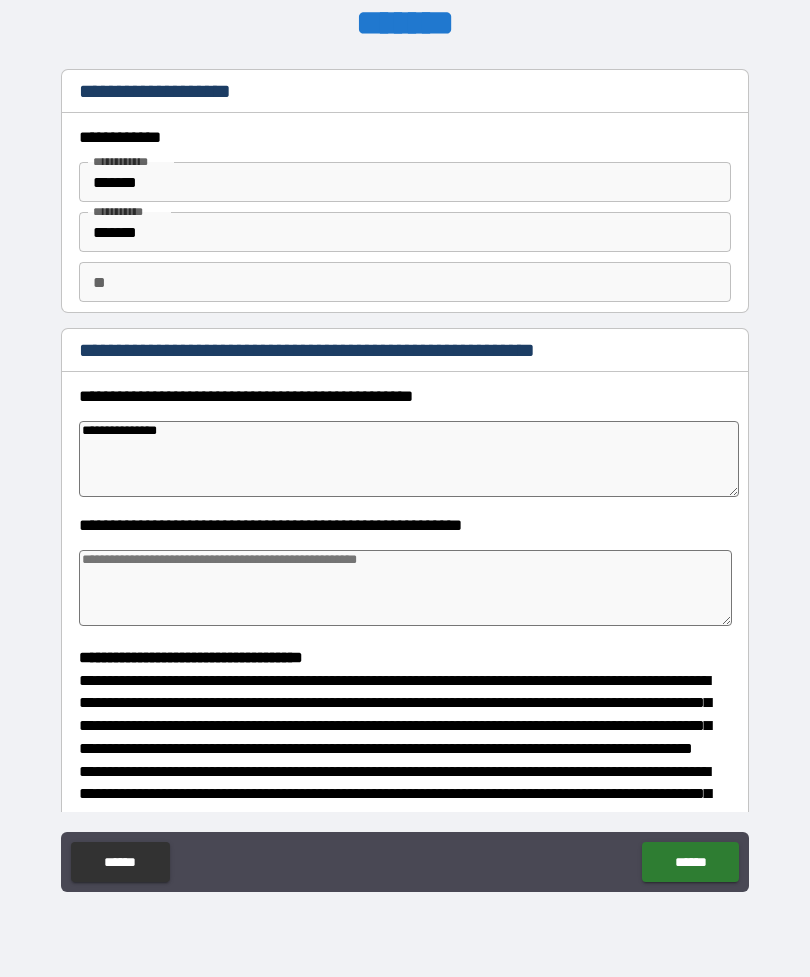 type on "*" 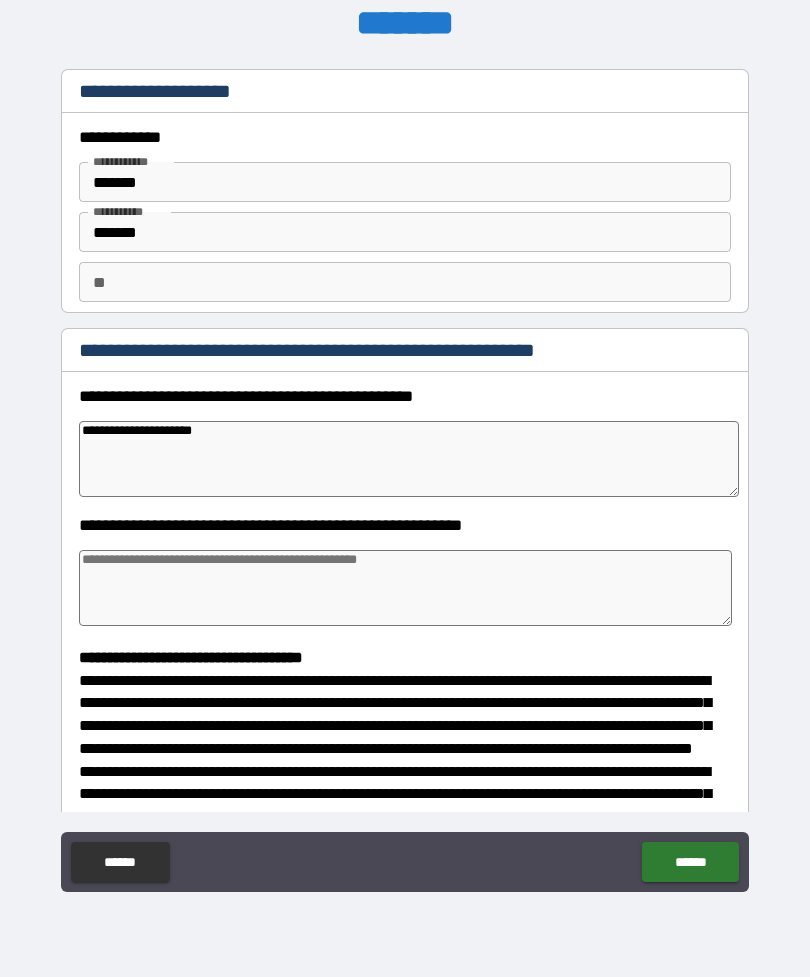 type on "*" 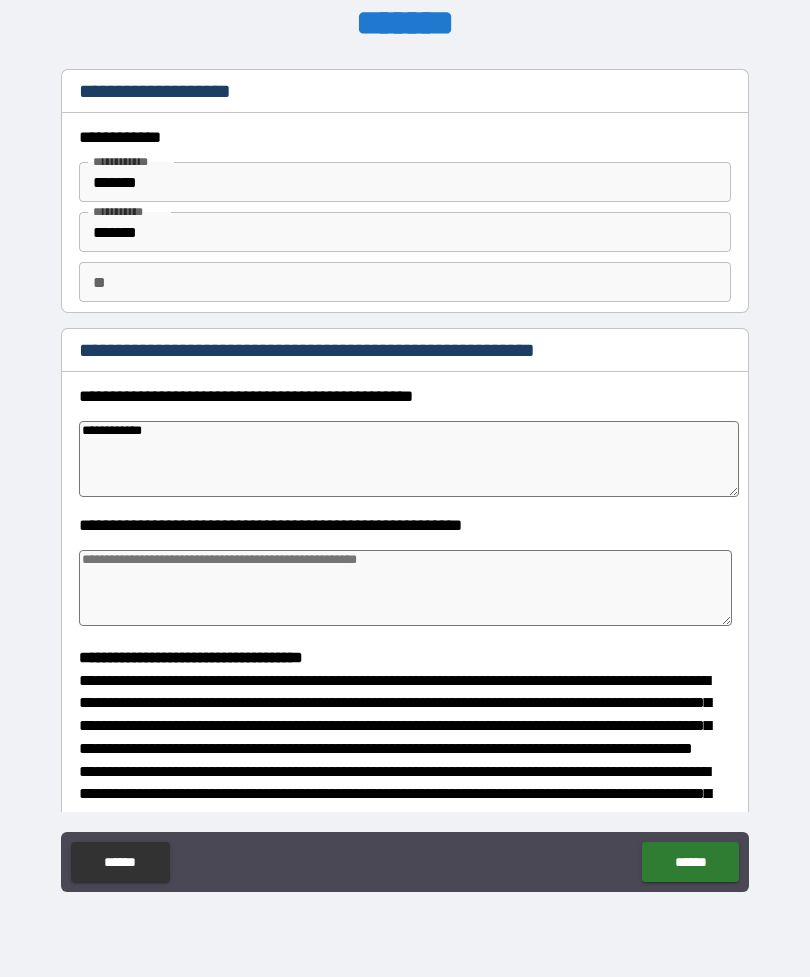 type on "**********" 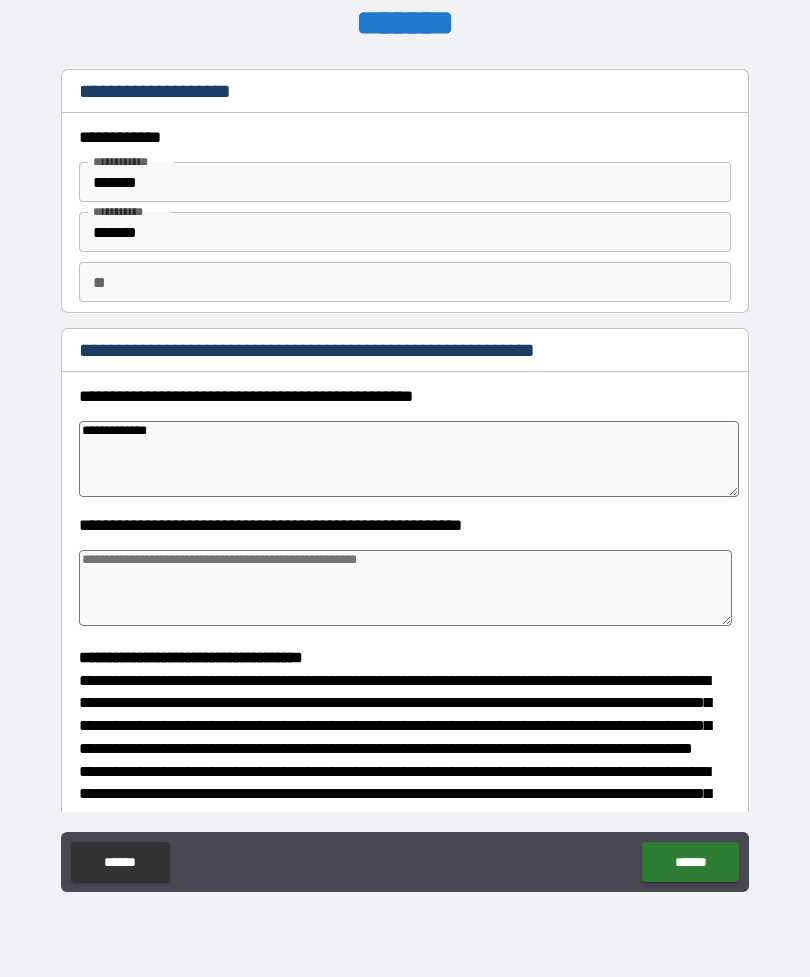 type on "**********" 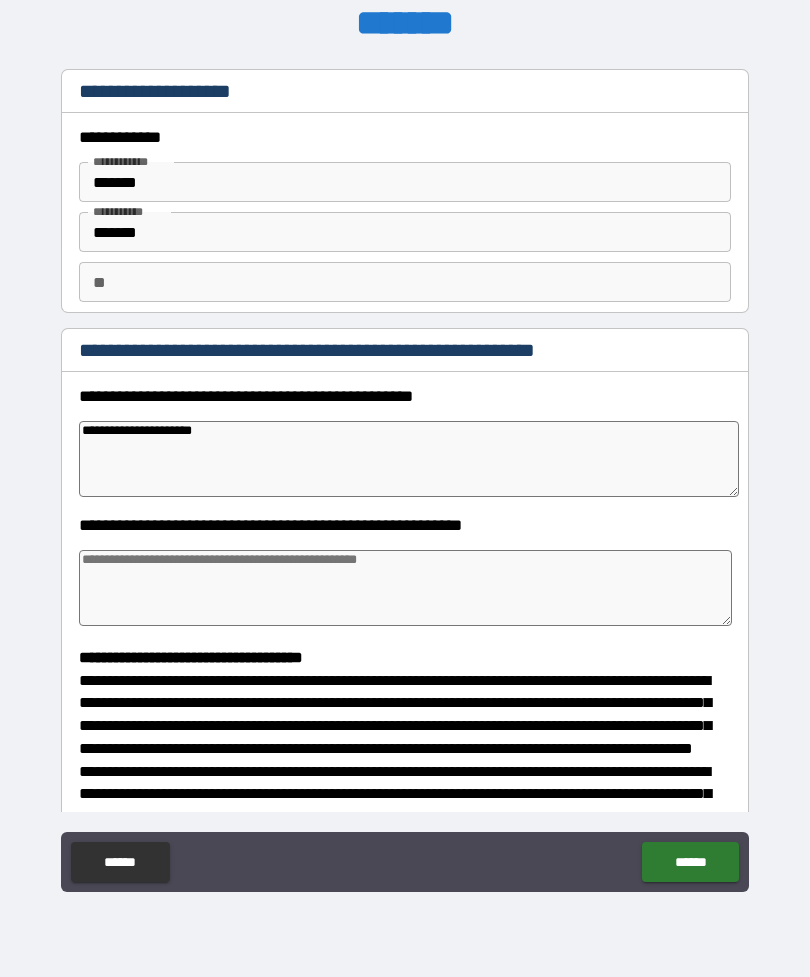 type on "*" 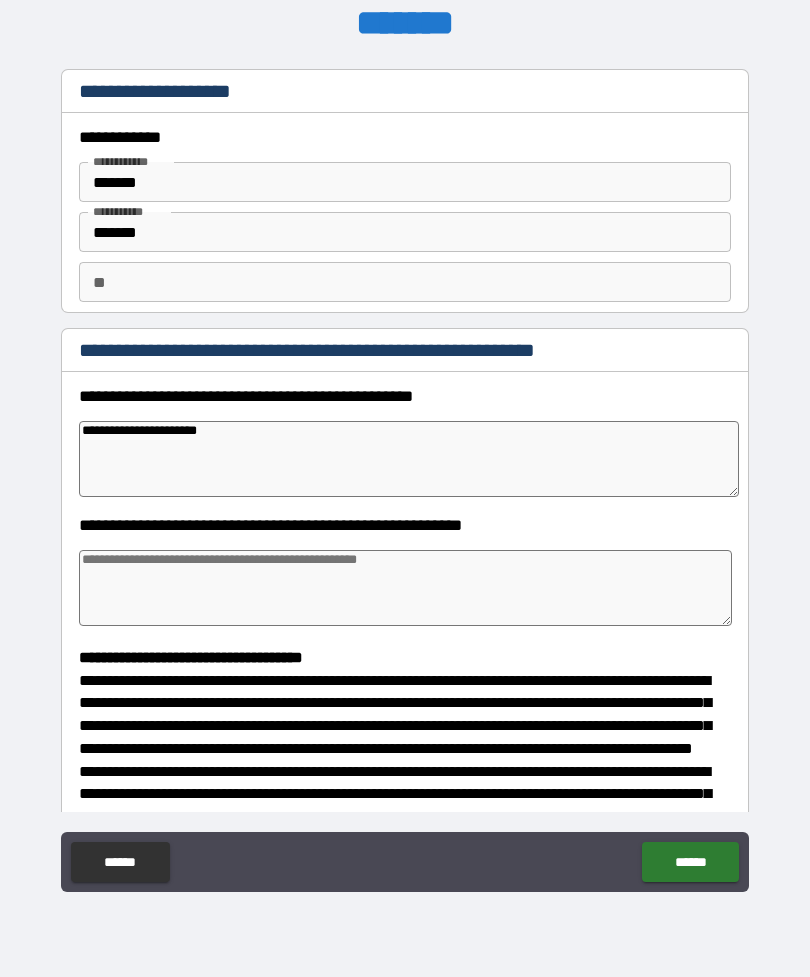 type on "*" 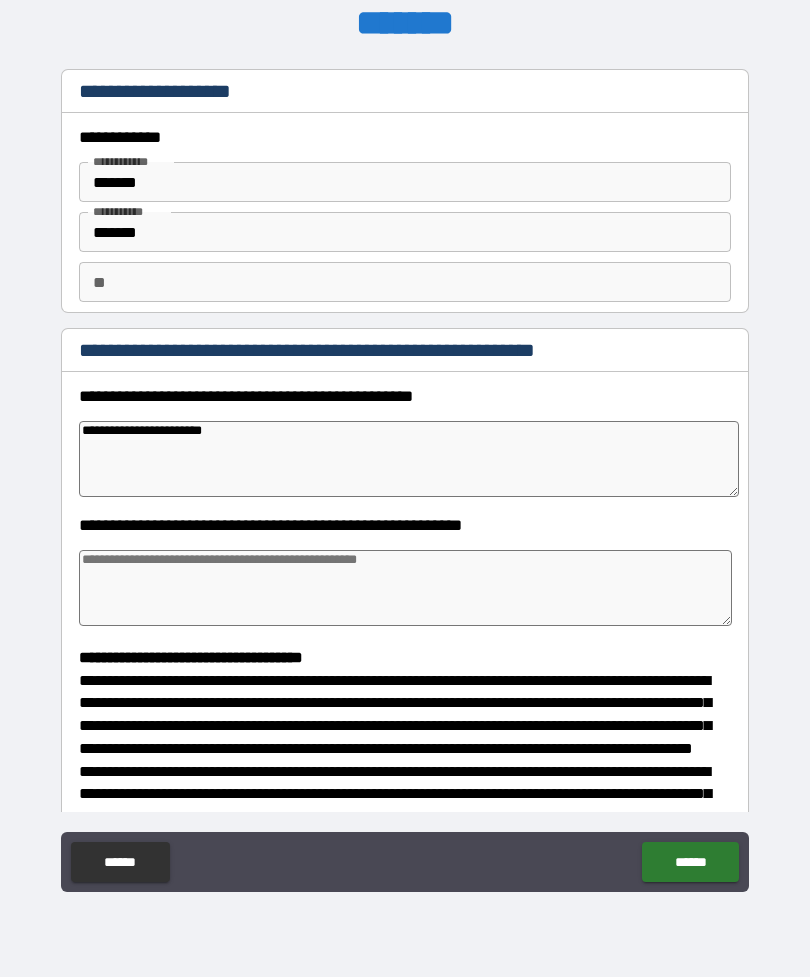 type on "*" 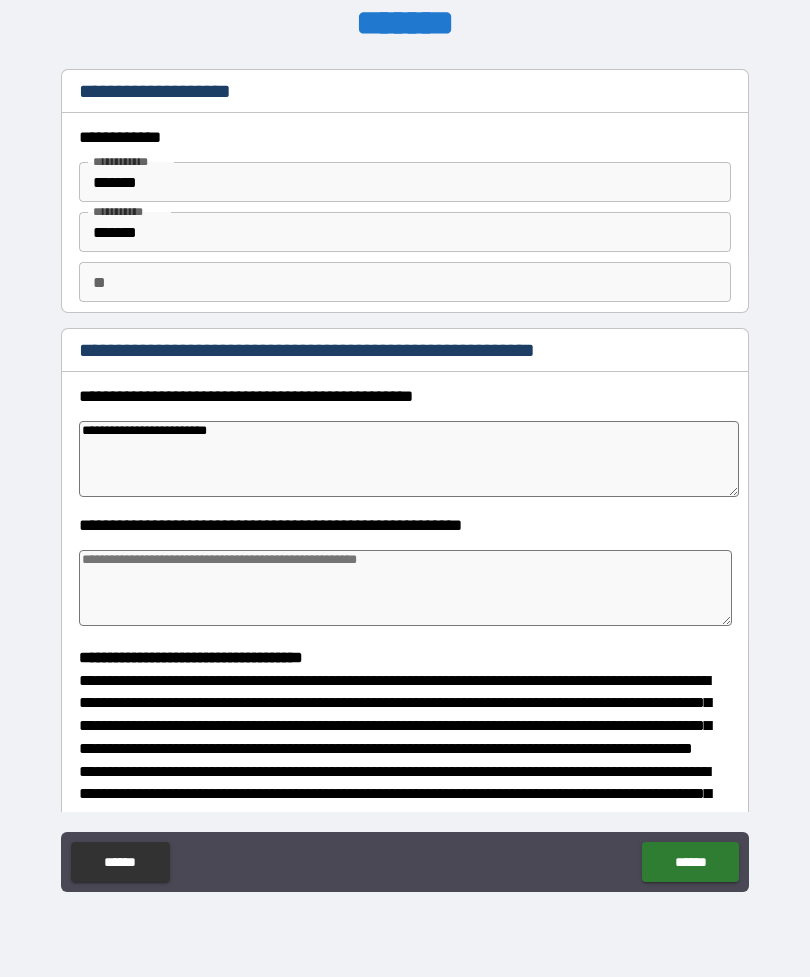 type on "*" 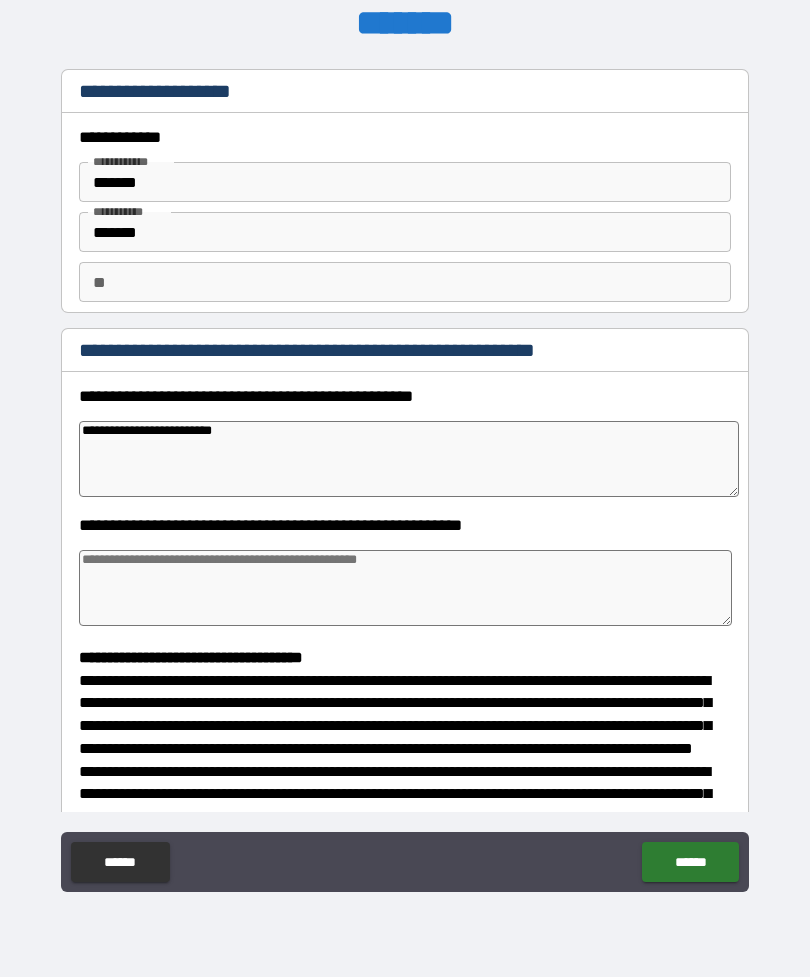 type on "*" 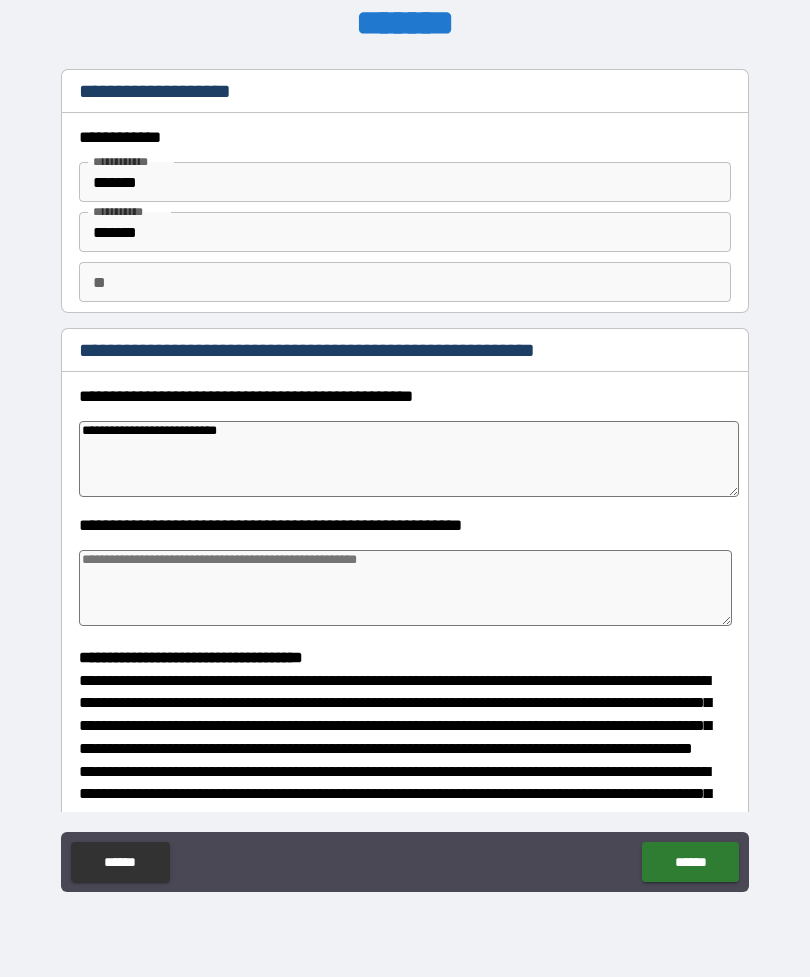 type on "*" 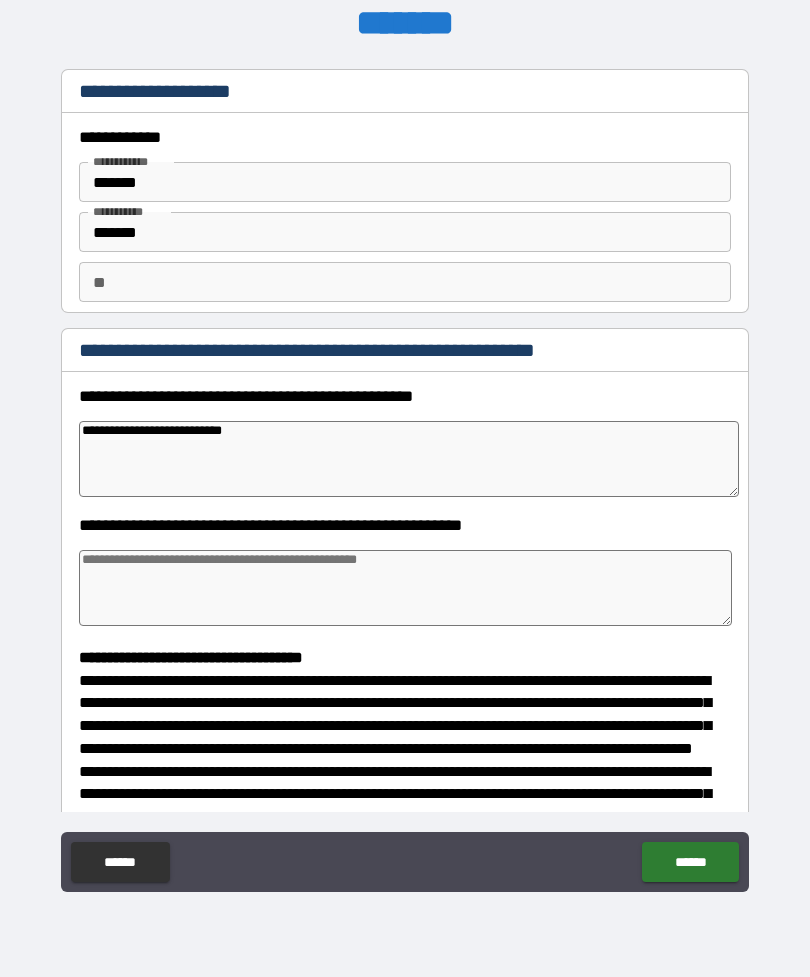 type on "*" 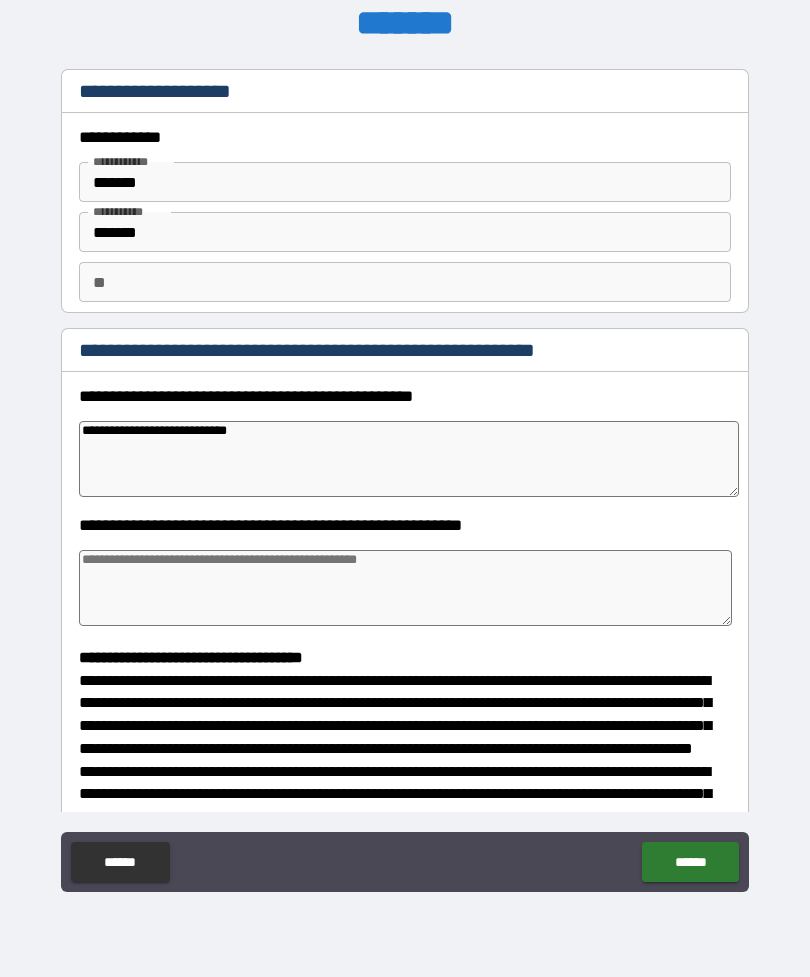 type on "*" 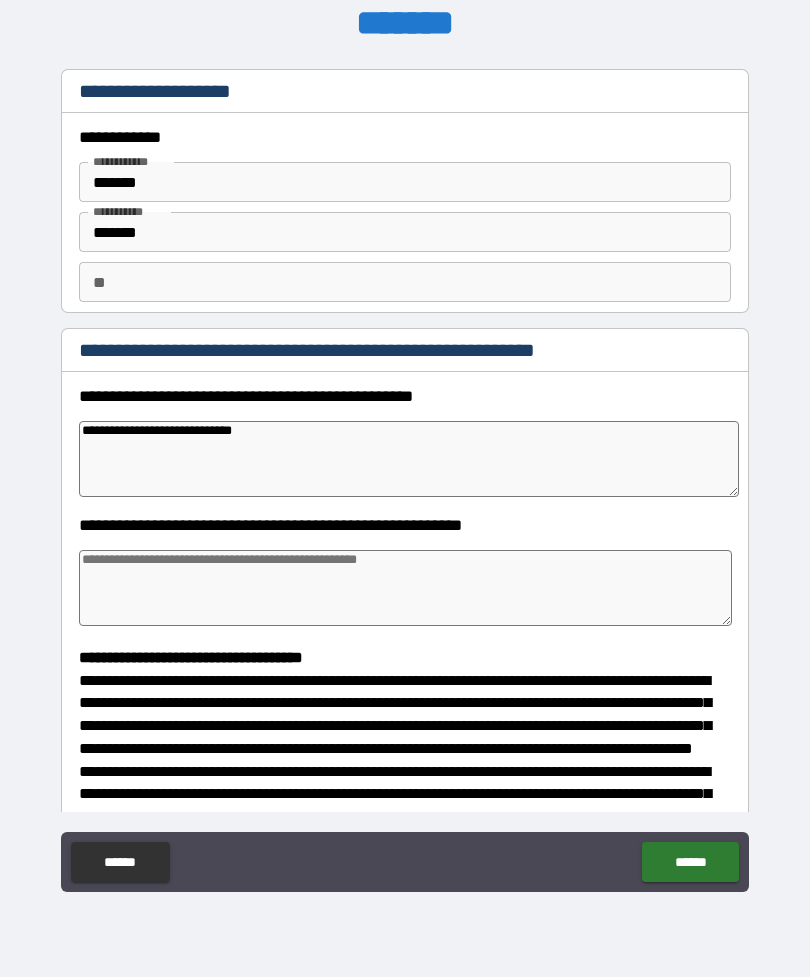 type on "*" 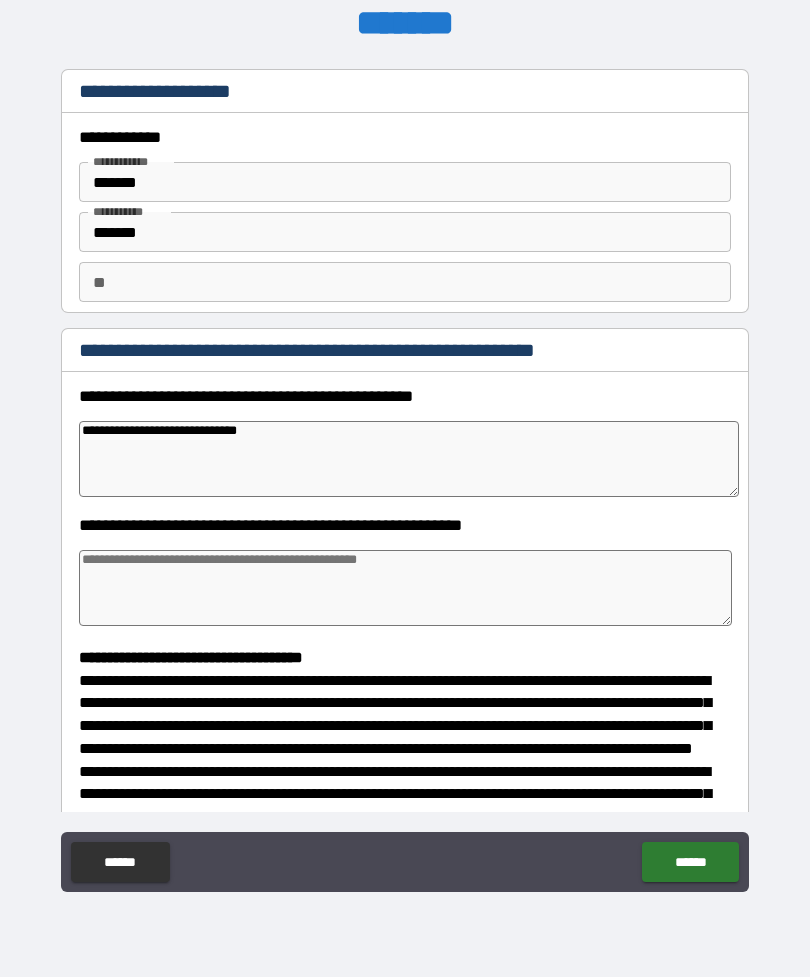 type on "*" 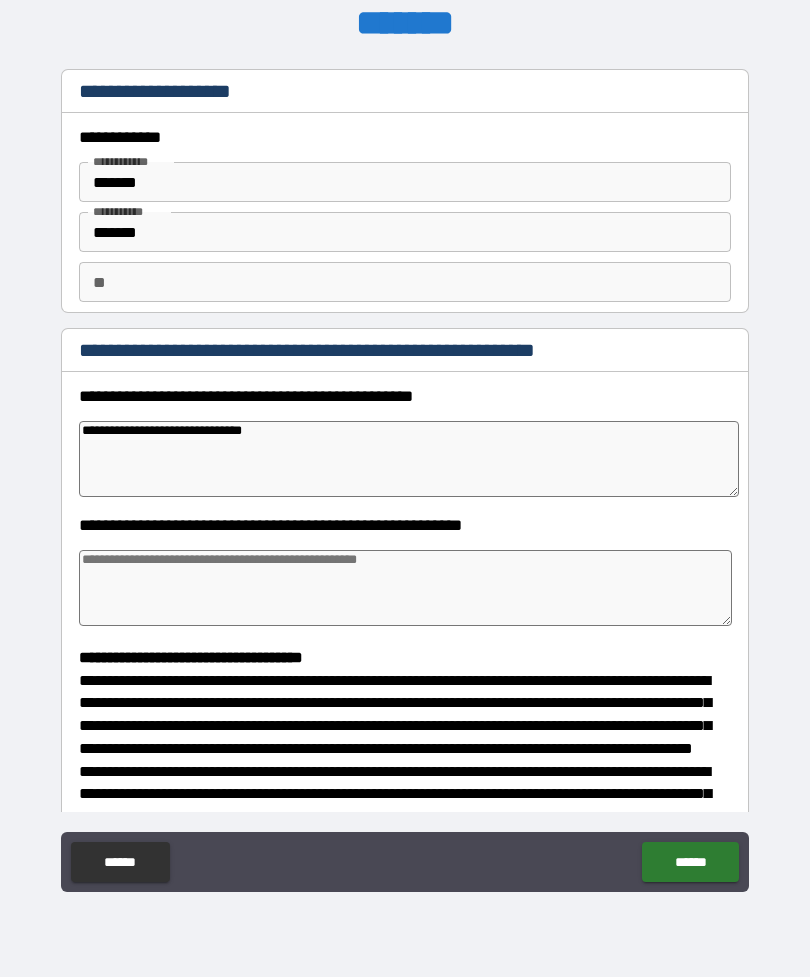 type on "*" 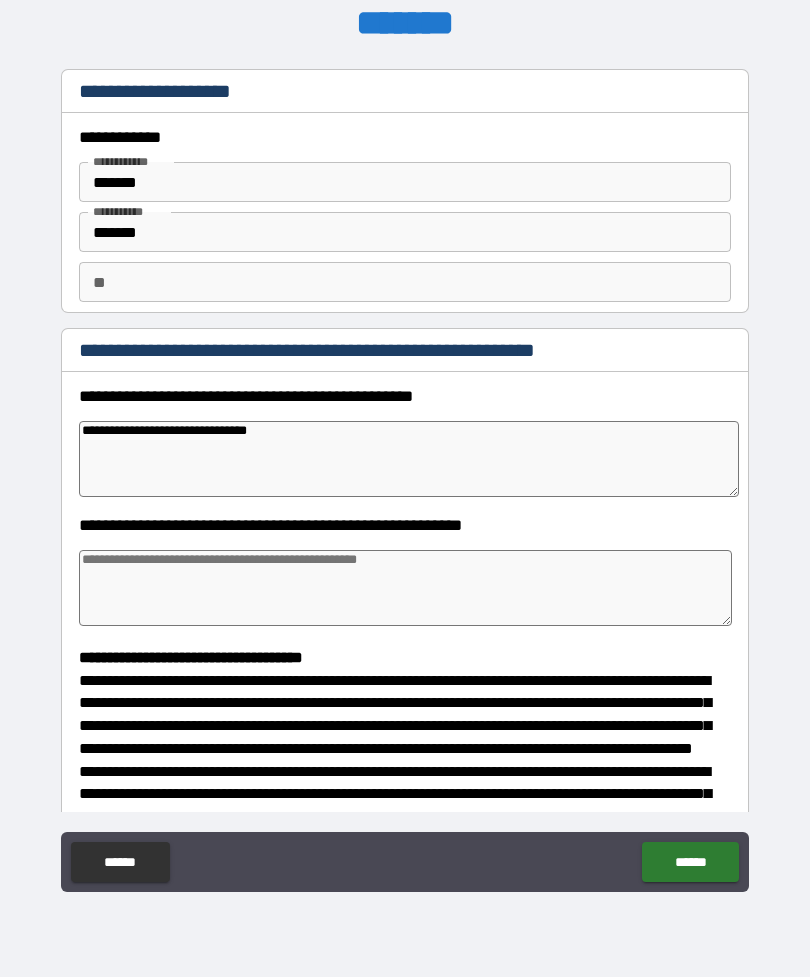type on "*" 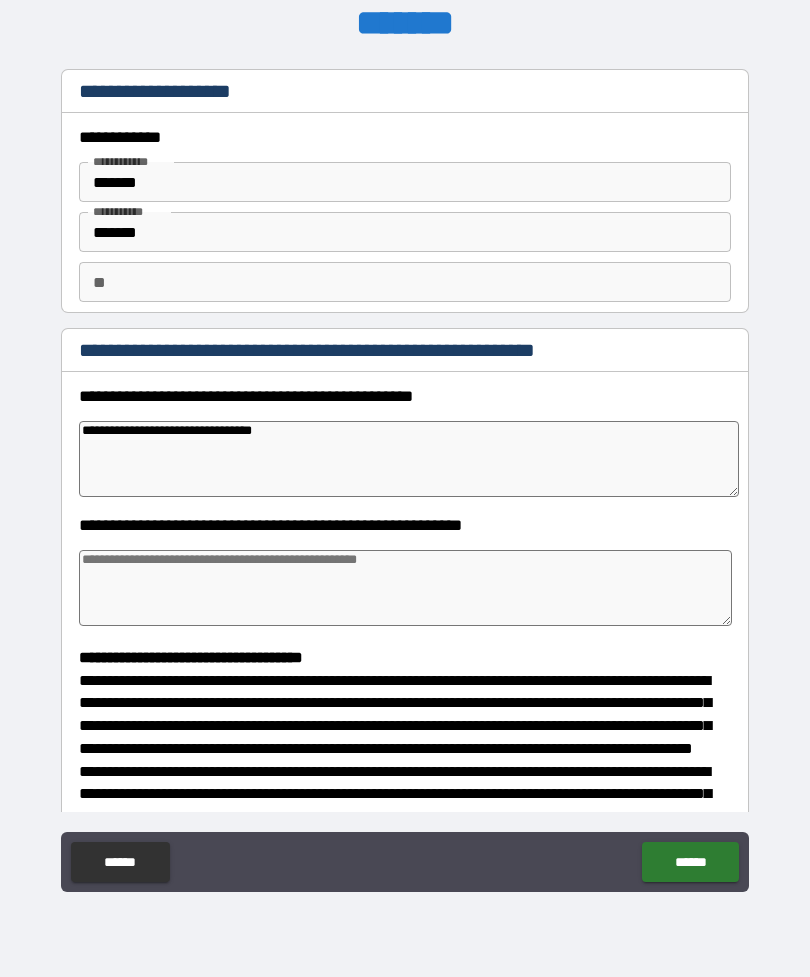 type on "*" 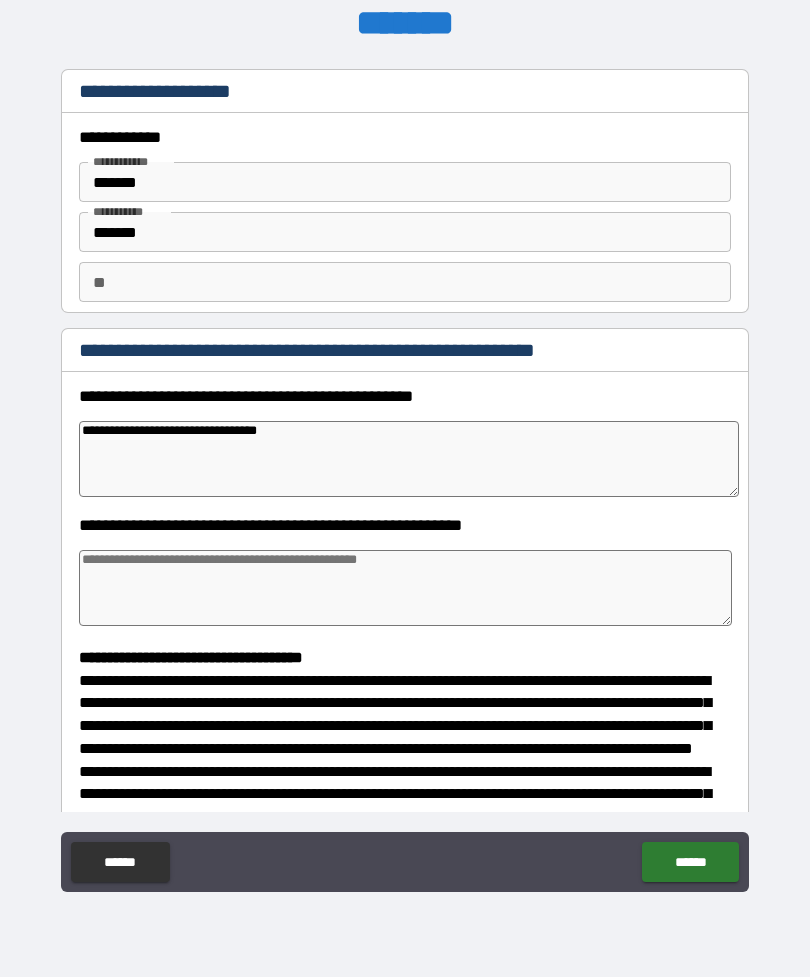type on "*" 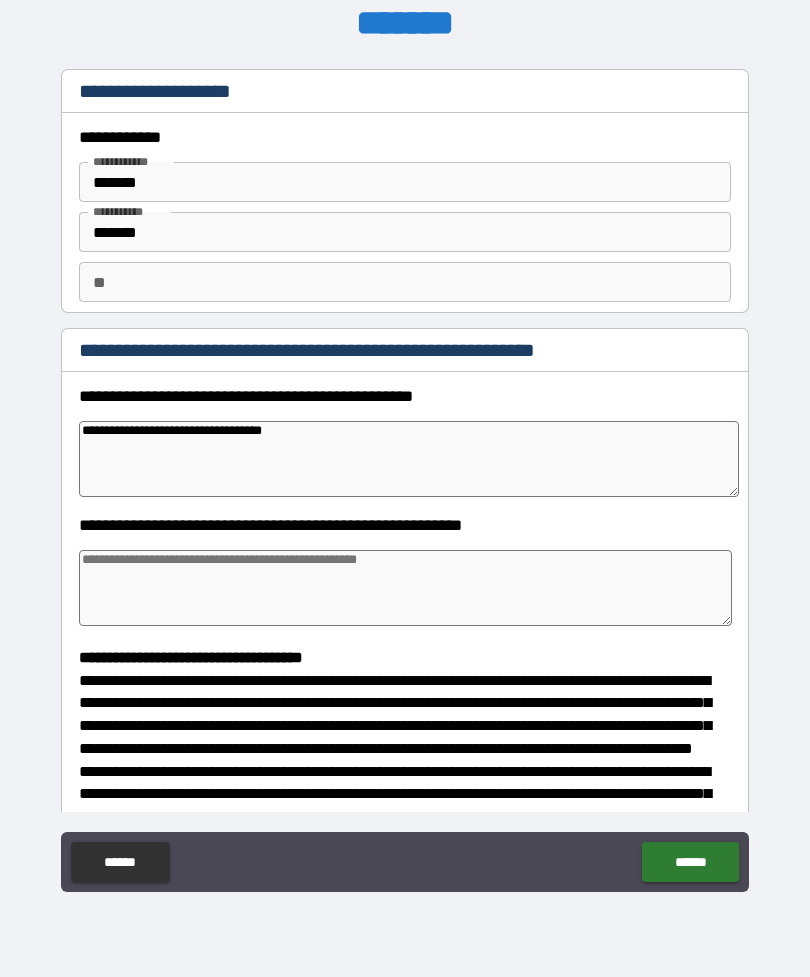 type on "*" 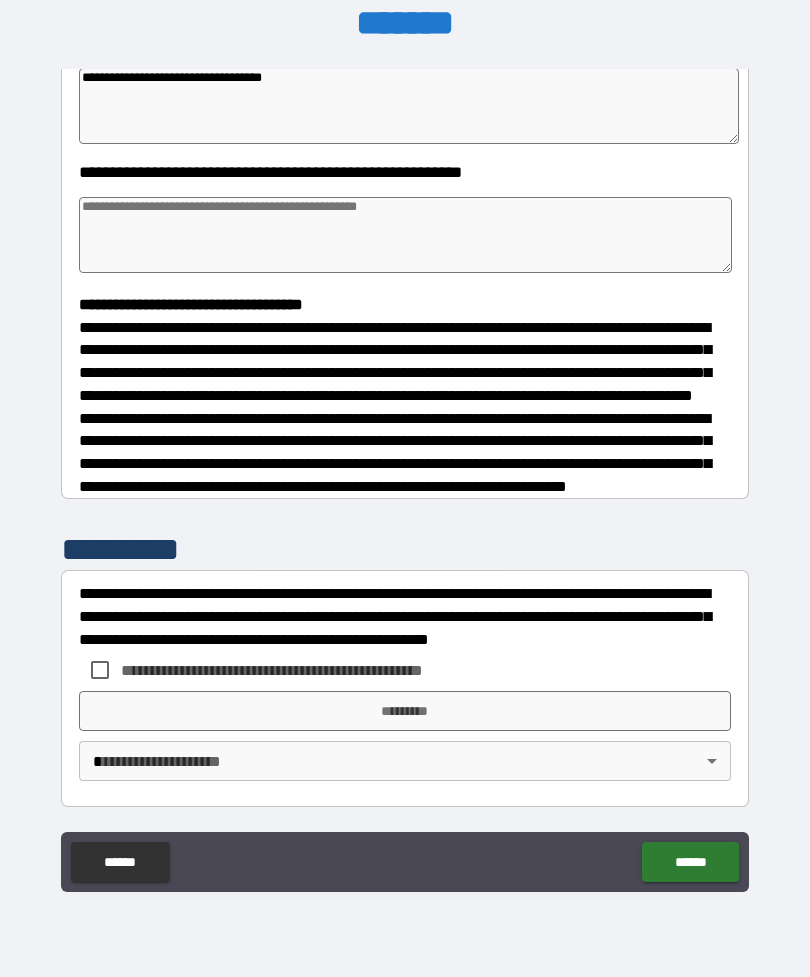 scroll, scrollTop: 391, scrollLeft: 0, axis: vertical 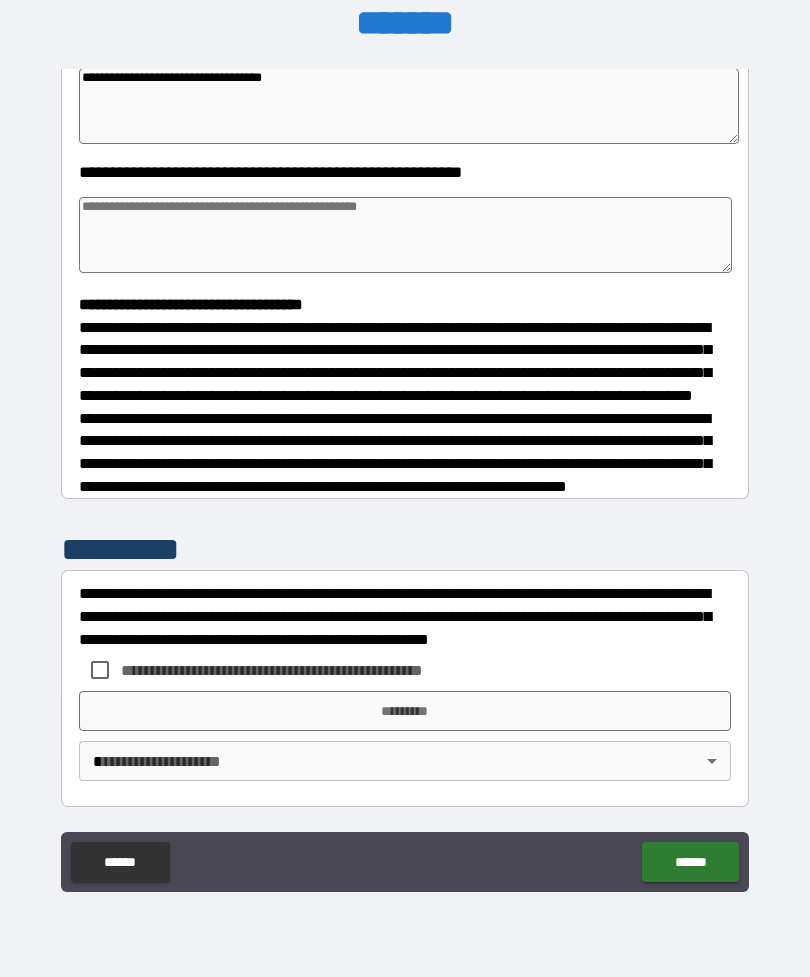 type on "**********" 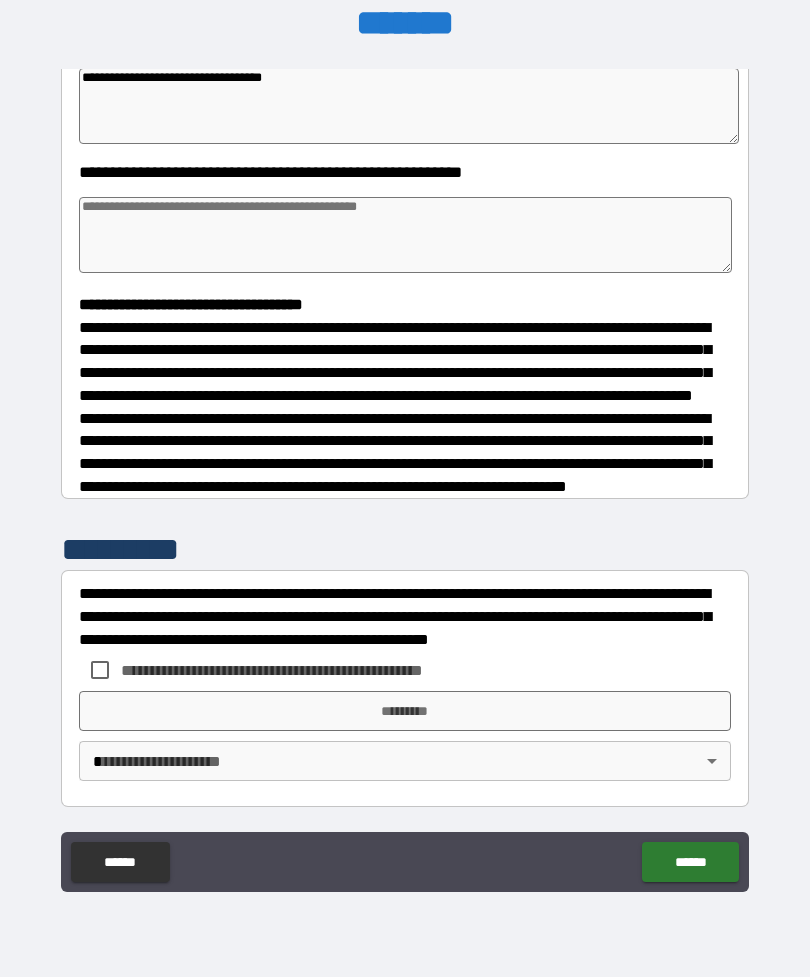type on "*" 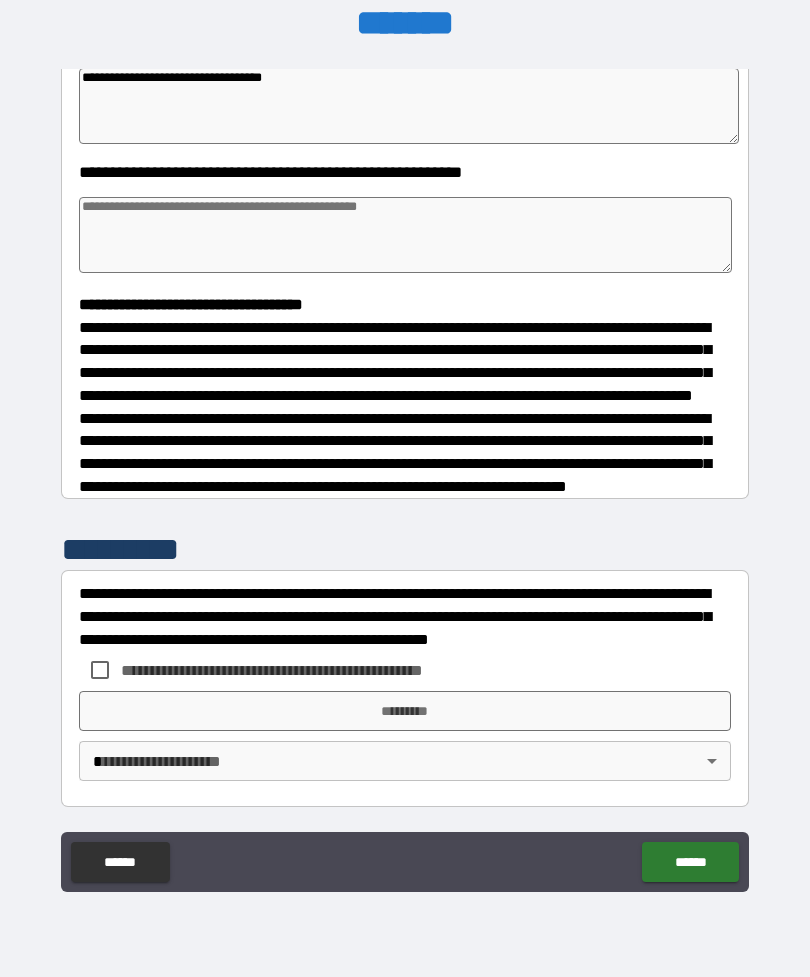 type on "**" 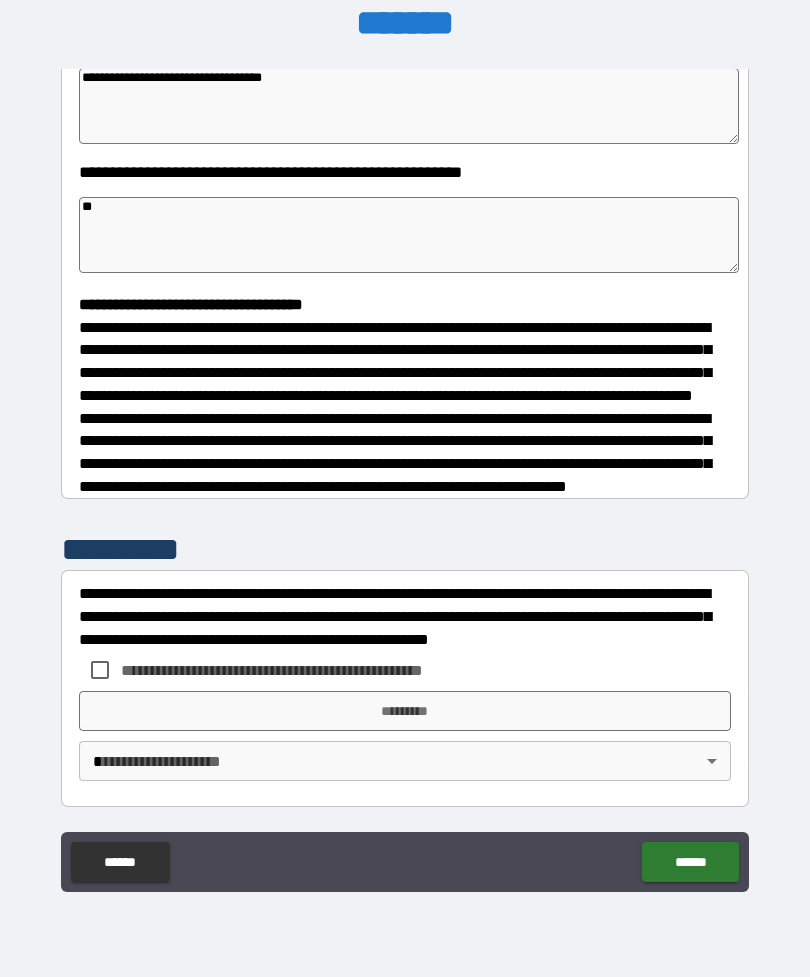 type on "*" 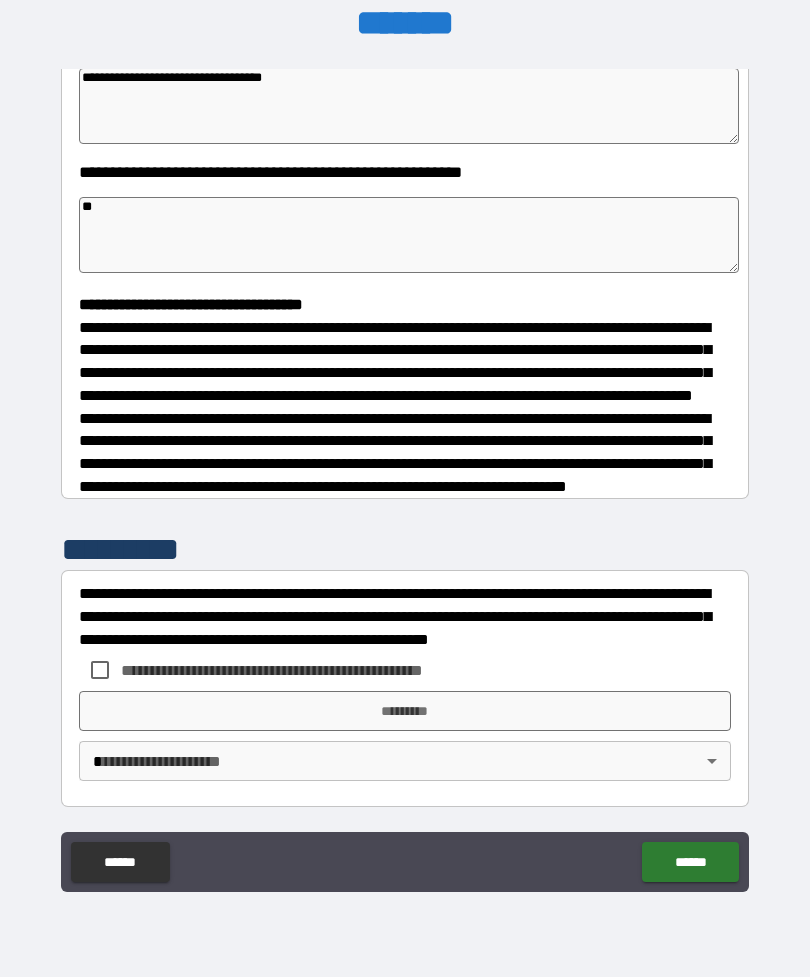 type on "*" 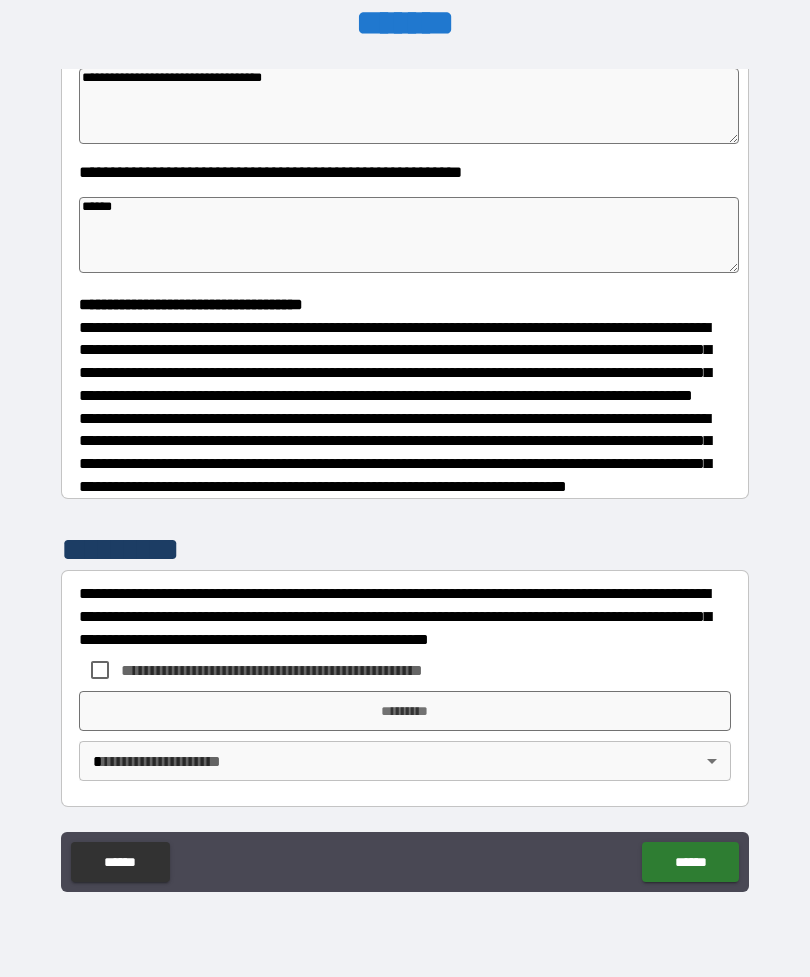 type on "*" 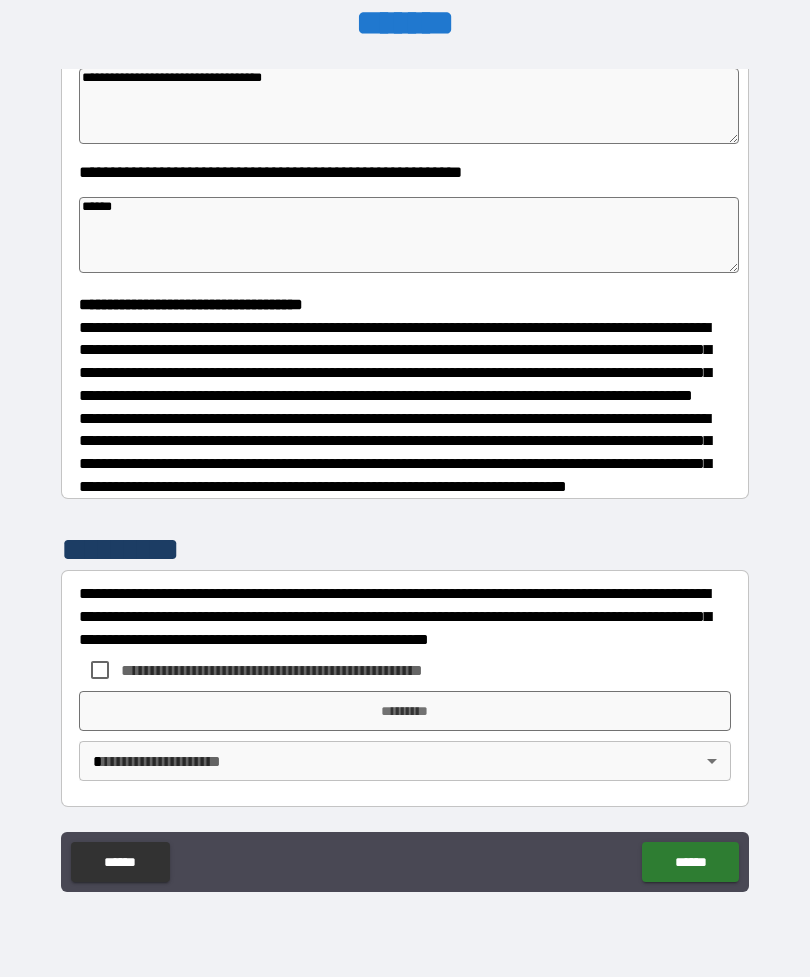 type on "*" 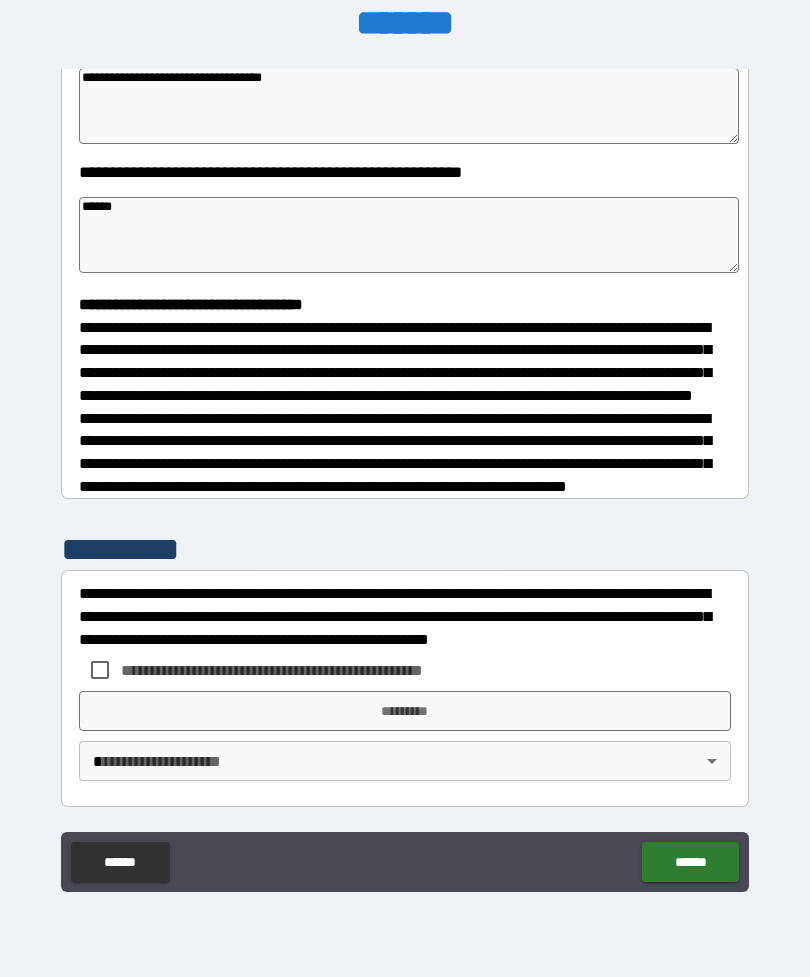 scroll, scrollTop: 391, scrollLeft: 0, axis: vertical 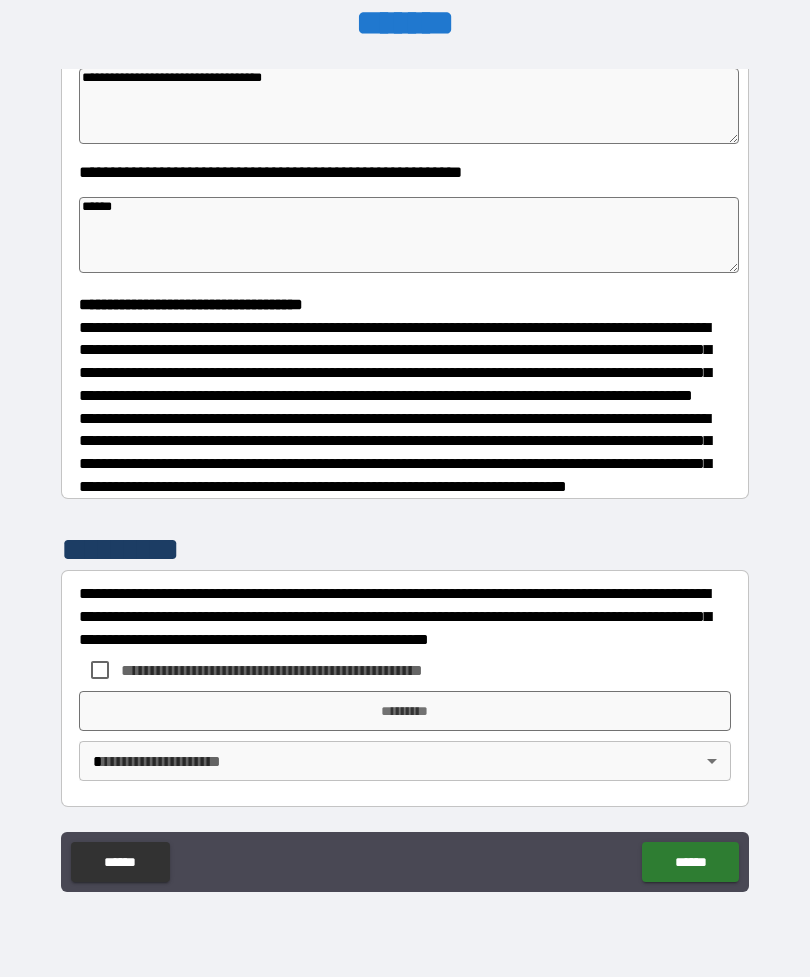 type on "******" 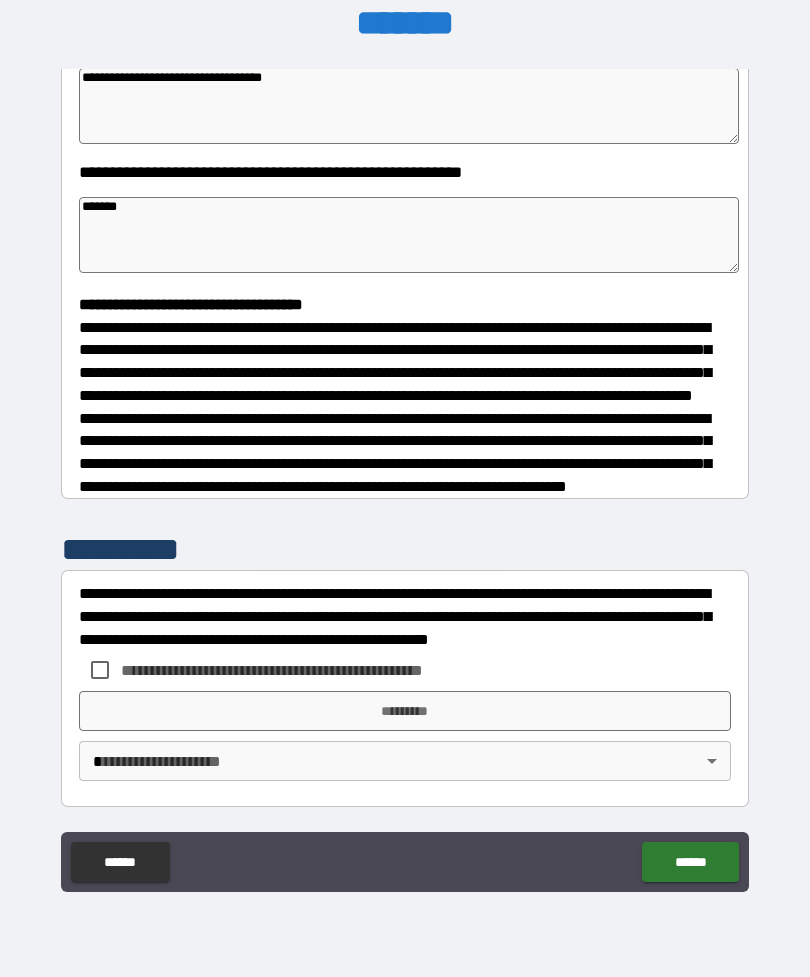 type on "*" 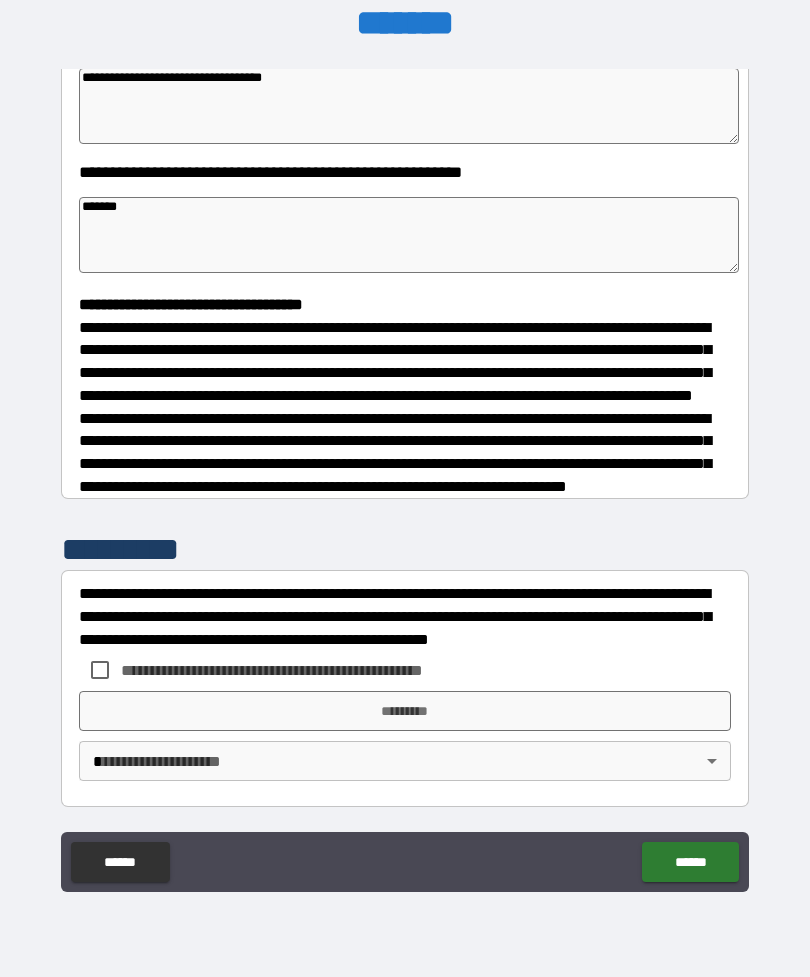 scroll, scrollTop: 391, scrollLeft: 0, axis: vertical 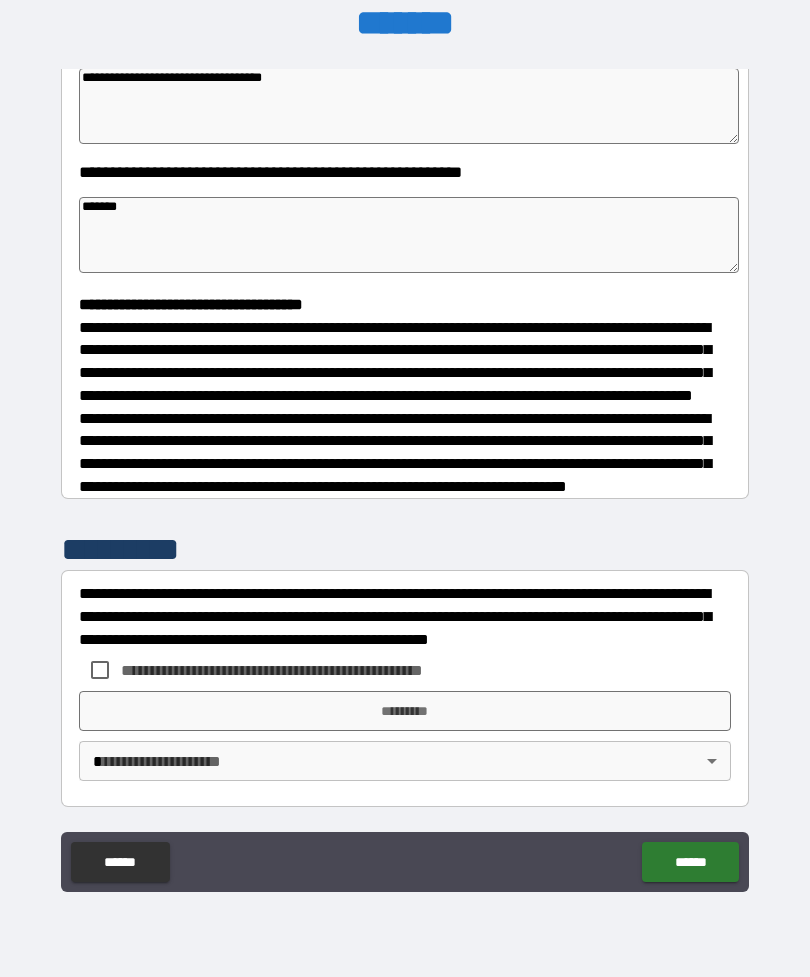 type on "*" 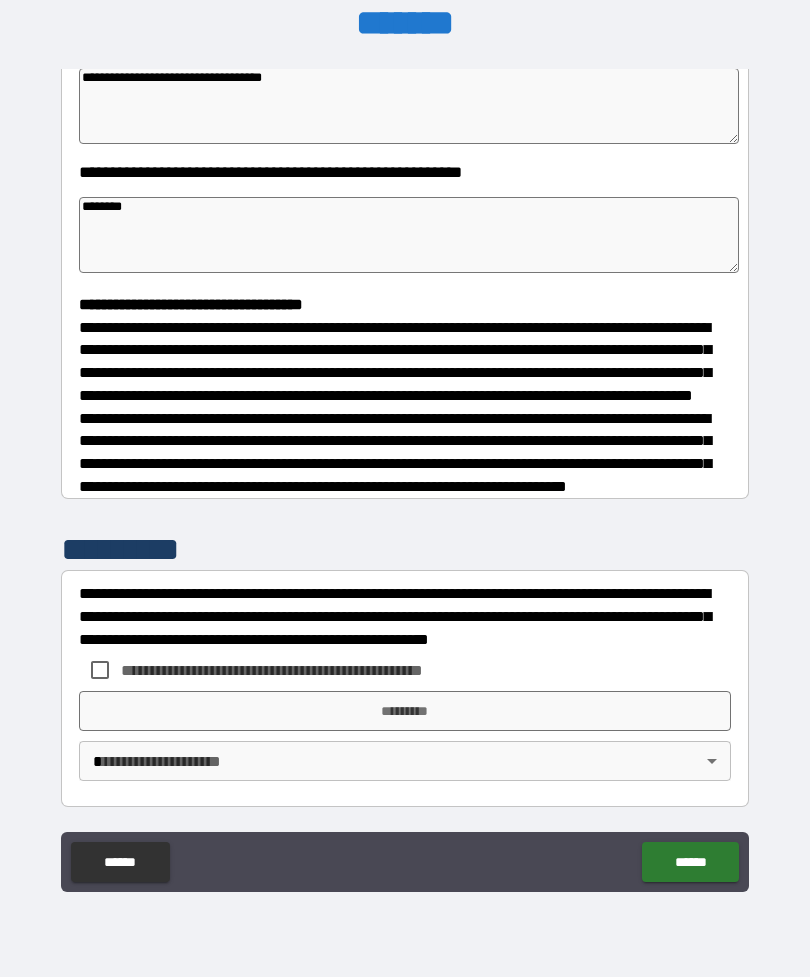 type on "*" 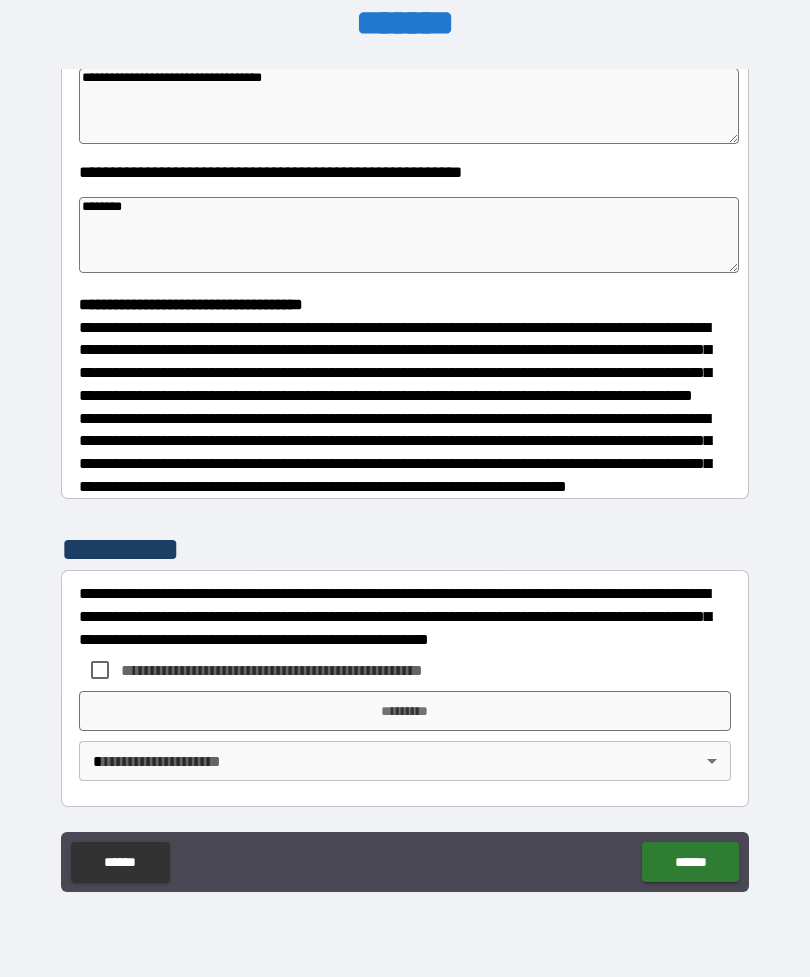 type on "*" 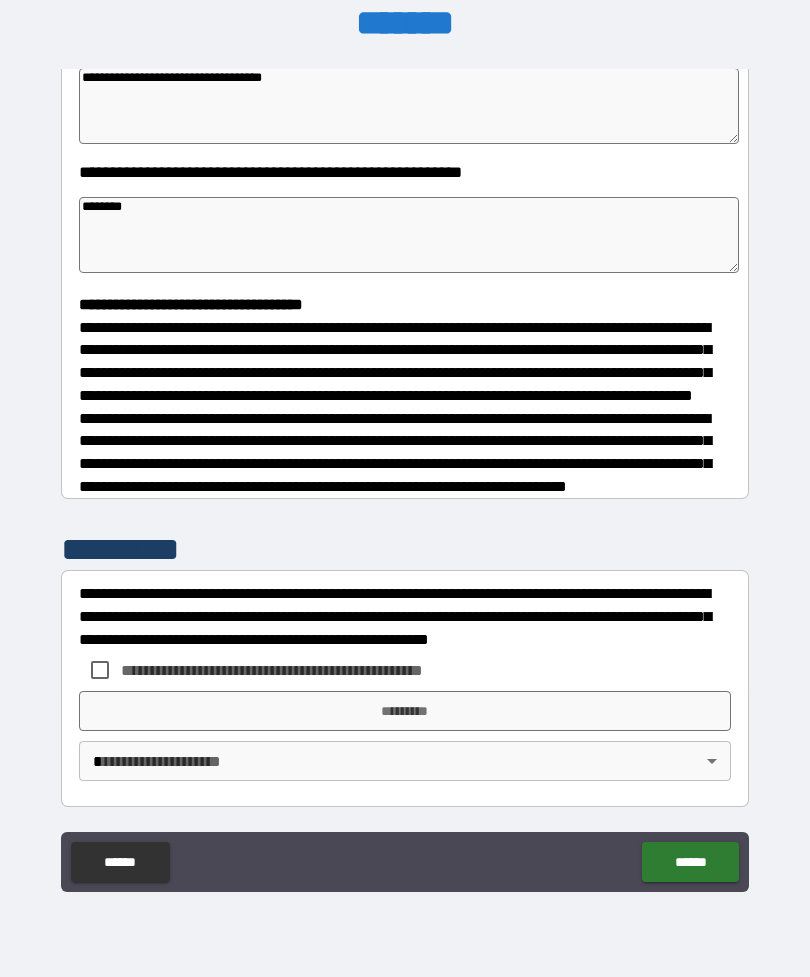 scroll, scrollTop: 391, scrollLeft: 0, axis: vertical 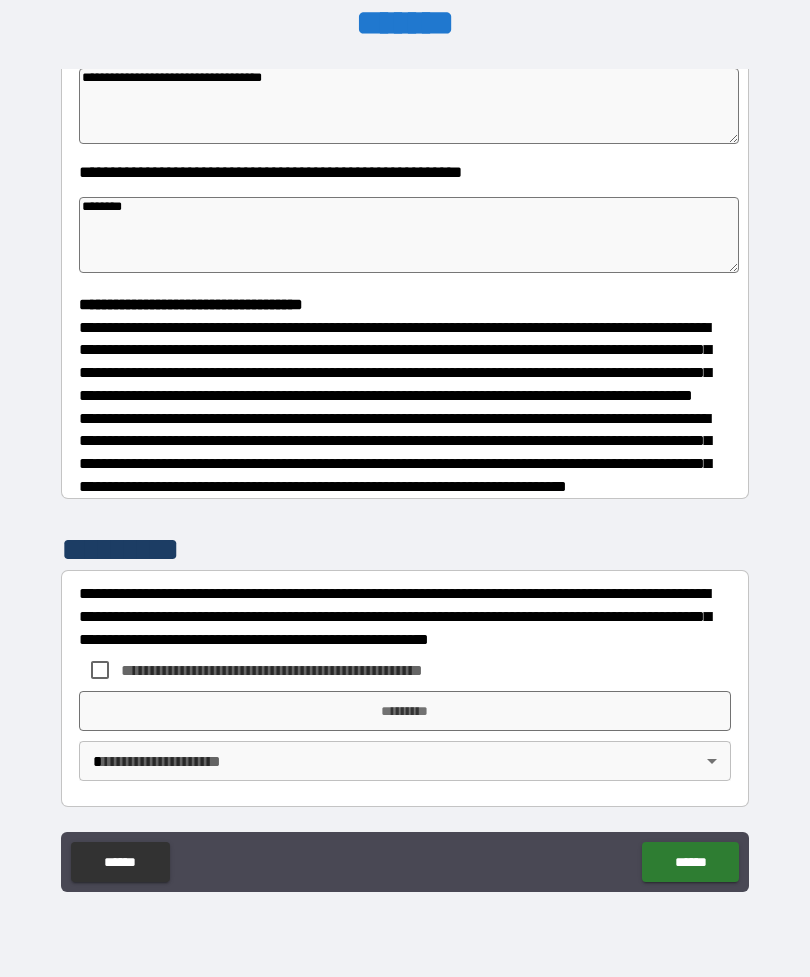 type on "******" 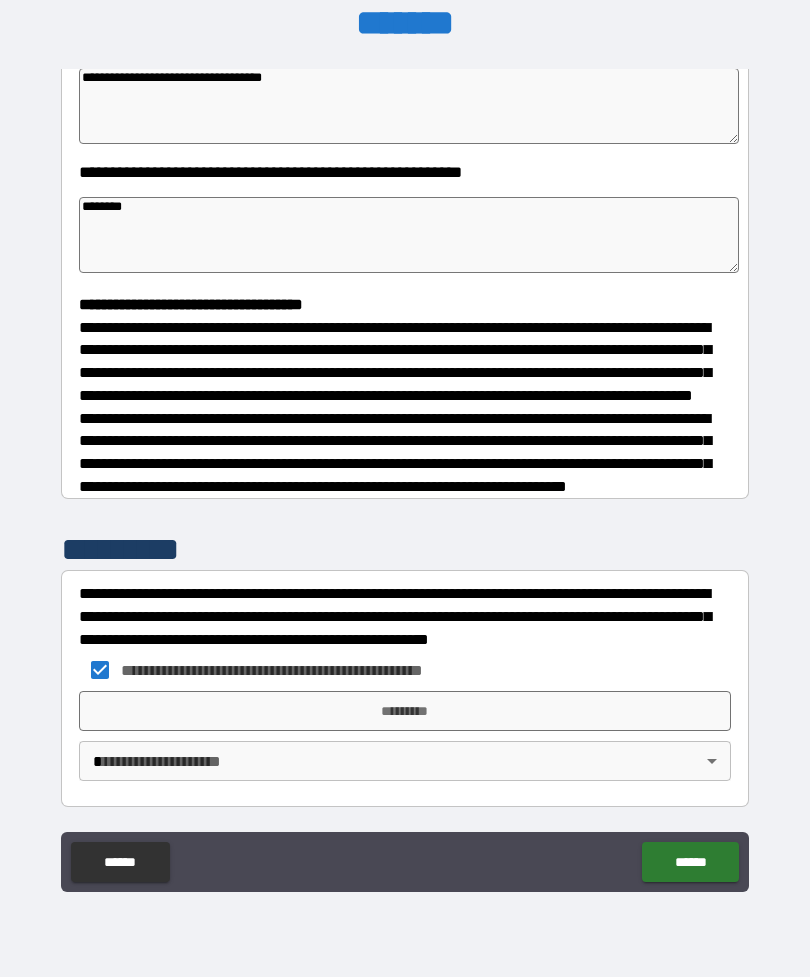 type on "*" 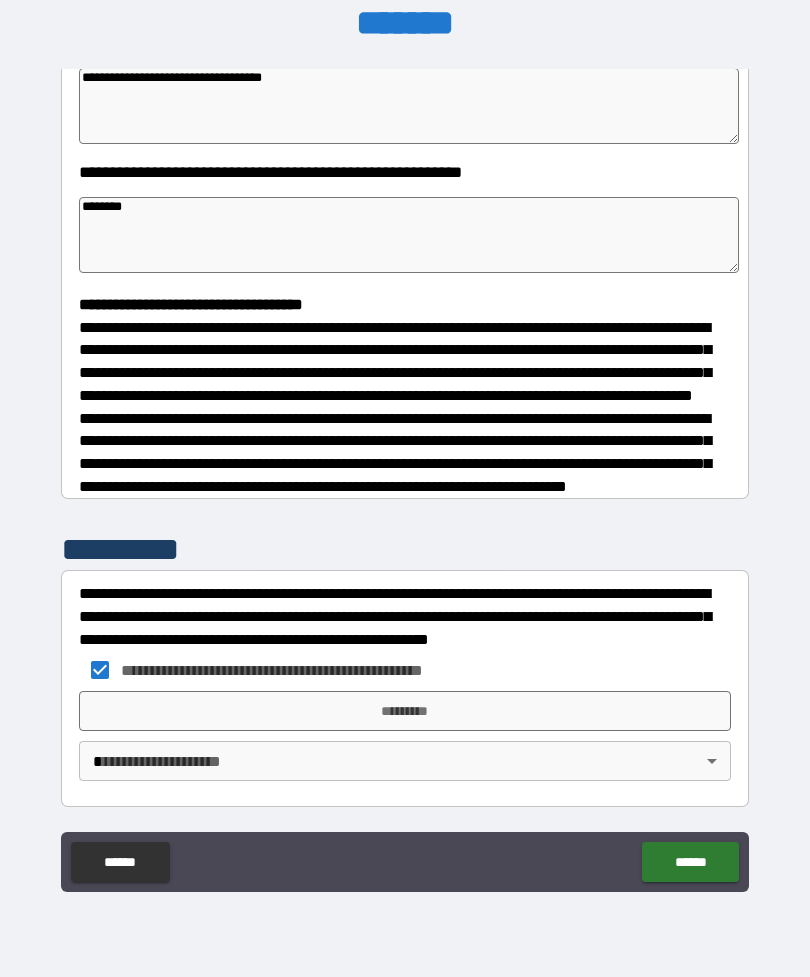 type on "*" 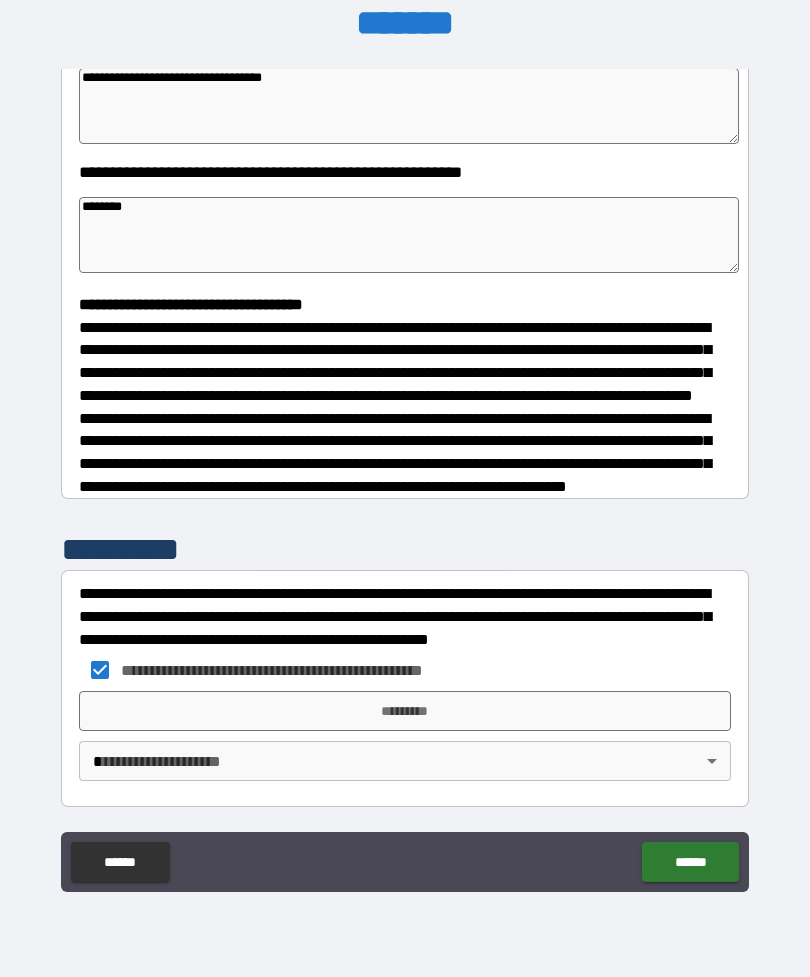 scroll, scrollTop: 391, scrollLeft: 0, axis: vertical 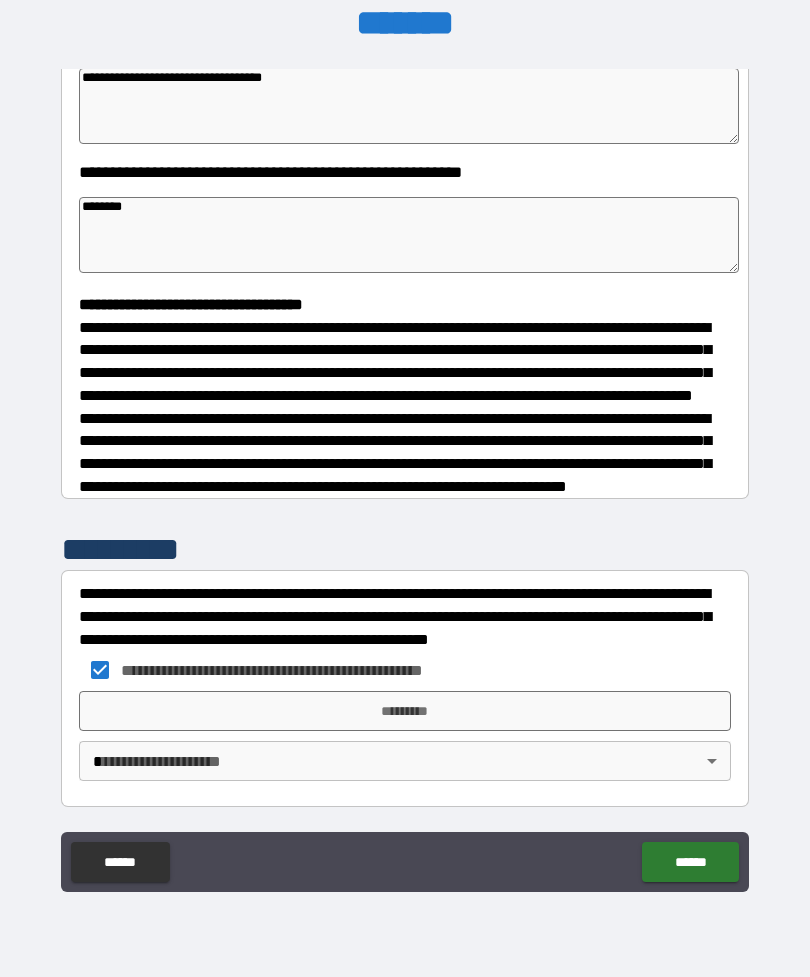 click on "*********" at bounding box center [405, 711] 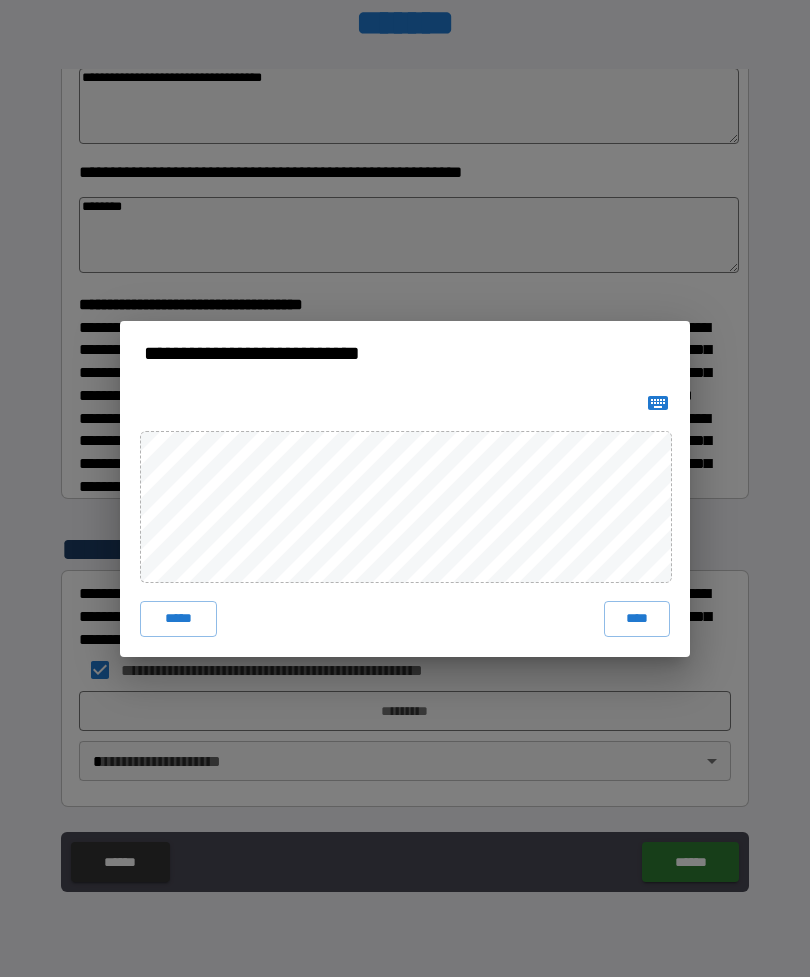 click on "****" at bounding box center (637, 619) 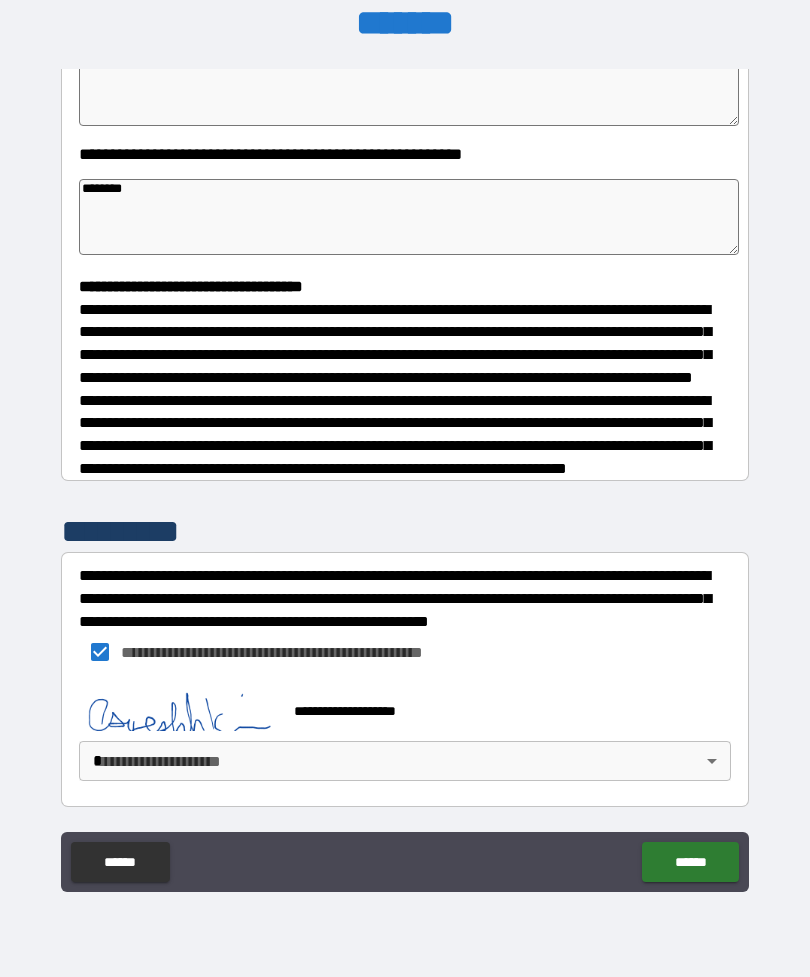 type on "*" 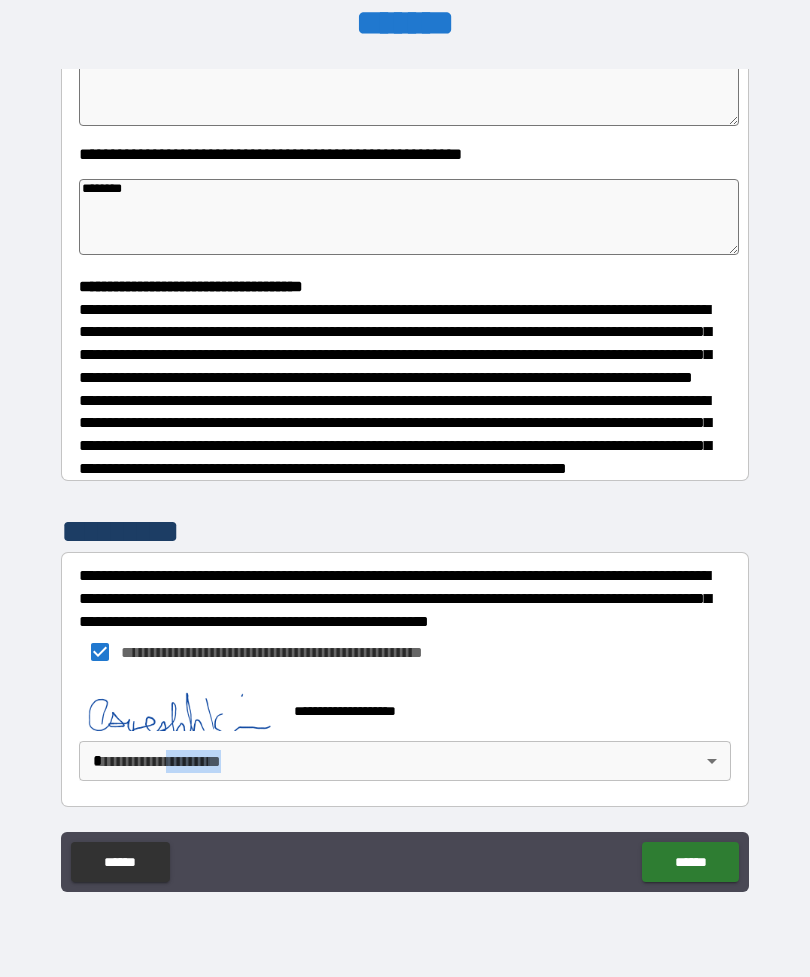 click on "**********" at bounding box center [405, 459] 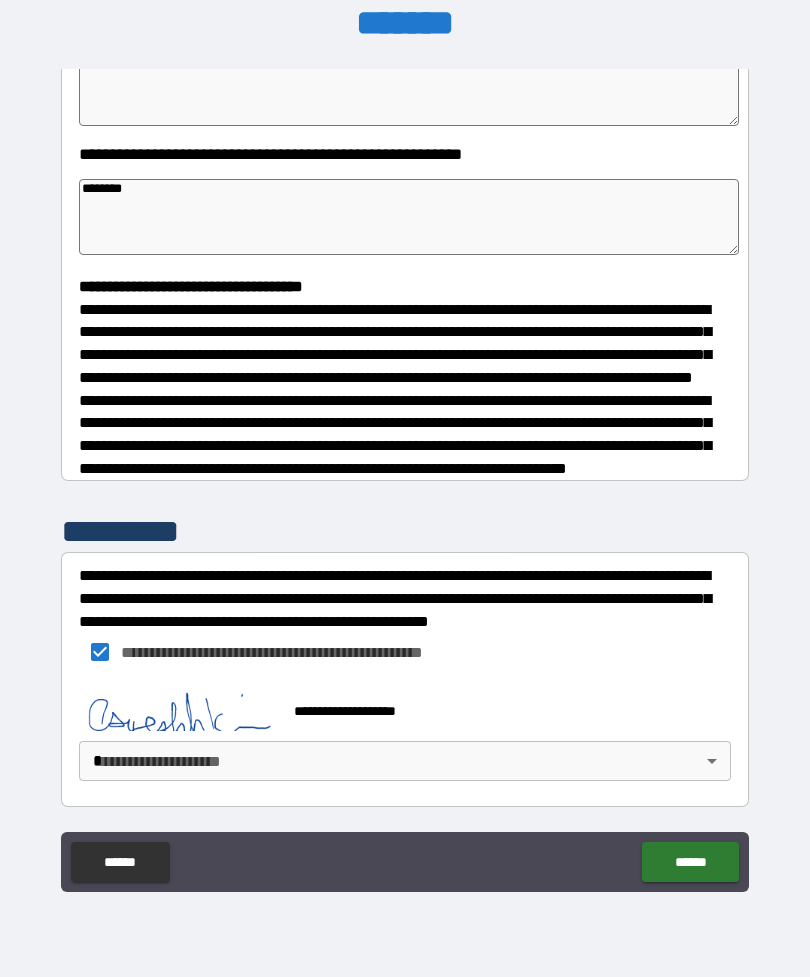 scroll, scrollTop: 408, scrollLeft: 0, axis: vertical 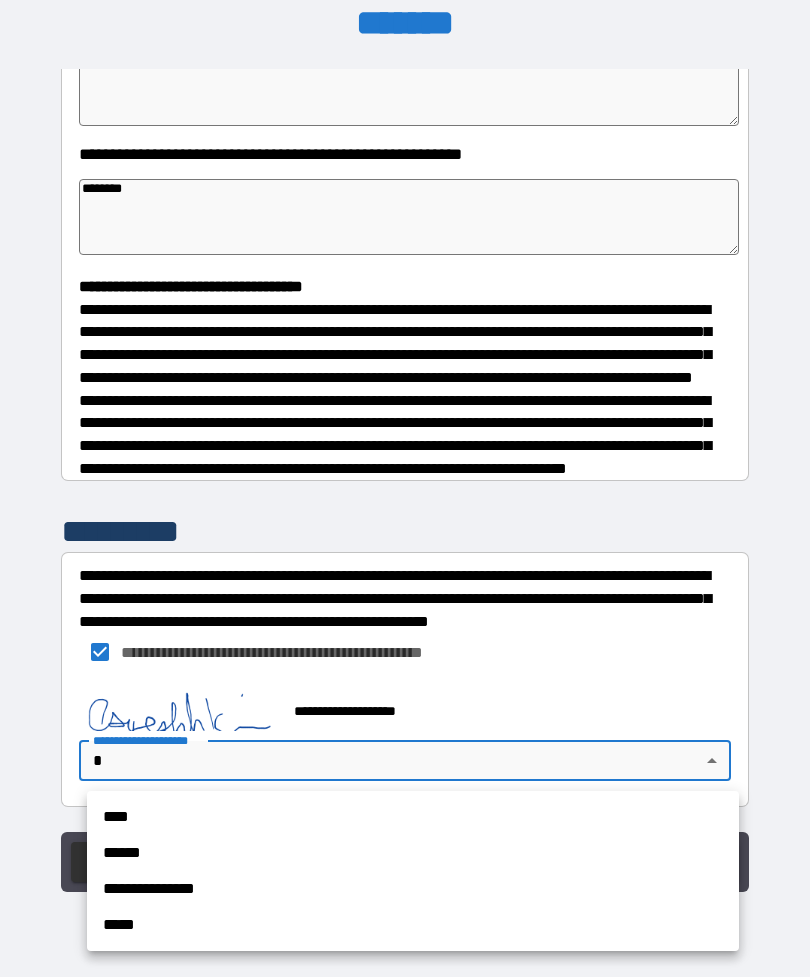 click on "****" at bounding box center [413, 817] 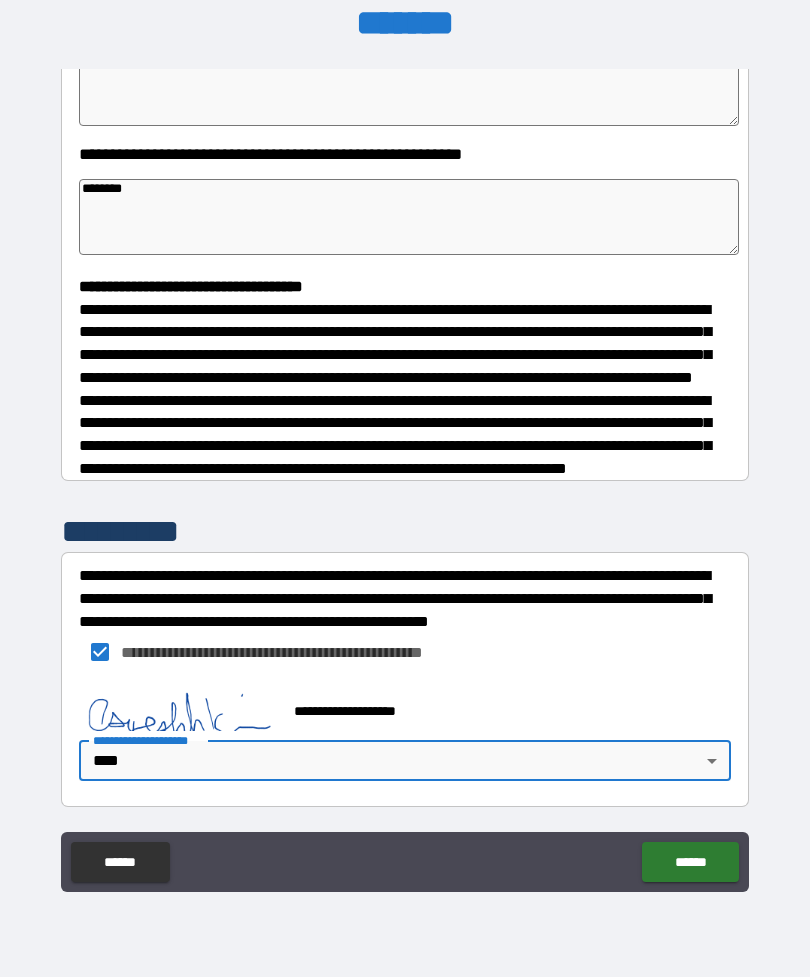 type on "*" 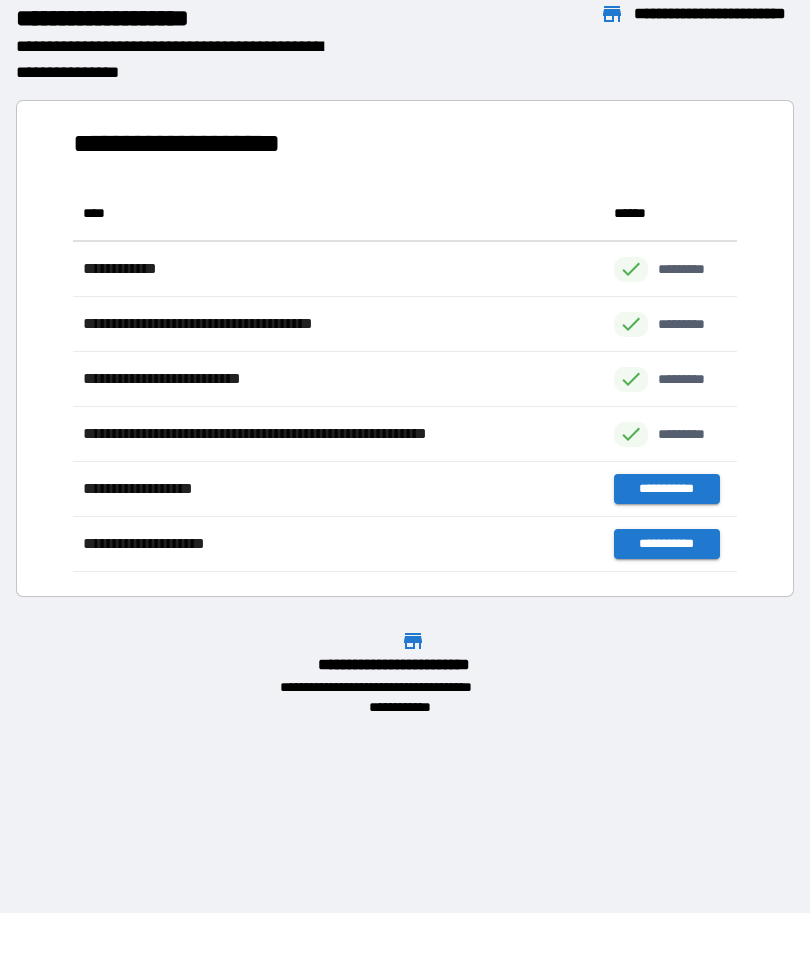 scroll, scrollTop: 1, scrollLeft: 1, axis: both 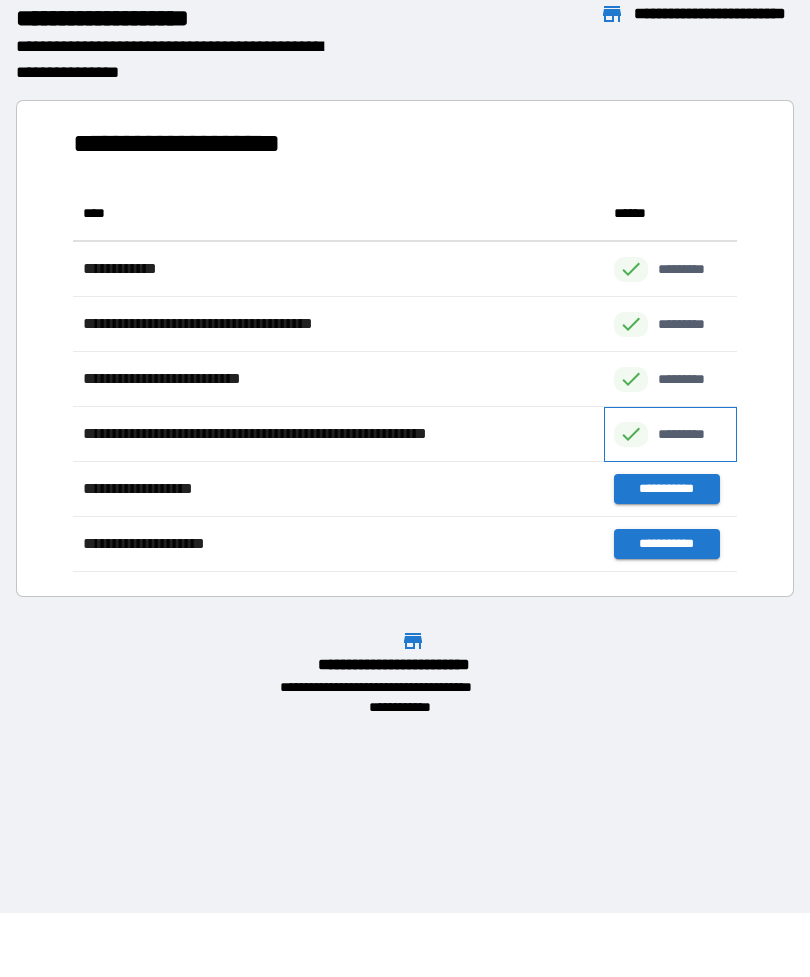 click on "*********" at bounding box center (670, 434) 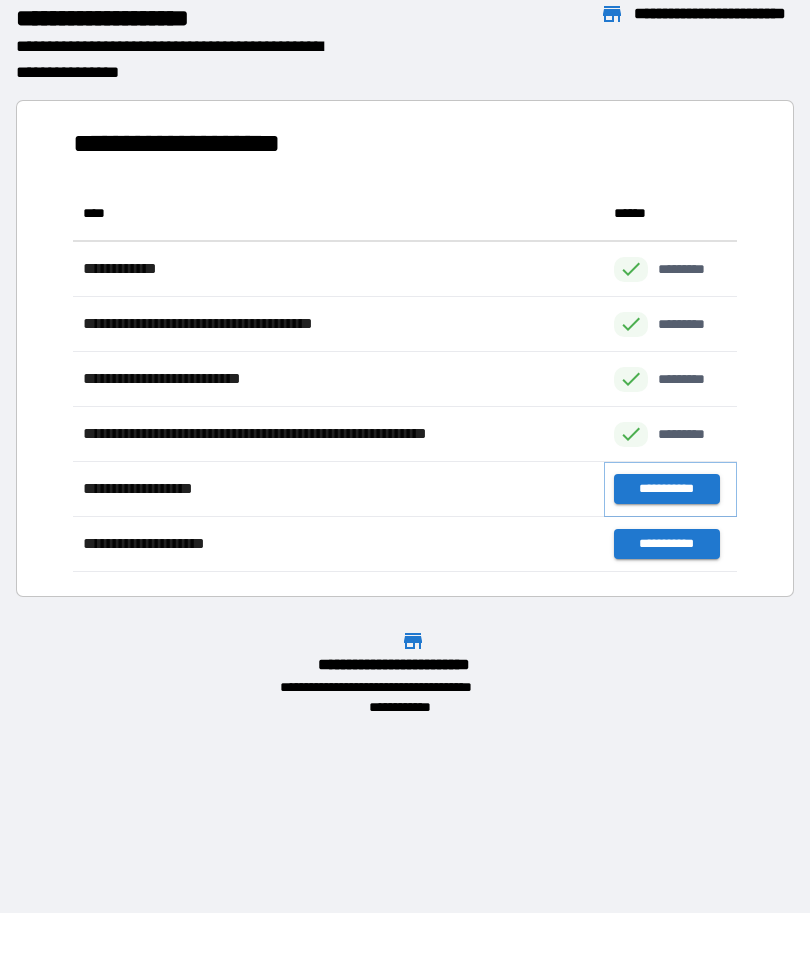 click on "**********" at bounding box center [666, 489] 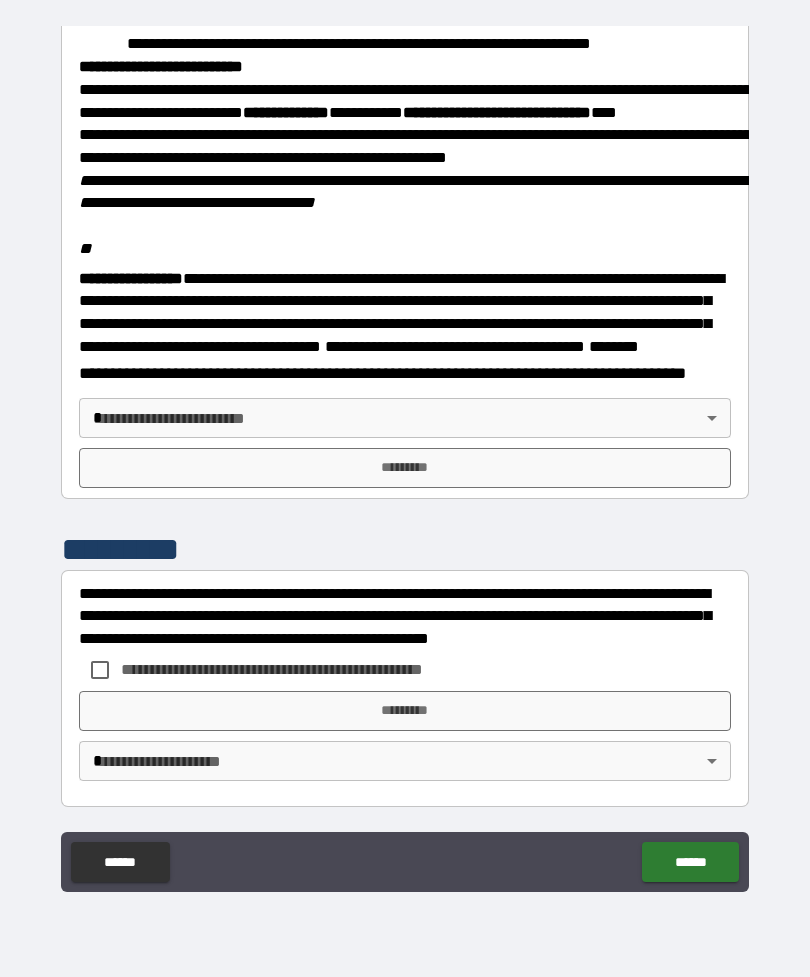 scroll, scrollTop: 2345, scrollLeft: 0, axis: vertical 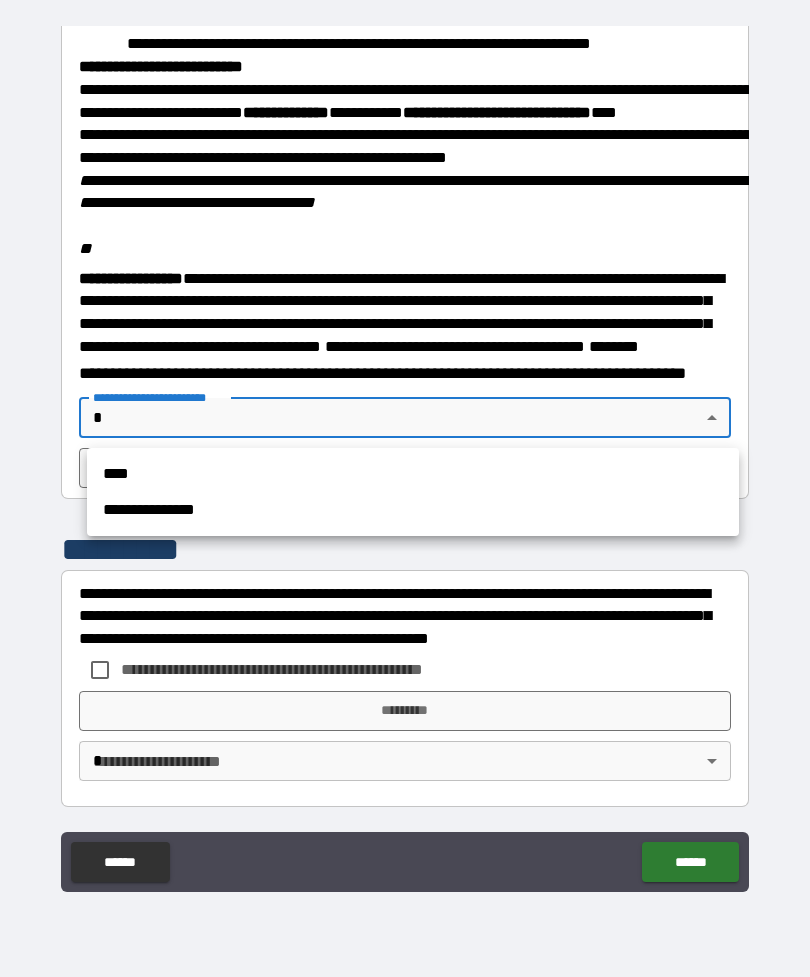 click on "****" at bounding box center [413, 474] 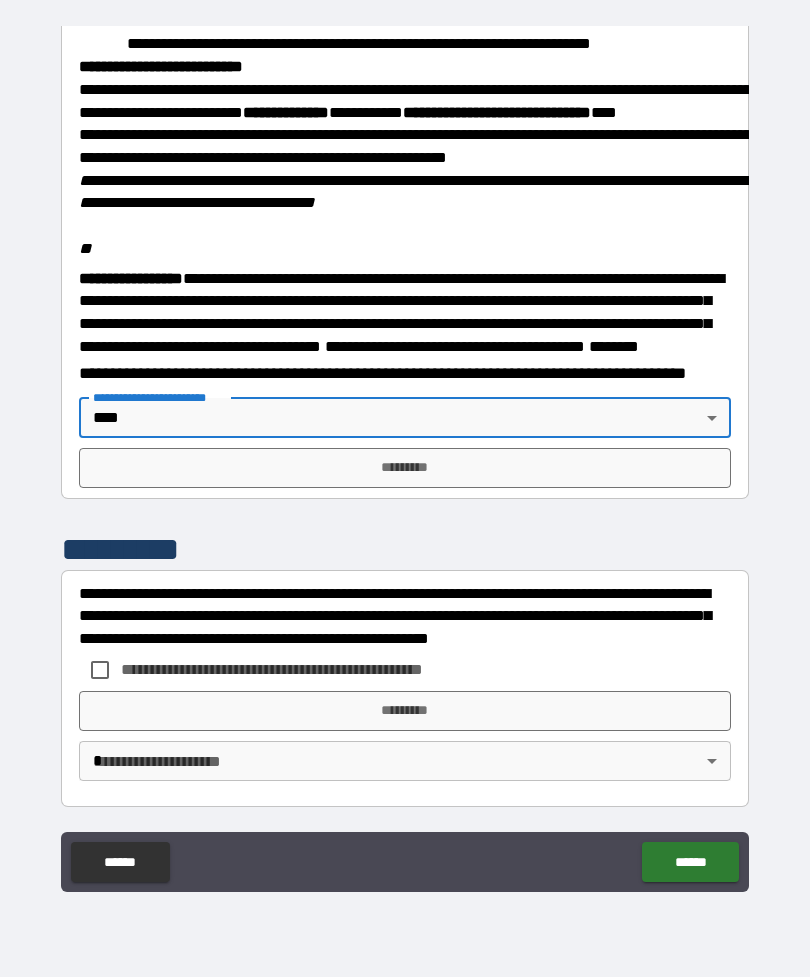 click on "*********" at bounding box center [405, 468] 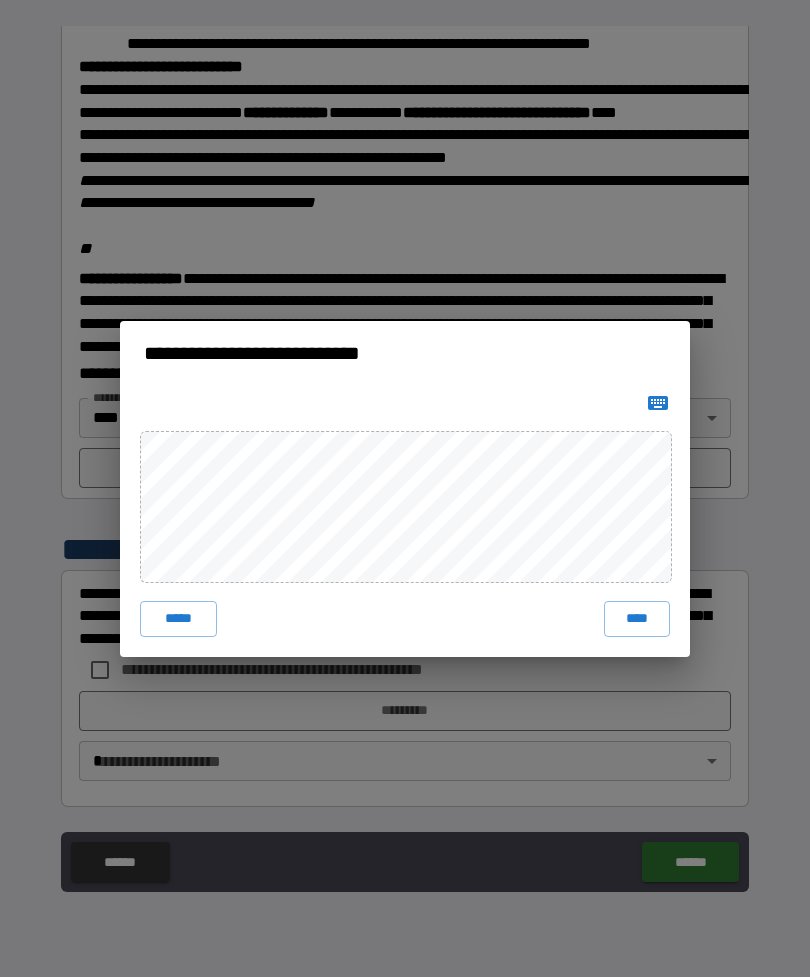 click on "*****" at bounding box center [178, 619] 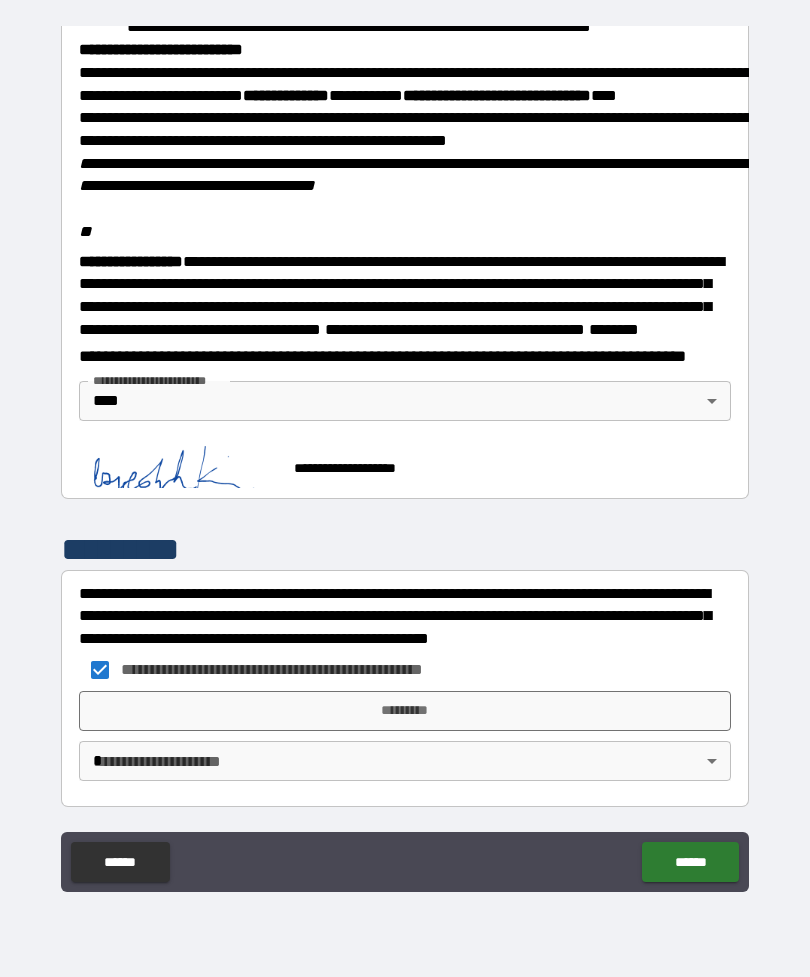 click on "*********" at bounding box center (405, 711) 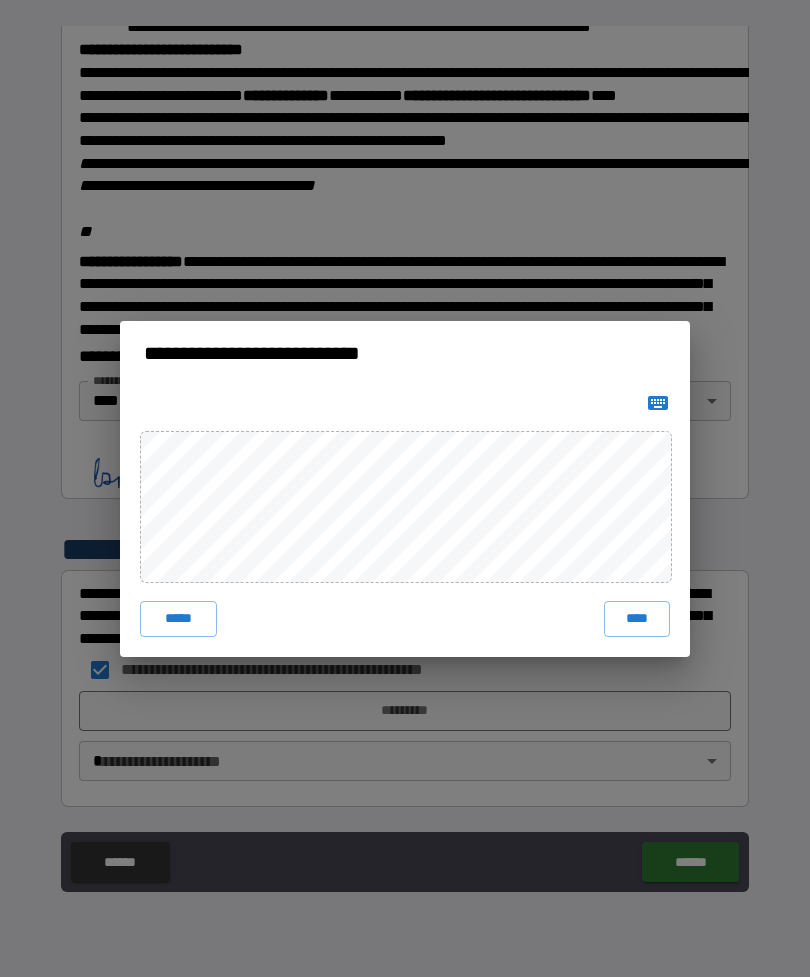 click on "****" at bounding box center (637, 619) 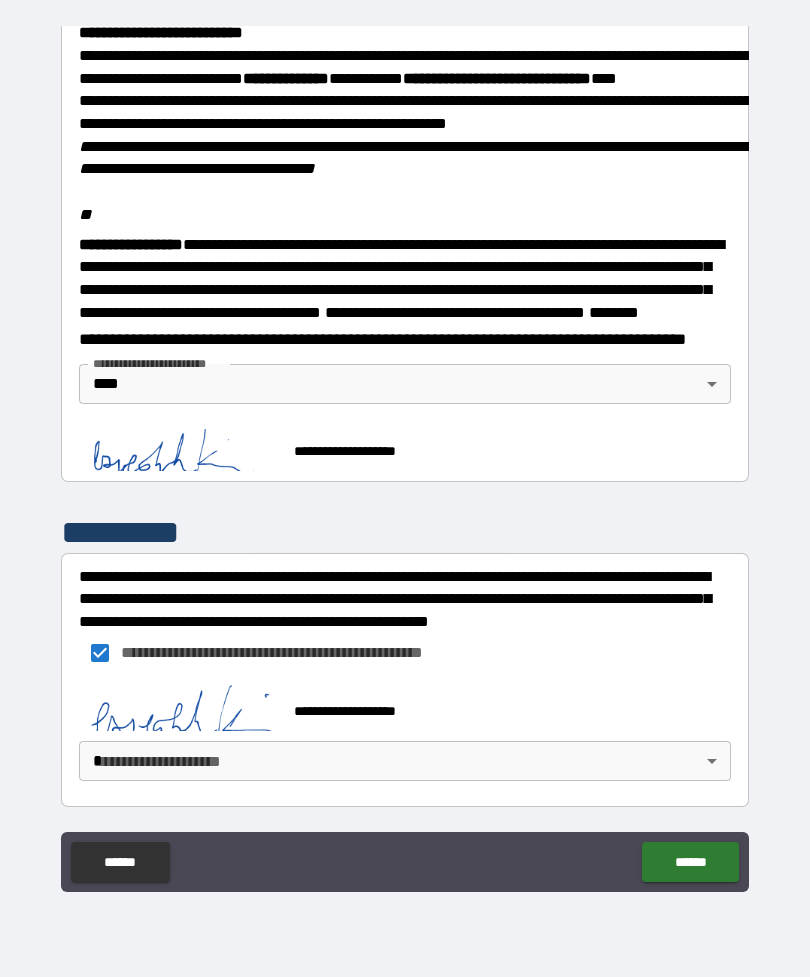 click on "******" at bounding box center (690, 862) 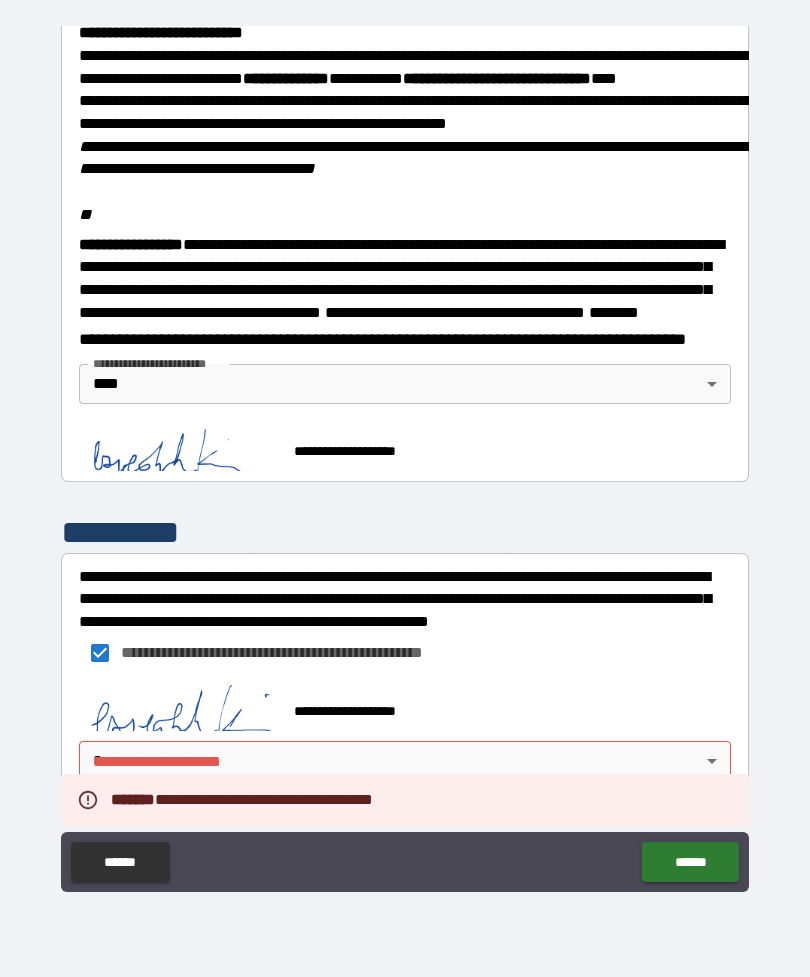 scroll, scrollTop: 2379, scrollLeft: 0, axis: vertical 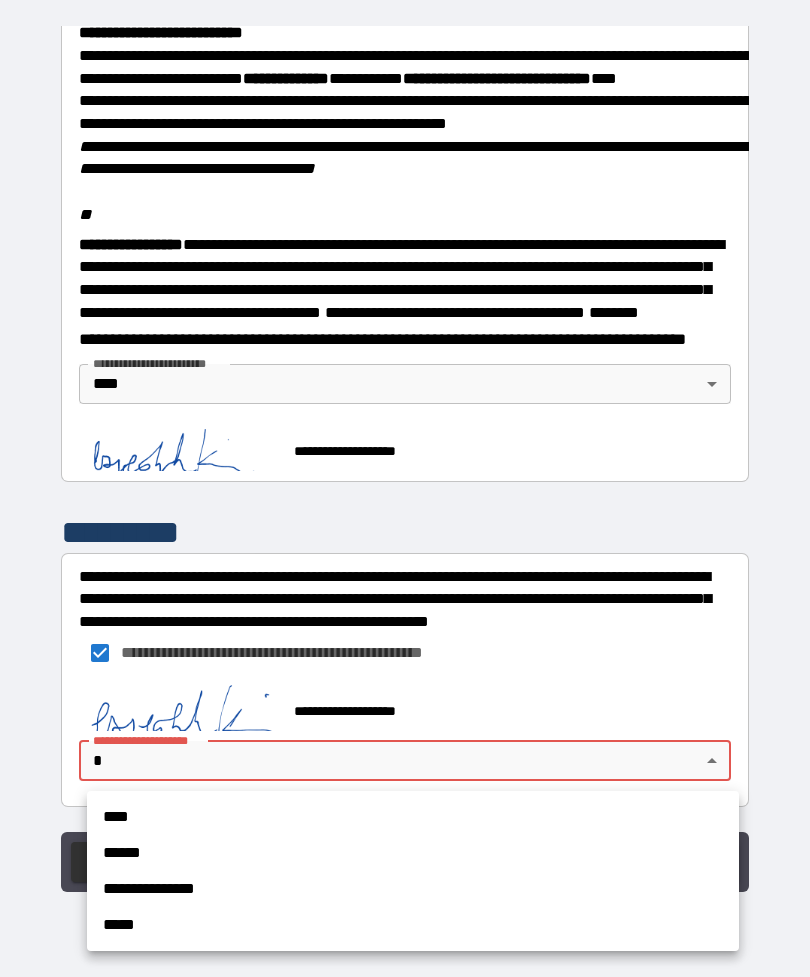 click on "****" at bounding box center (413, 817) 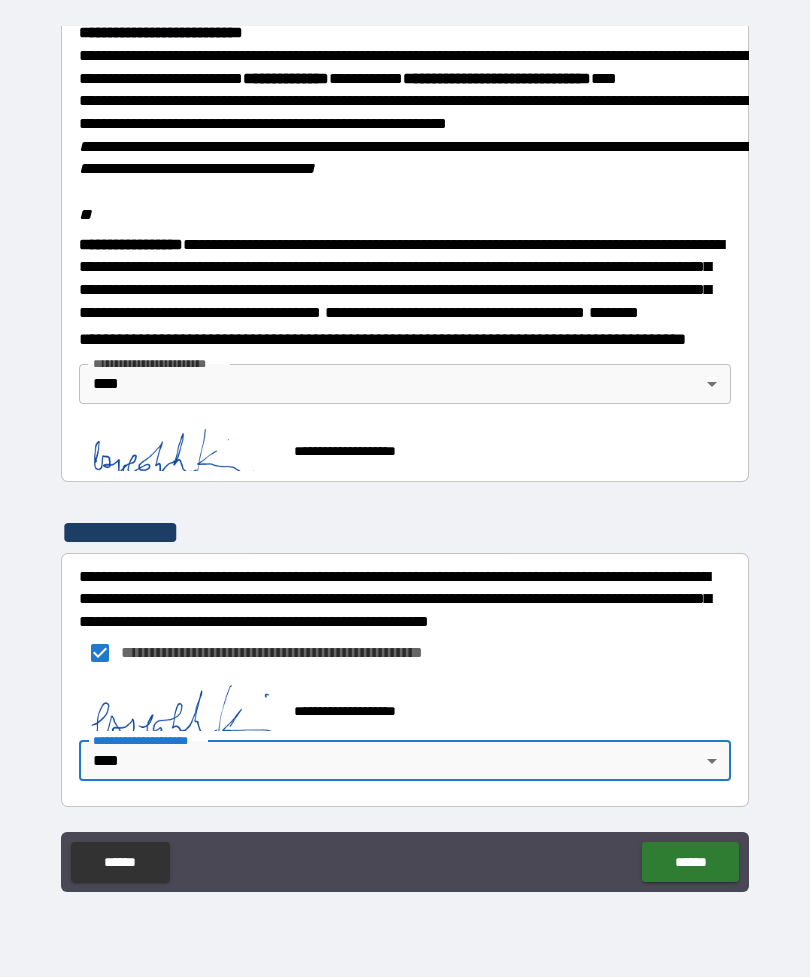 click on "******" at bounding box center [690, 862] 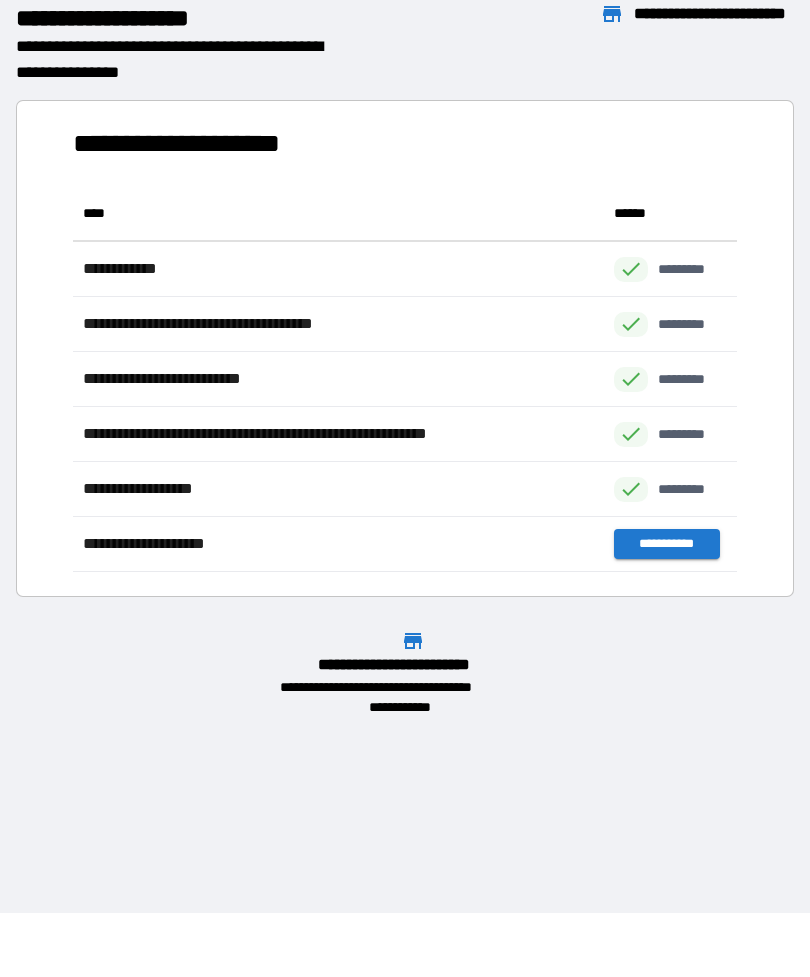 scroll, scrollTop: 1, scrollLeft: 1, axis: both 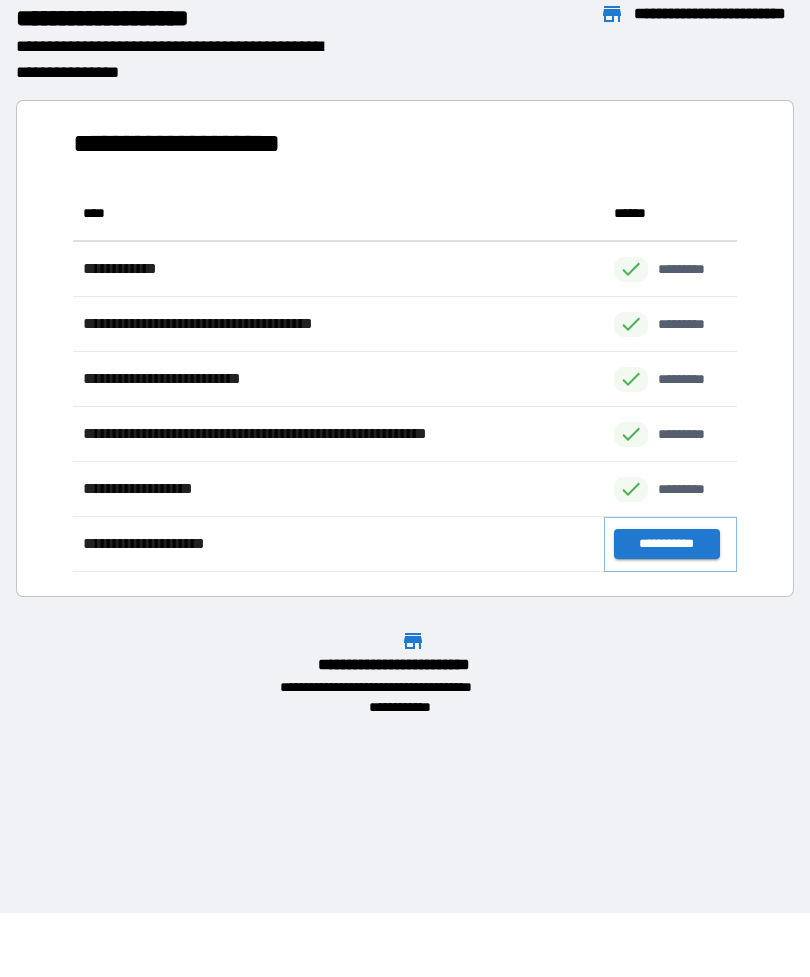 click on "**********" at bounding box center [666, 544] 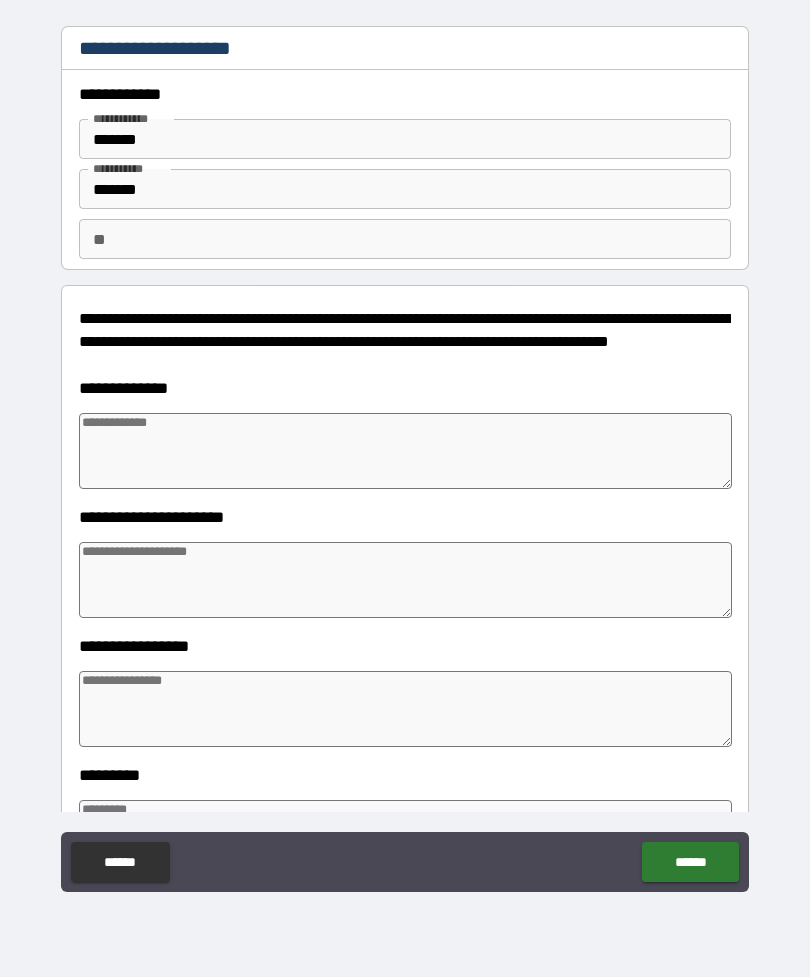type on "*" 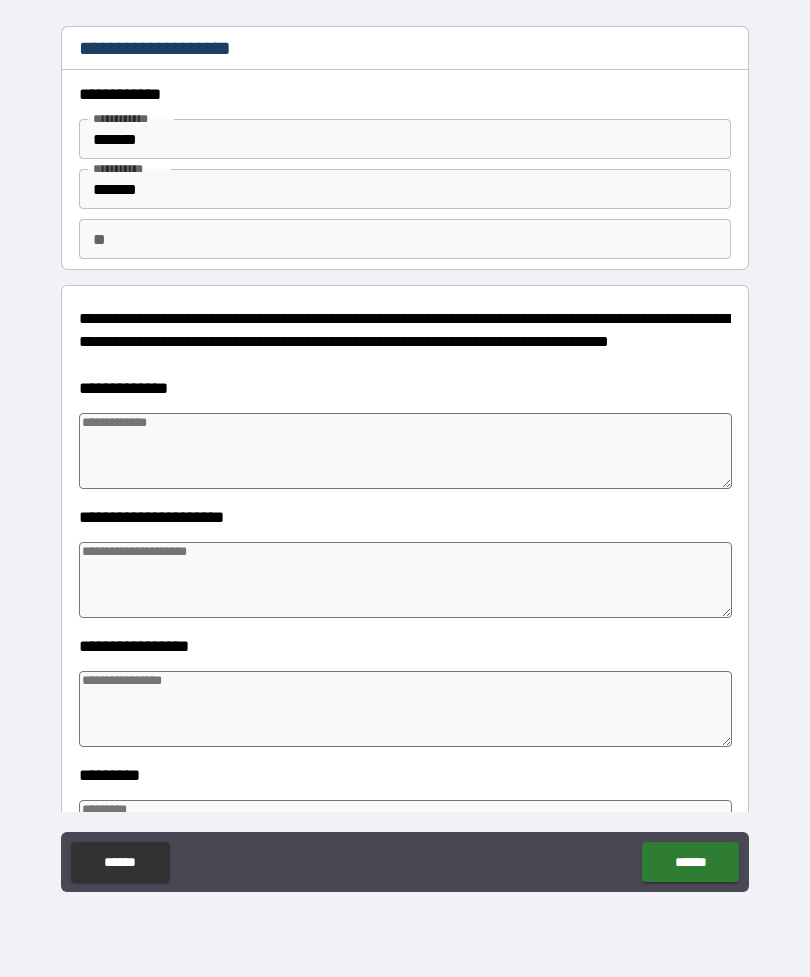 type 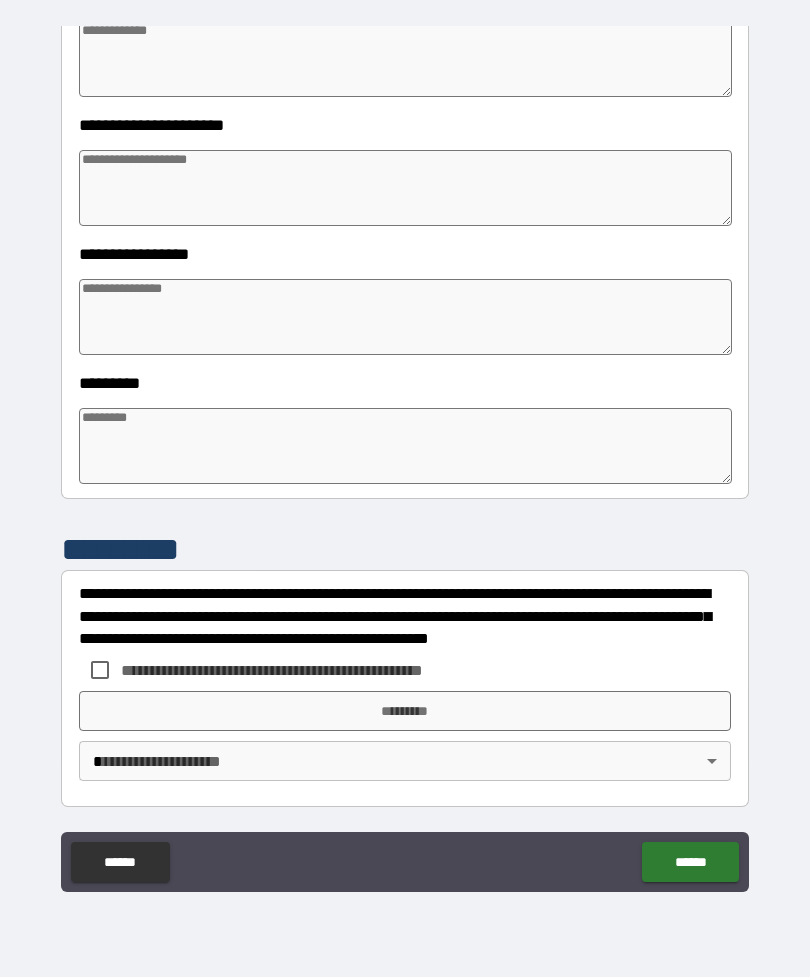 scroll, scrollTop: 392, scrollLeft: 0, axis: vertical 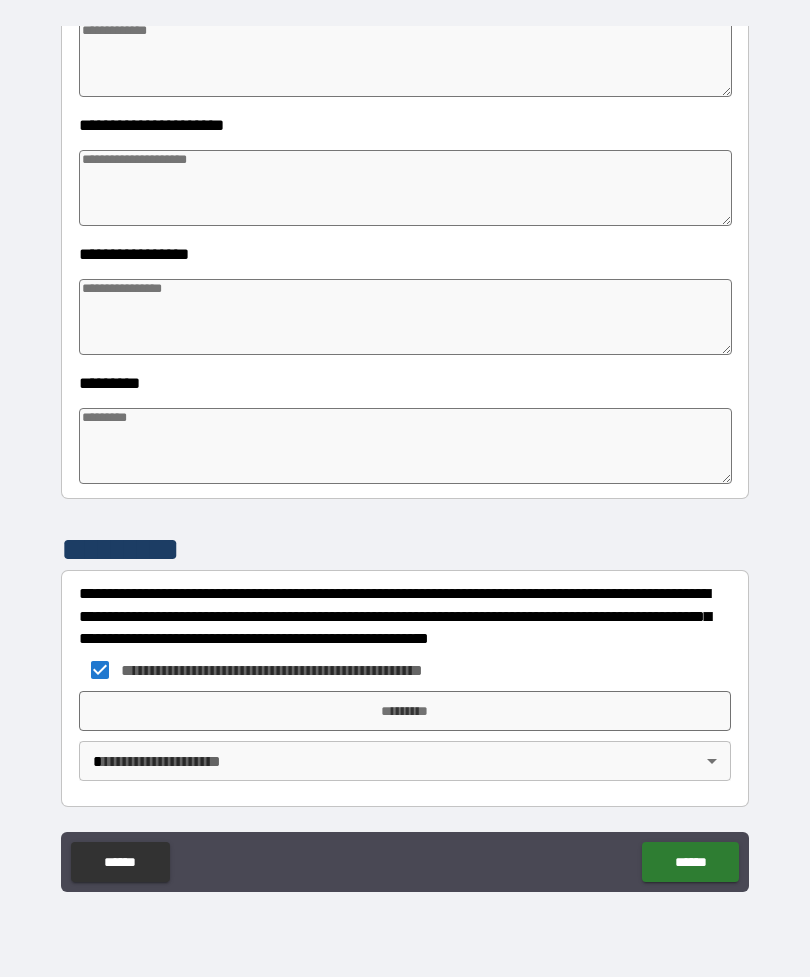 click on "*********" at bounding box center (405, 711) 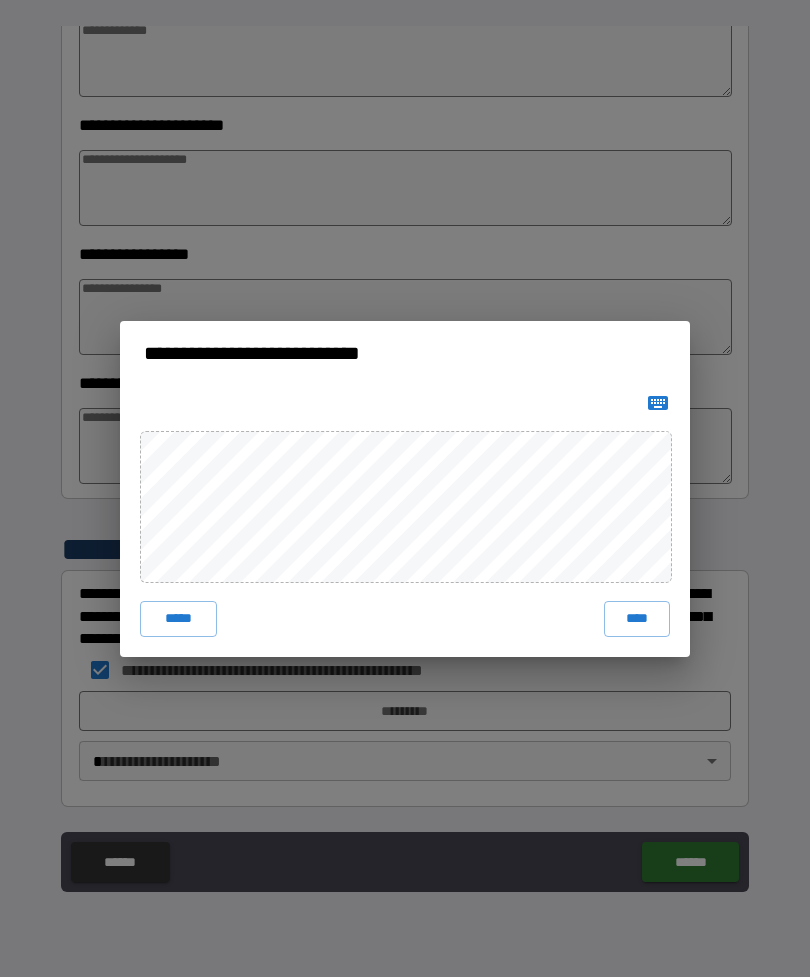 click on "*****" at bounding box center [178, 619] 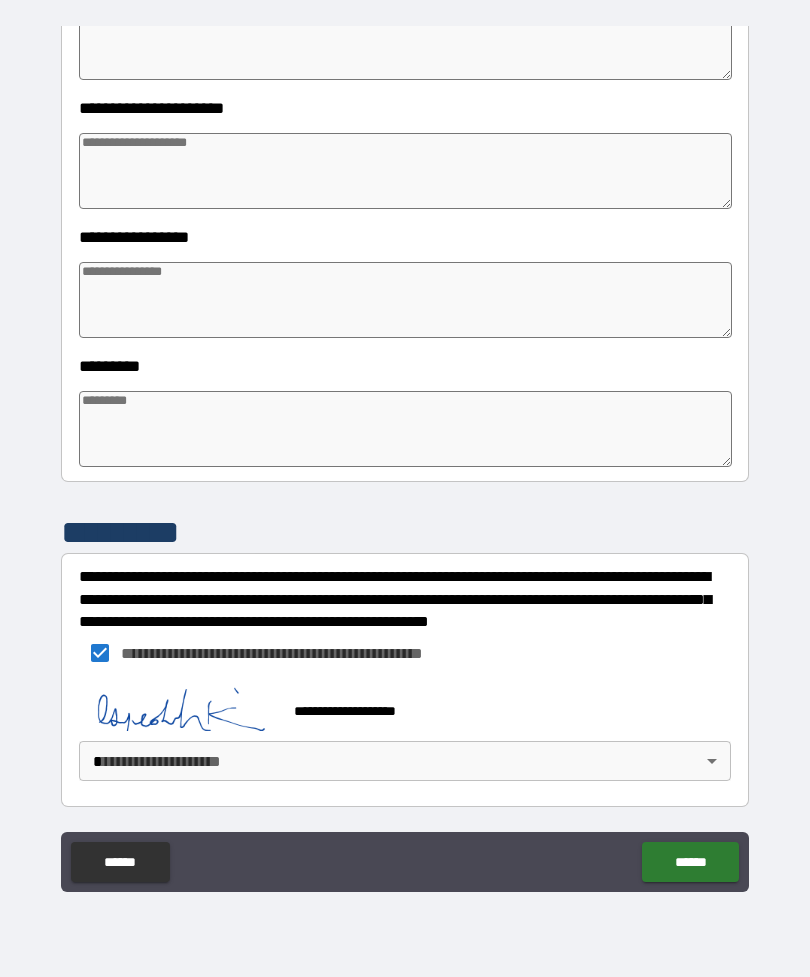 scroll, scrollTop: 409, scrollLeft: 0, axis: vertical 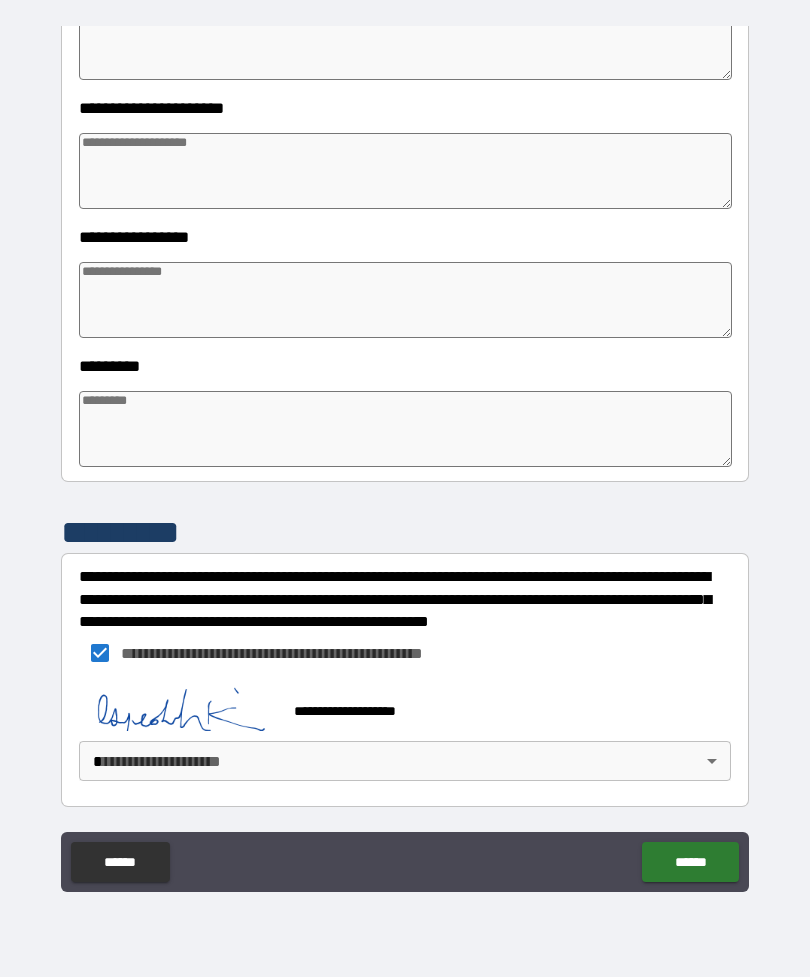 click on "**********" at bounding box center (405, 456) 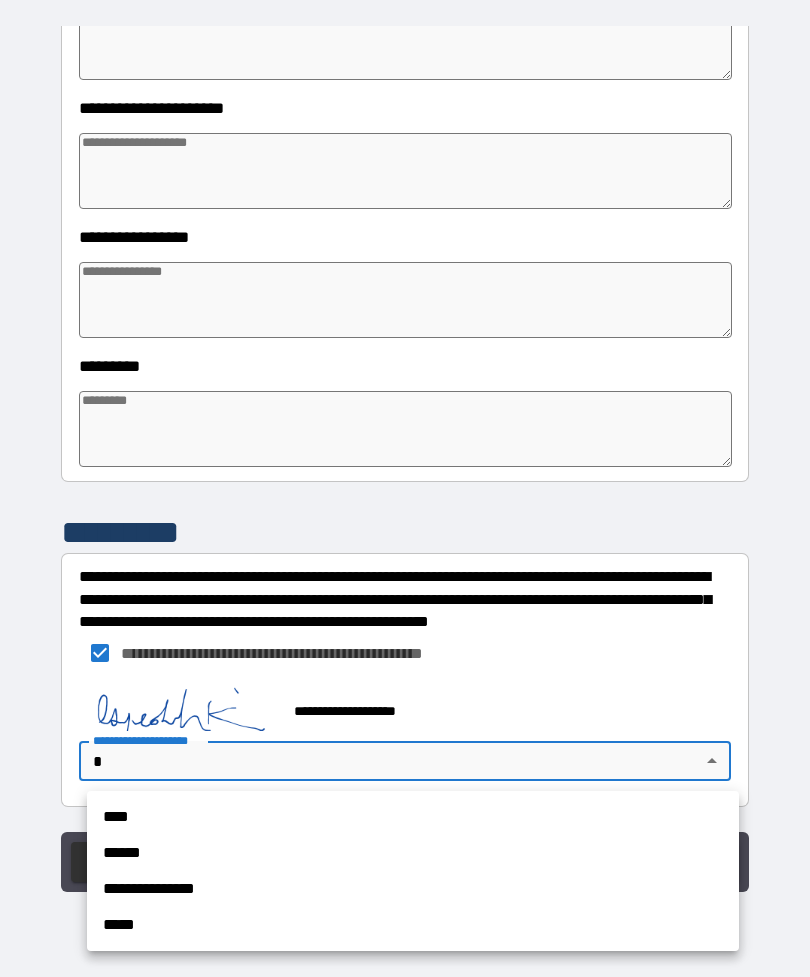 click on "****" at bounding box center (413, 817) 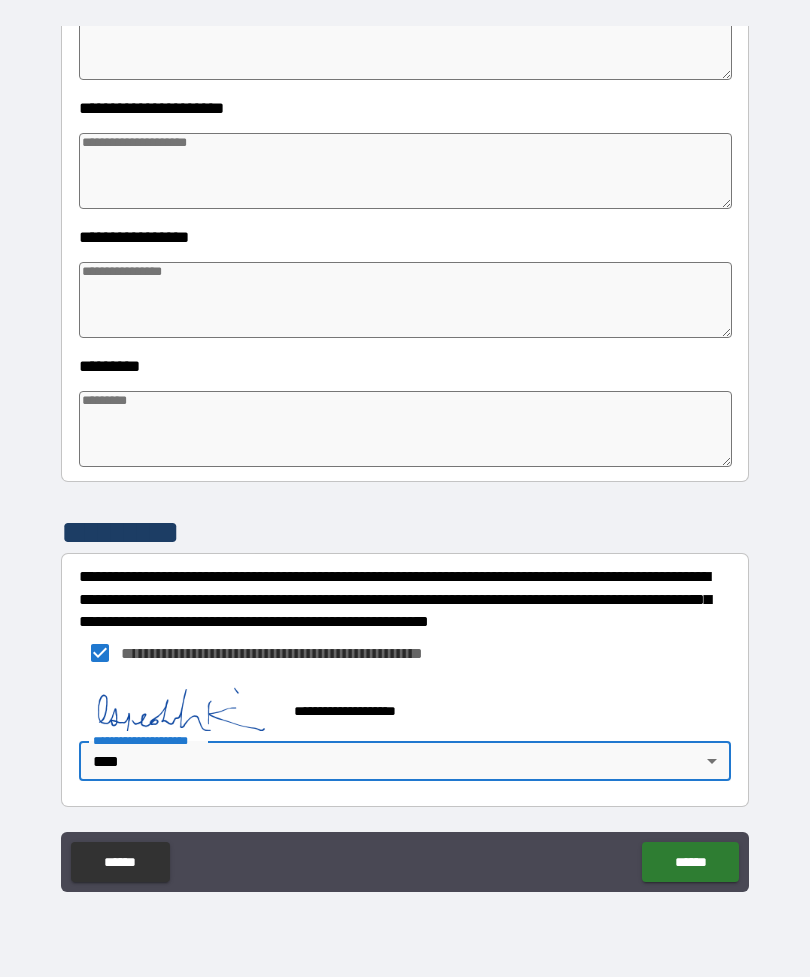 click on "******" at bounding box center [690, 862] 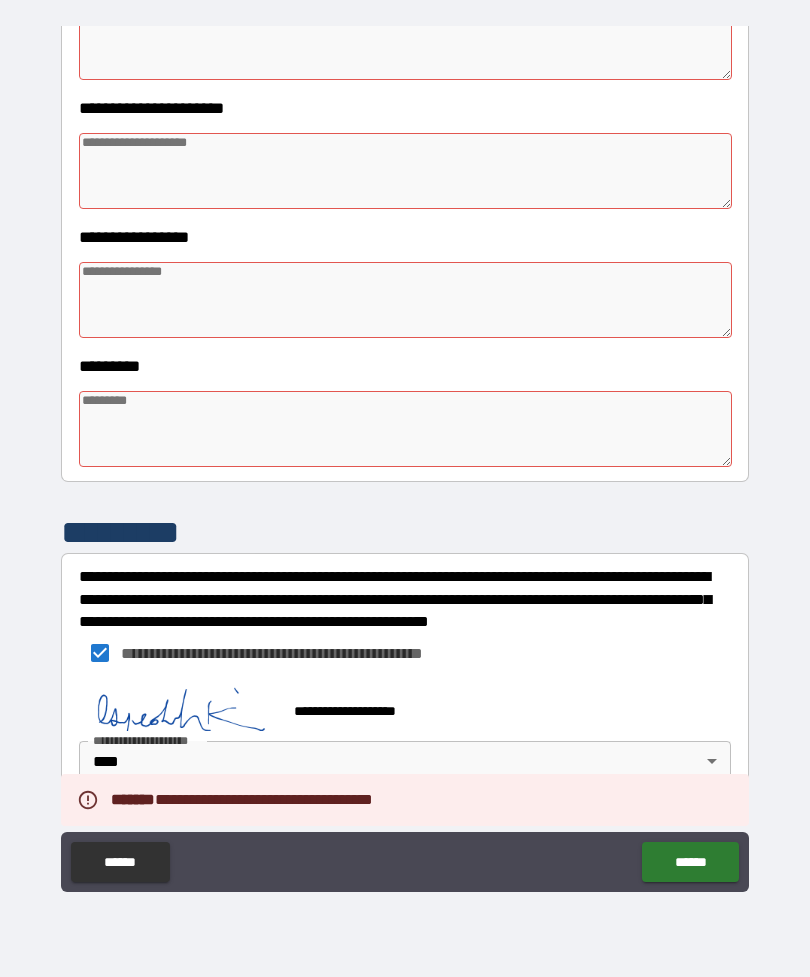 scroll, scrollTop: 409, scrollLeft: 0, axis: vertical 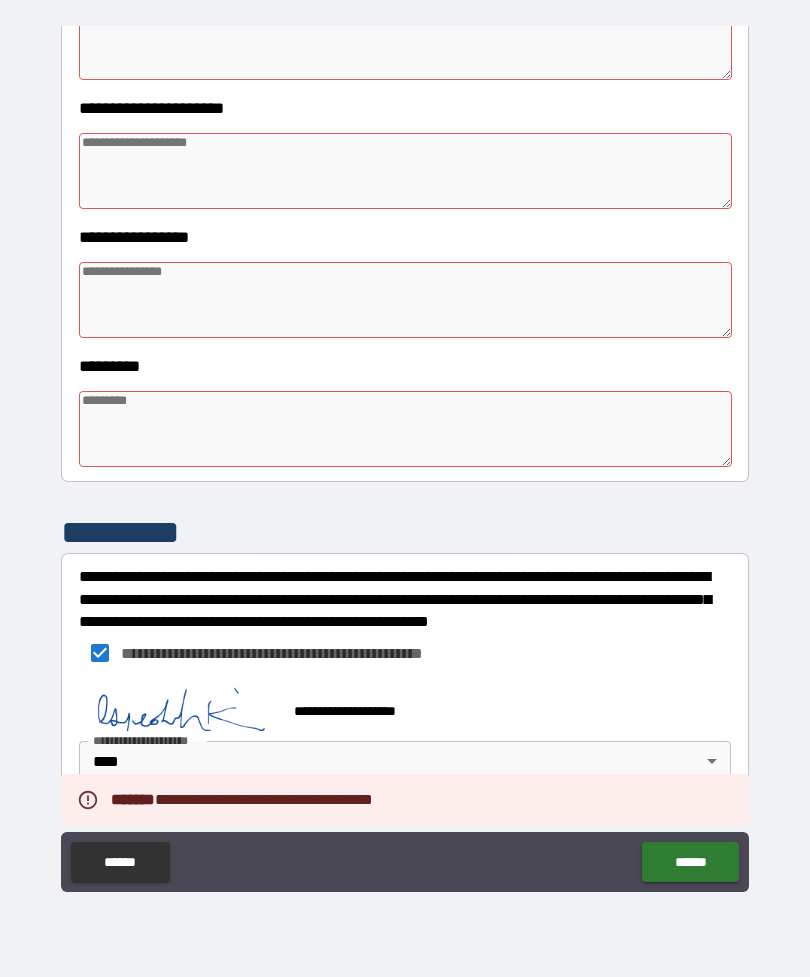 click on "**********" at bounding box center [147, 740] 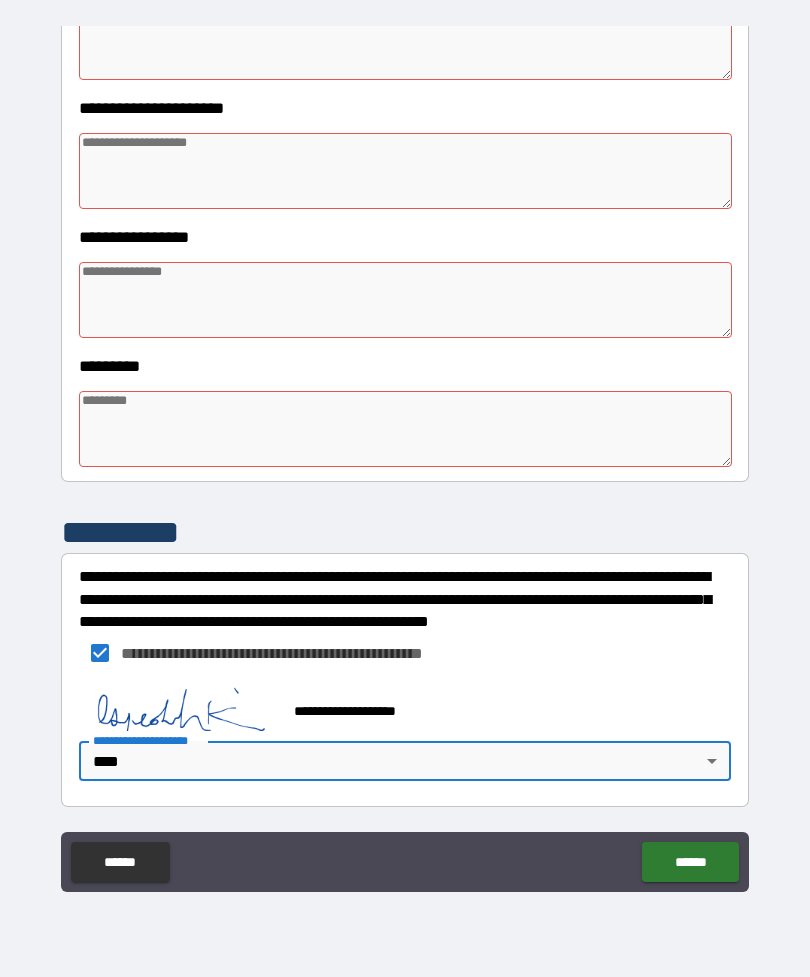 click on "******" at bounding box center (690, 862) 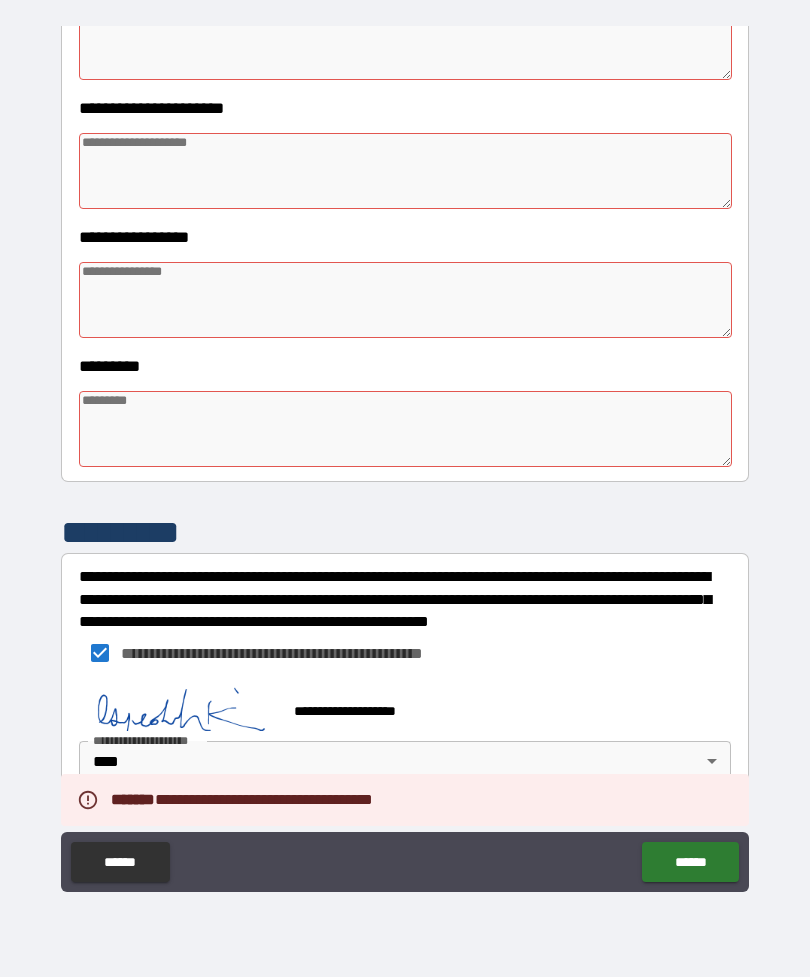 click on "**********" at bounding box center (405, 456) 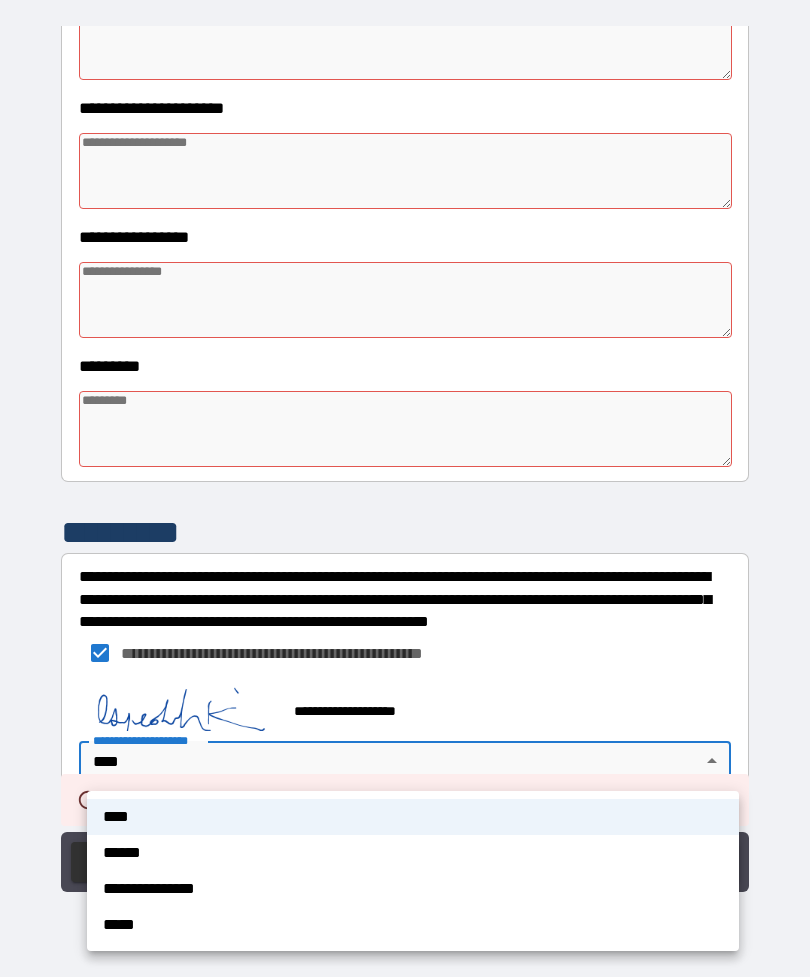 click on "****" at bounding box center [413, 817] 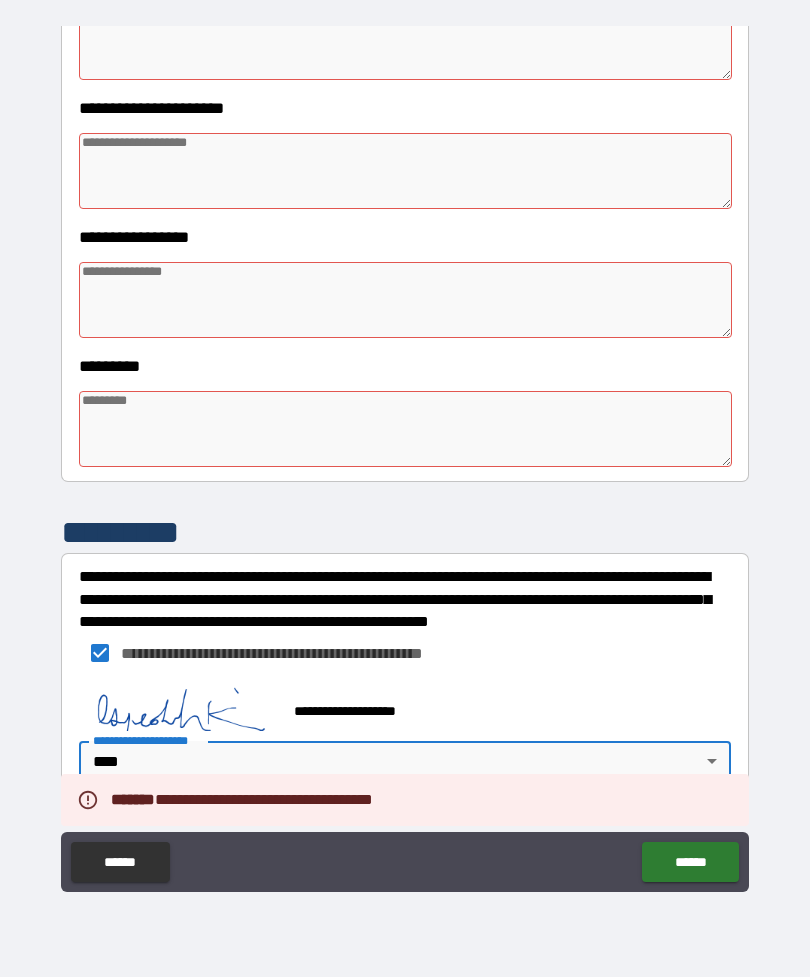 click on "******" at bounding box center [690, 862] 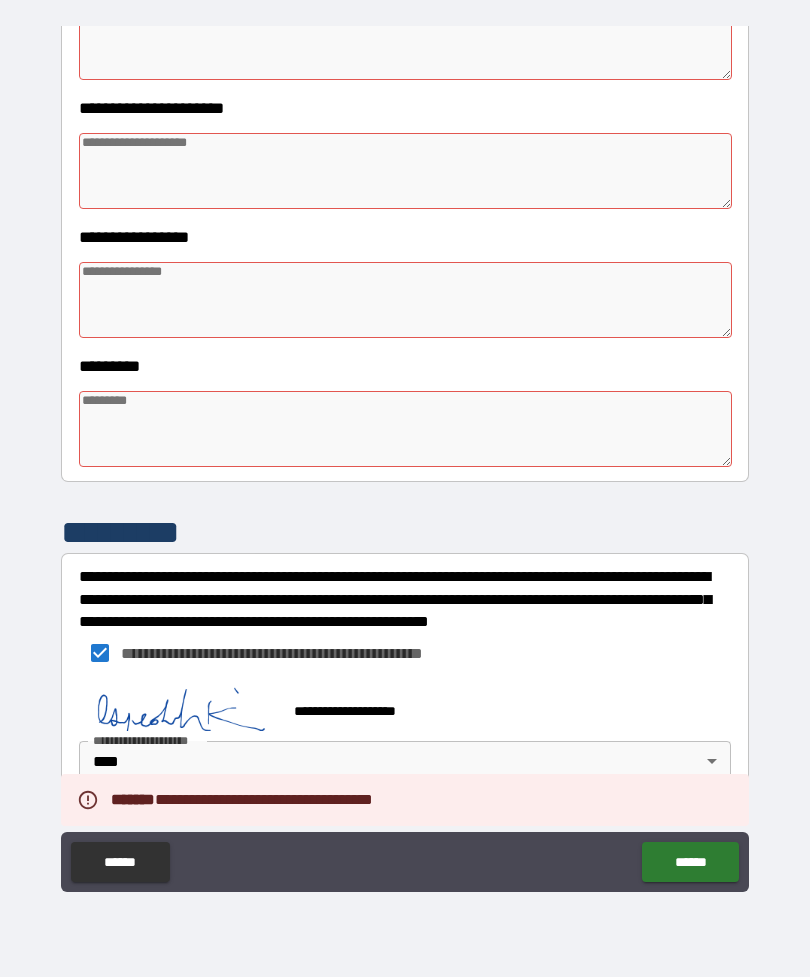click on "******" at bounding box center (690, 862) 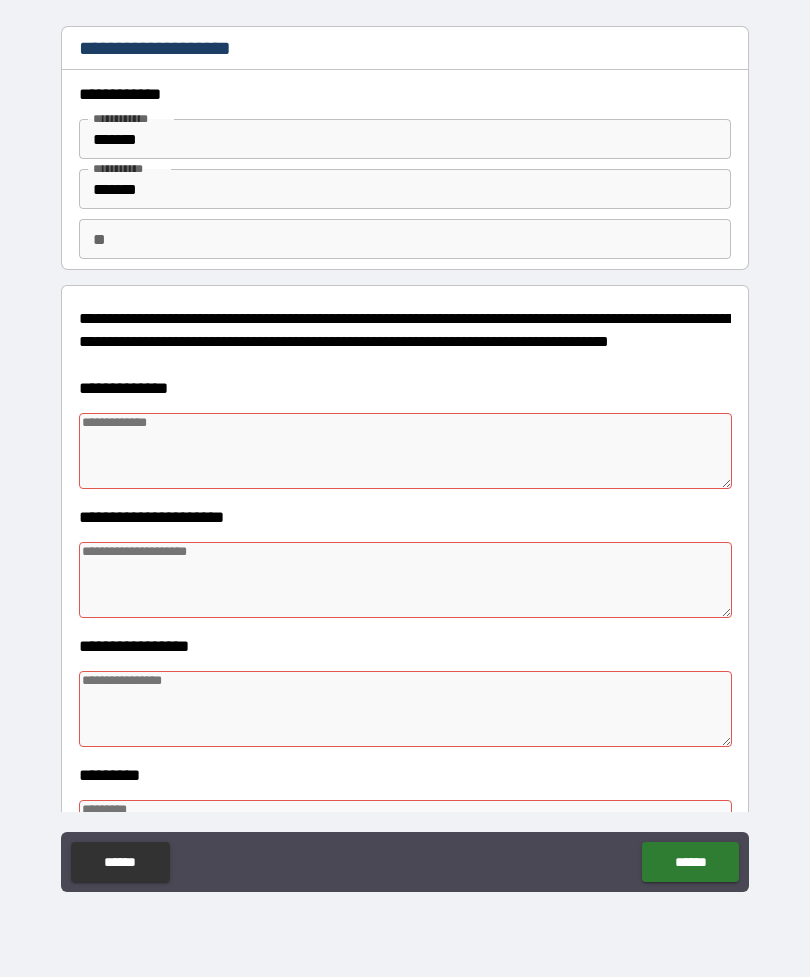 scroll, scrollTop: 0, scrollLeft: 0, axis: both 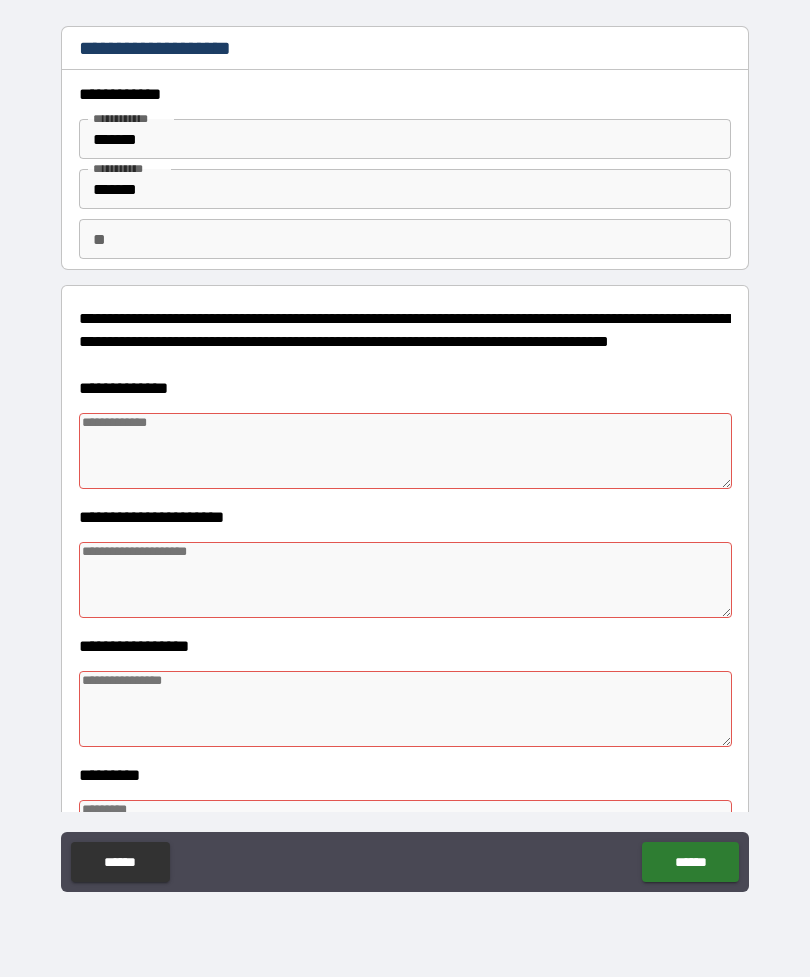 click at bounding box center (405, 451) 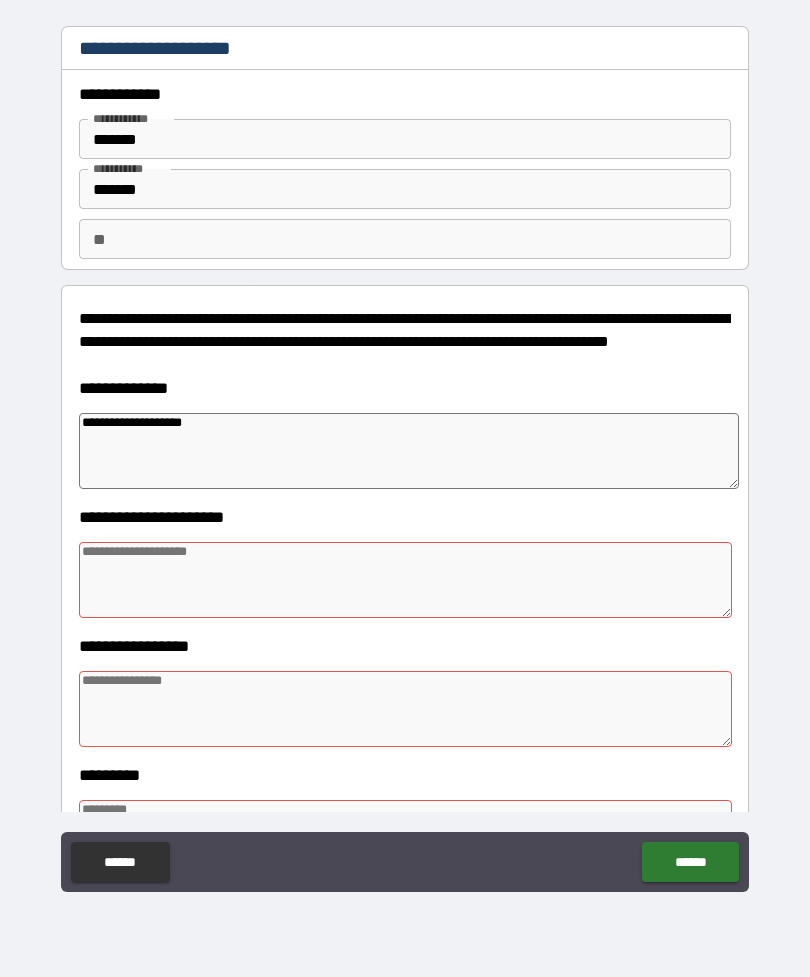 click on "**********" at bounding box center (409, 451) 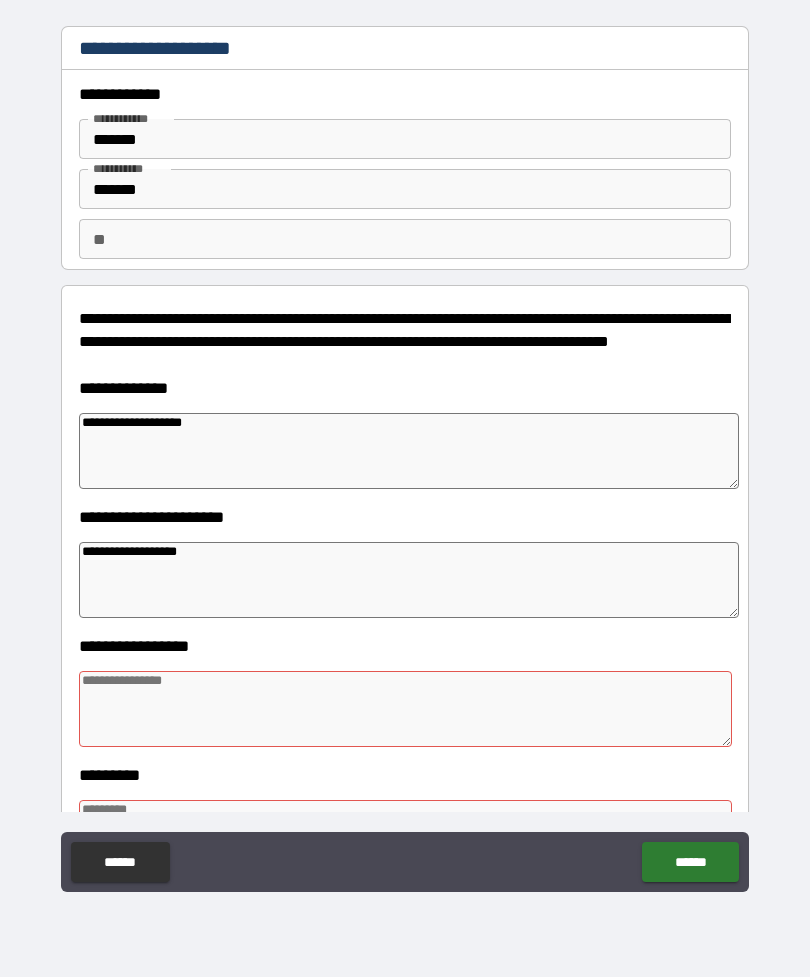 click on "**********" at bounding box center (409, 580) 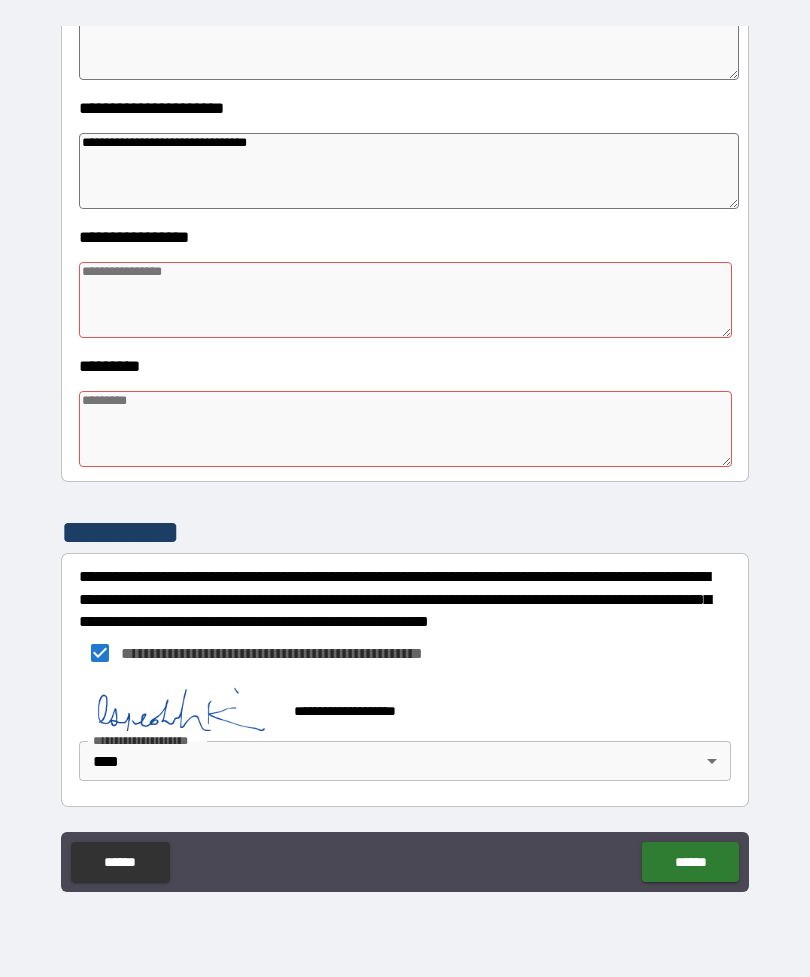 scroll, scrollTop: 409, scrollLeft: 0, axis: vertical 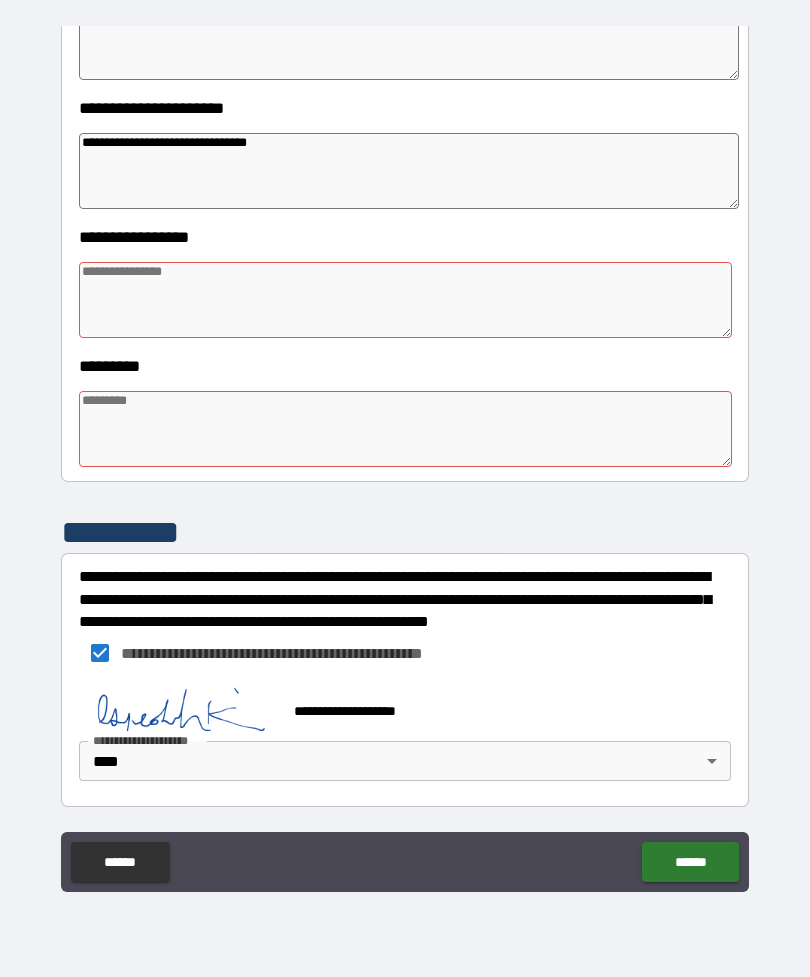 click at bounding box center (405, 300) 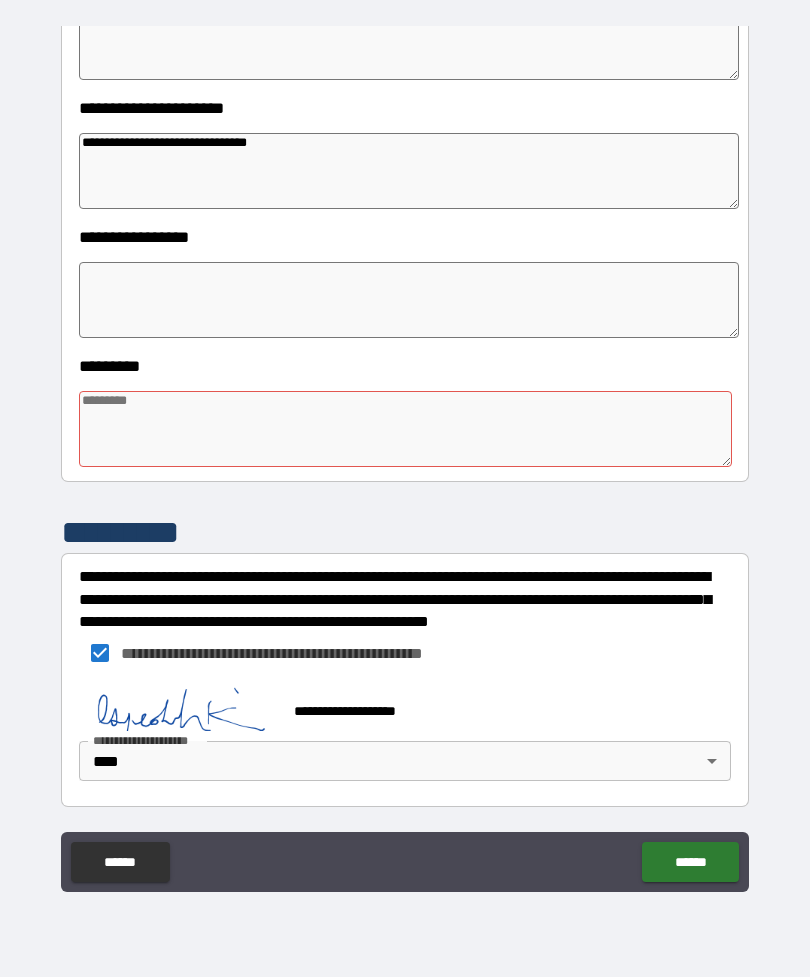 scroll, scrollTop: 409, scrollLeft: 0, axis: vertical 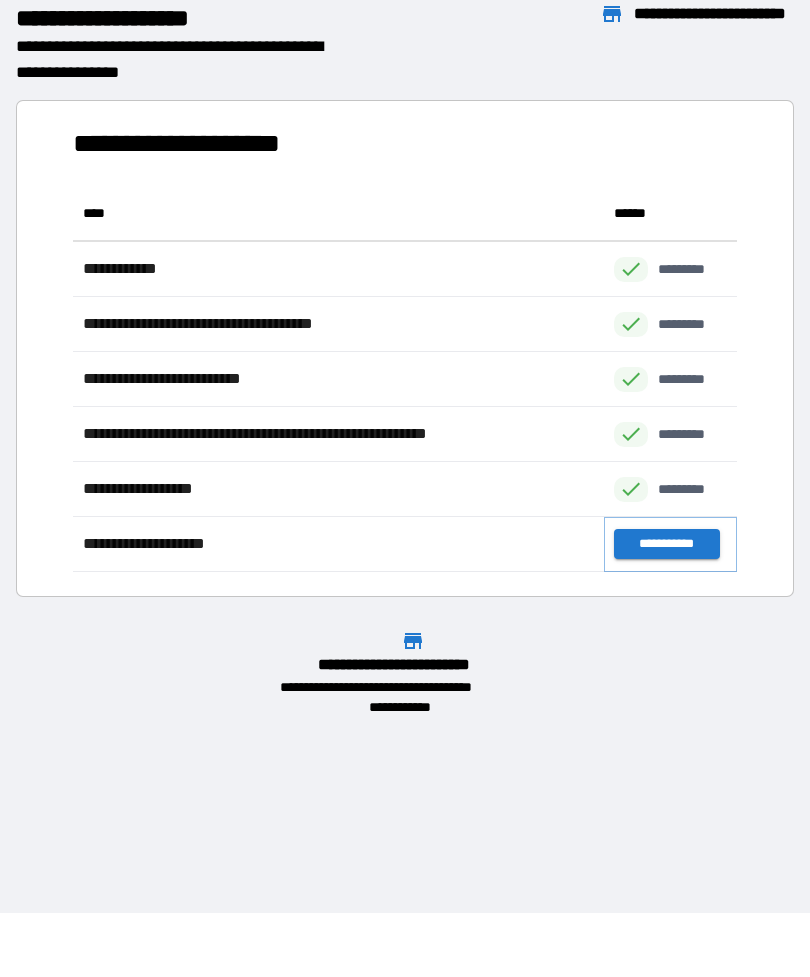 click on "**********" at bounding box center [666, 544] 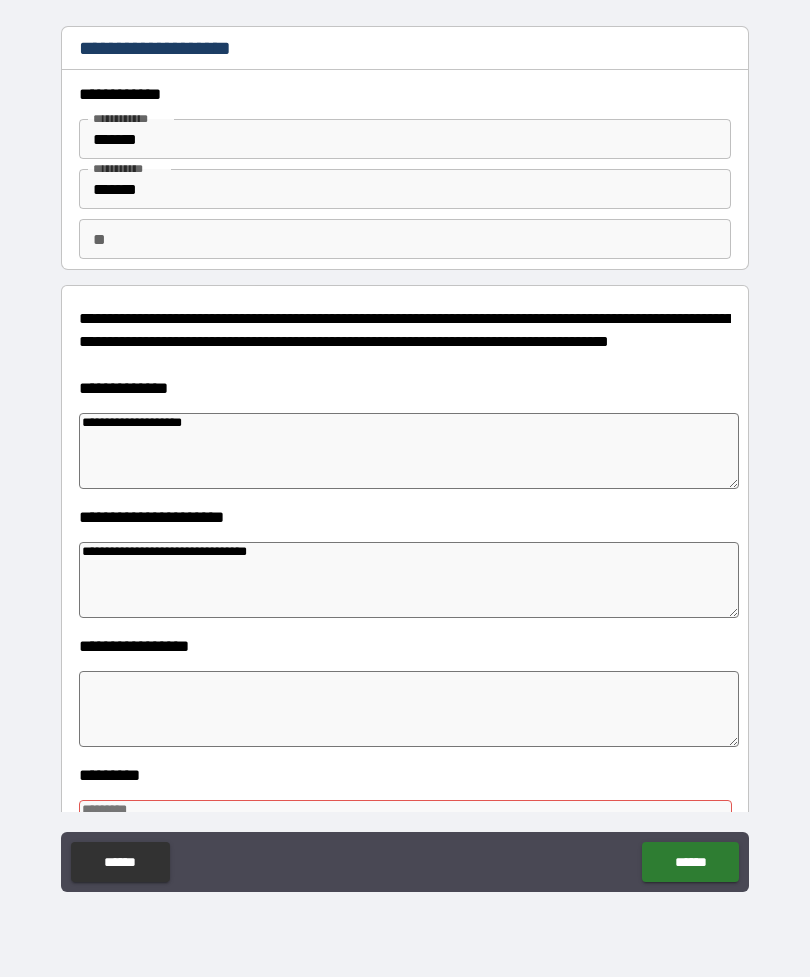 click on "**********" at bounding box center [405, 459] 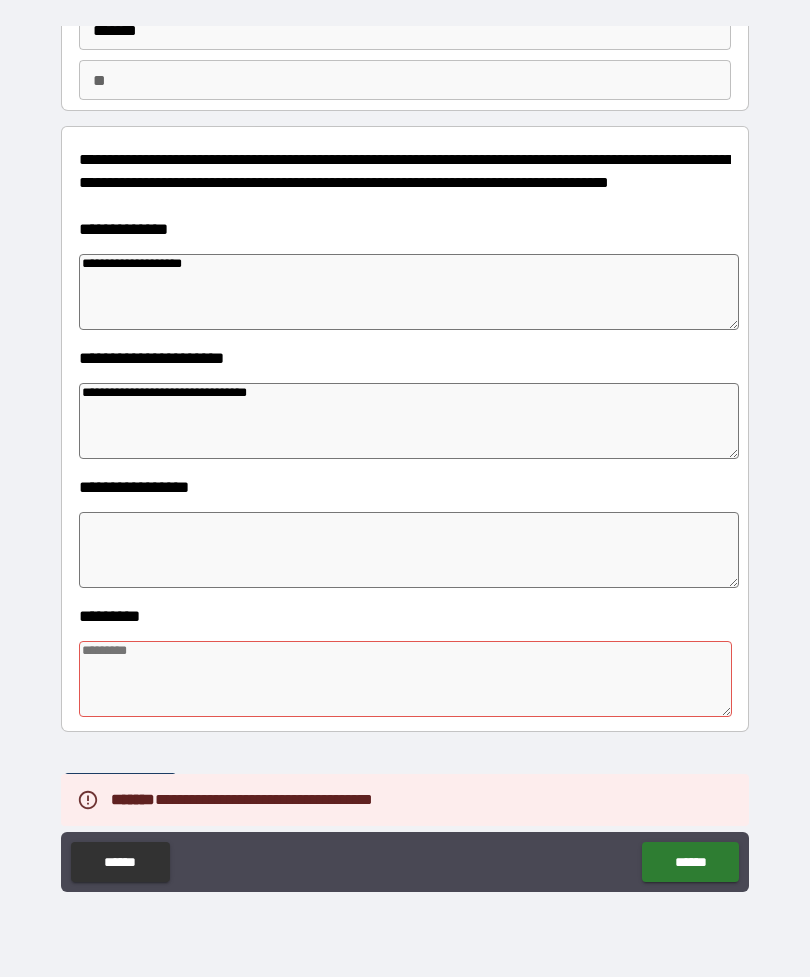 scroll, scrollTop: 183, scrollLeft: 0, axis: vertical 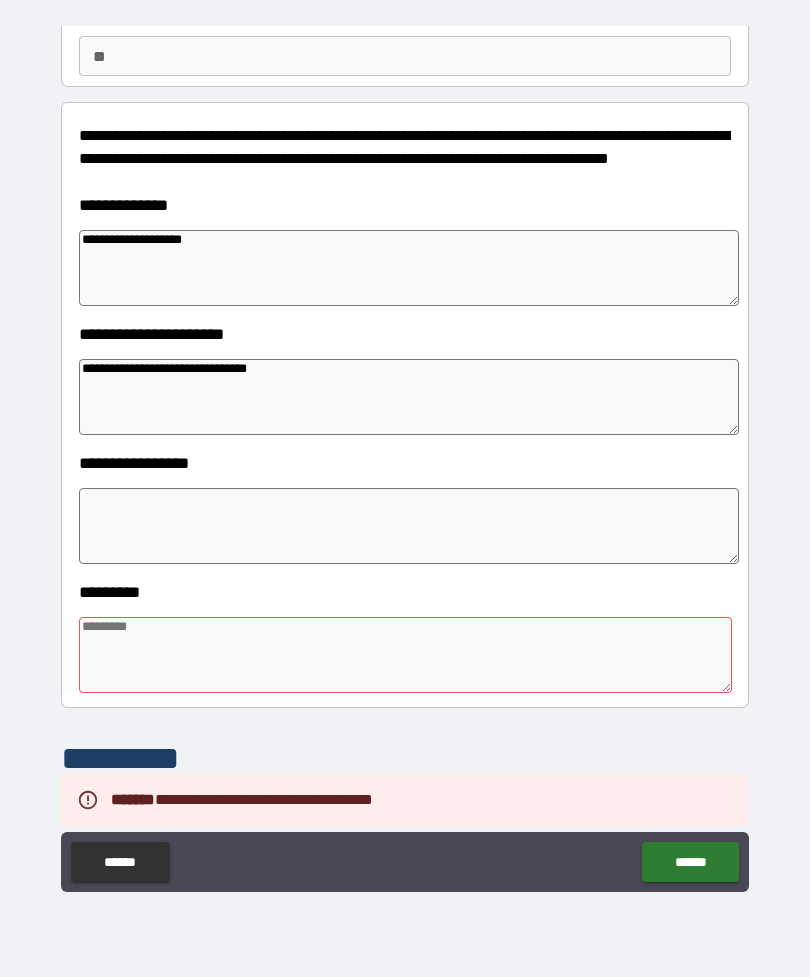 click at bounding box center [405, 655] 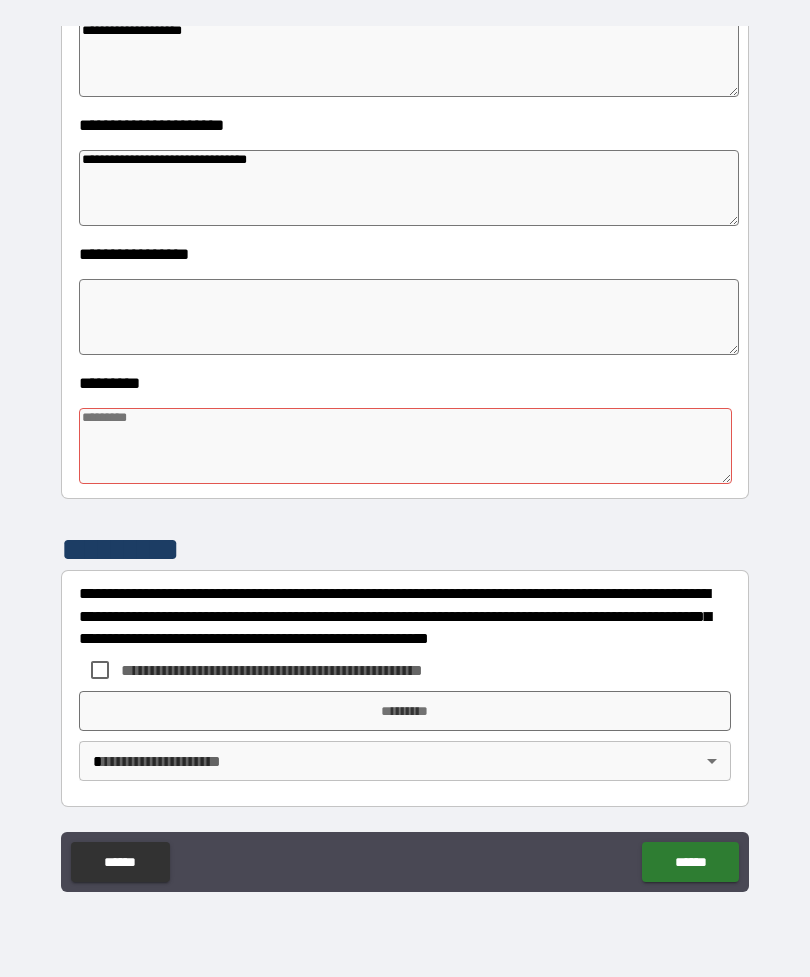 scroll, scrollTop: 392, scrollLeft: 0, axis: vertical 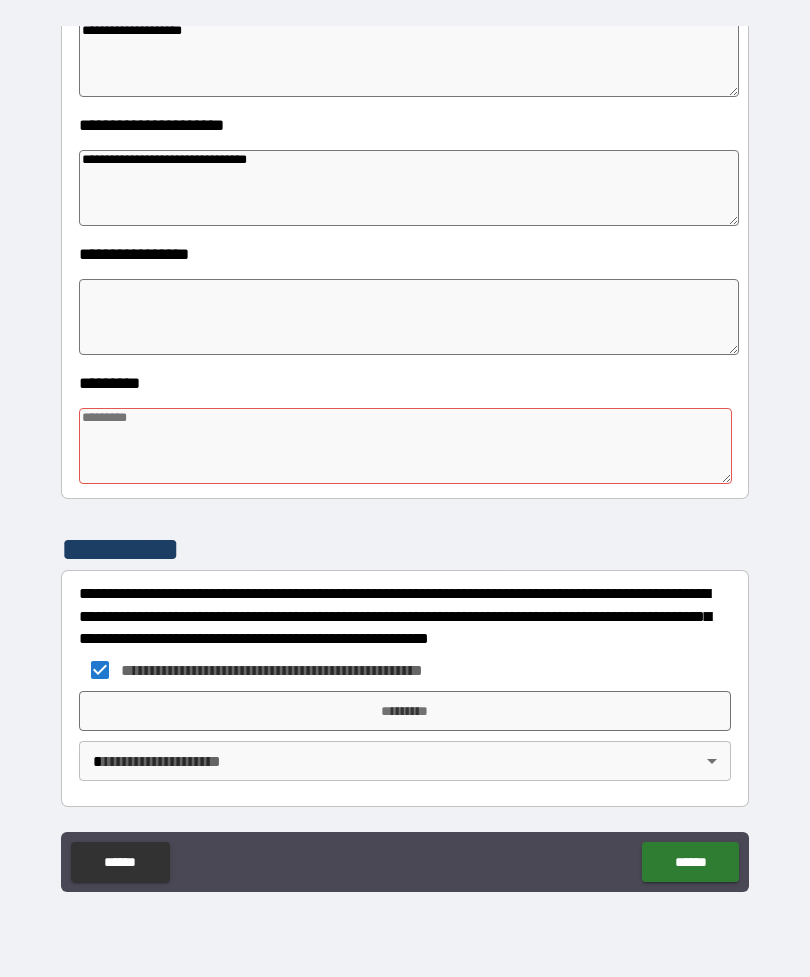 click on "*********" at bounding box center [405, 711] 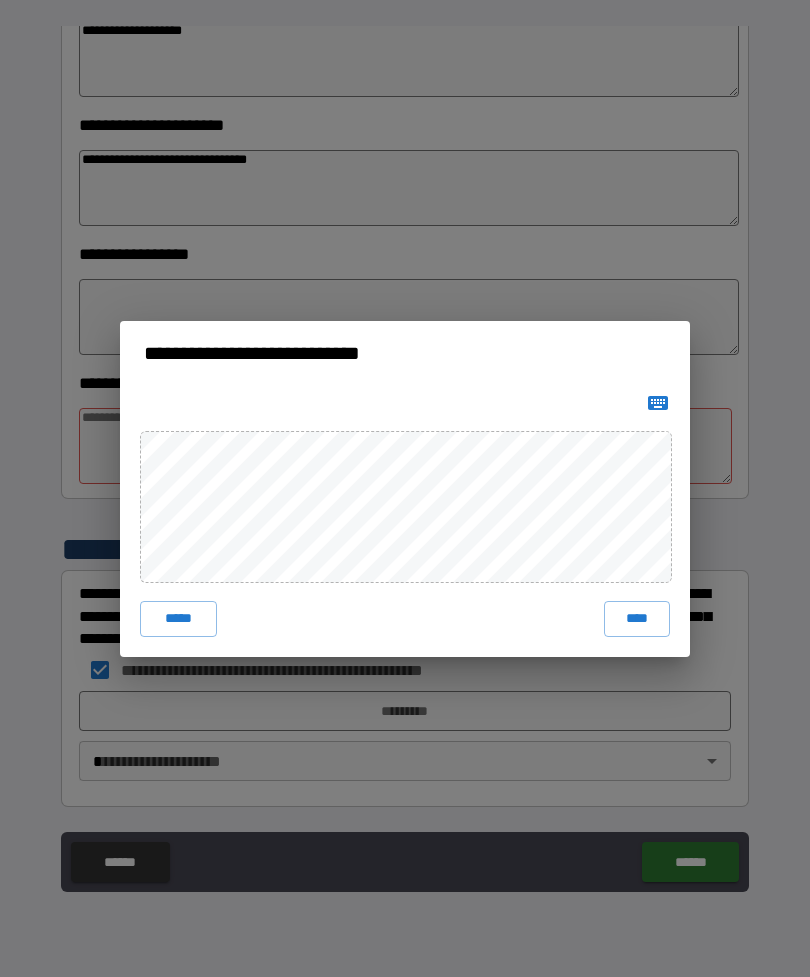 click on "****" at bounding box center [637, 619] 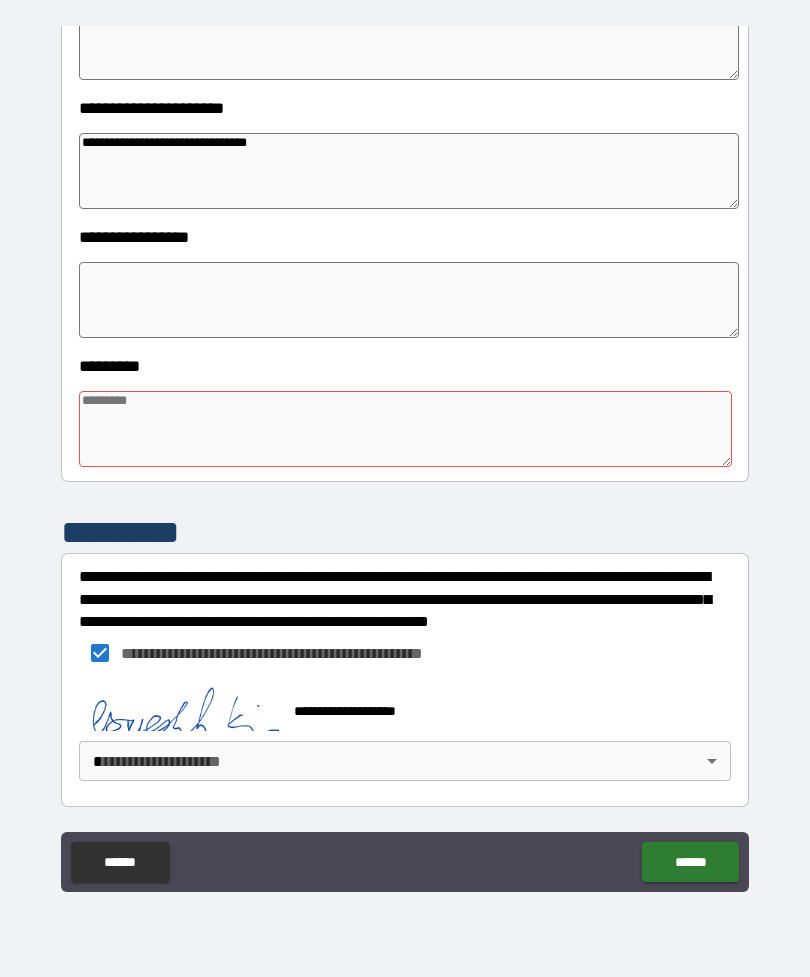 scroll, scrollTop: 409, scrollLeft: 0, axis: vertical 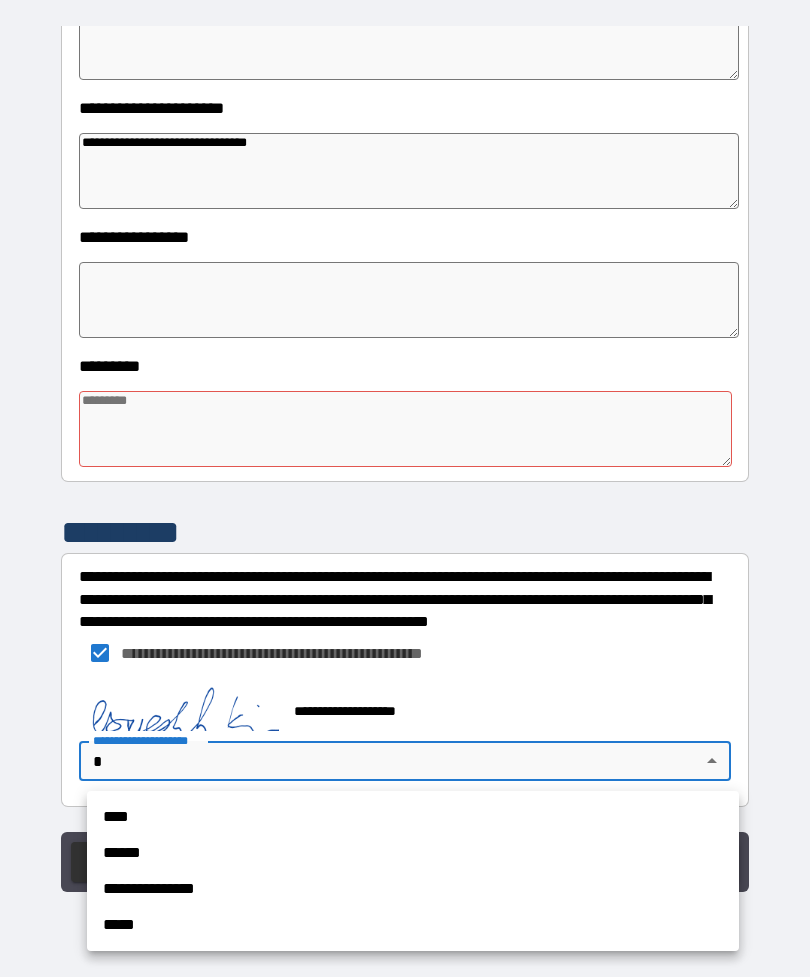 click on "****" at bounding box center [413, 817] 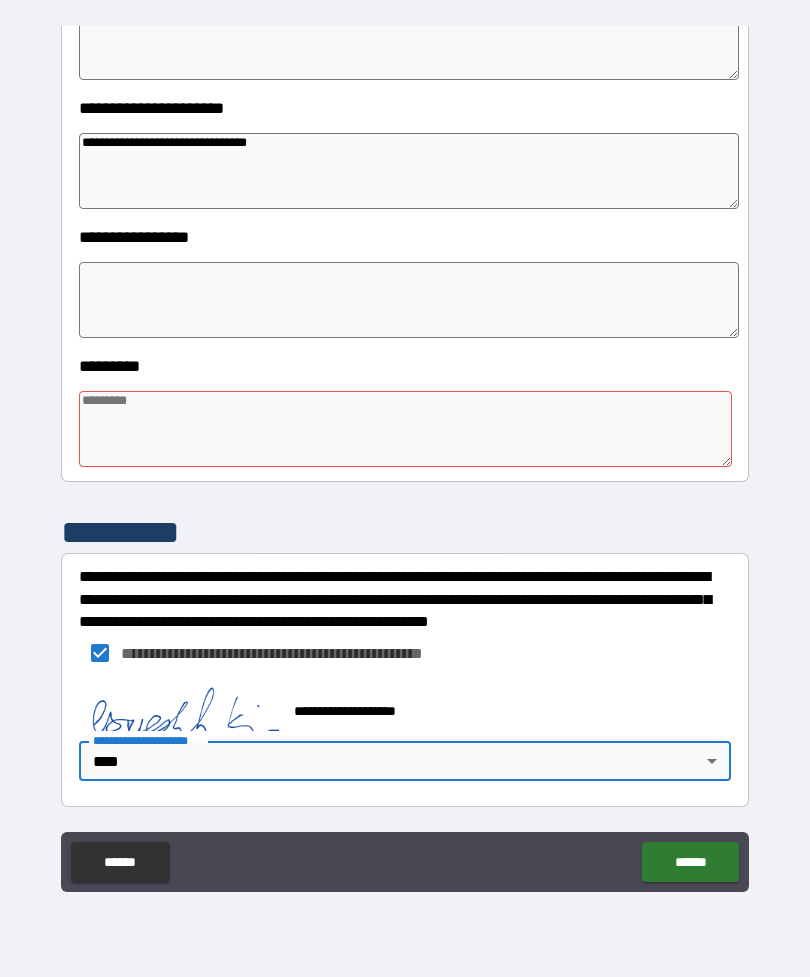 click on "******" at bounding box center [690, 862] 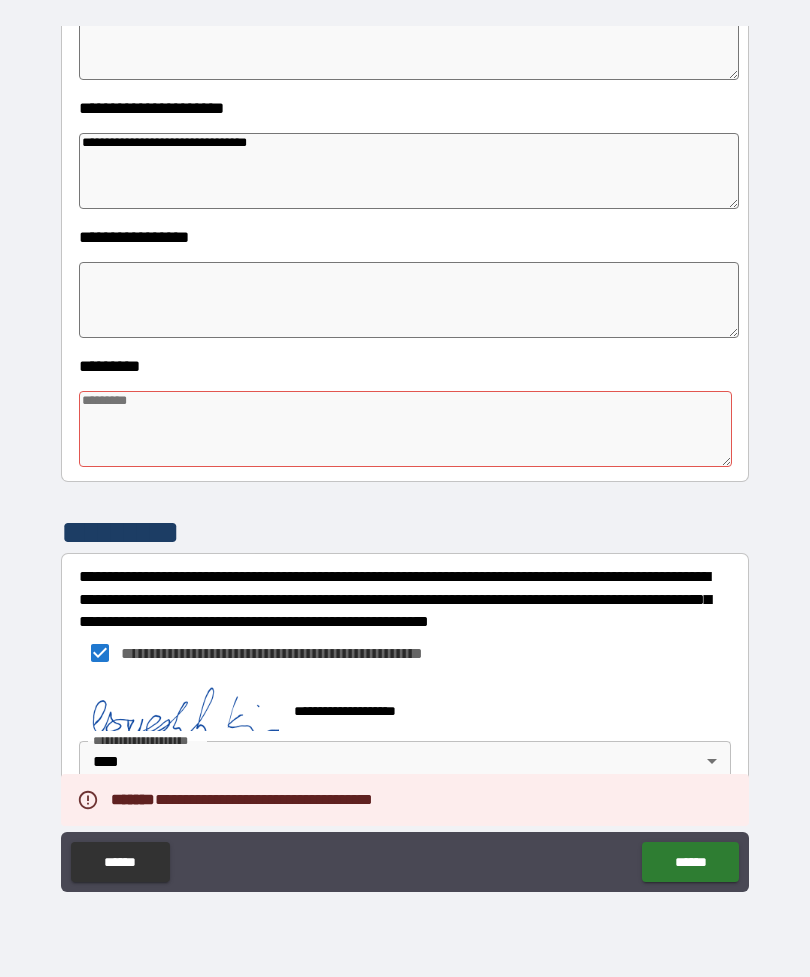 click at bounding box center [405, 429] 